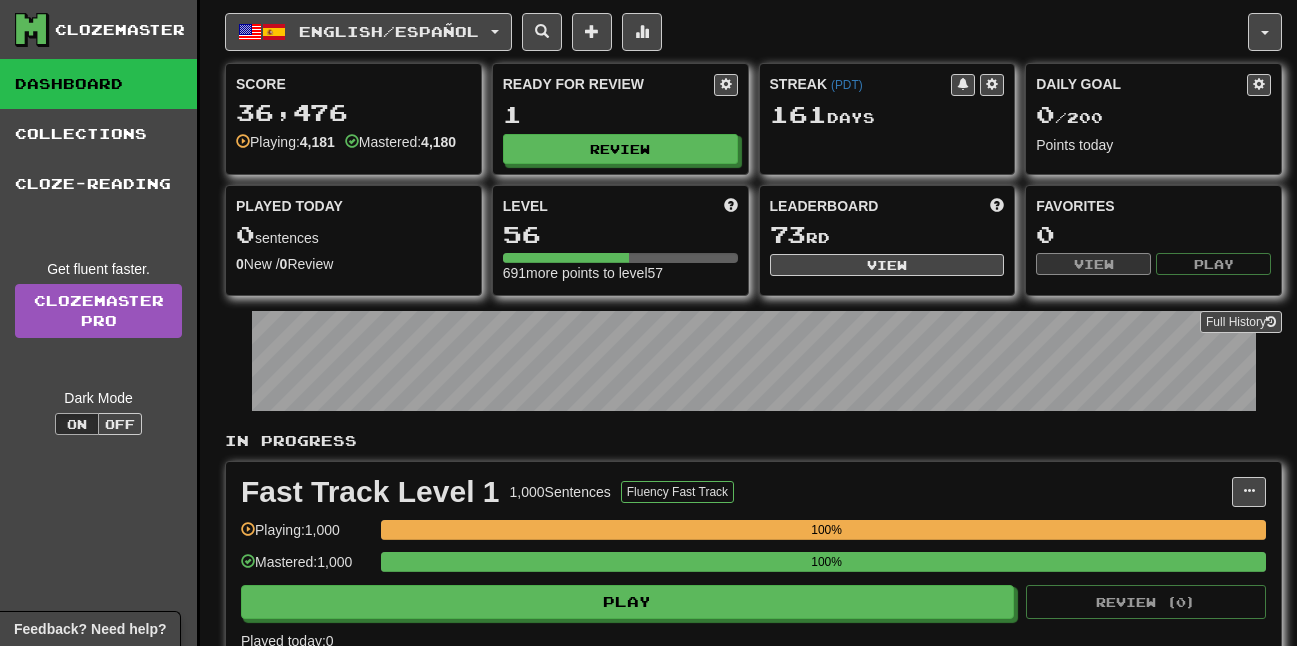 scroll, scrollTop: 0, scrollLeft: 0, axis: both 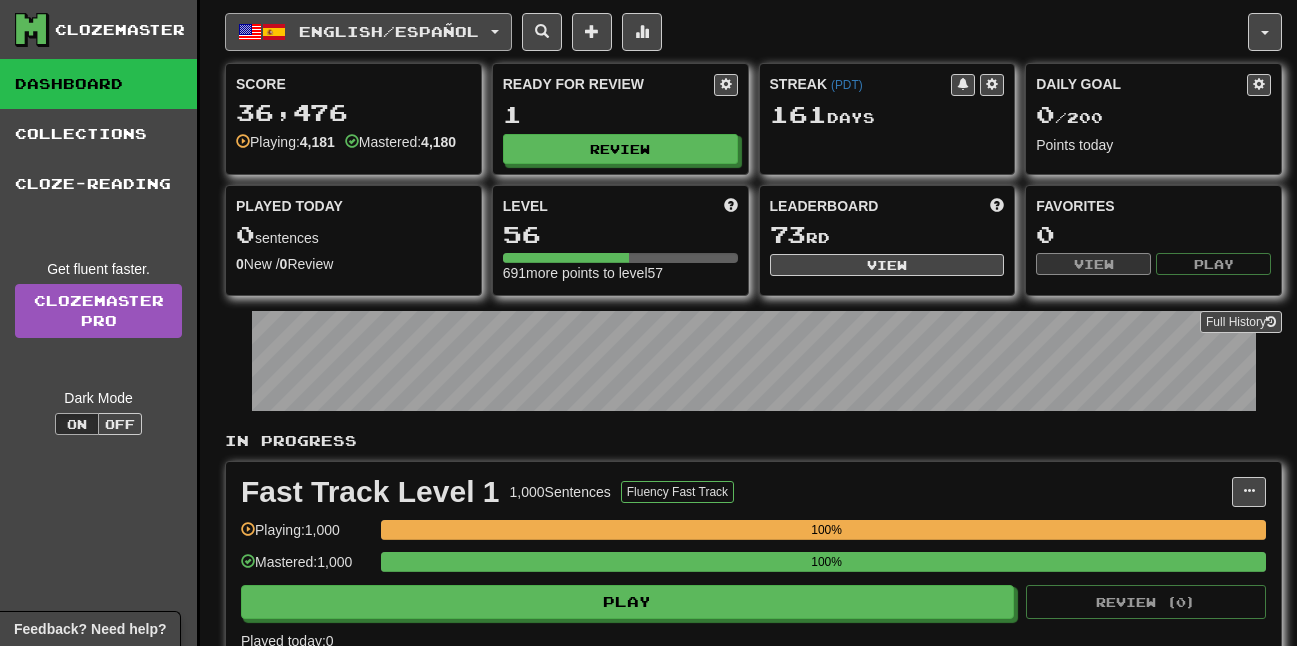 click on "English  /  Español" at bounding box center [368, 32] 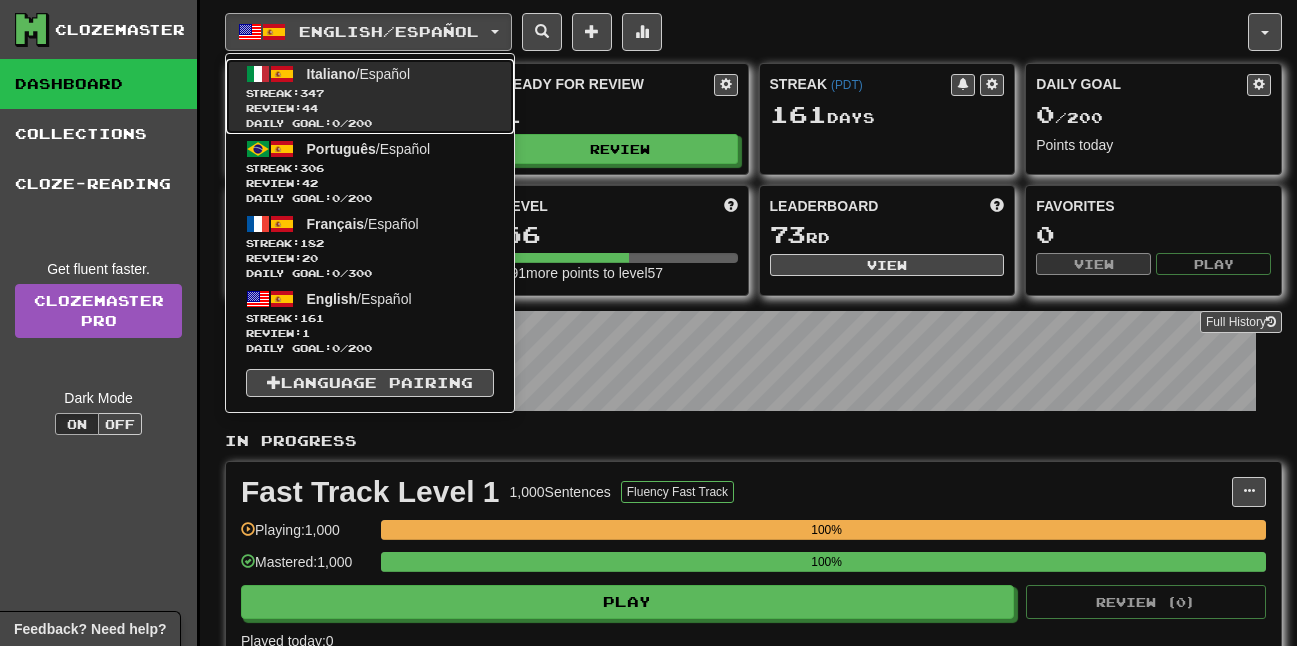 click on "Italiano  /  Español" at bounding box center [359, 74] 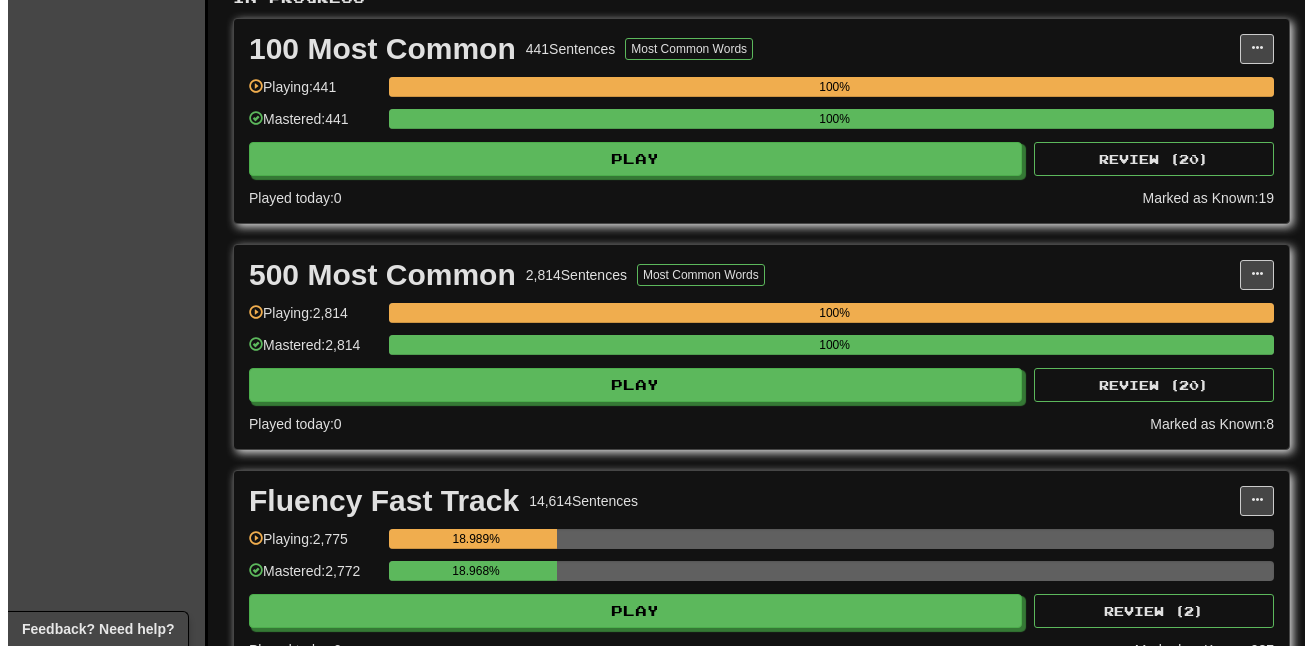 scroll, scrollTop: 500, scrollLeft: 0, axis: vertical 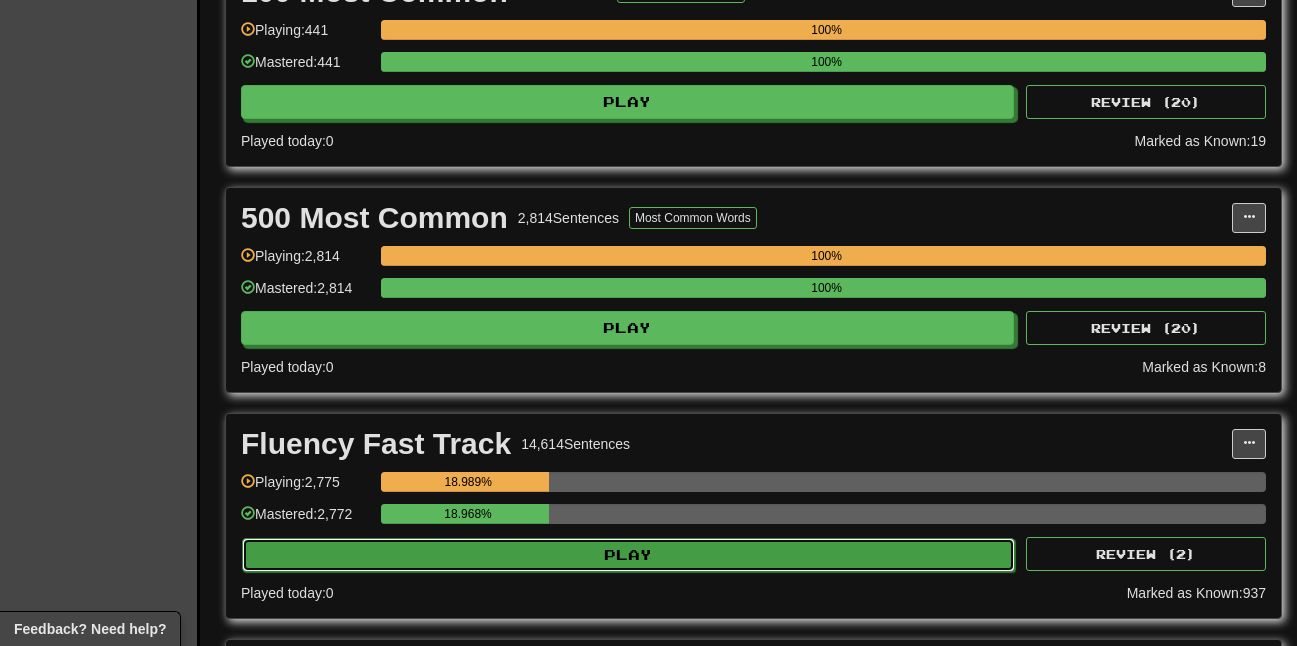click on "Play" at bounding box center [628, 555] 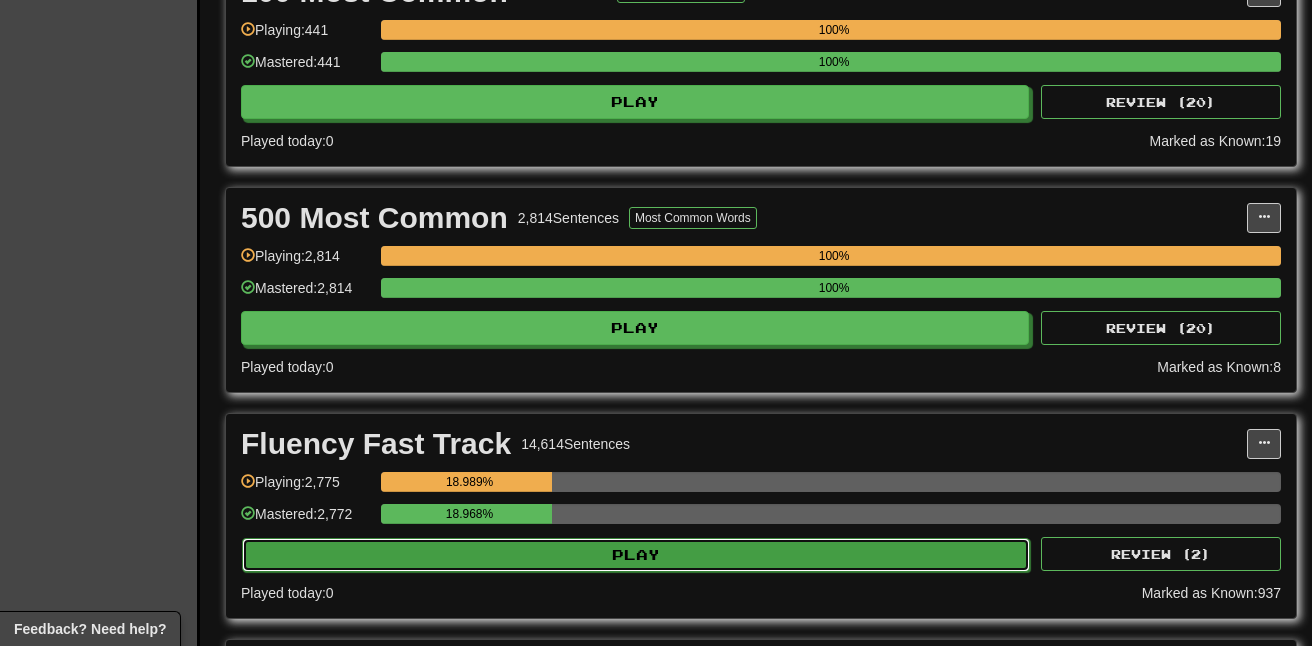 select on "**" 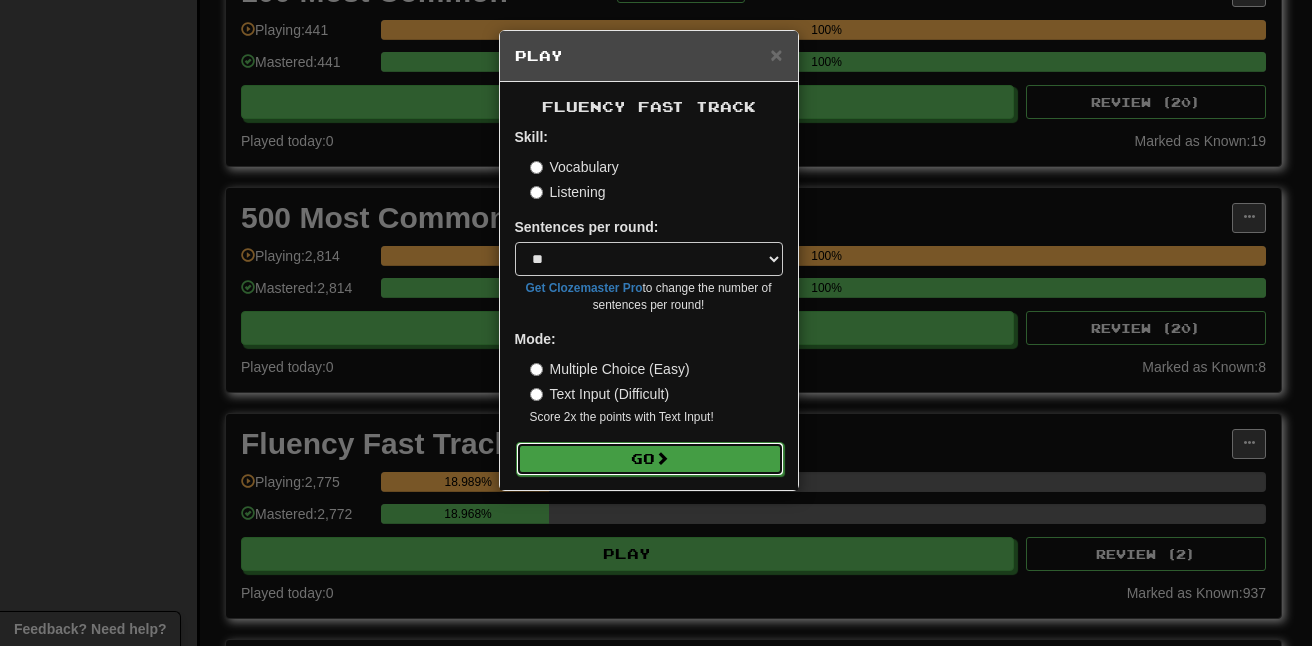 click on "Go" at bounding box center [650, 459] 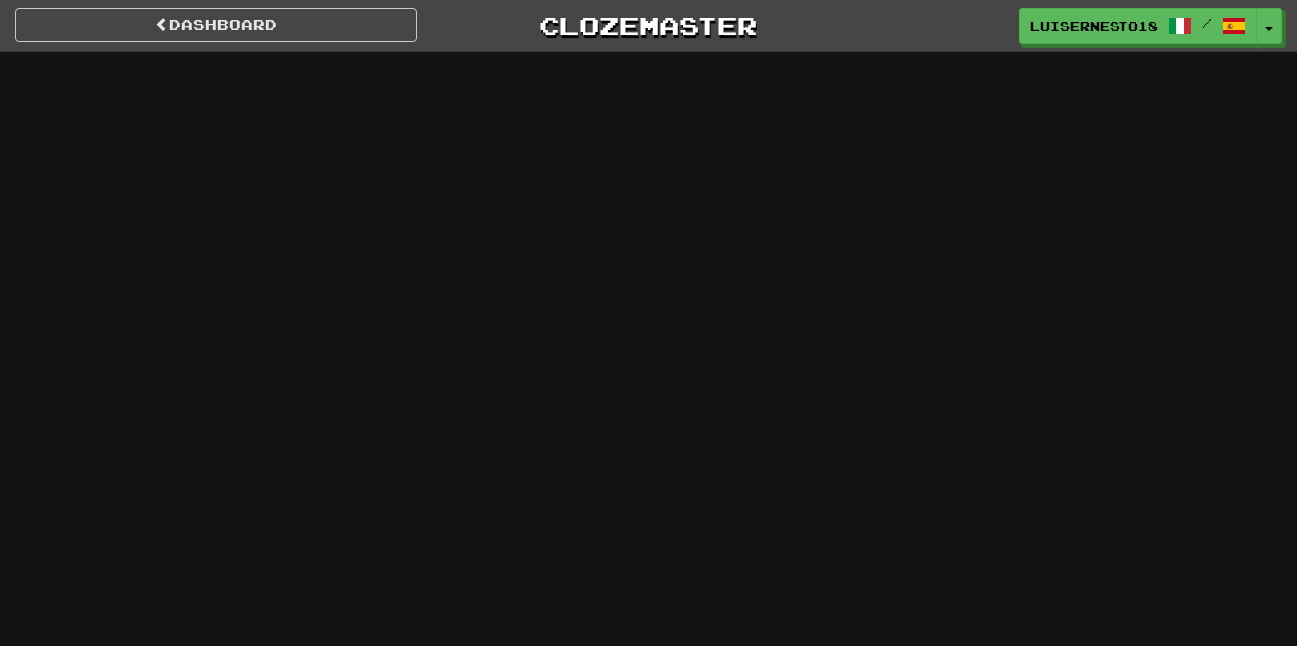 scroll, scrollTop: 0, scrollLeft: 0, axis: both 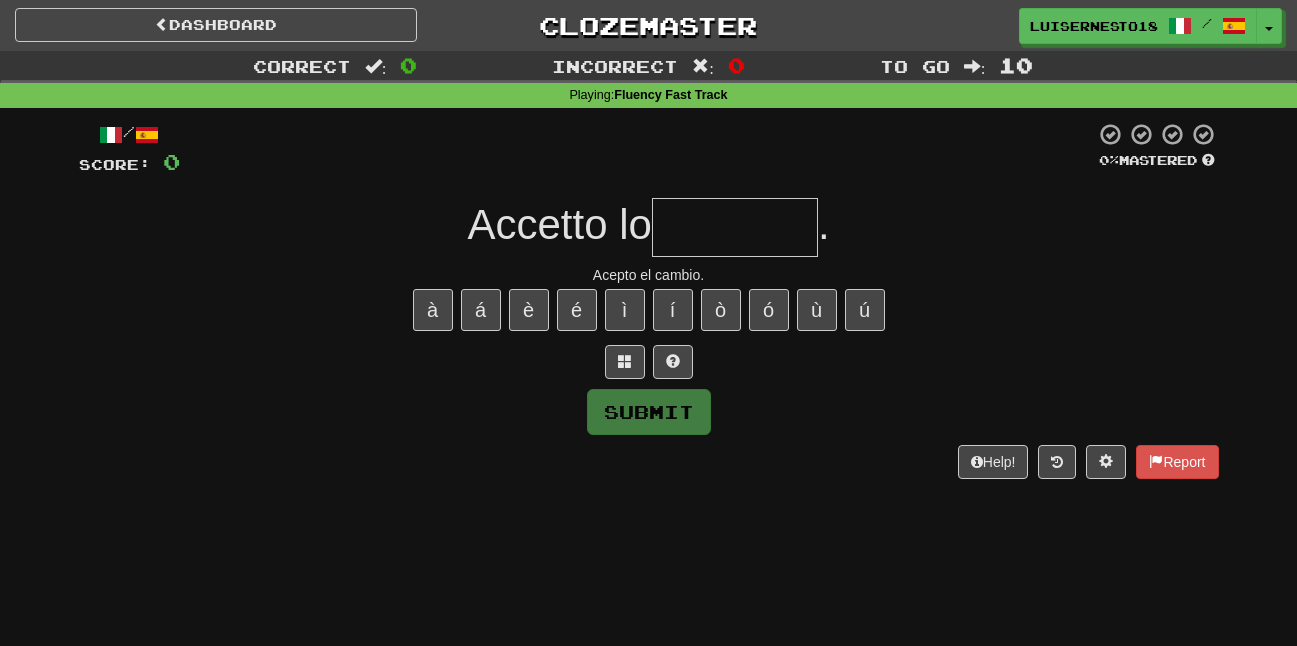 type on "*" 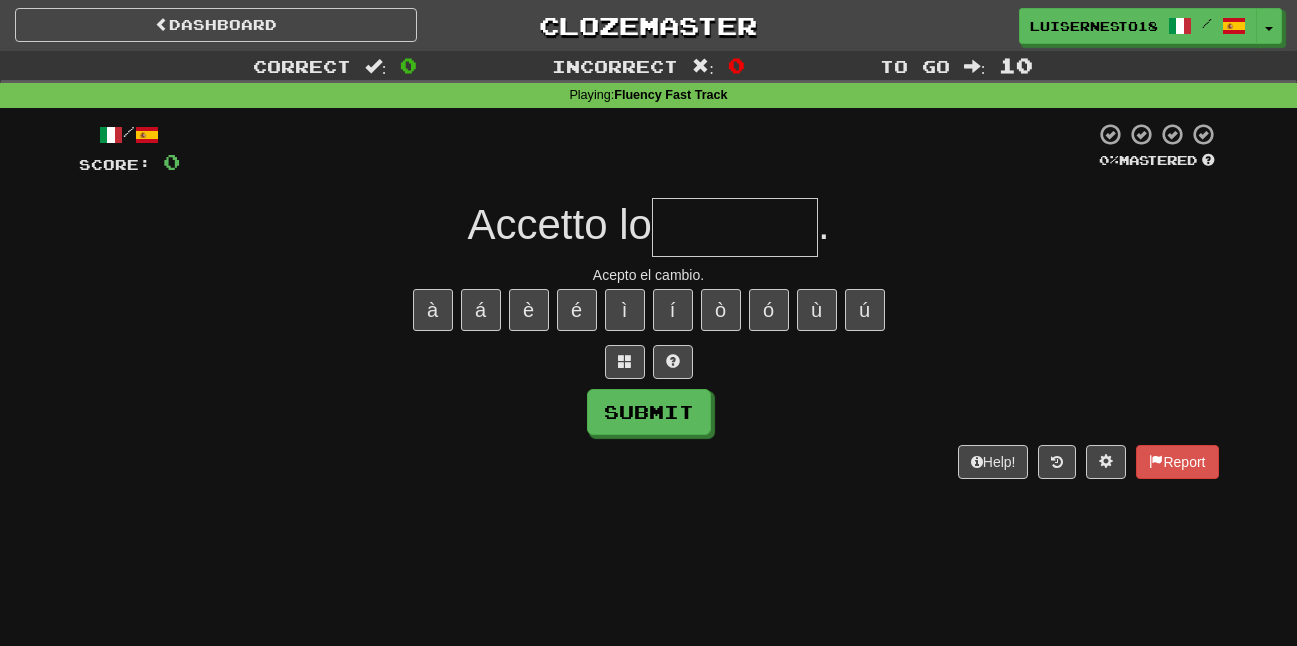 type on "*" 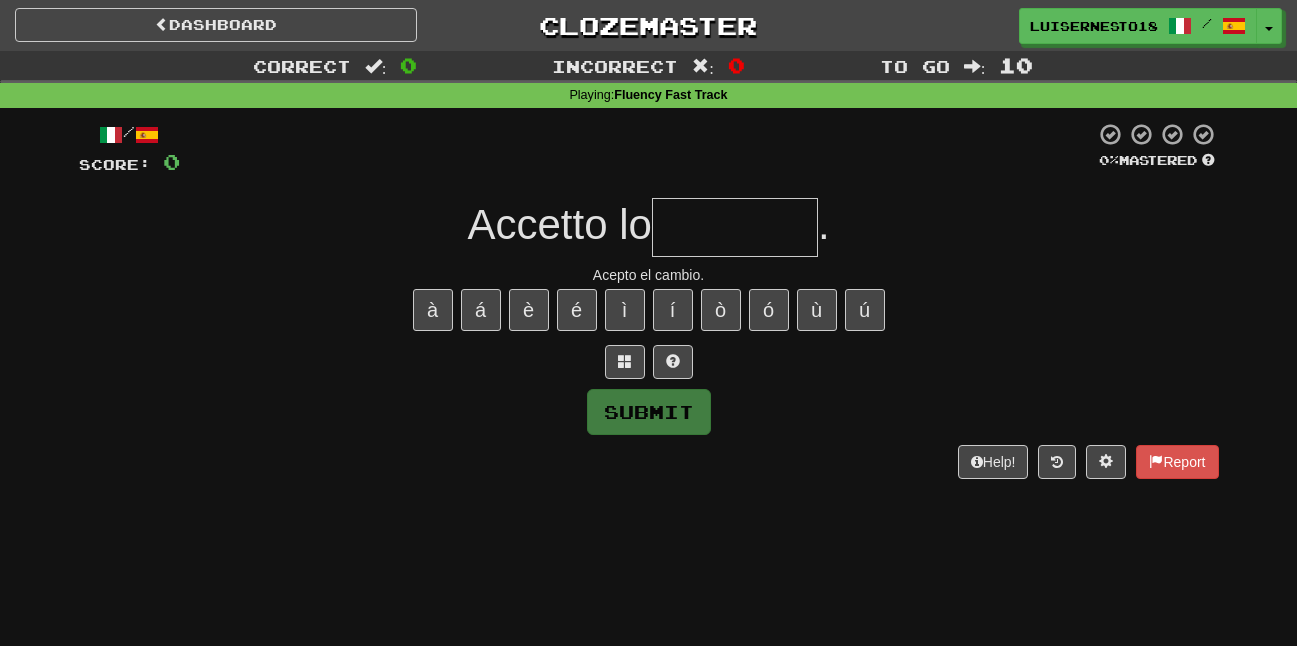 type on "*" 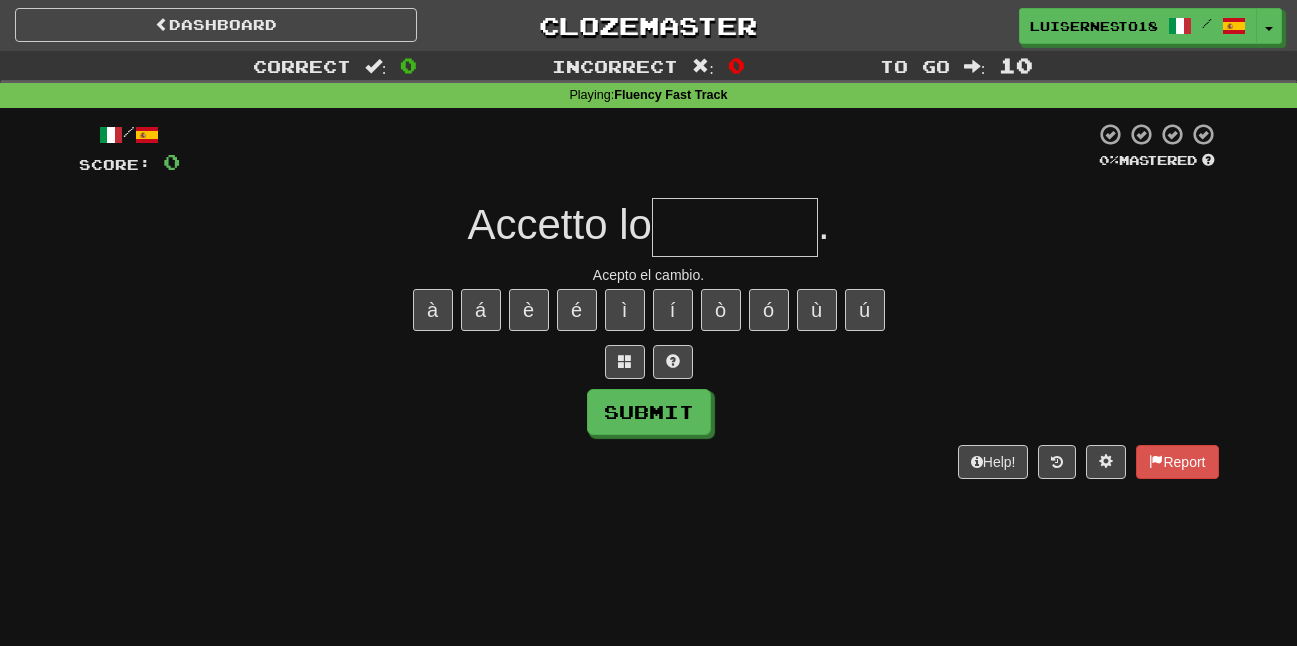 type on "*" 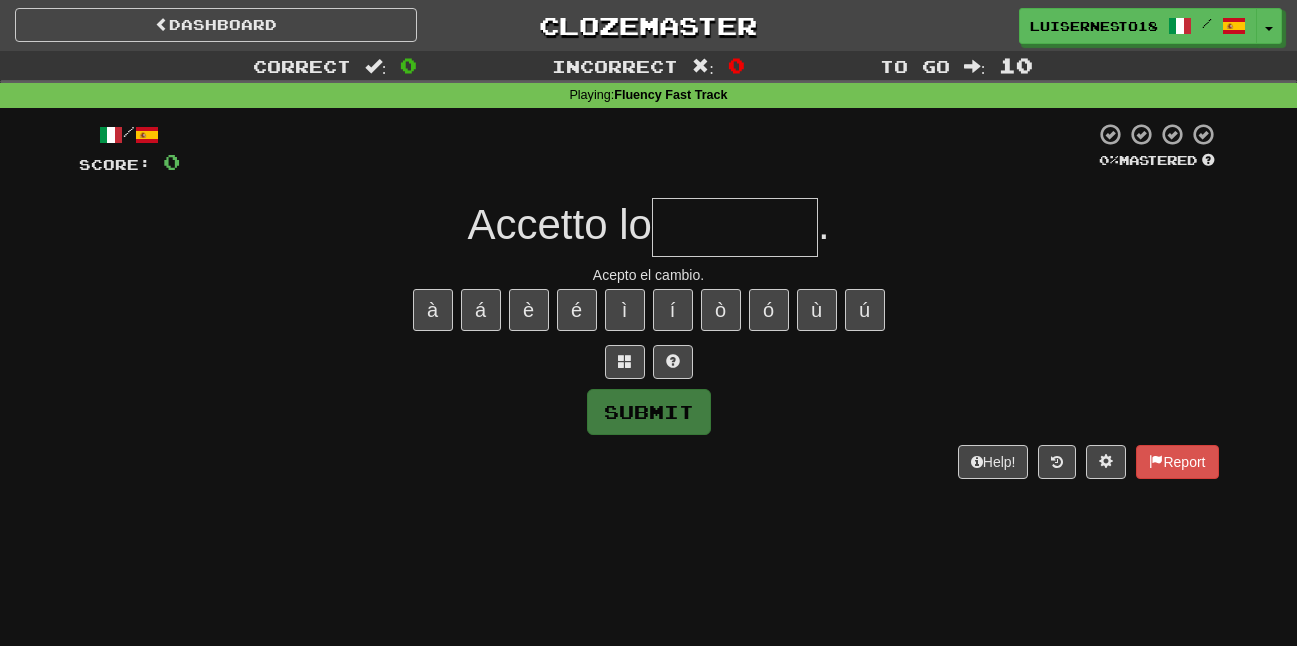 type on "*" 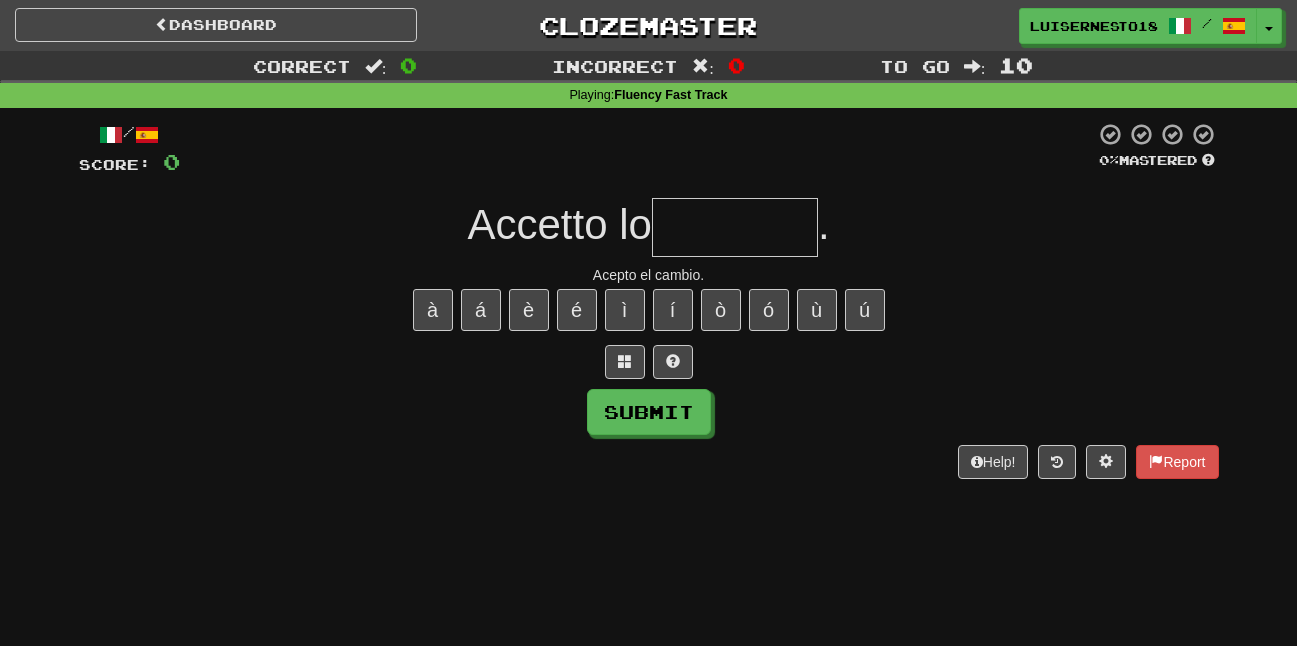 type on "*" 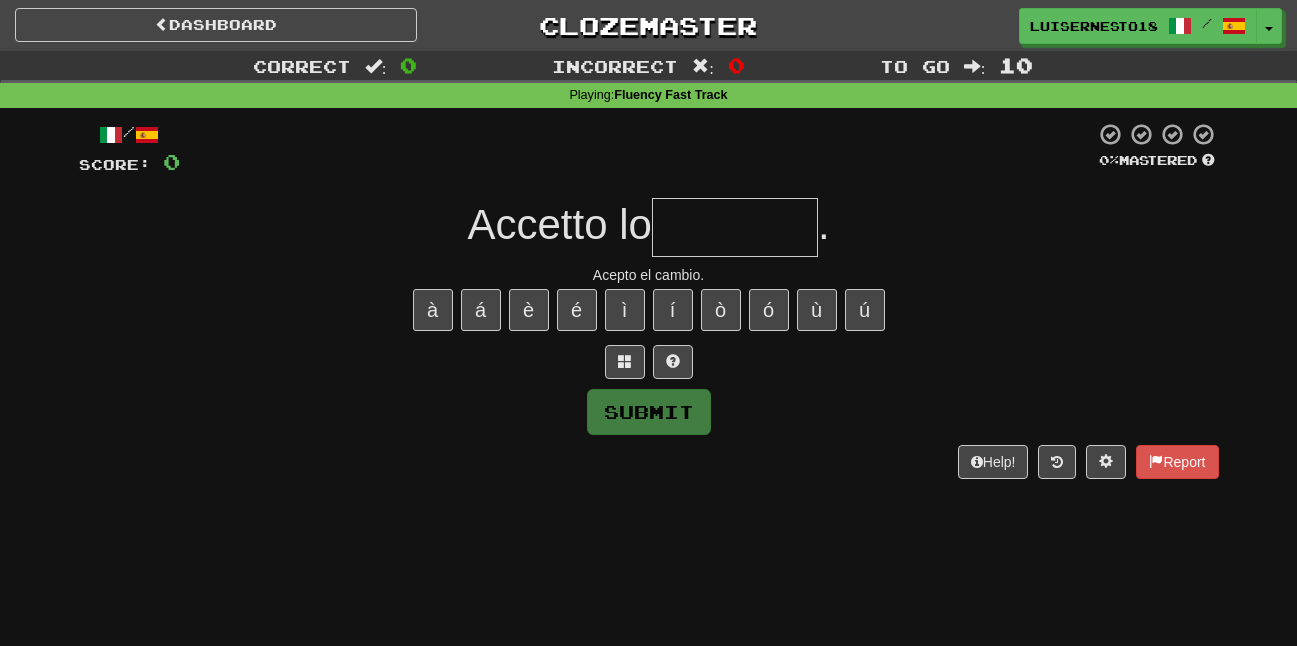 type on "*" 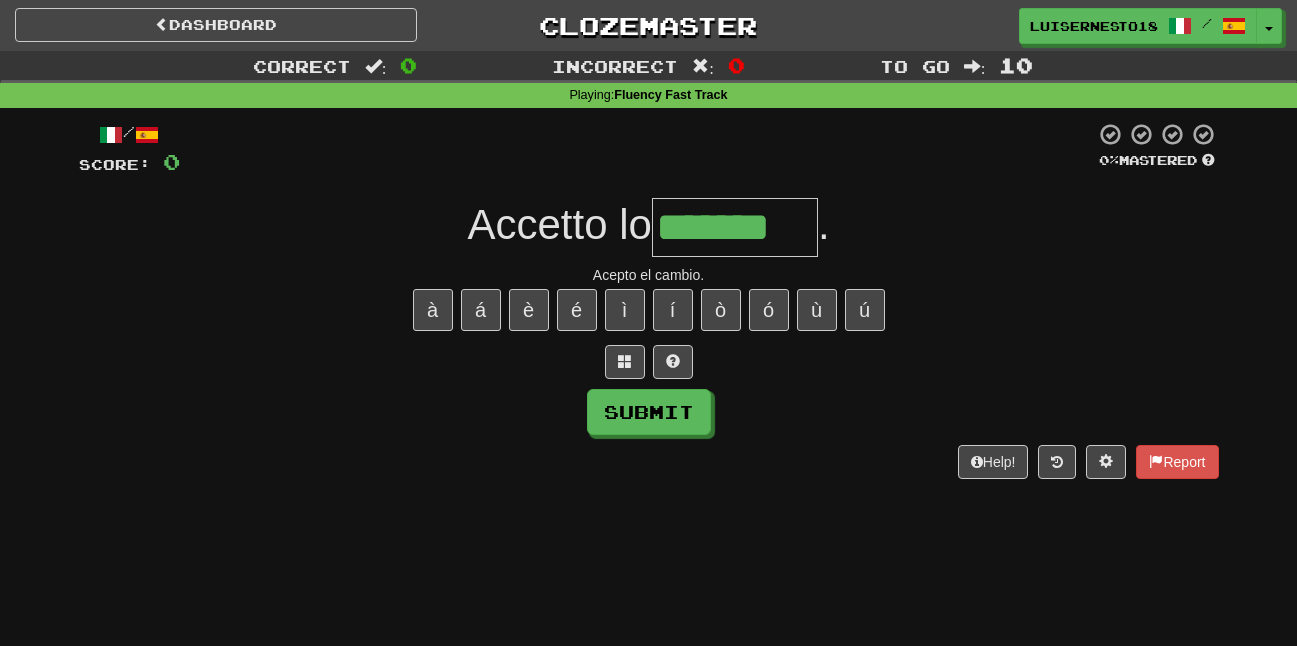 type on "*******" 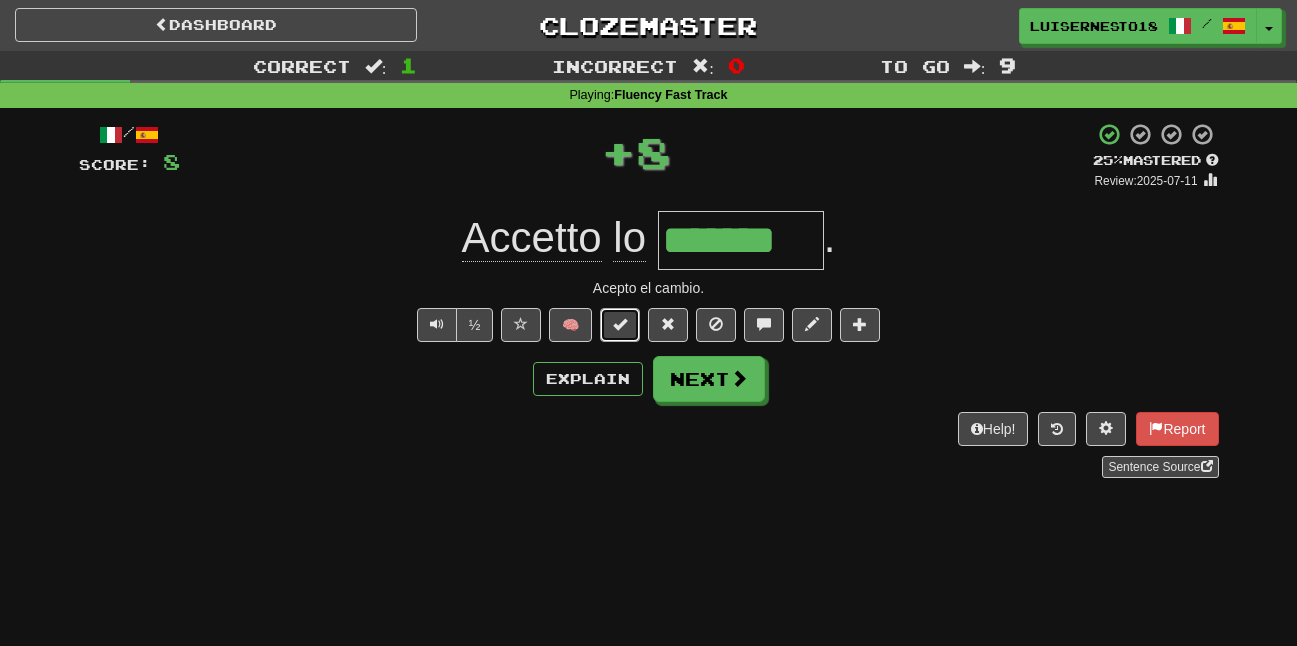click at bounding box center (620, 324) 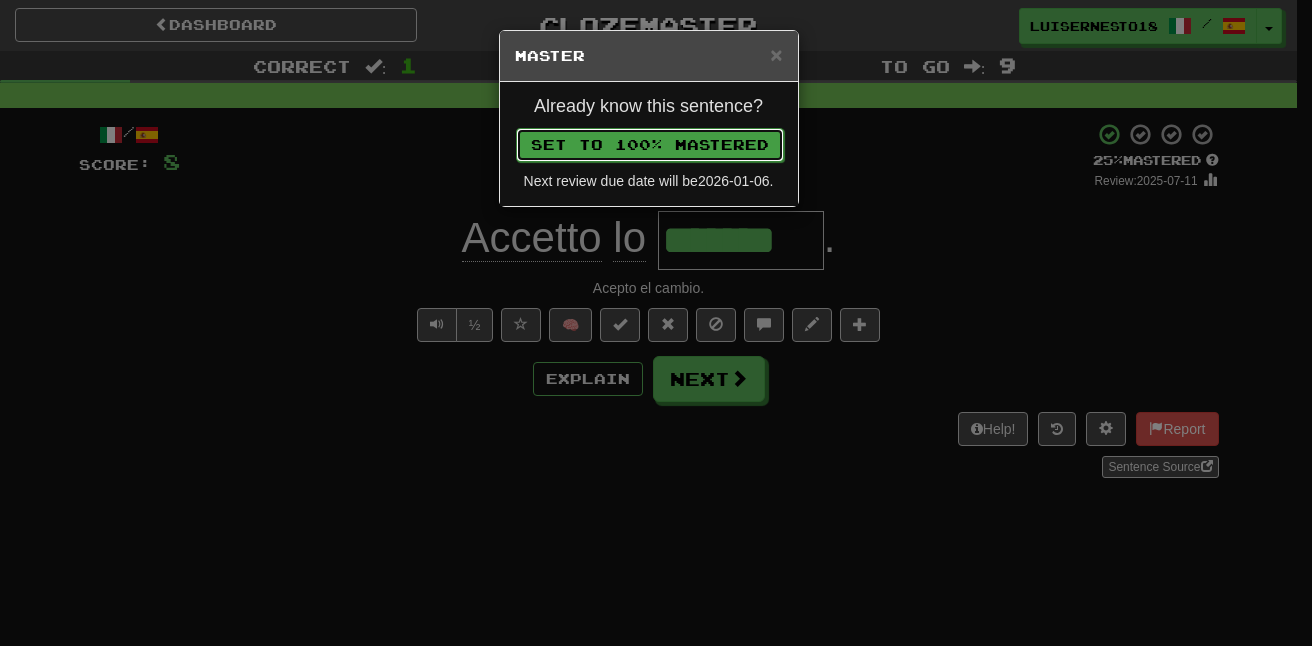 click on "Set to 100% Mastered" at bounding box center [650, 145] 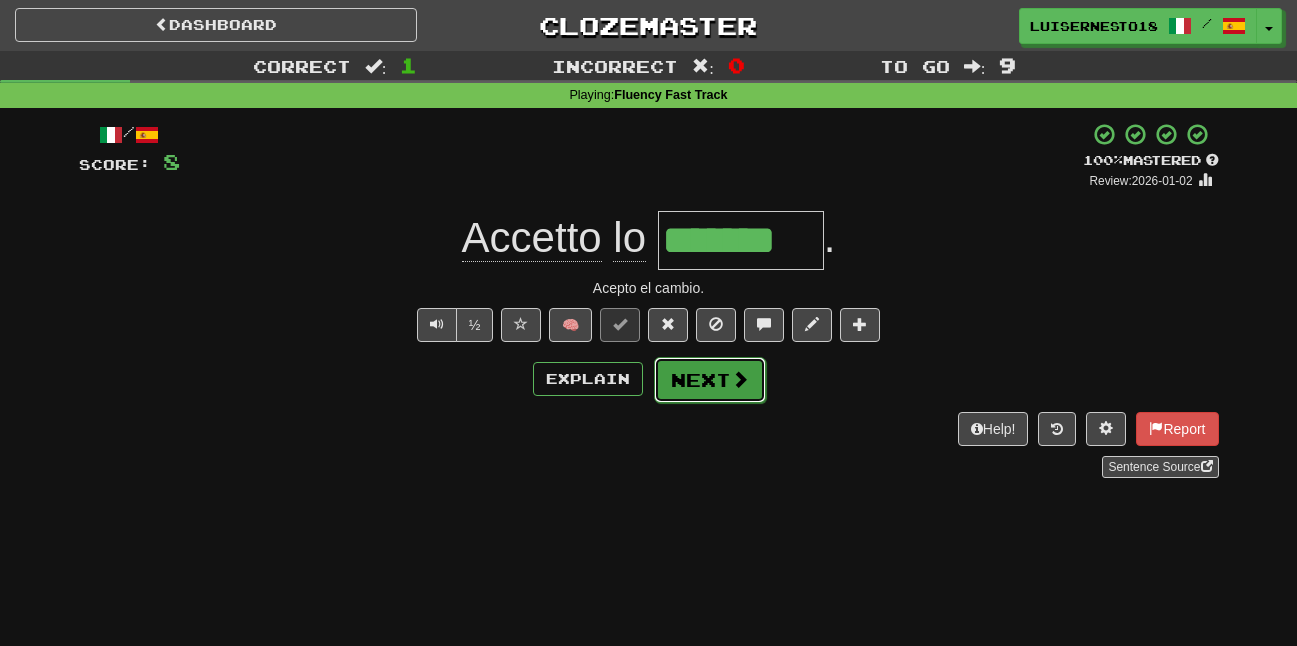 click on "Next" at bounding box center [710, 380] 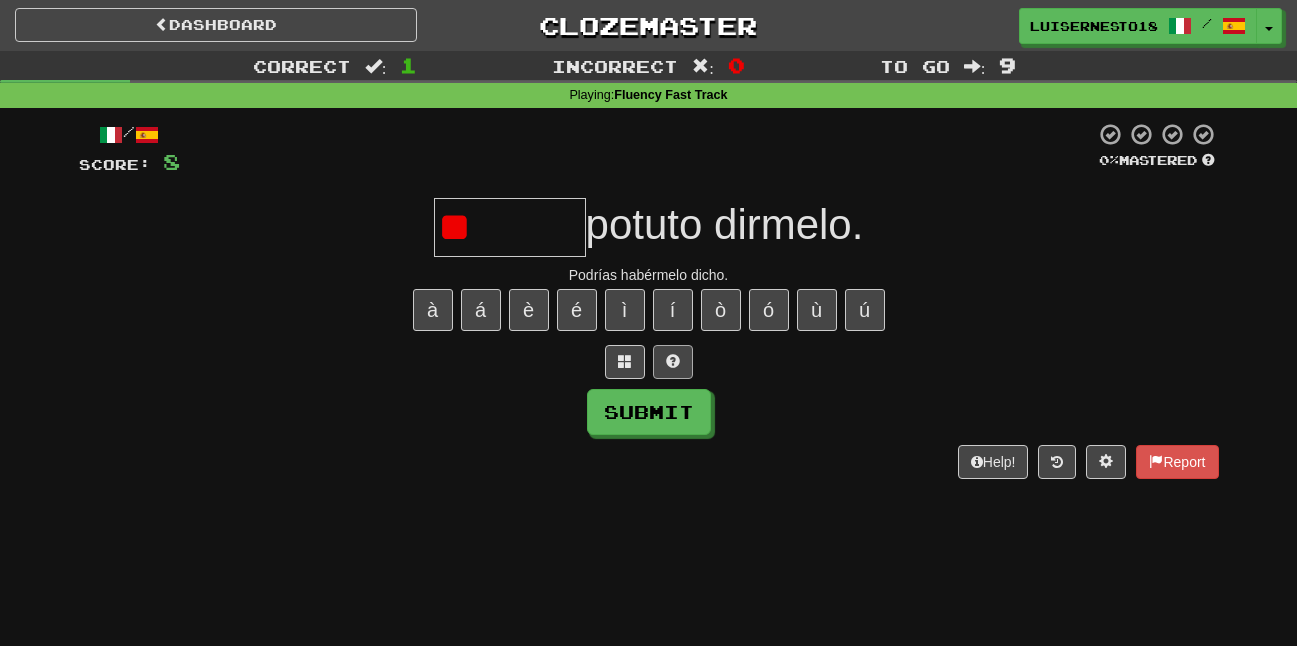 type on "*" 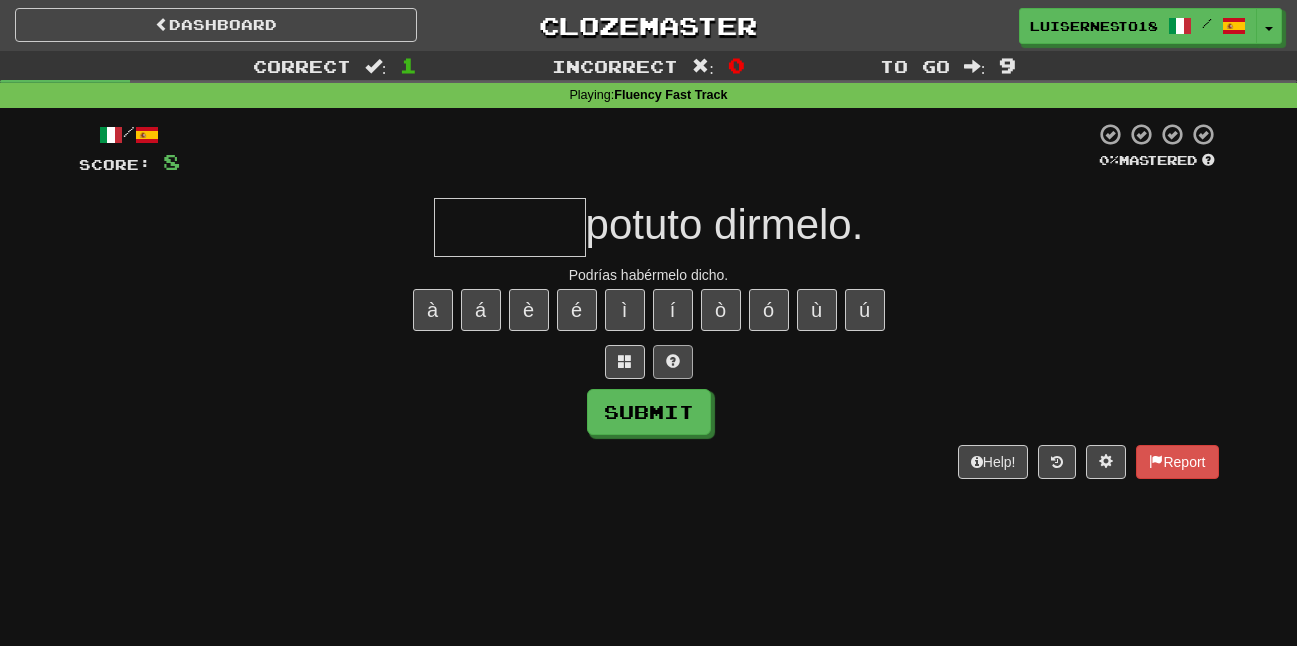 type on "*" 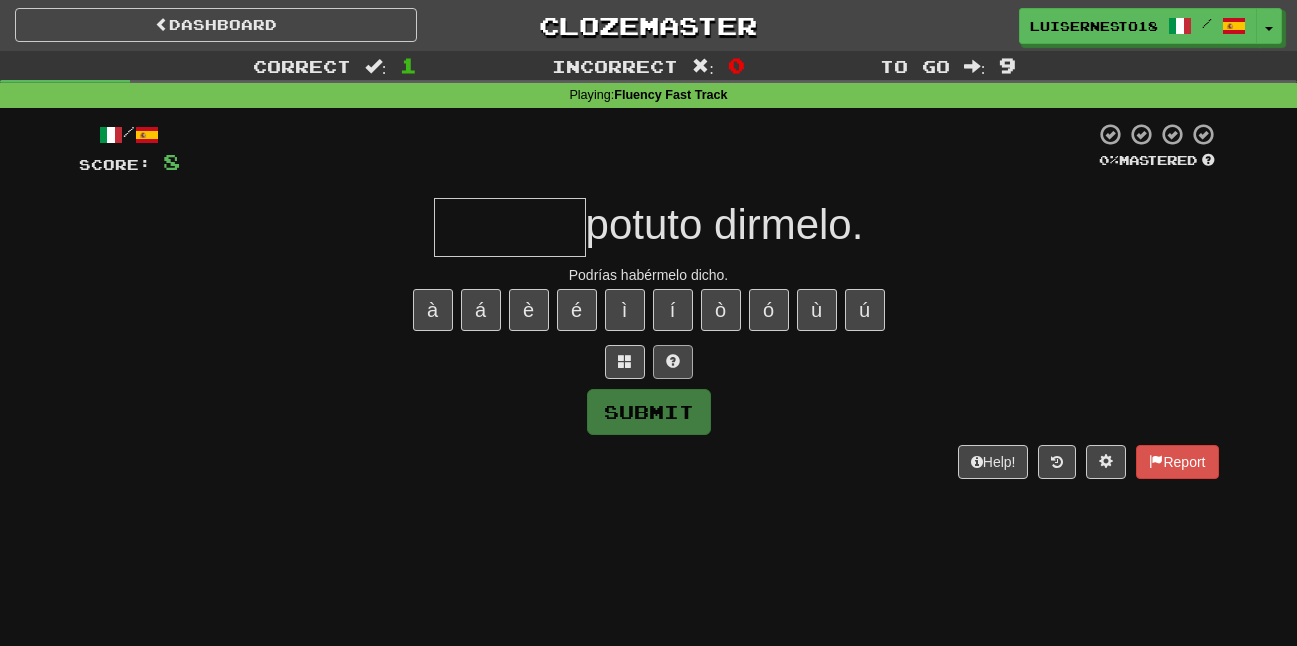 type on "*" 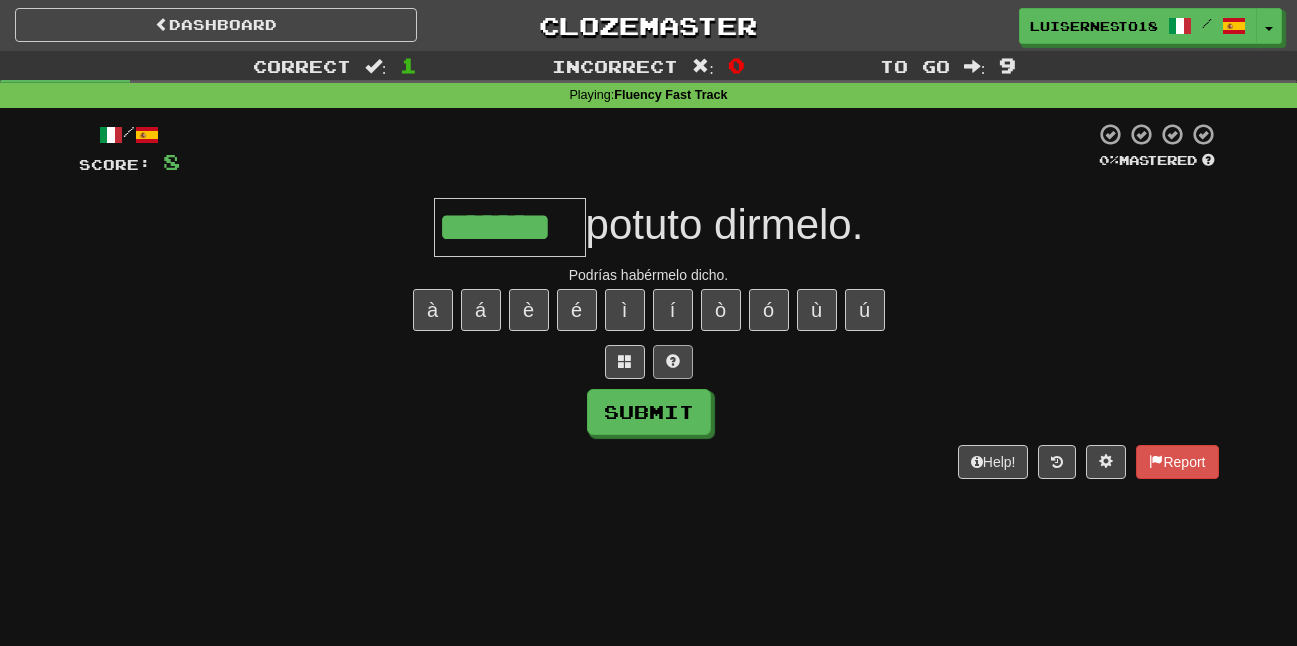 type on "*******" 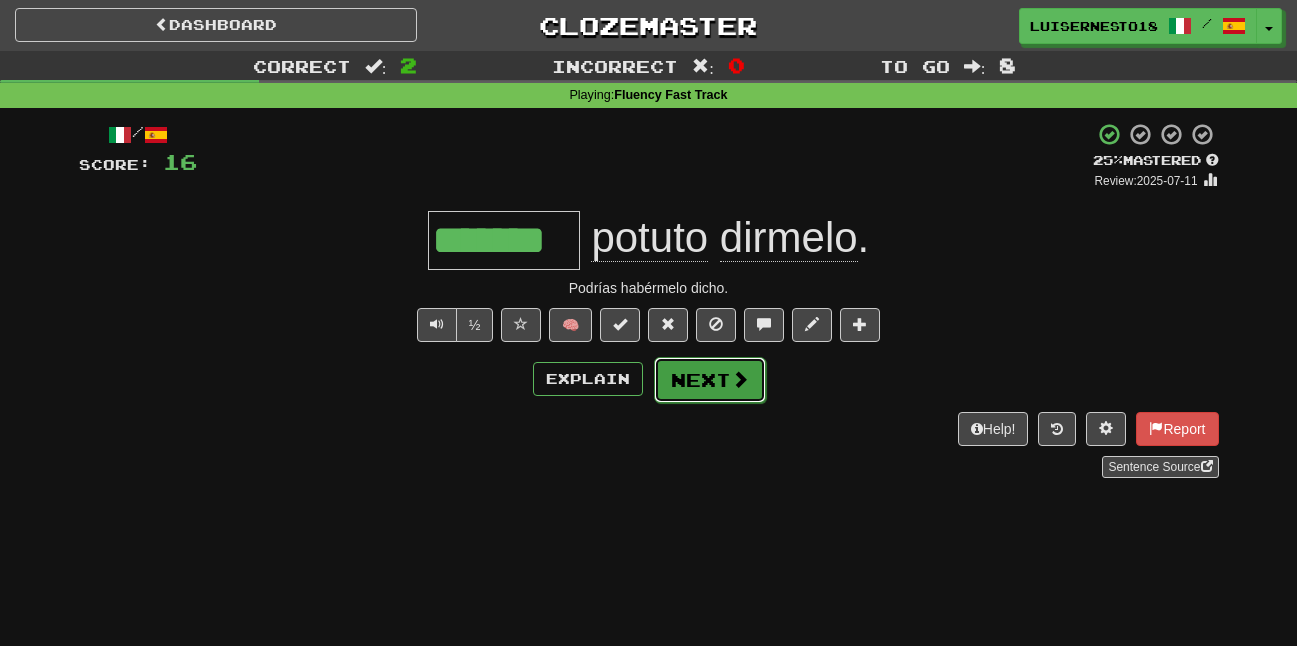click on "Next" at bounding box center (710, 380) 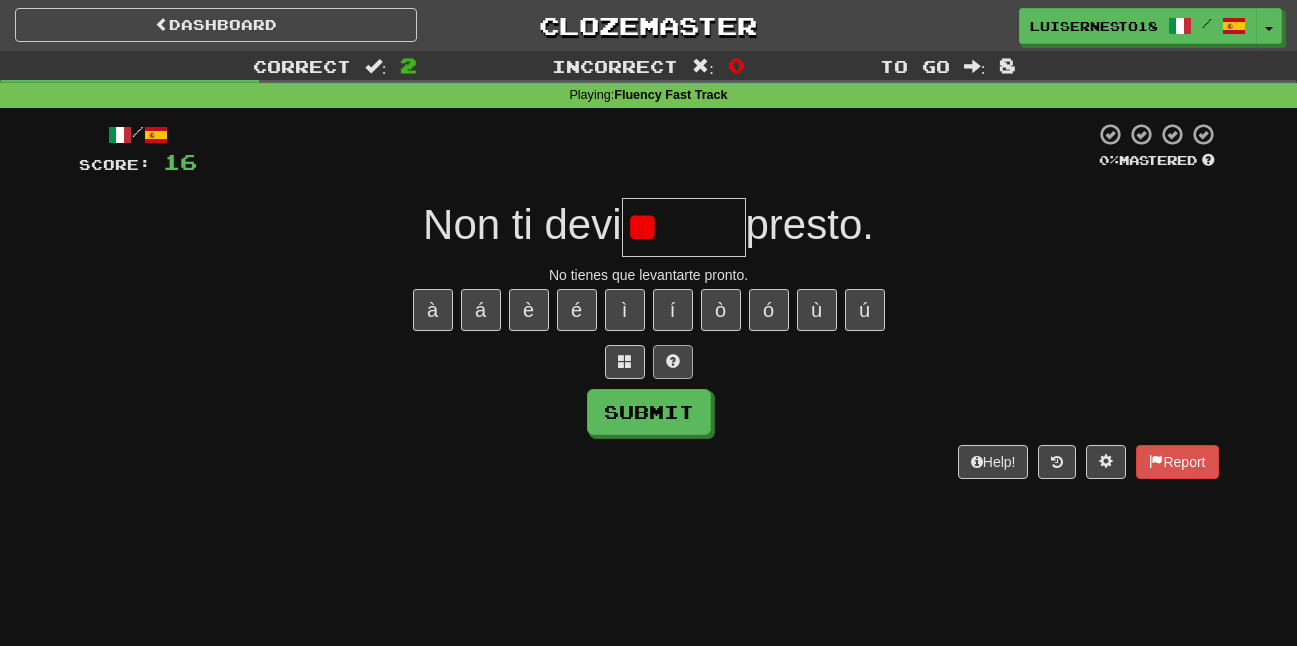 type on "*" 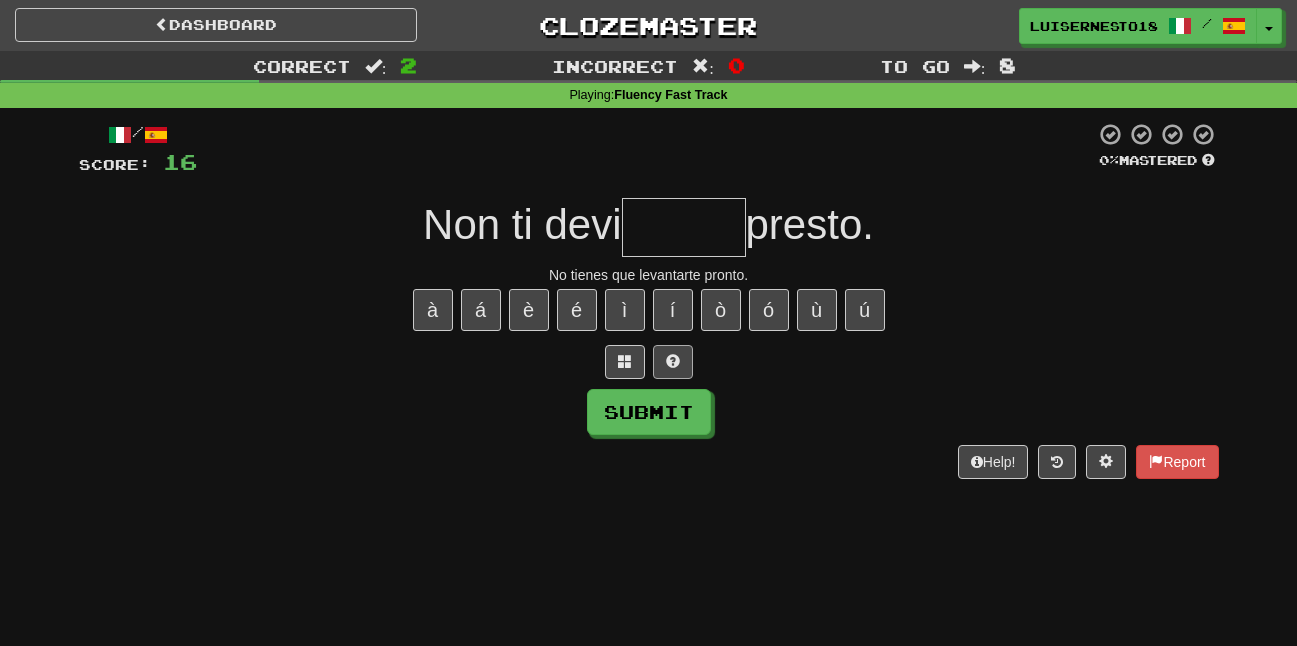 type on "*" 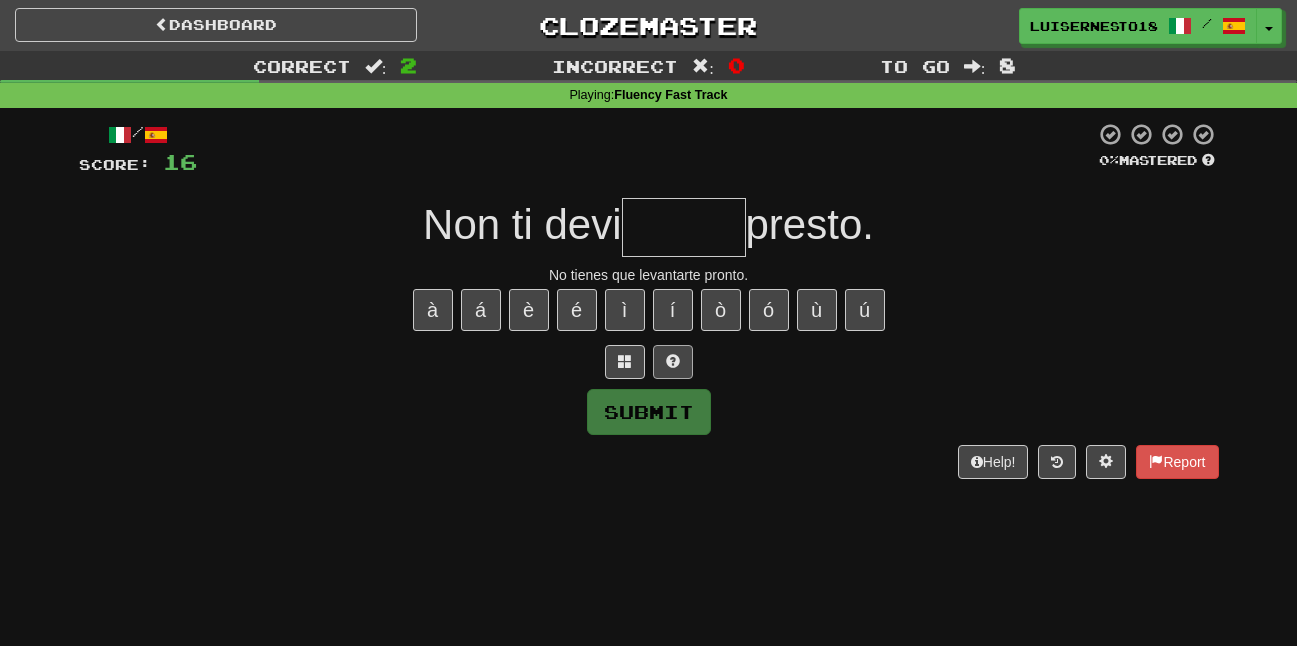 type on "*" 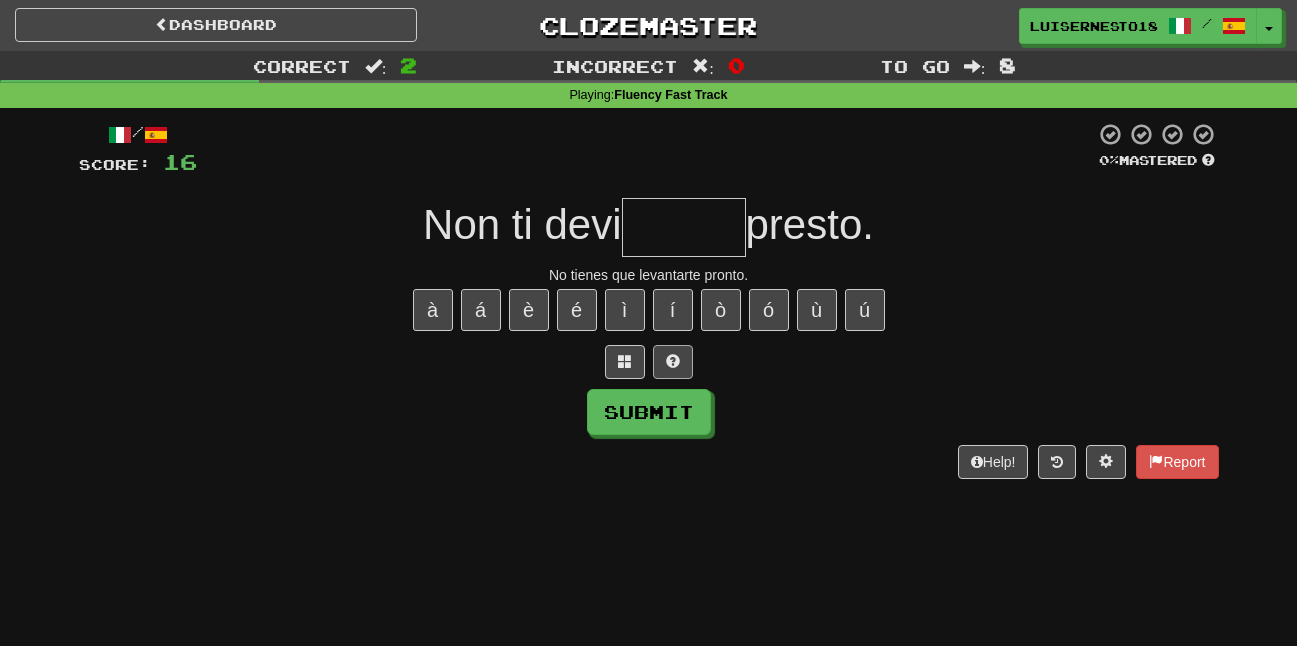 type on "*" 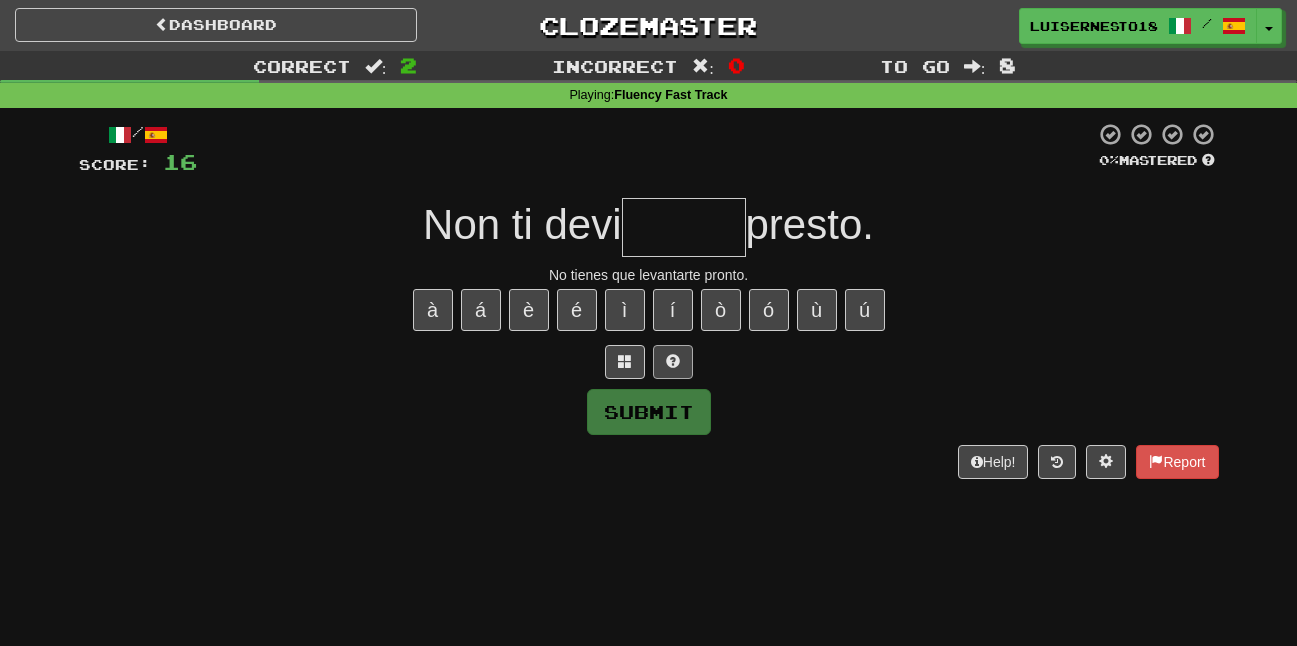 type on "*" 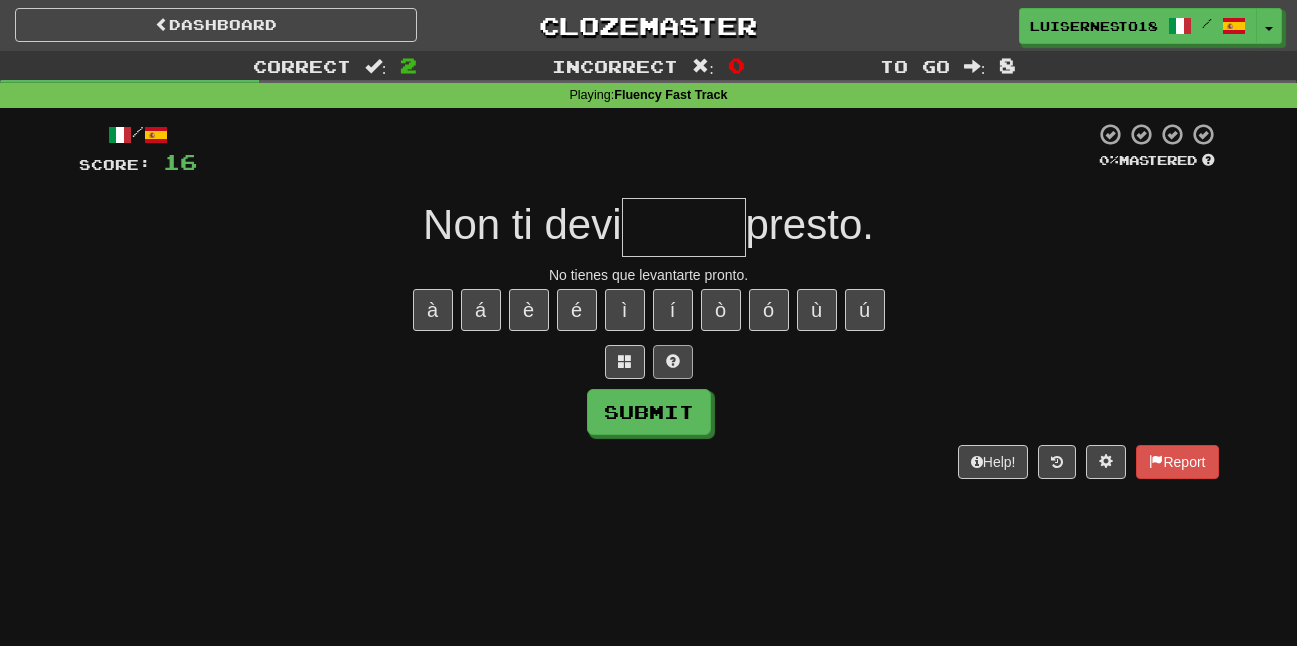 type on "*" 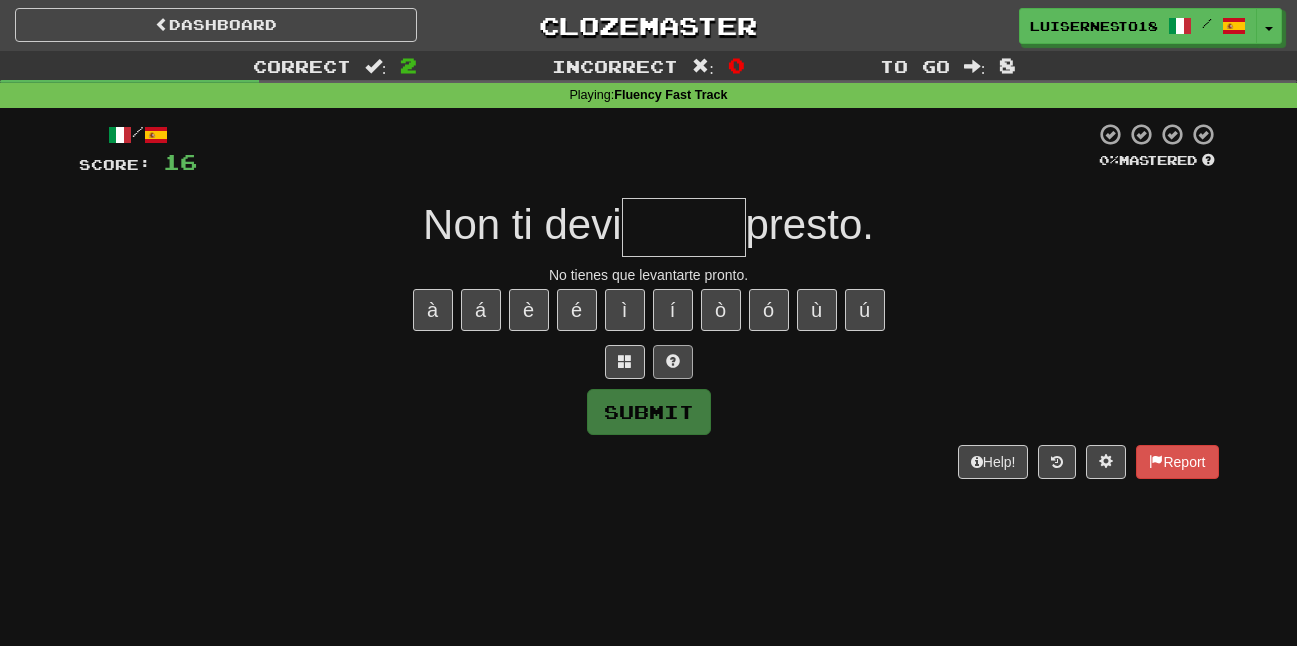 type on "*" 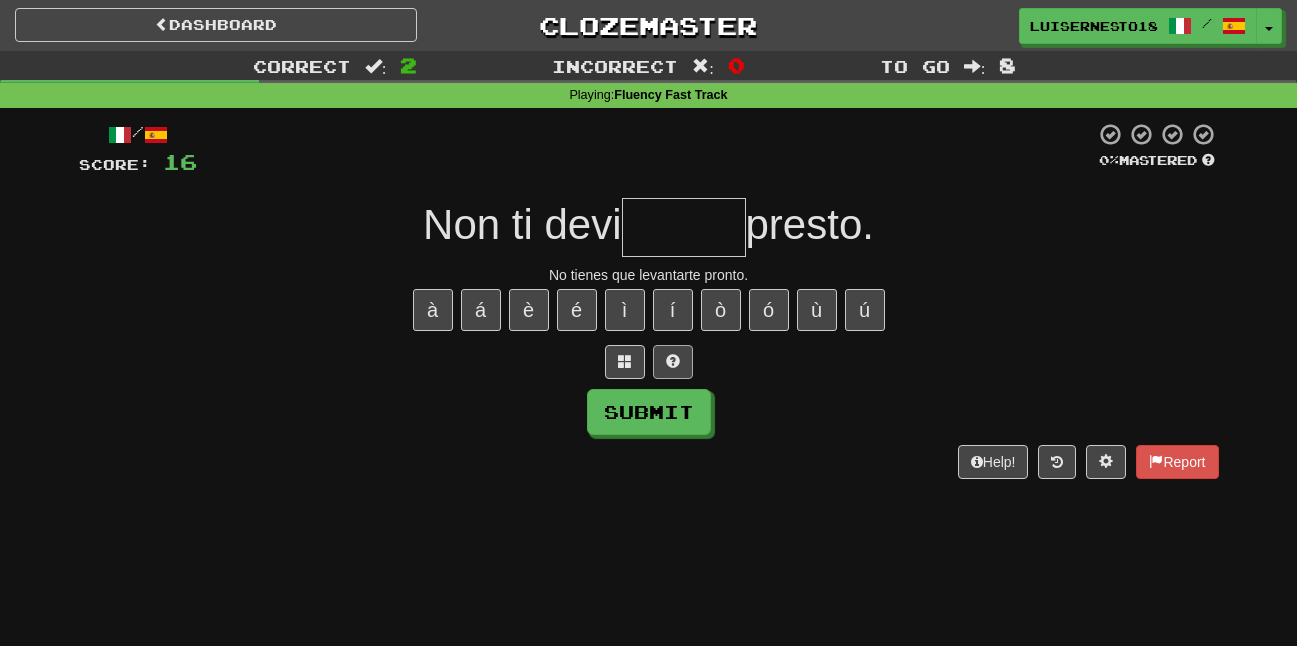 type on "*" 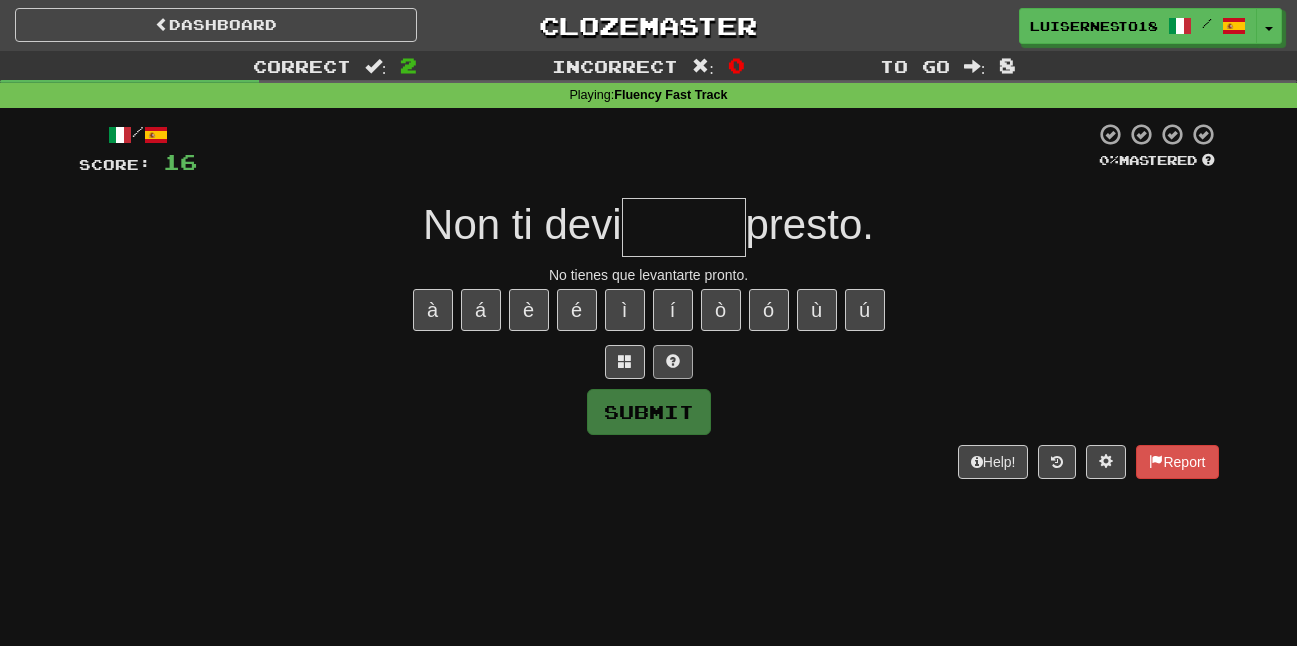 type on "*" 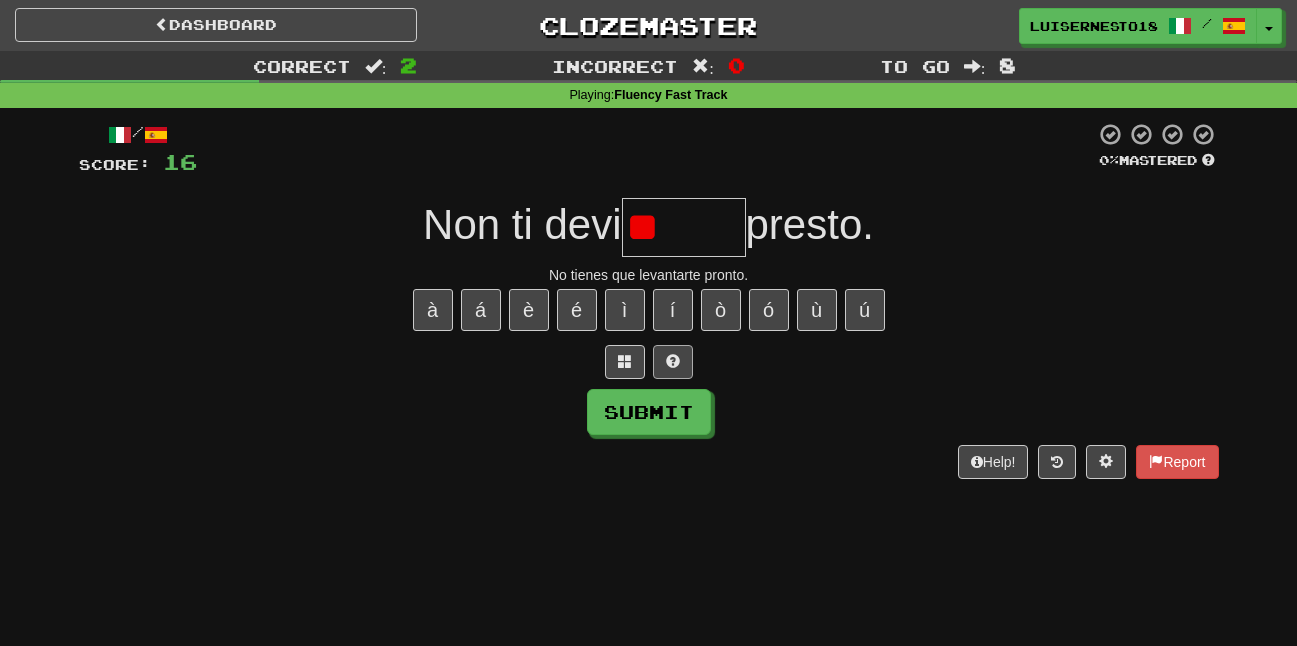 type on "*" 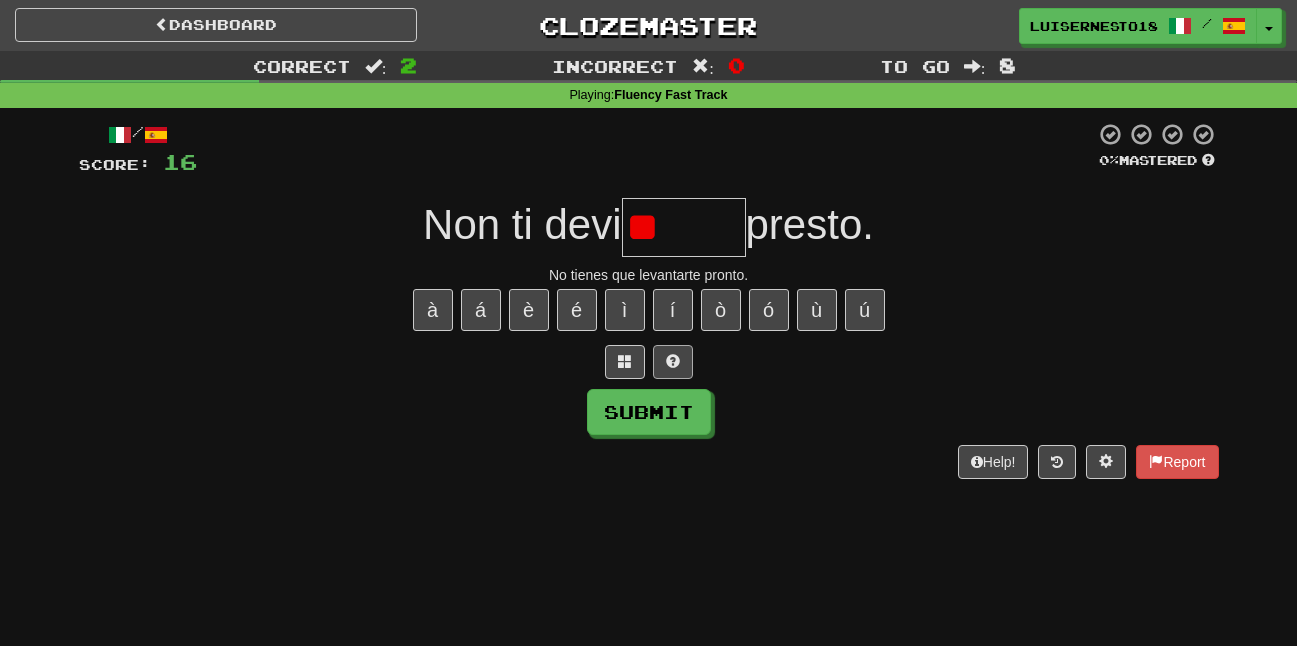 type on "*" 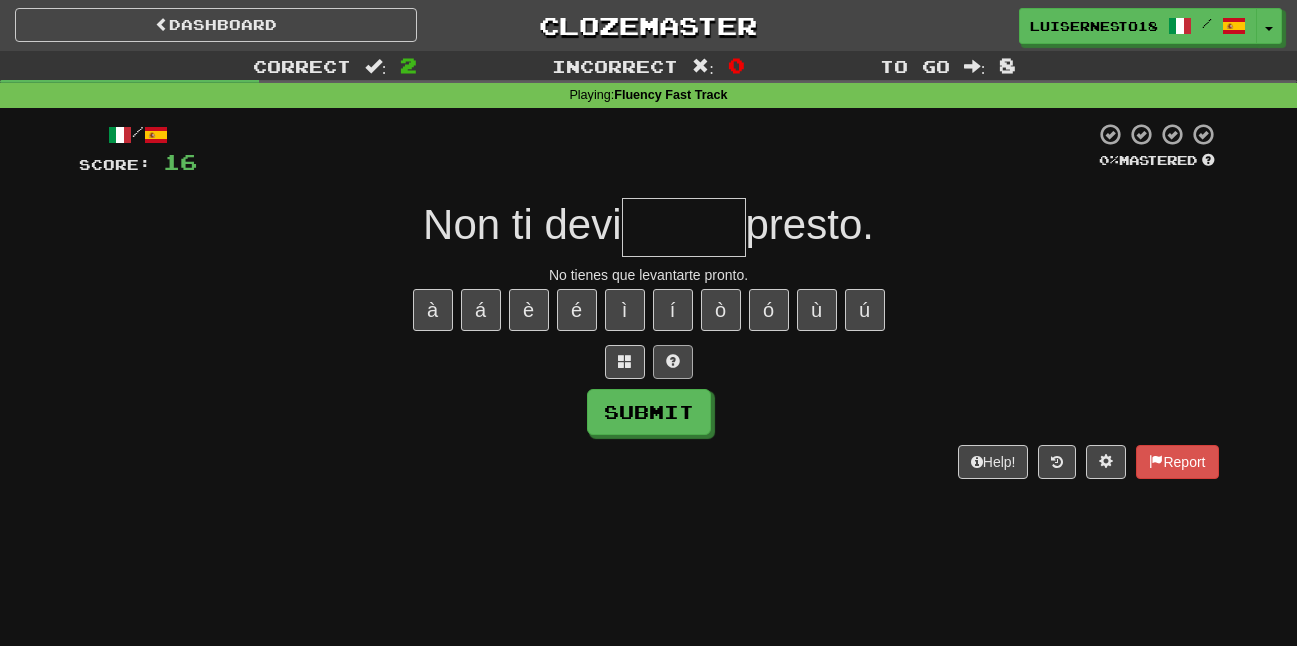 type on "*" 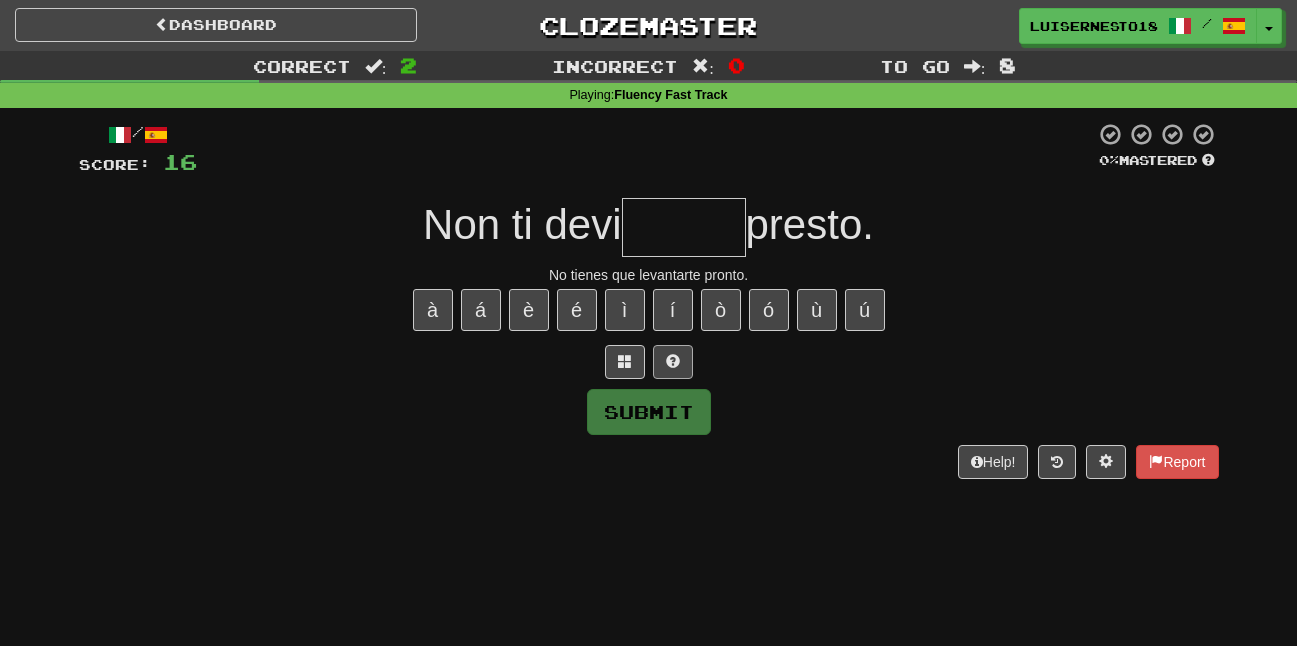 type on "*" 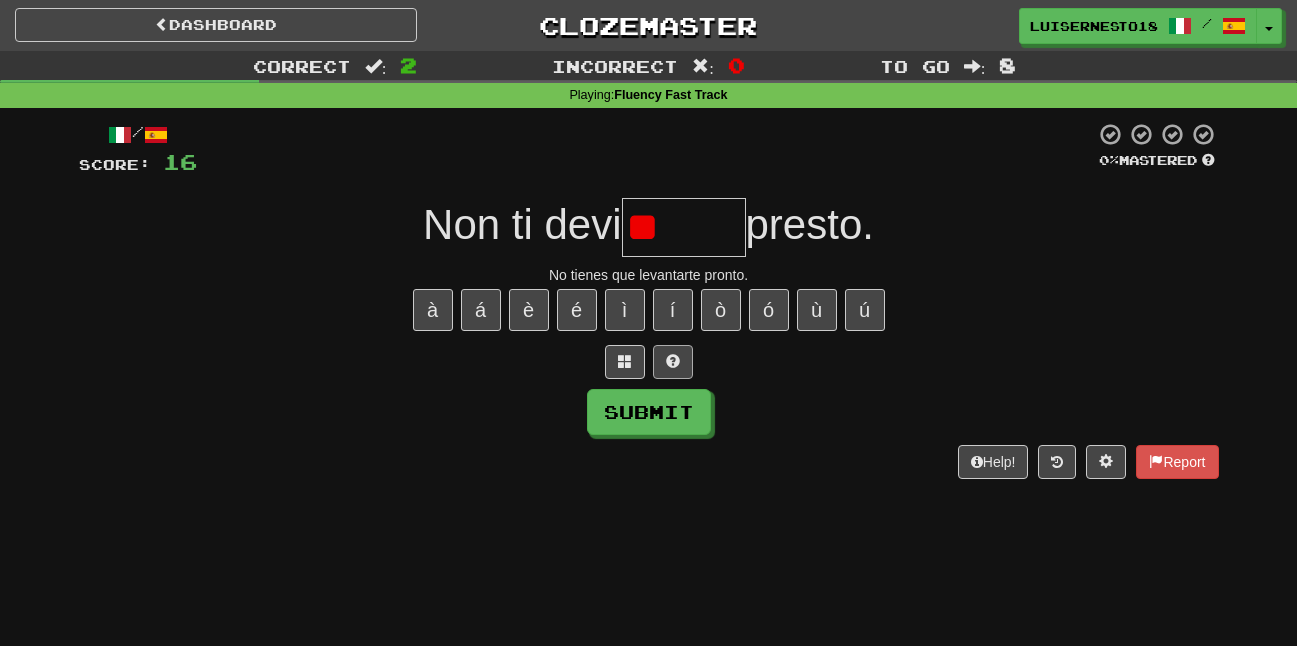 type on "*" 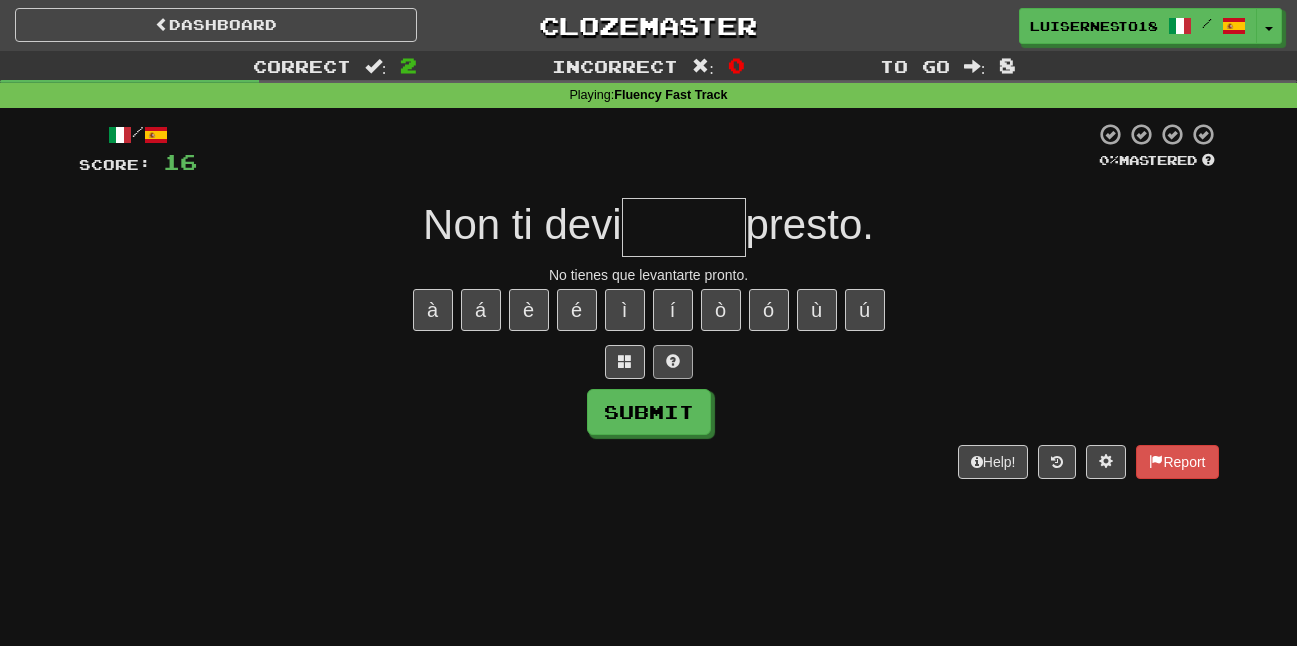 type on "*" 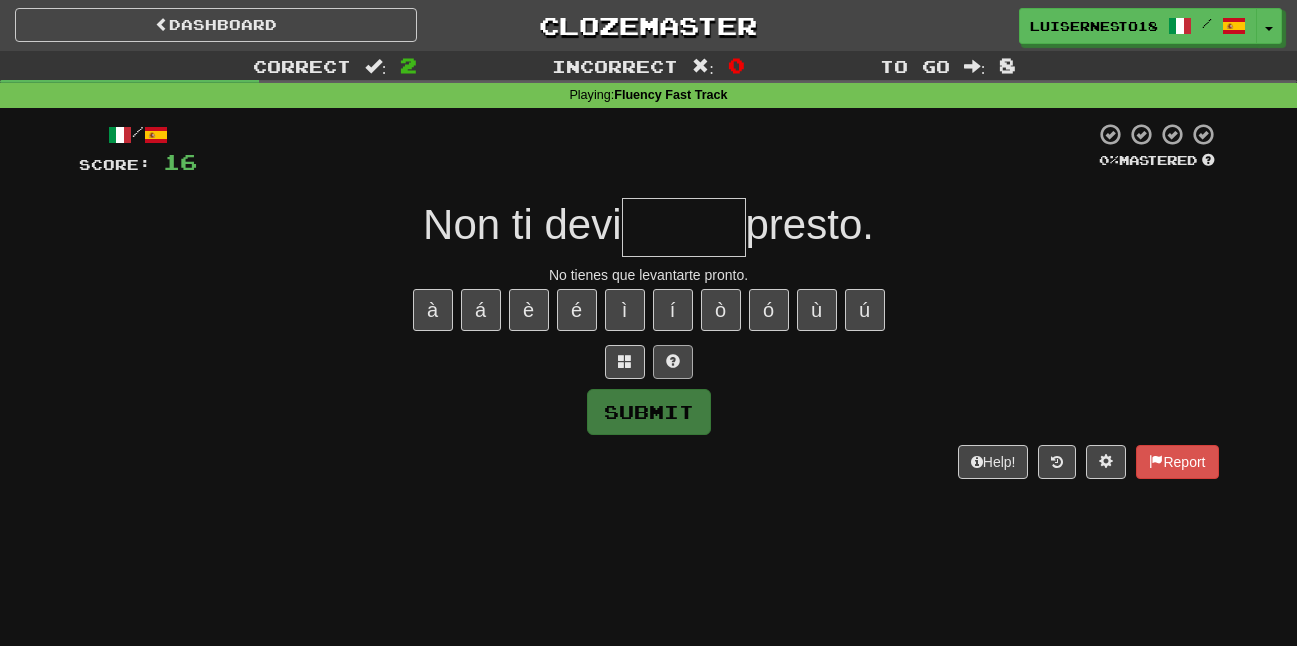 type on "*" 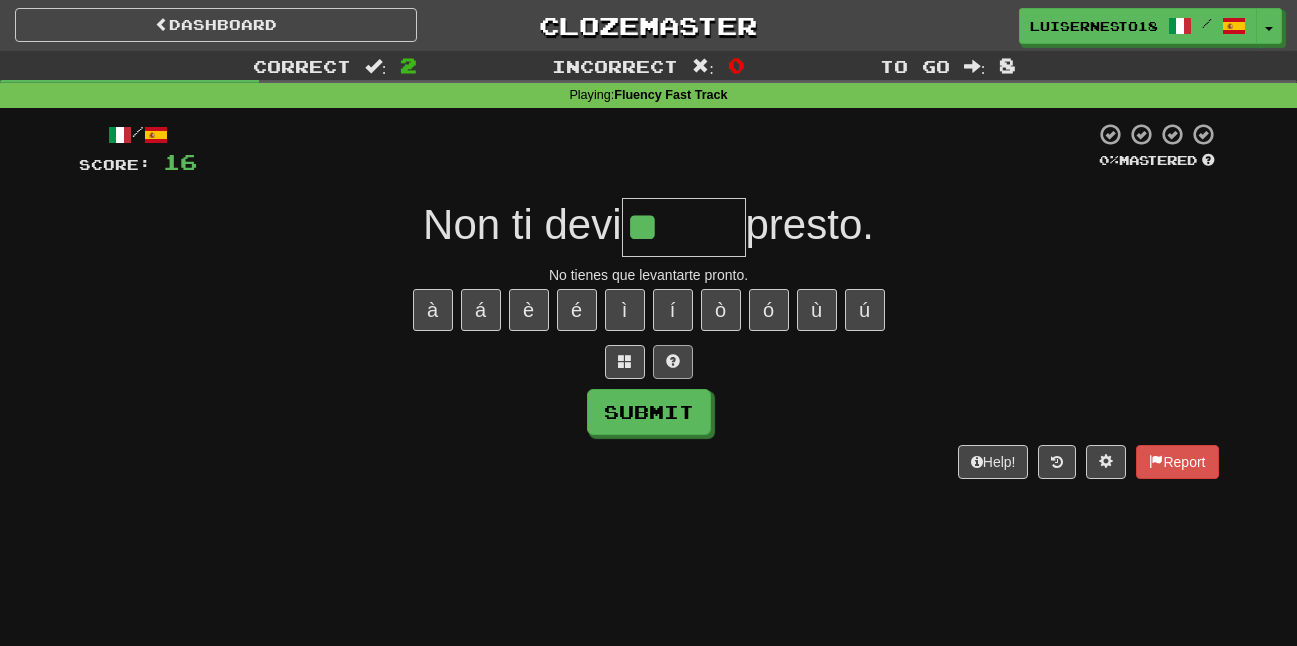type on "*" 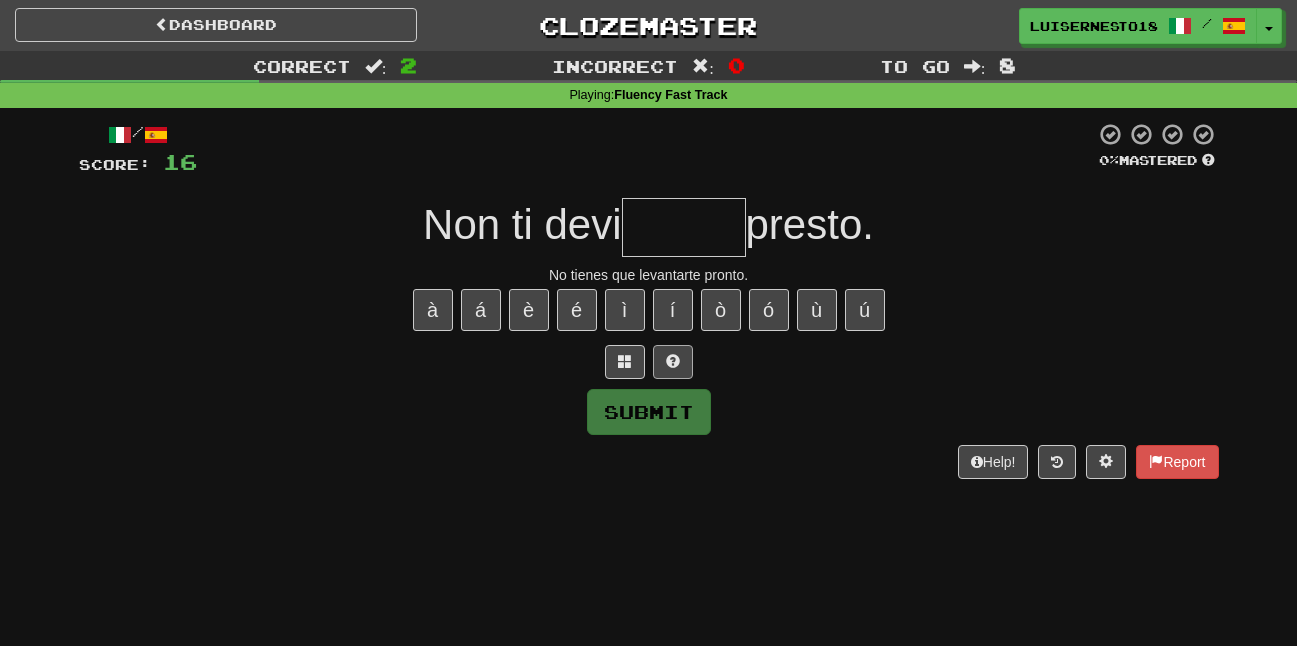type on "*" 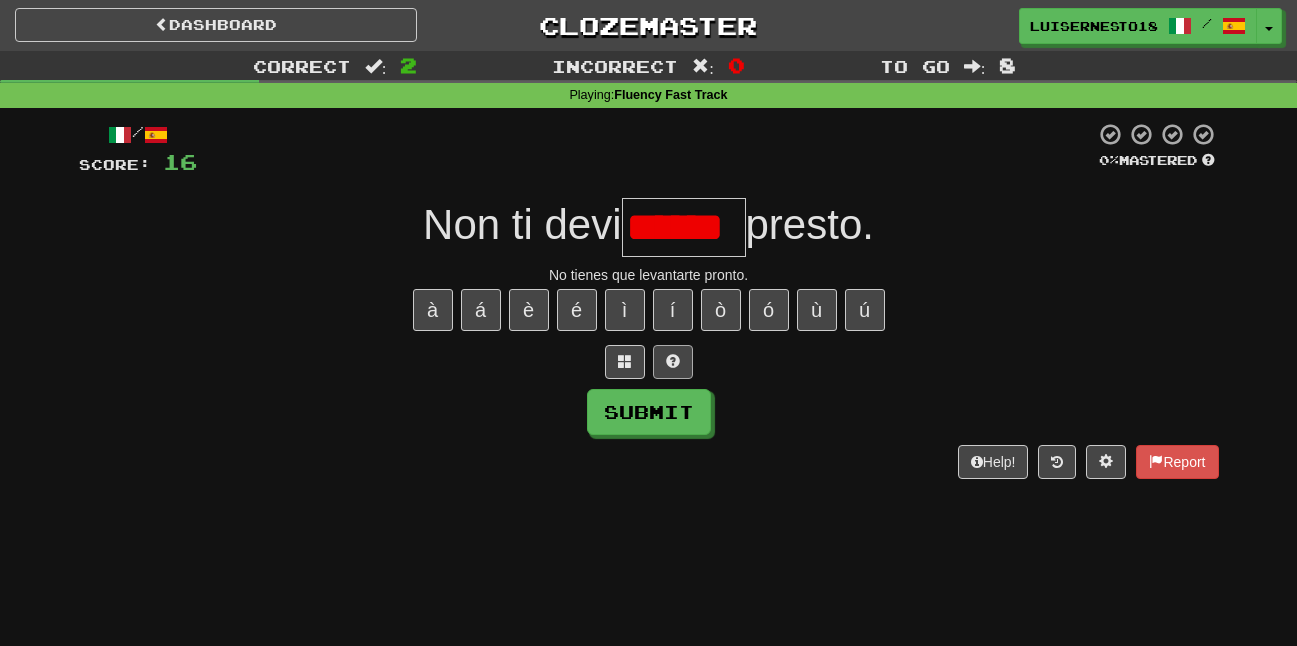 scroll, scrollTop: 0, scrollLeft: 0, axis: both 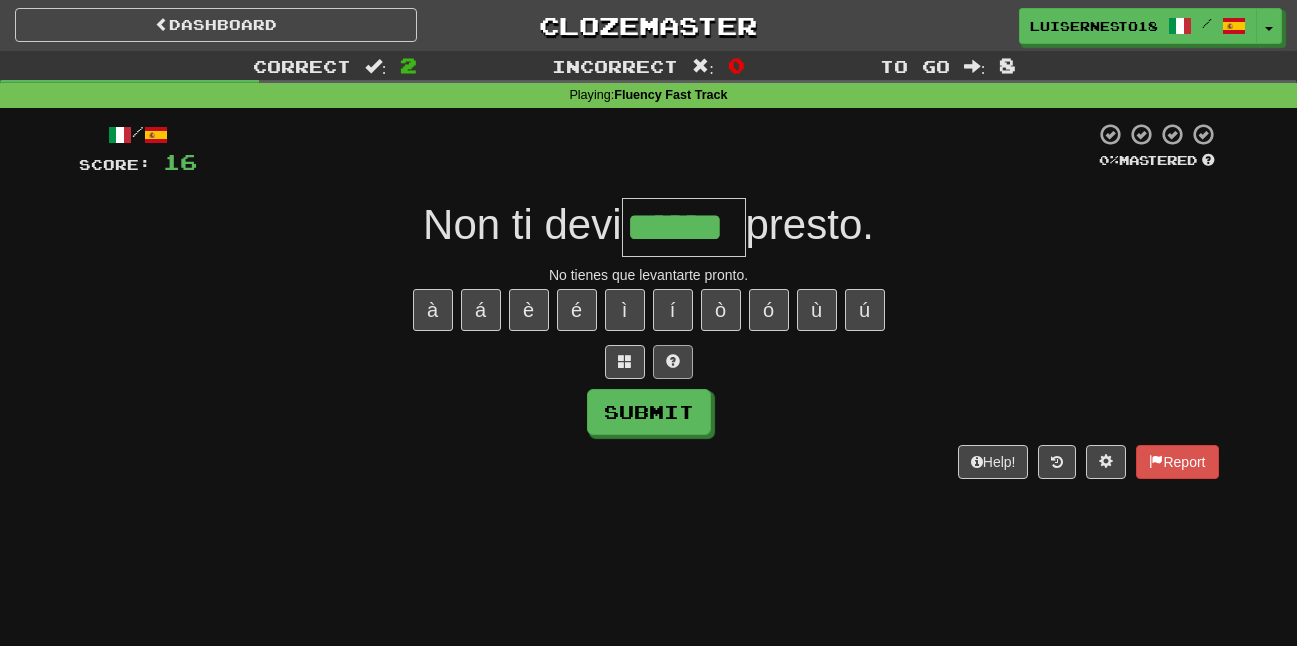 type on "******" 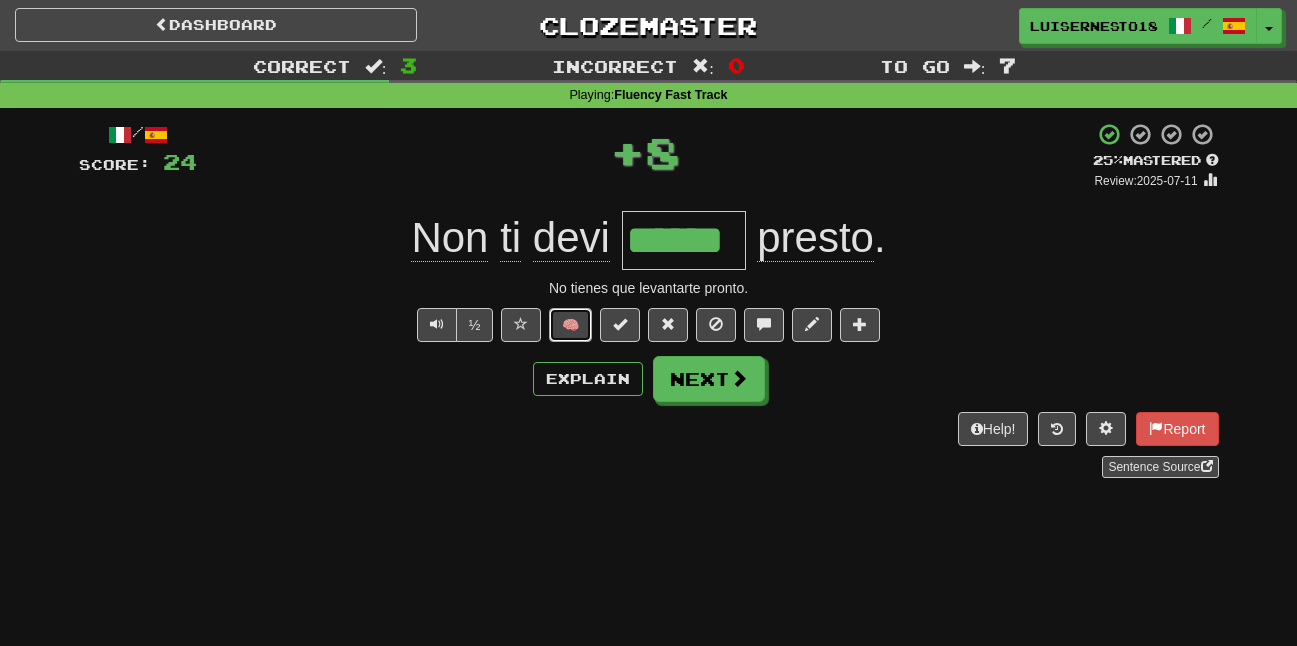 click on "🧠" at bounding box center [570, 325] 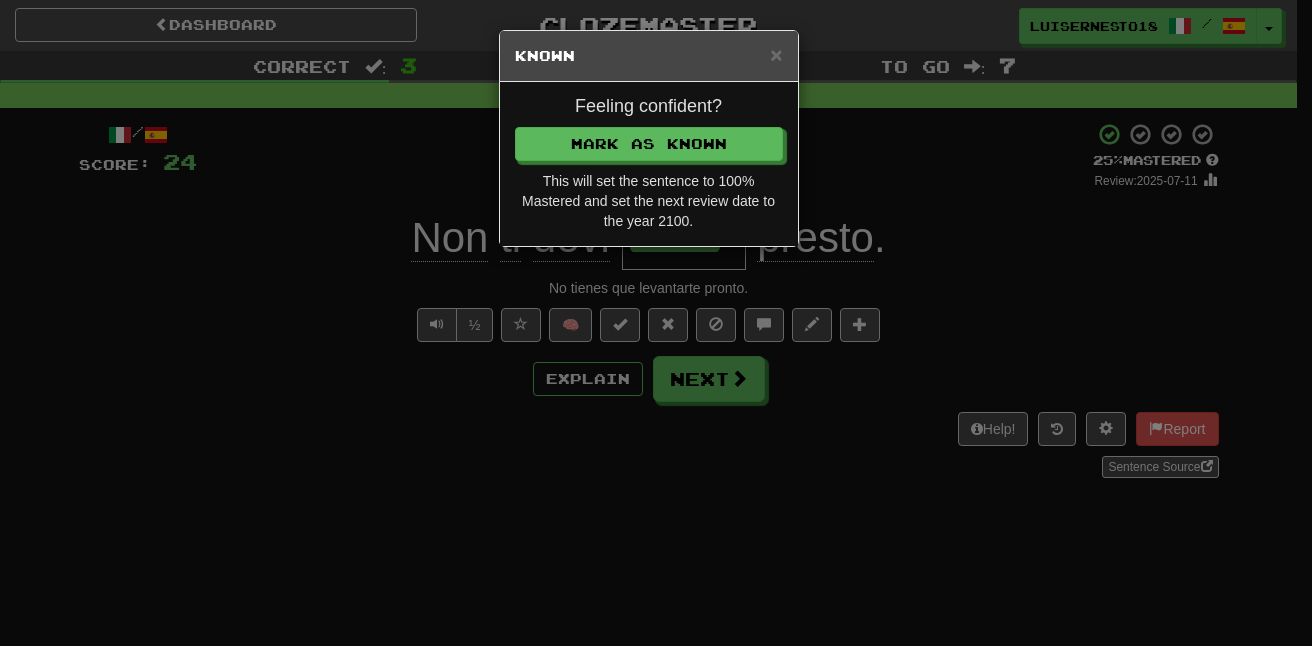 click on "Feeling confident? Mark as Known This will set the sentence to 100% Mastered and set the next review date to the year 2100." at bounding box center (649, 164) 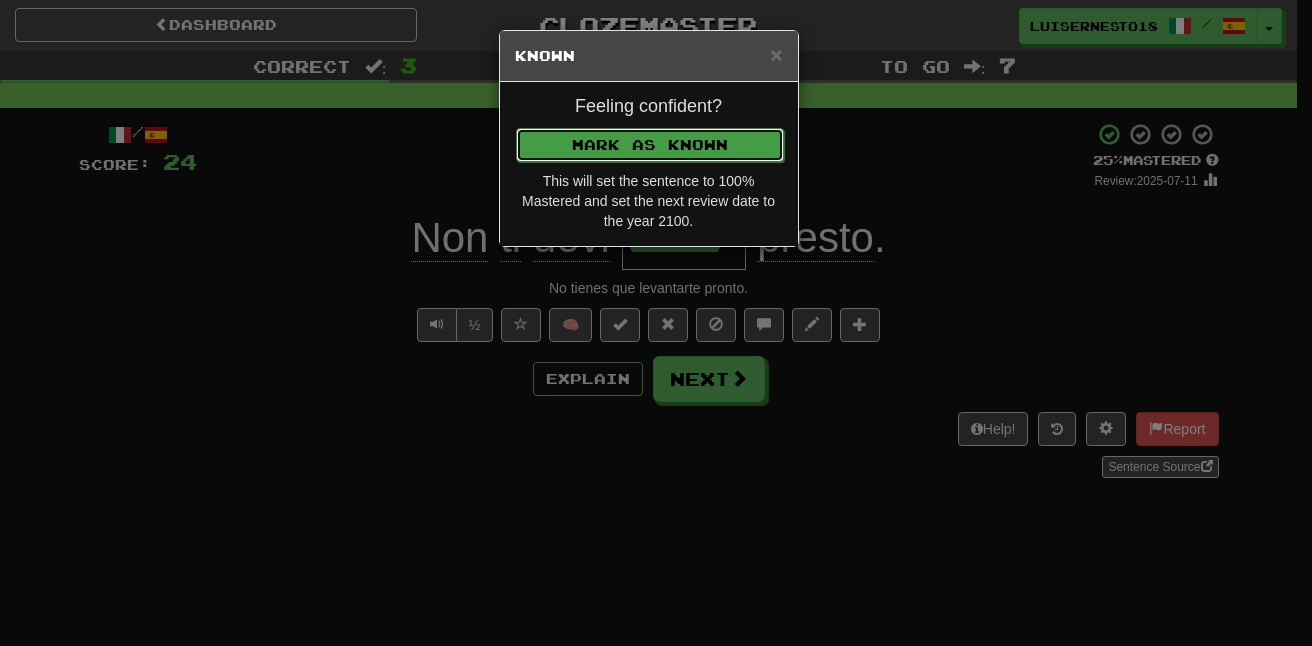 click on "Mark as Known" at bounding box center (650, 145) 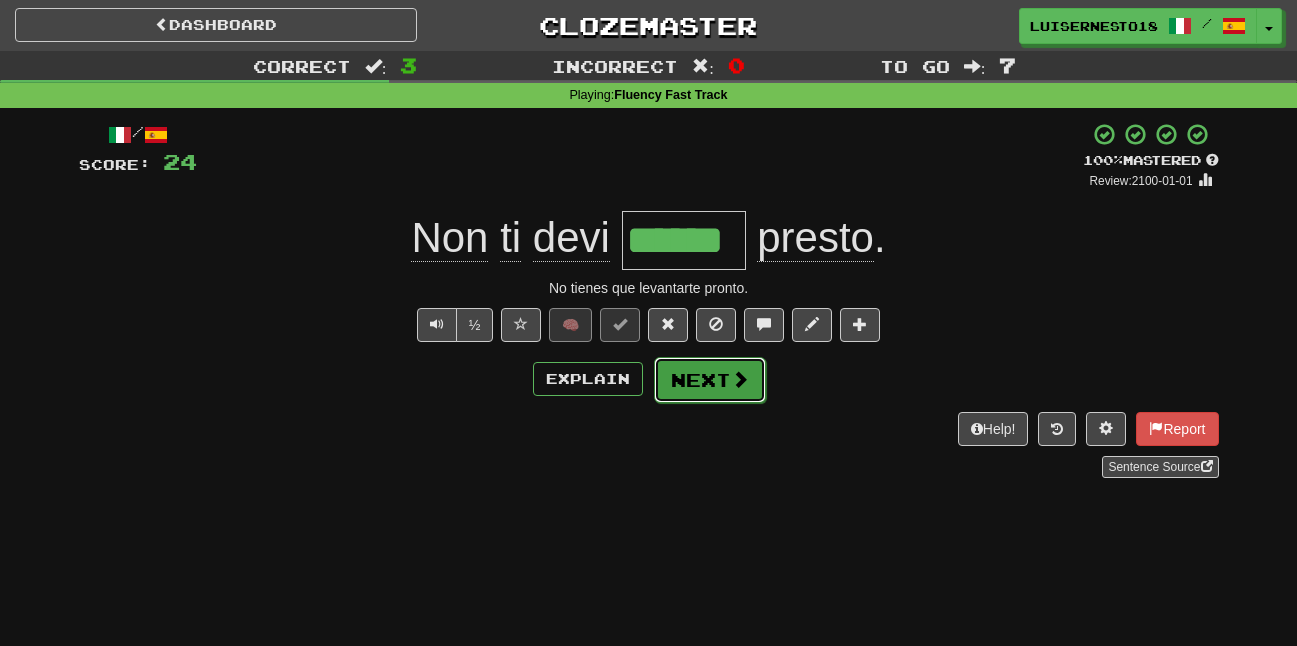 click on "Next" at bounding box center [710, 380] 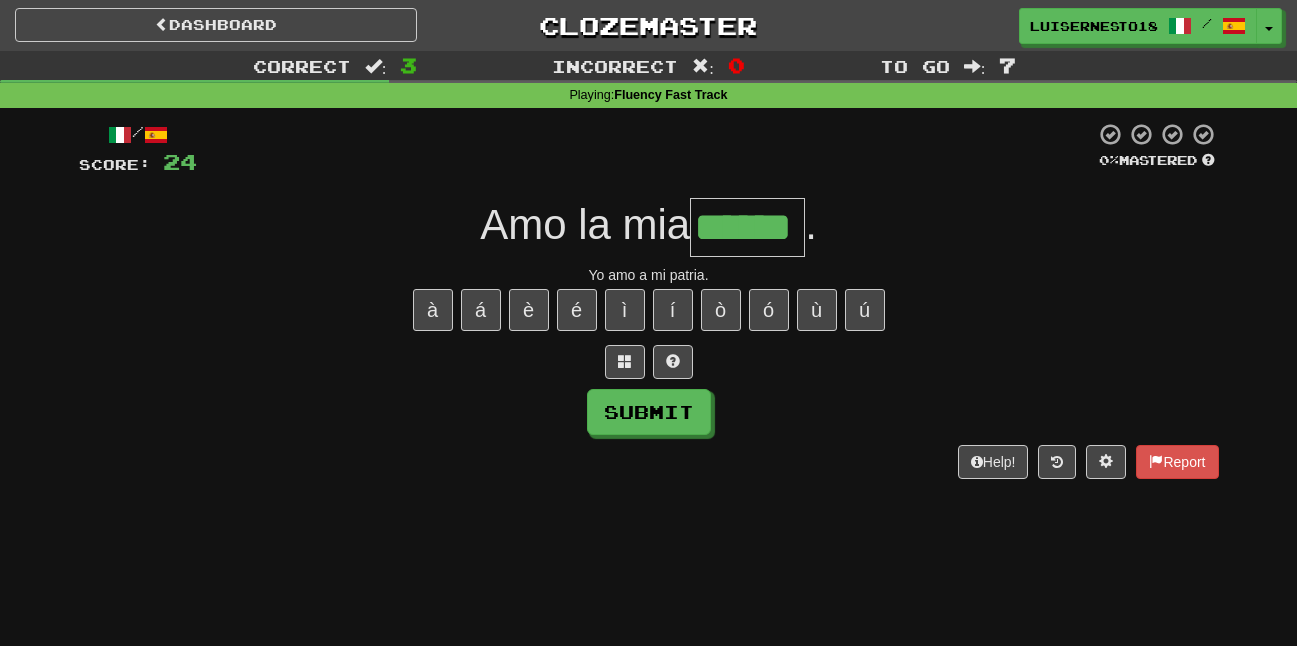 type on "******" 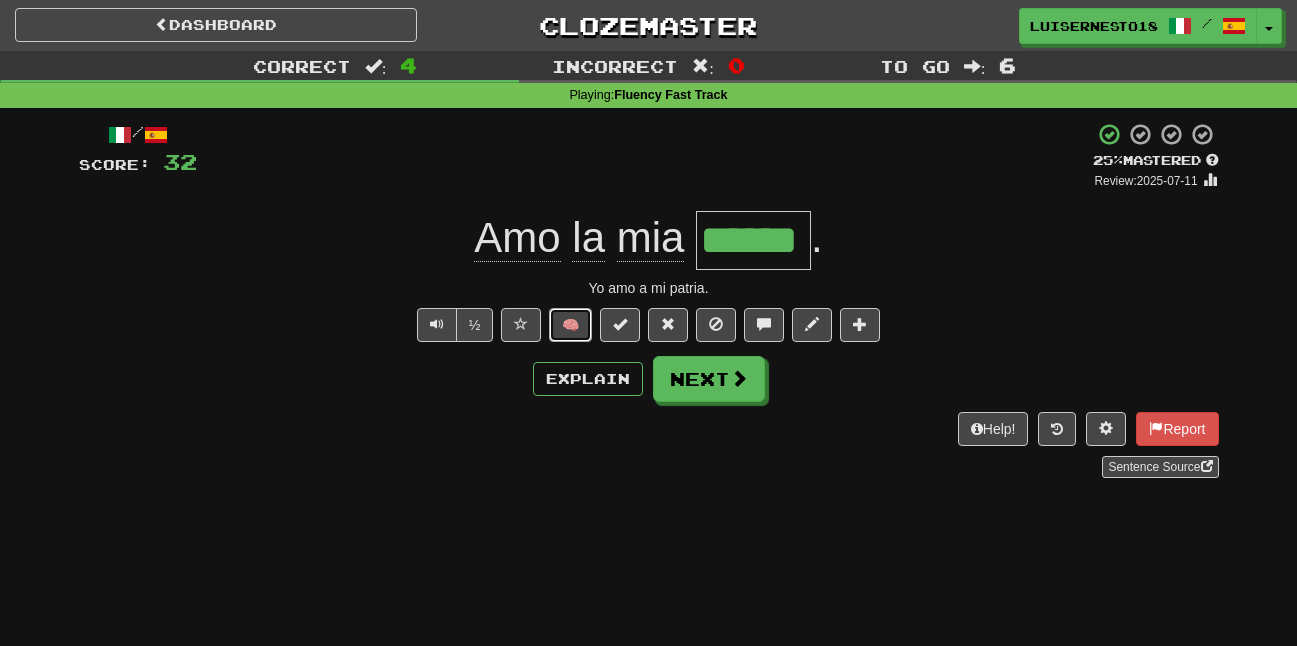 click on "🧠" at bounding box center (570, 325) 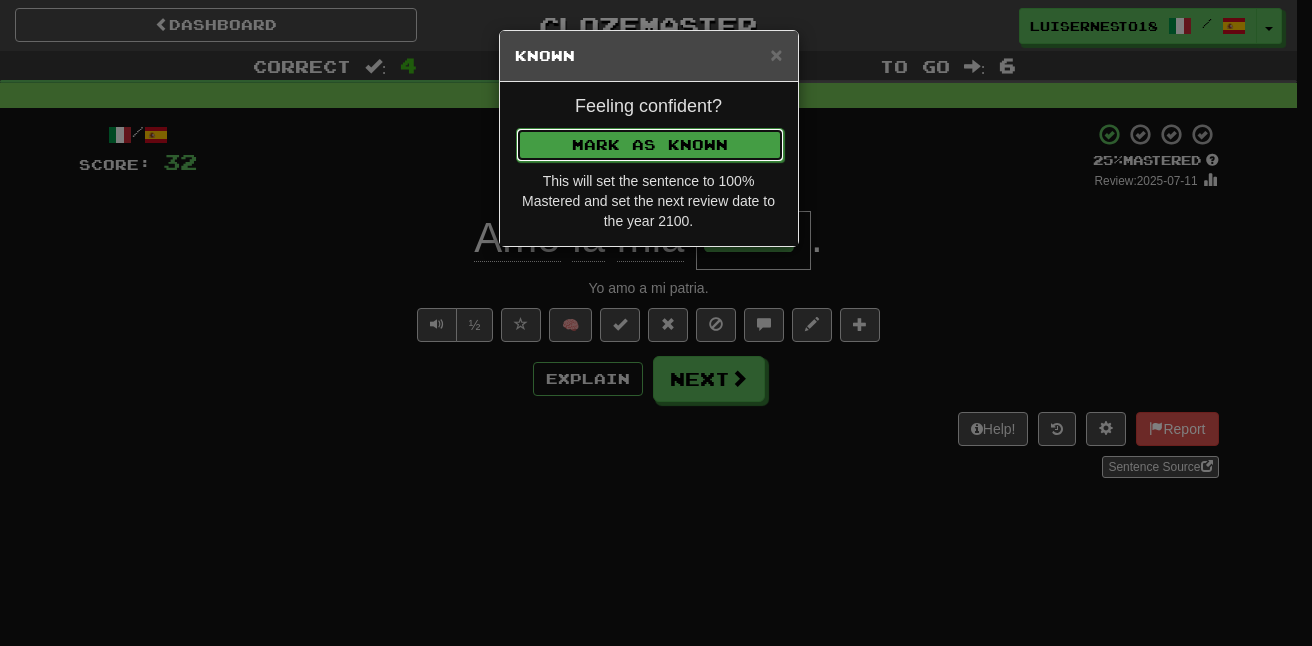 click on "Mark as Known" at bounding box center [650, 145] 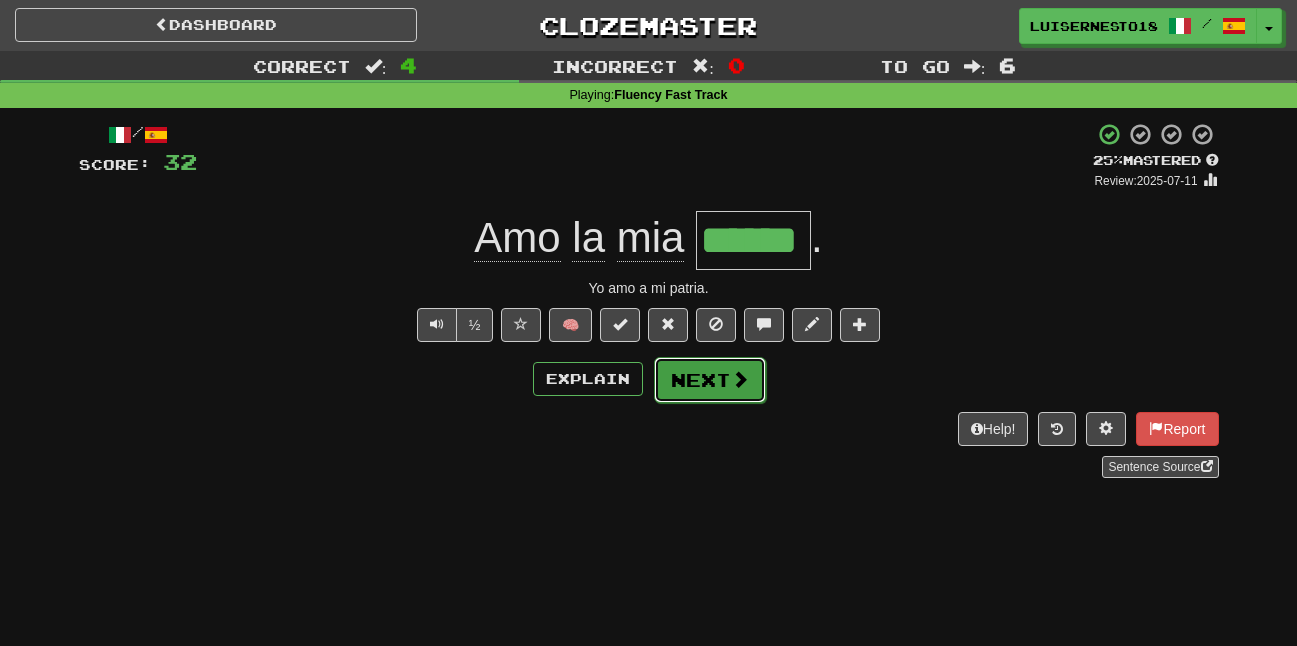 click on "Next" at bounding box center (710, 380) 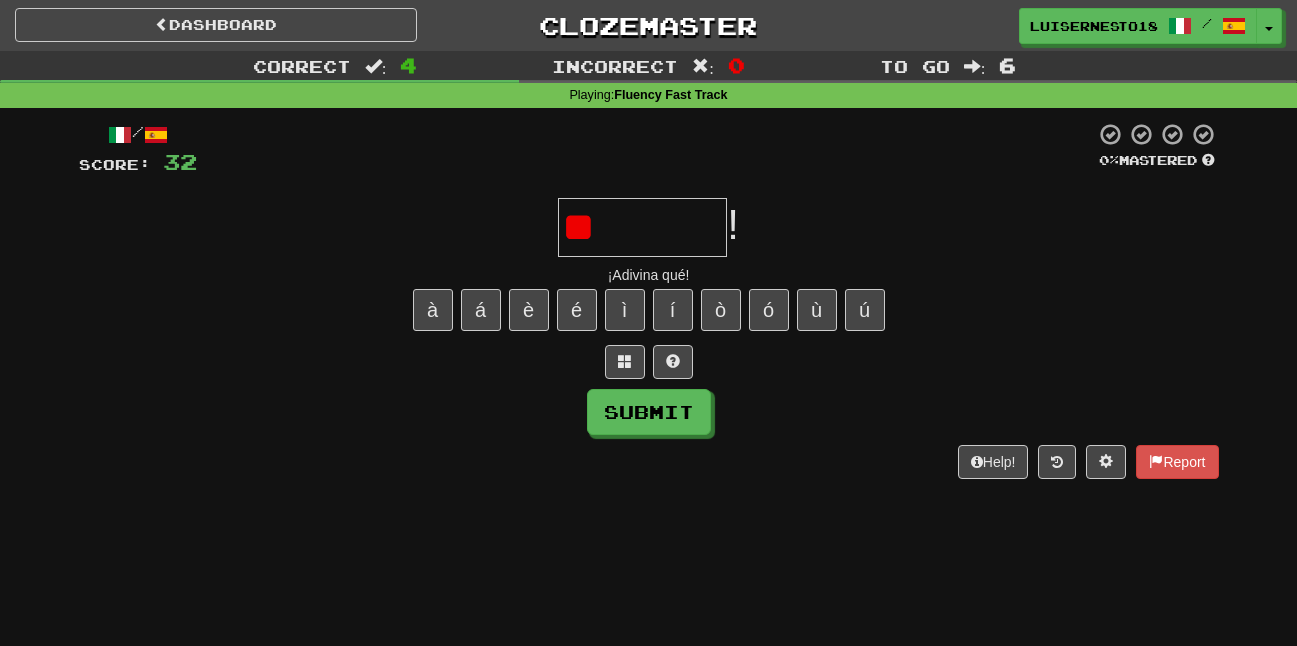 type on "*" 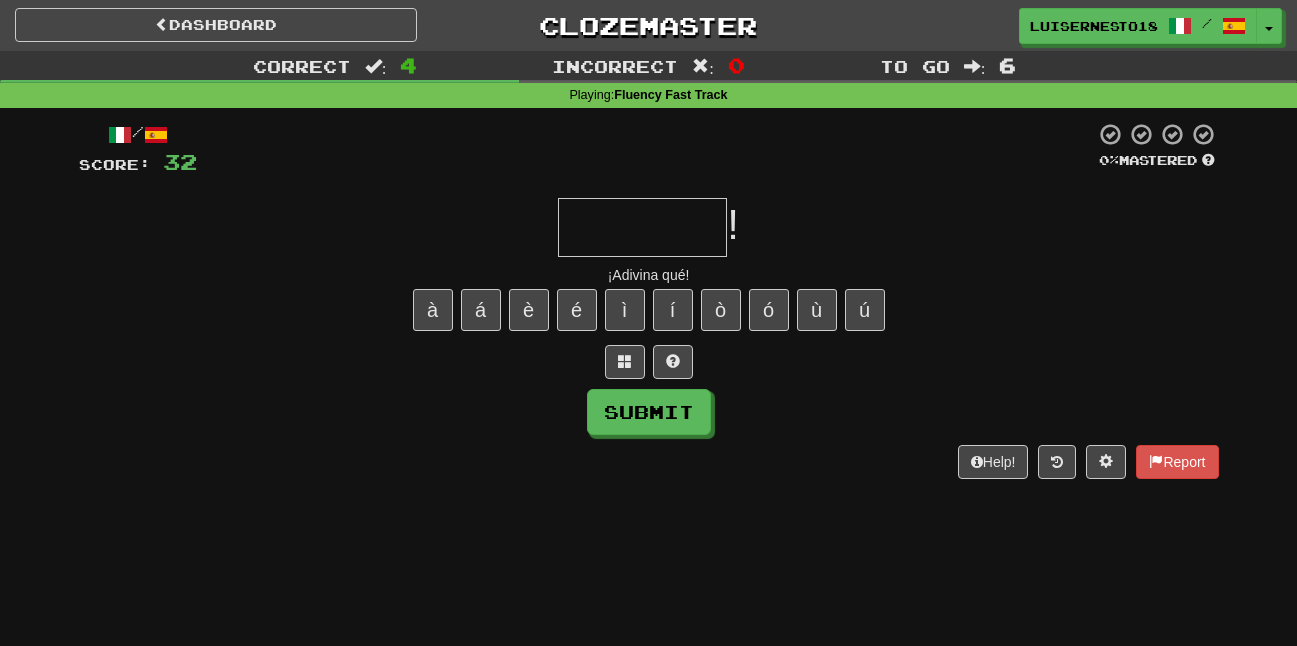 type on "*" 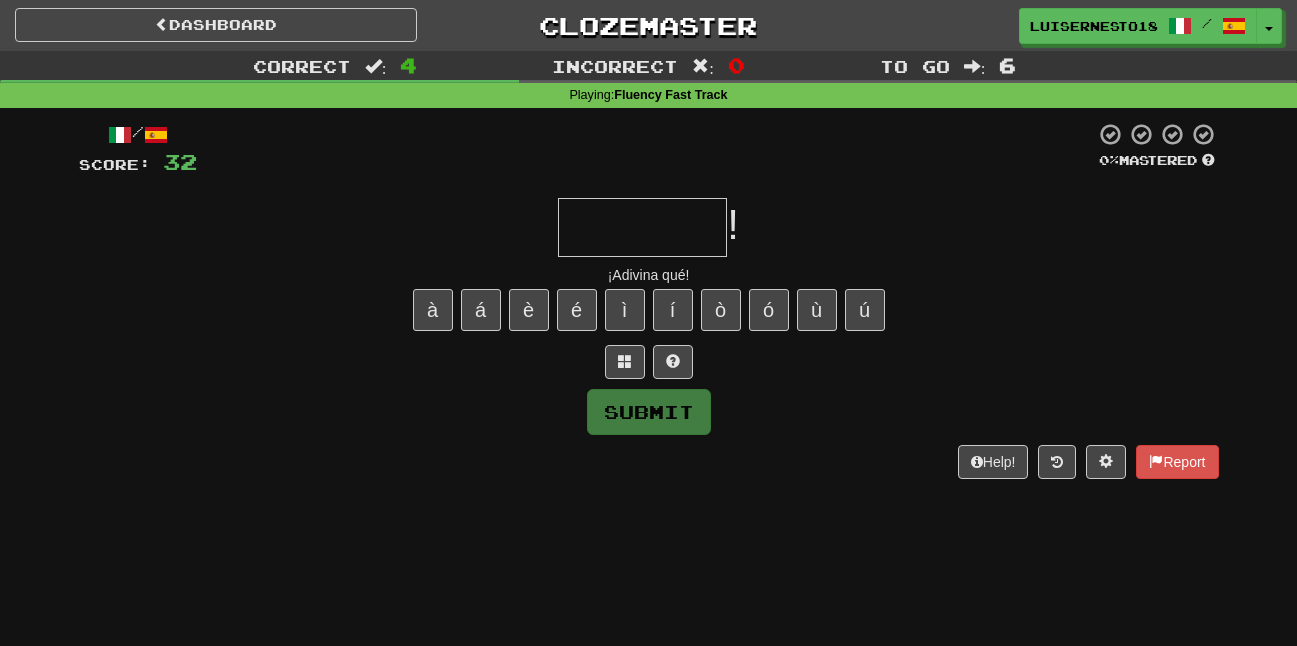 type on "*" 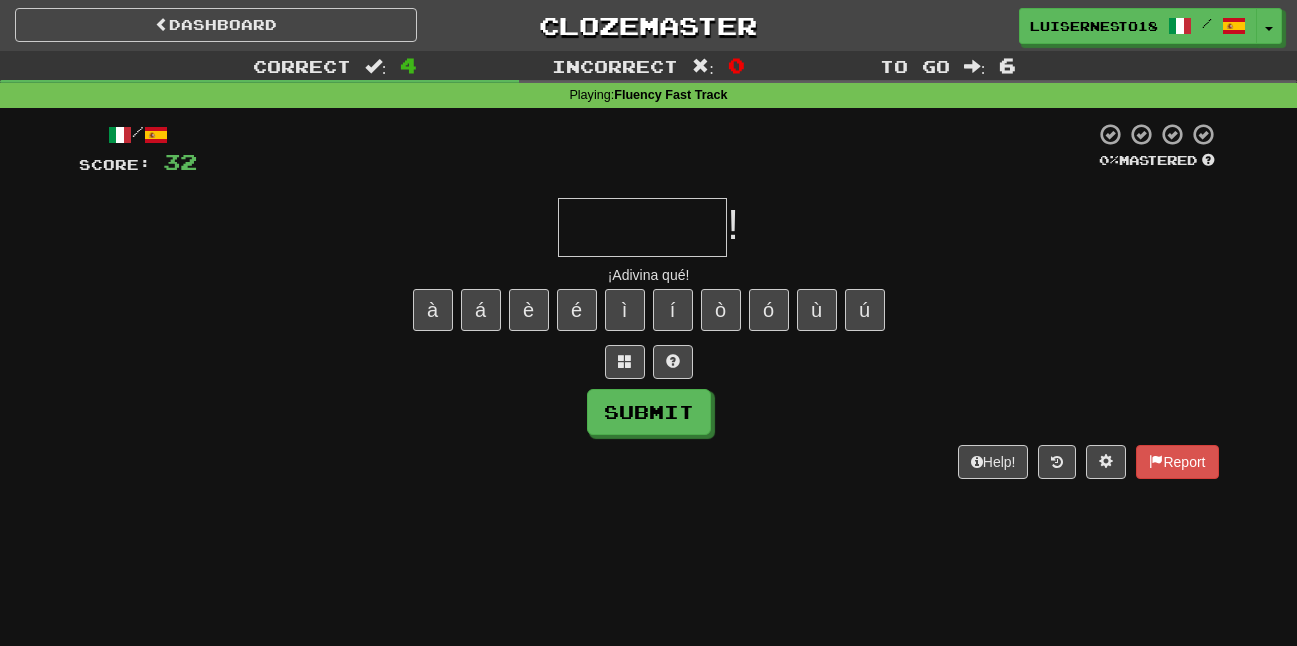 type on "*" 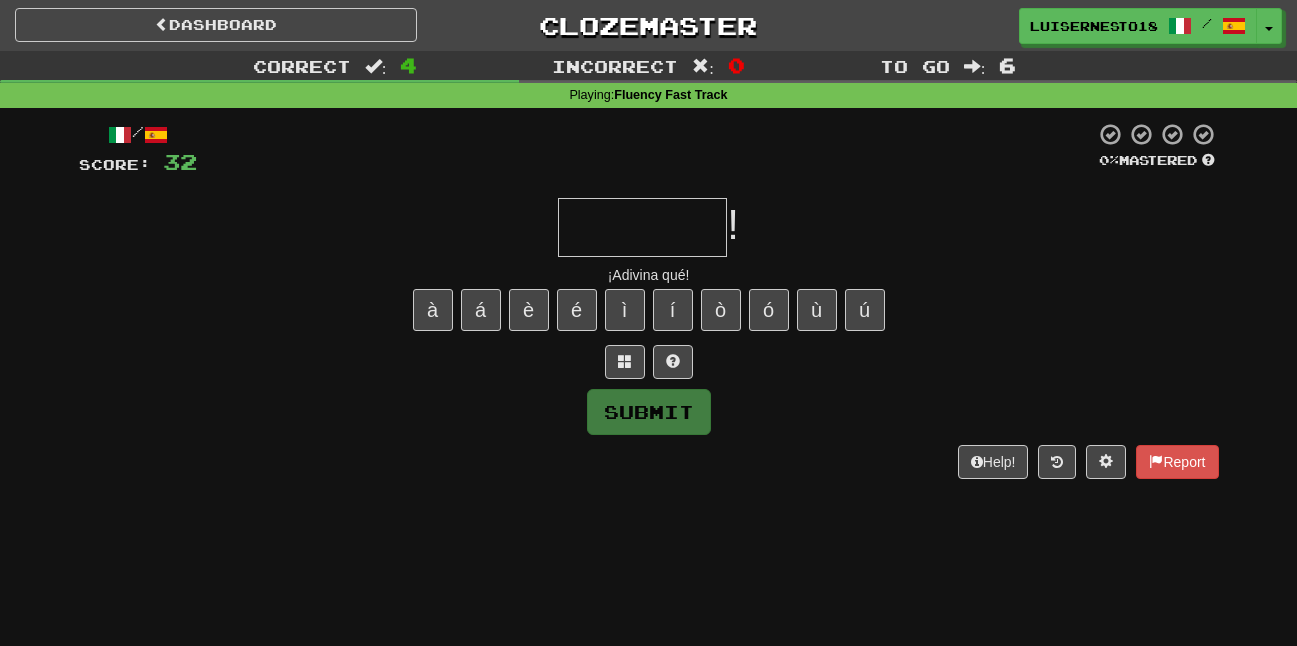 type on "*" 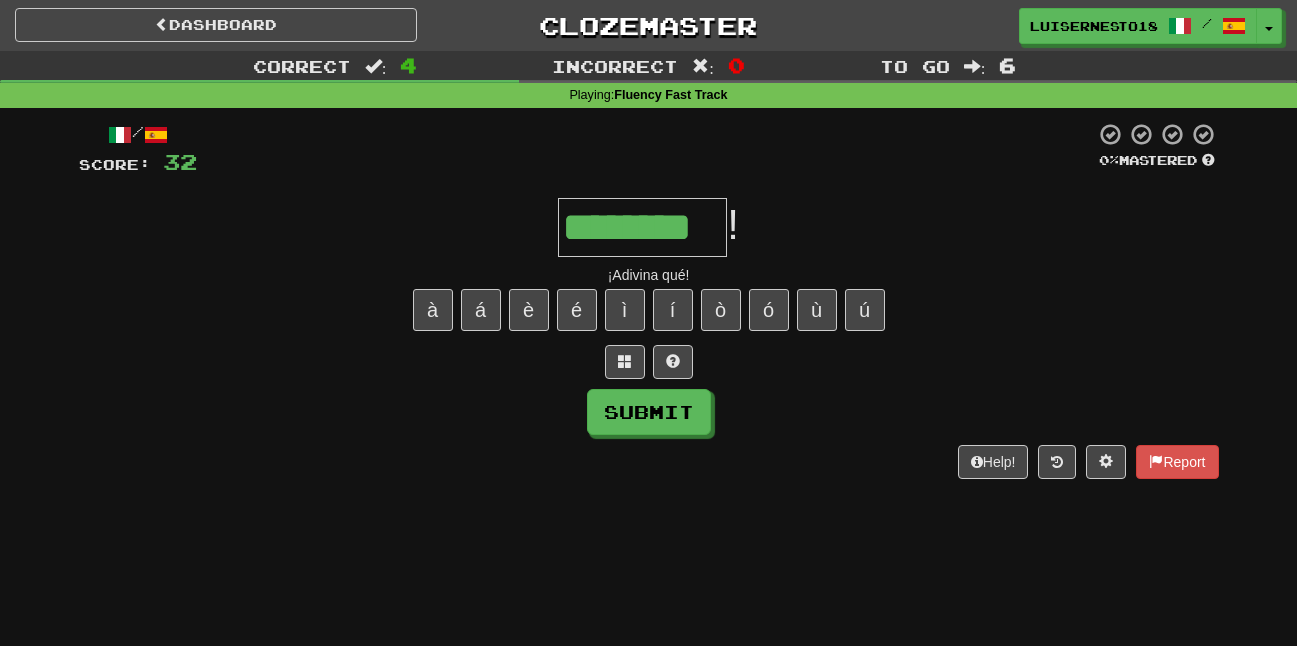 type on "********" 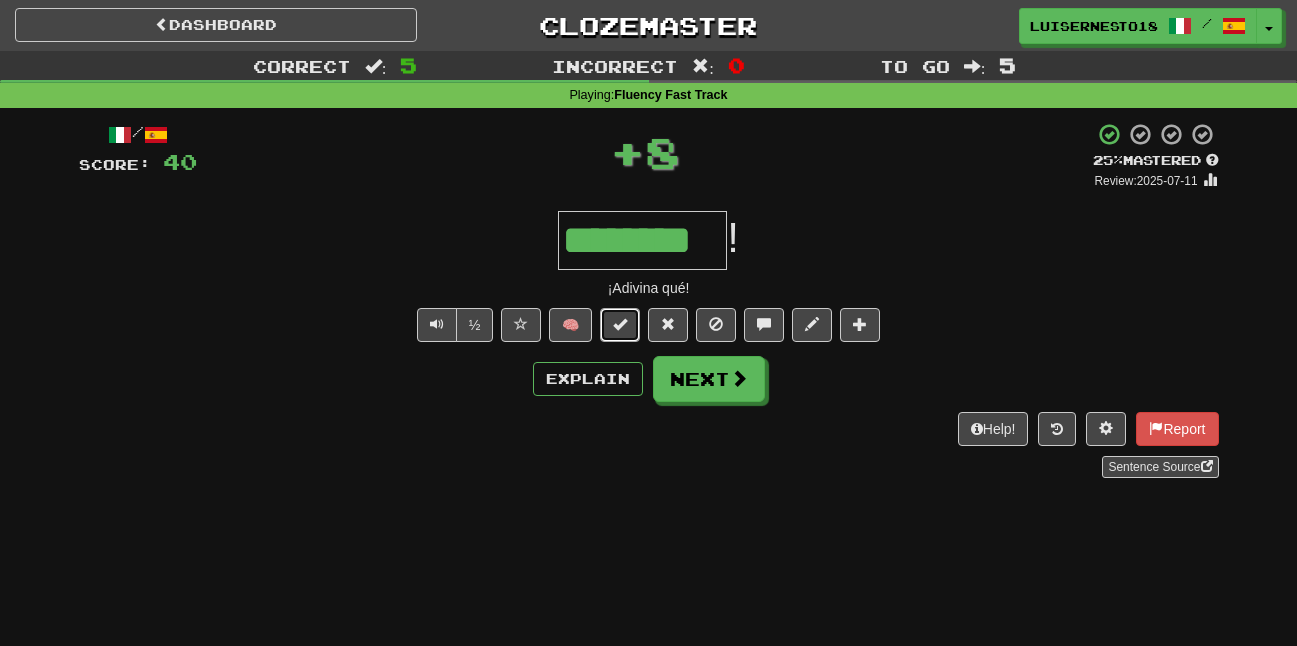 click at bounding box center [620, 325] 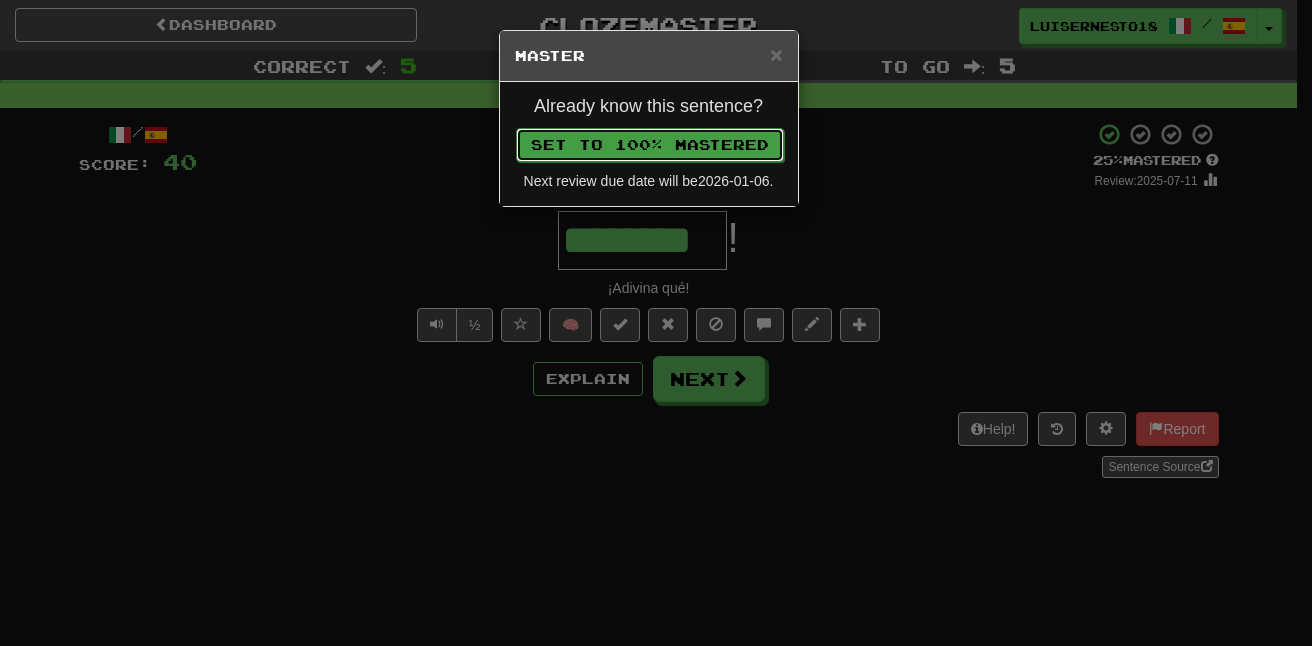 click on "Set to 100% Mastered" at bounding box center [650, 145] 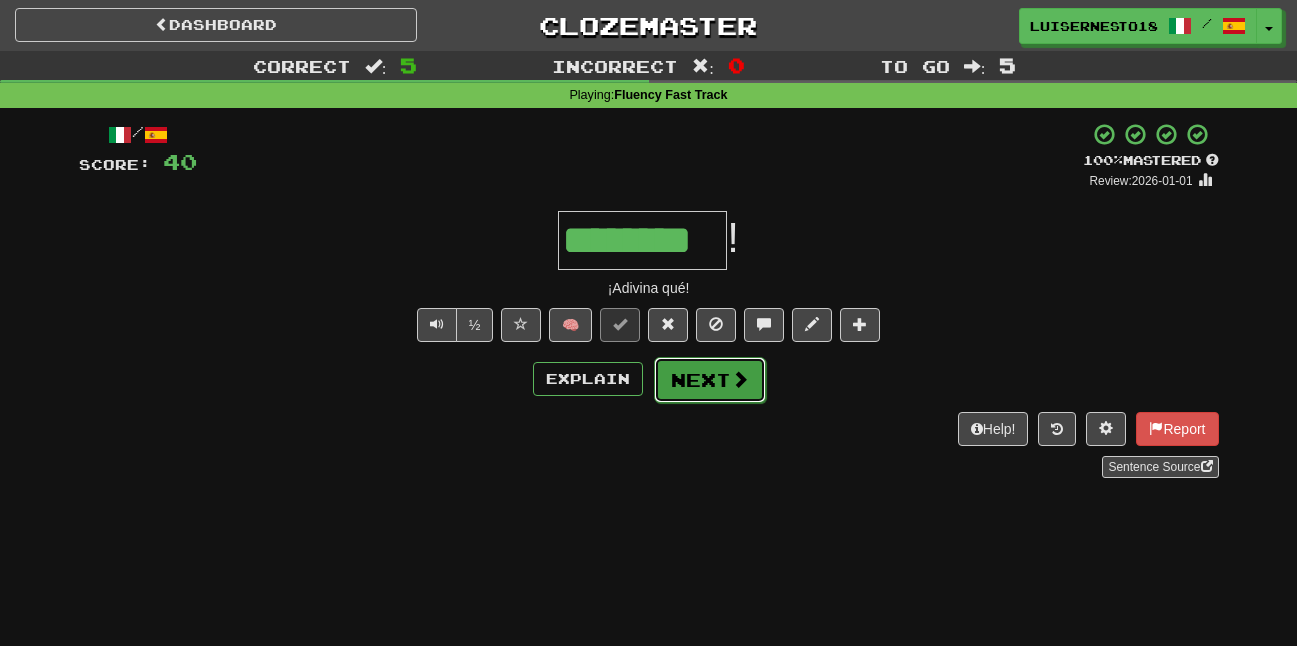 click on "Next" at bounding box center [710, 380] 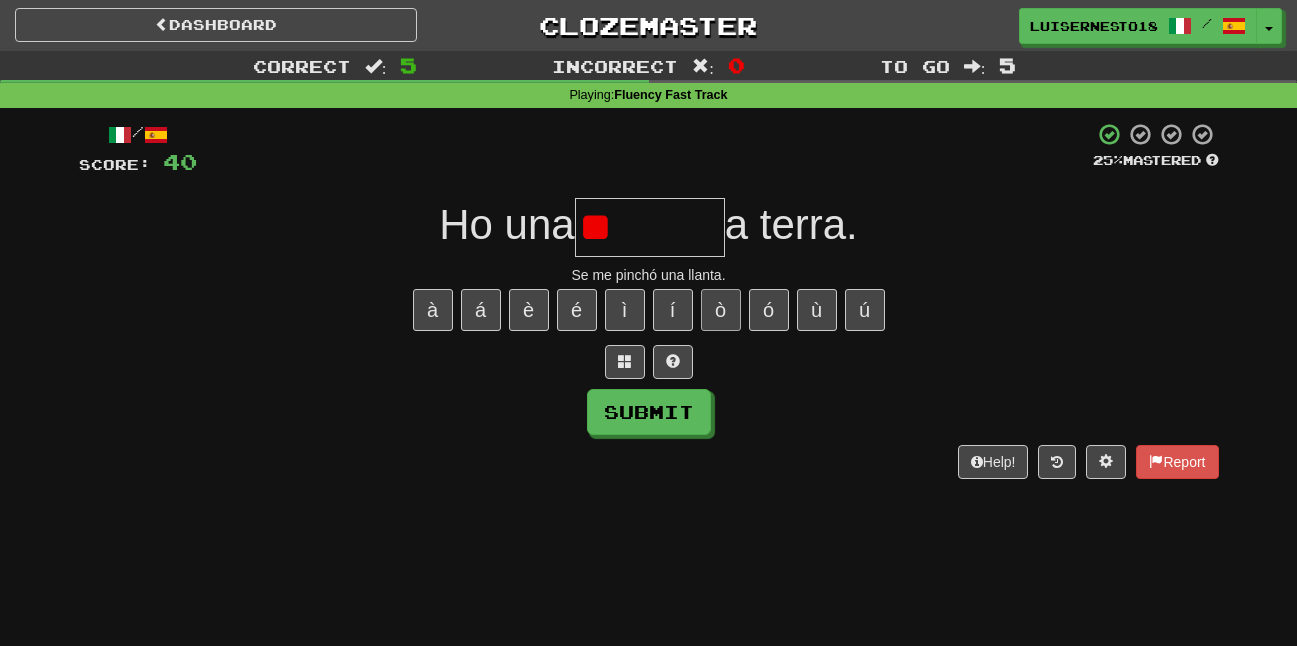 type on "*" 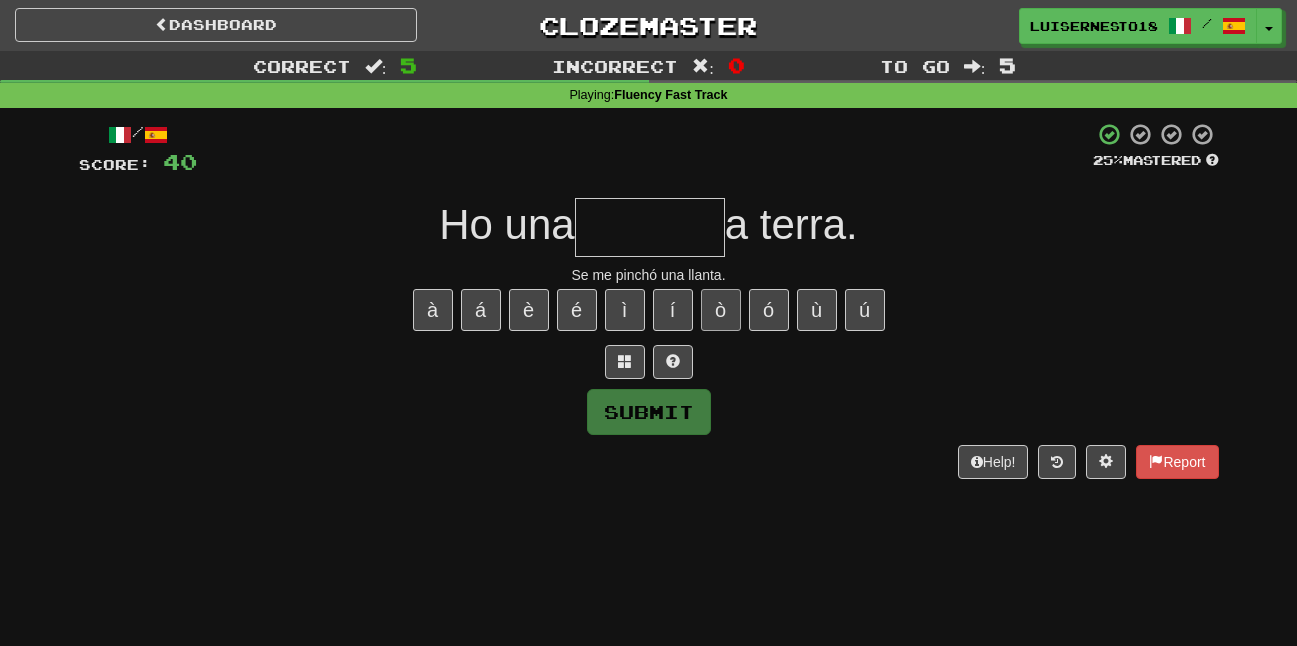 type on "*" 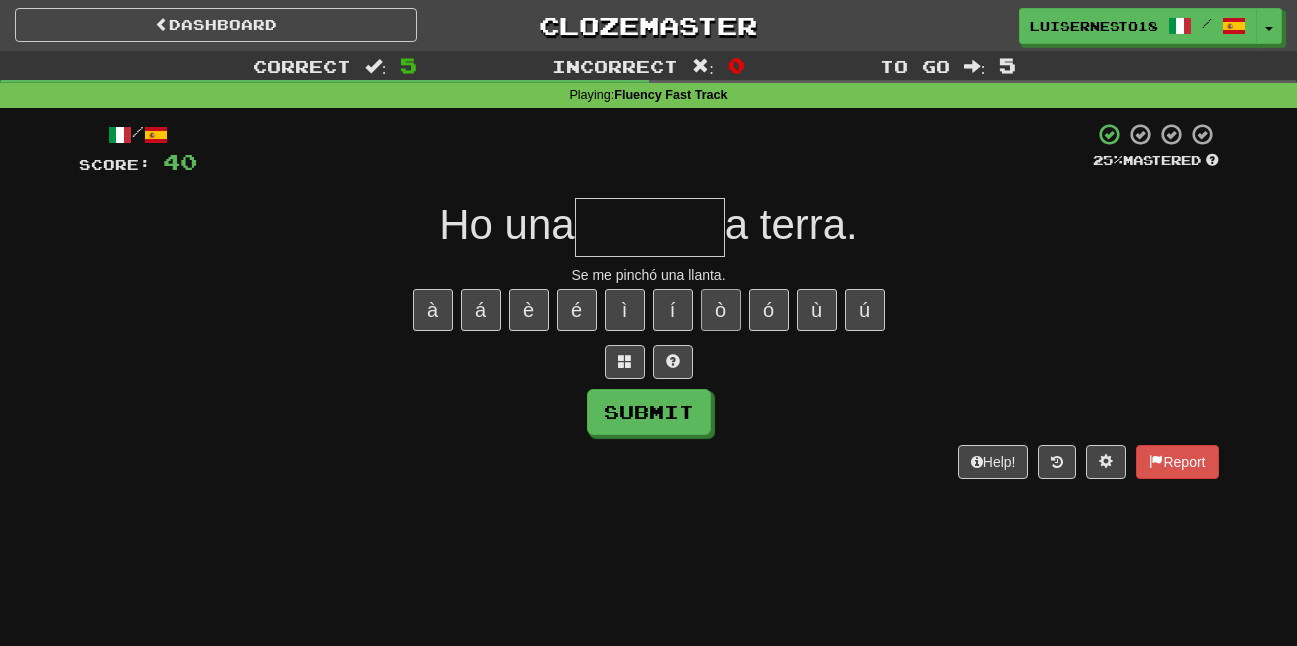 type on "*" 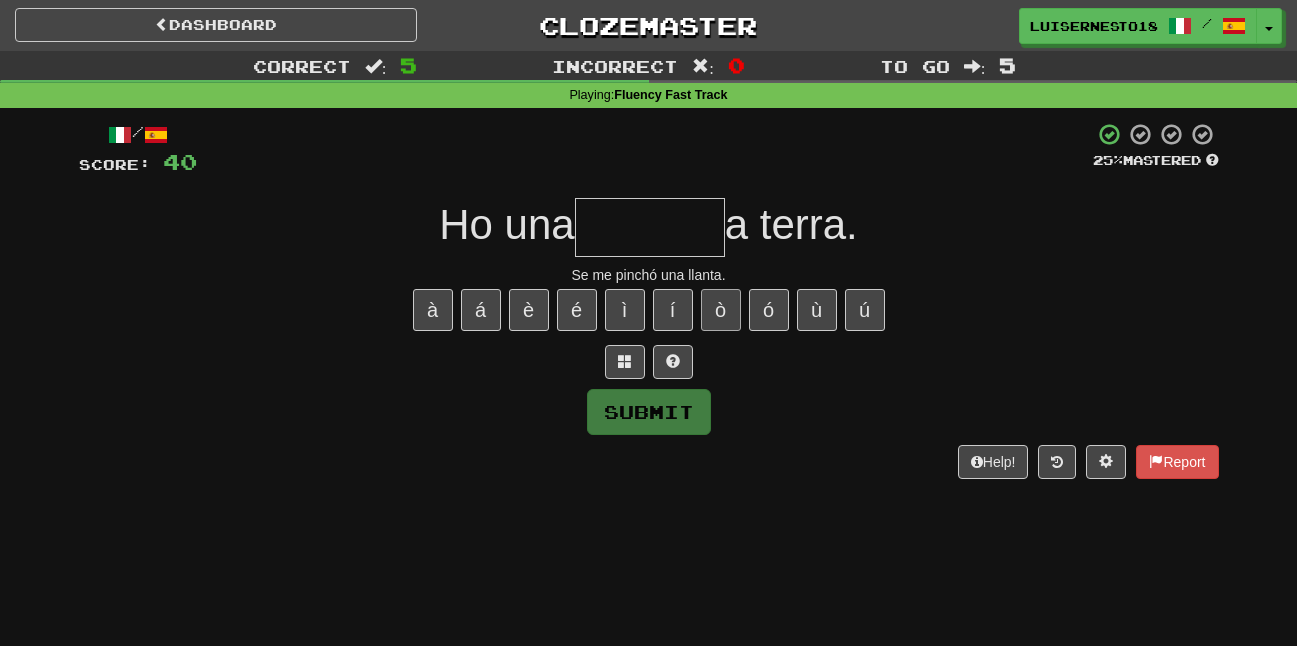 type on "*" 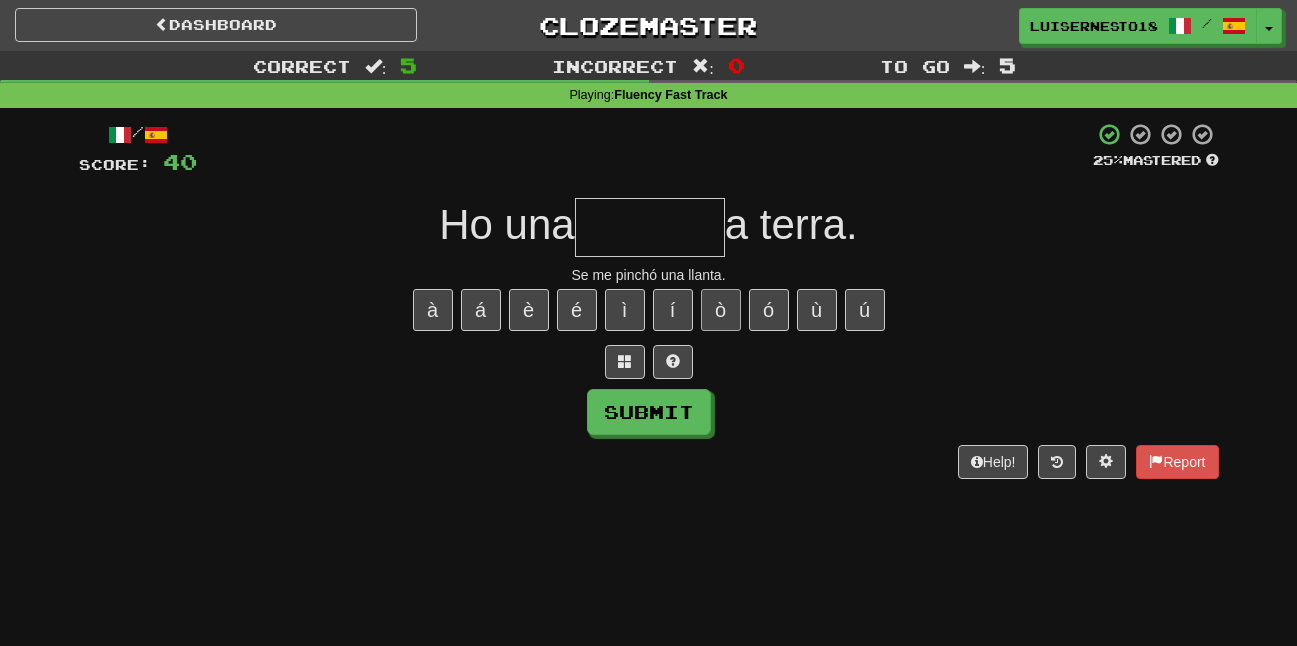 type on "*" 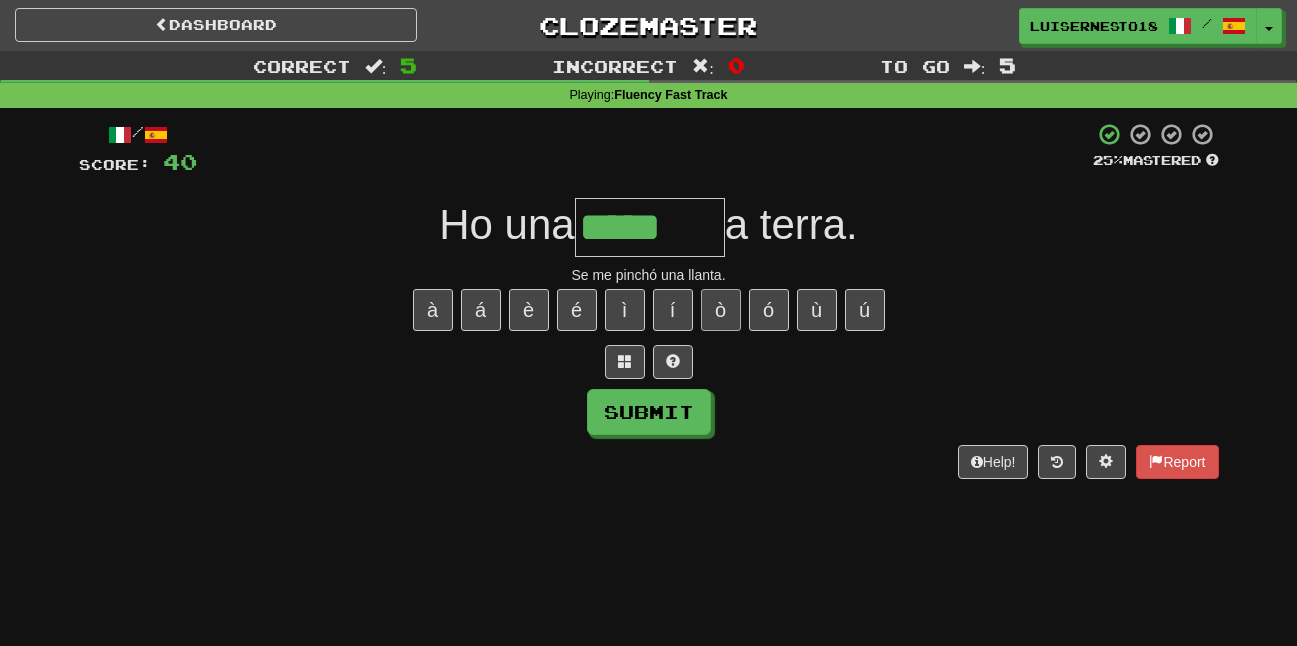 type on "*****" 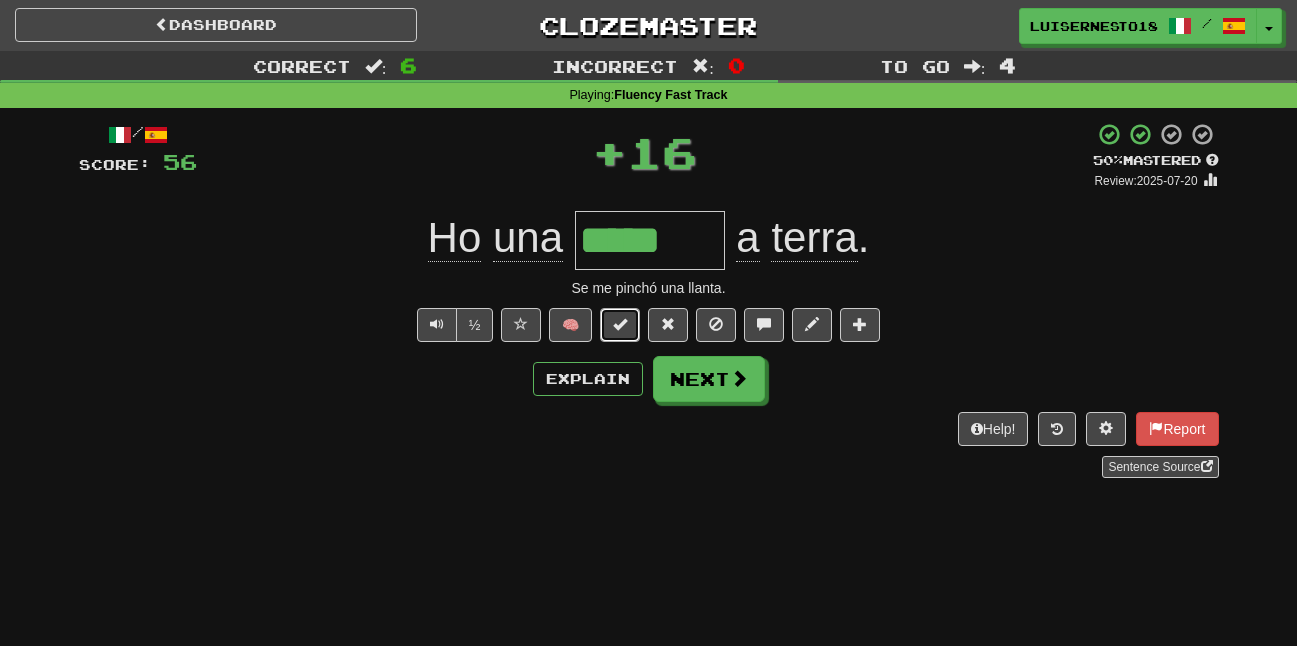 click at bounding box center (620, 324) 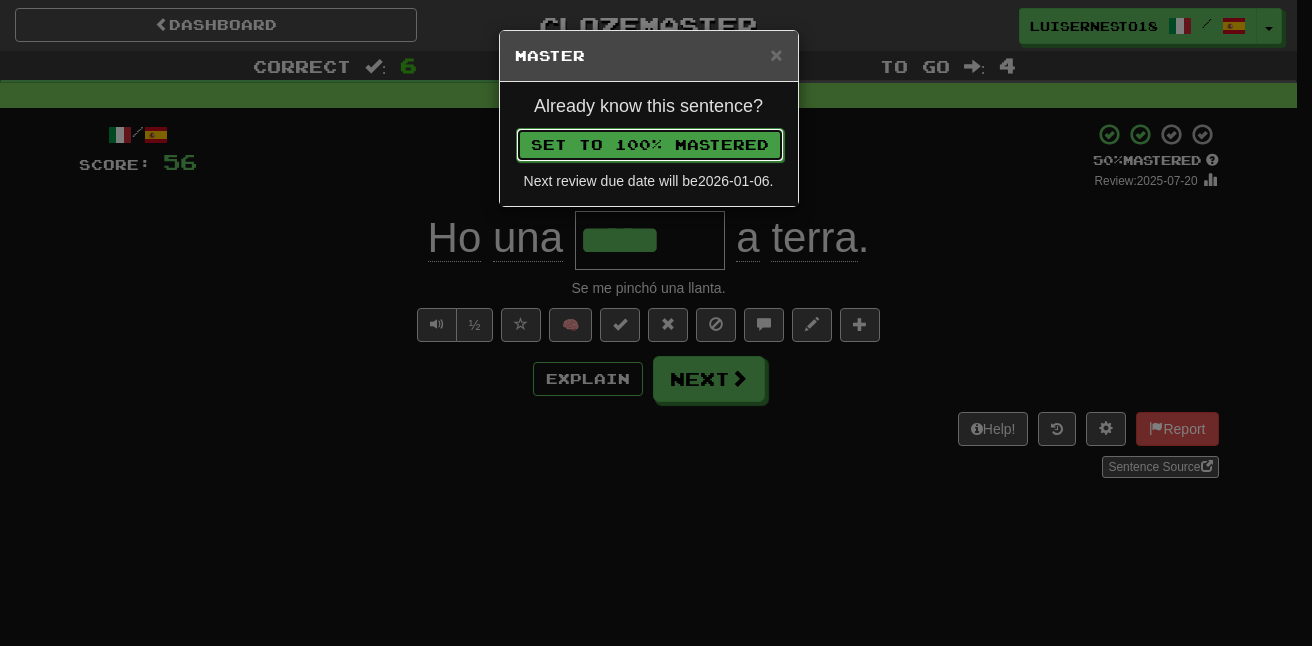 click on "Set to 100% Mastered" at bounding box center [650, 145] 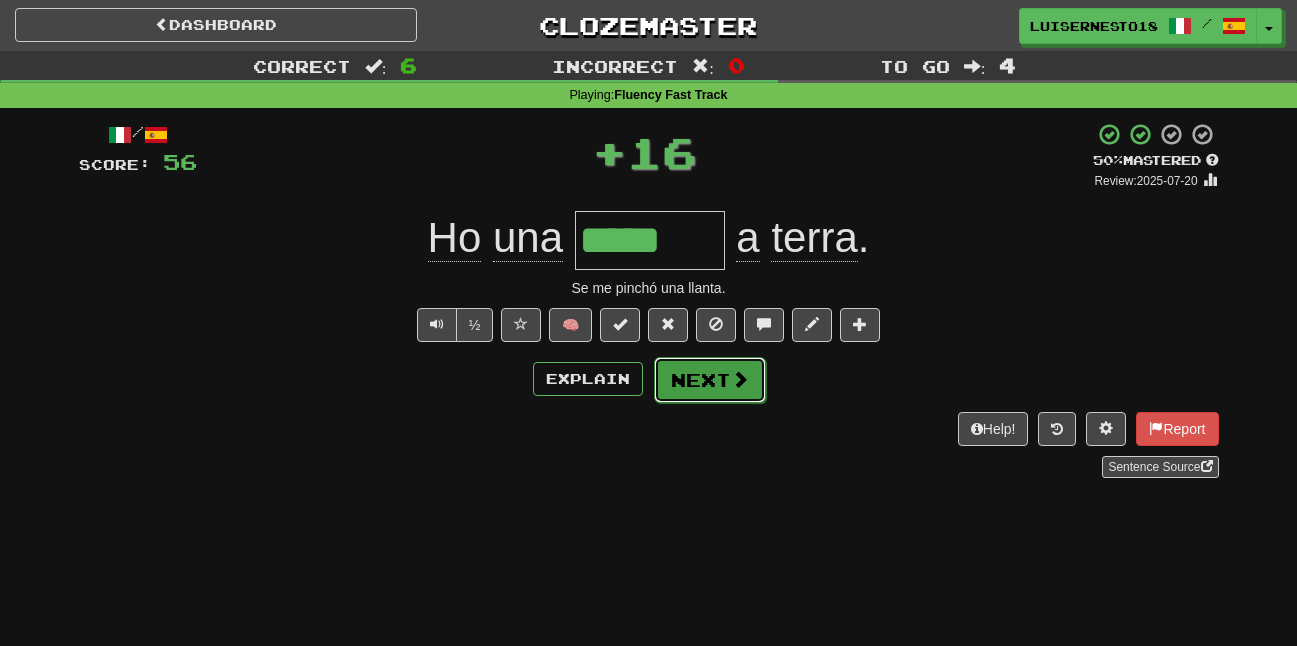 click on "Next" at bounding box center (710, 380) 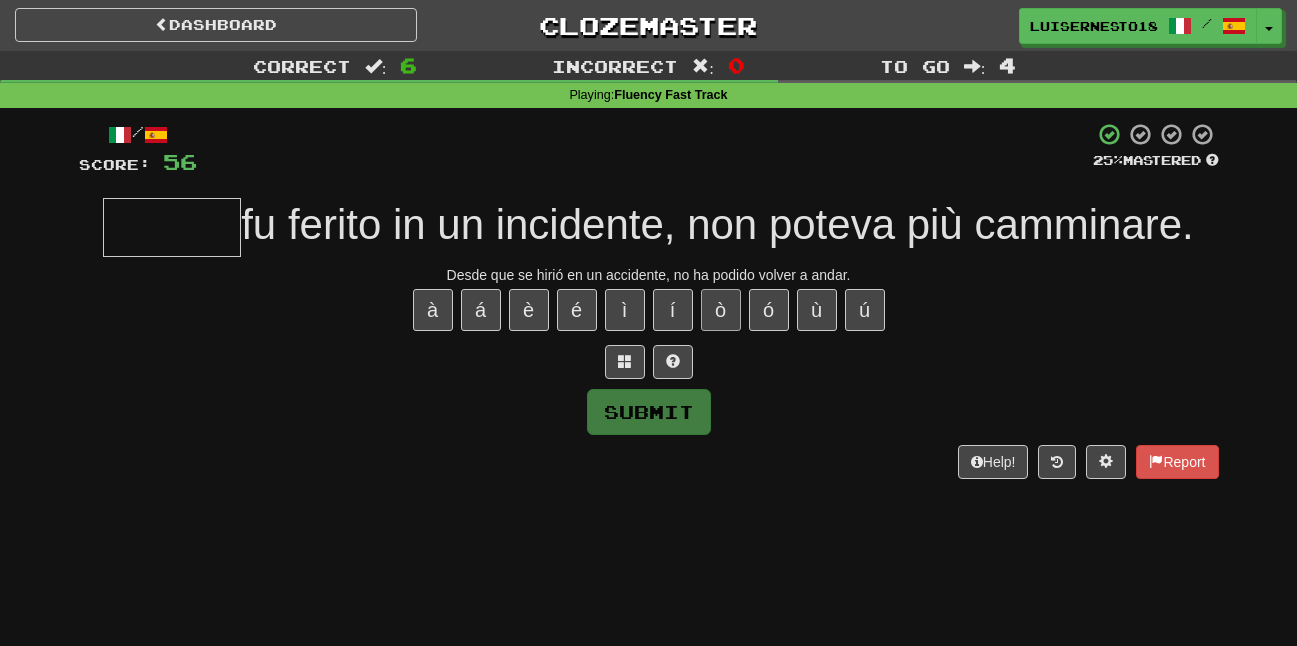 type on "*" 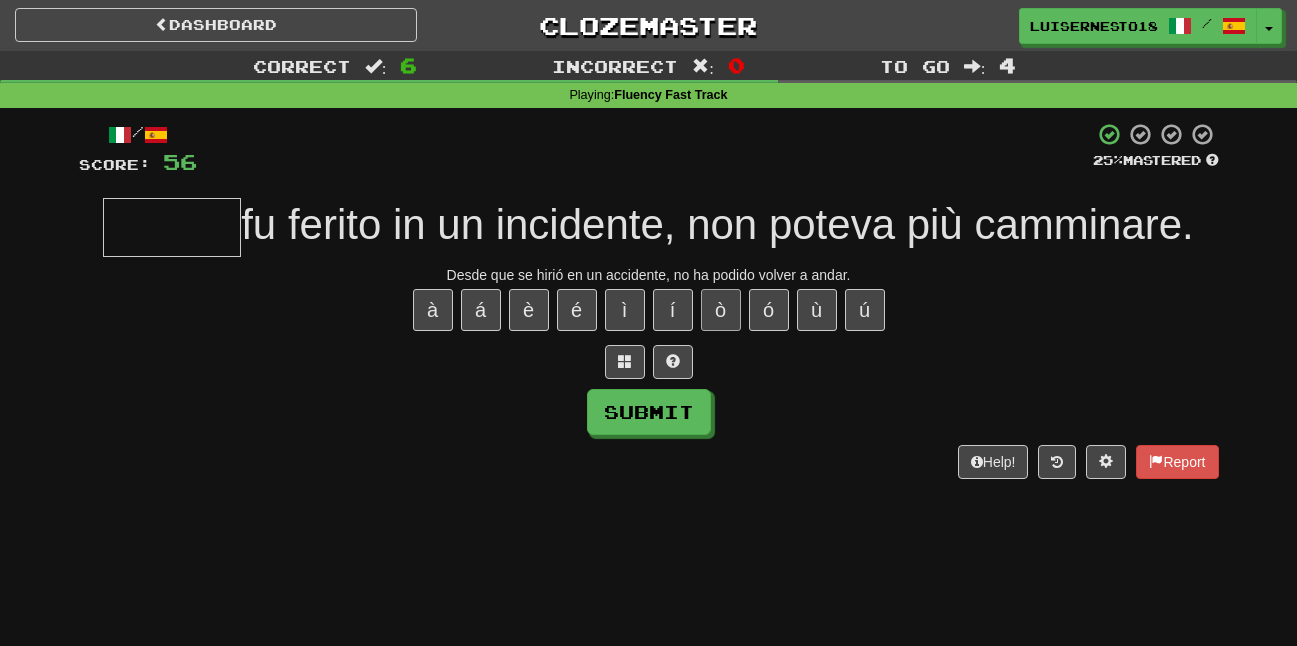 type on "*" 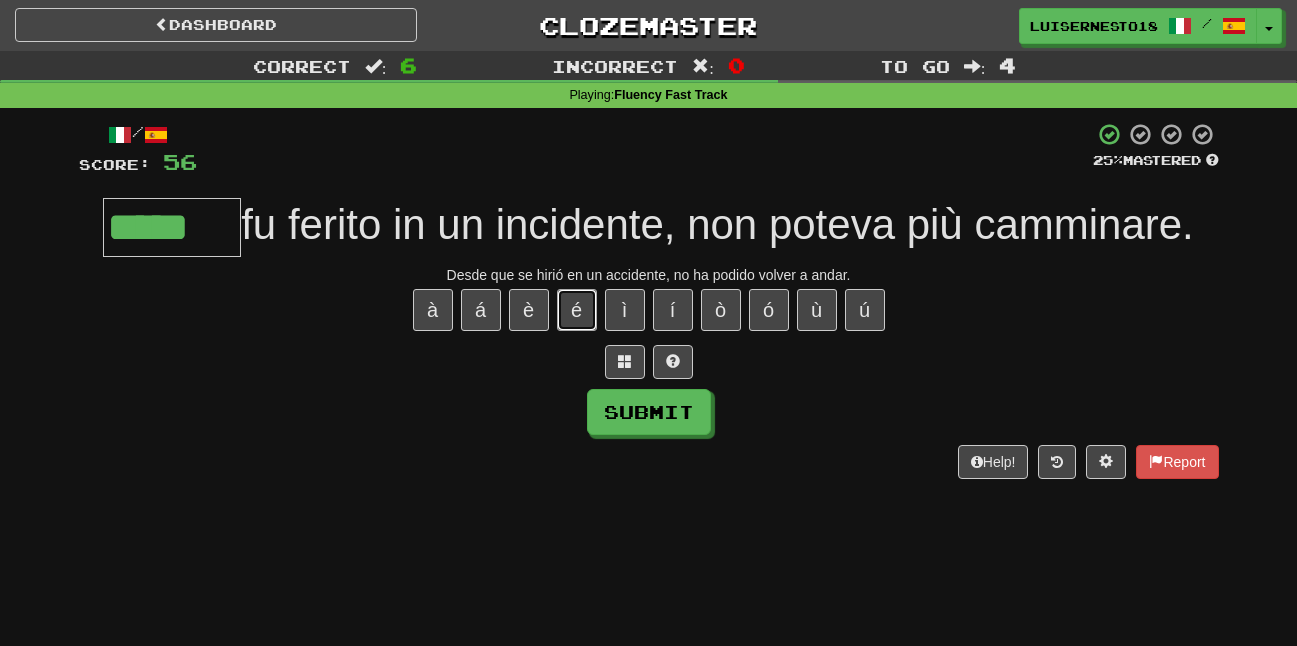 click on "é" at bounding box center [577, 310] 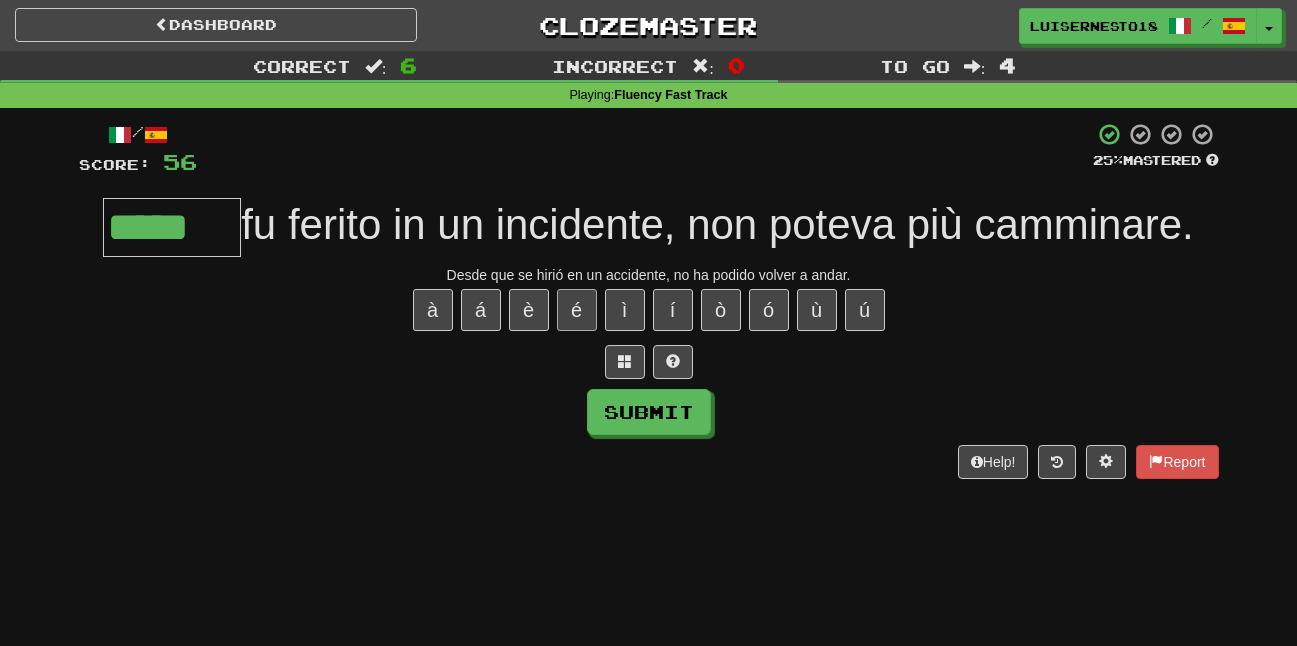 type on "******" 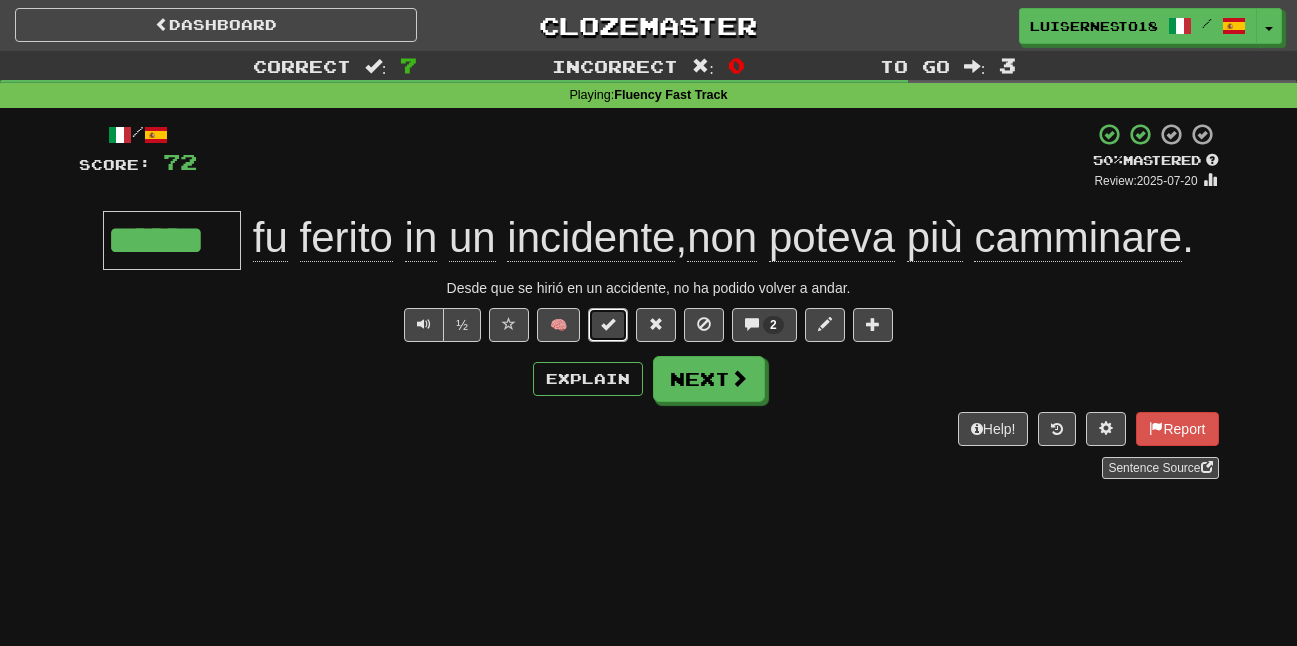 click at bounding box center [608, 325] 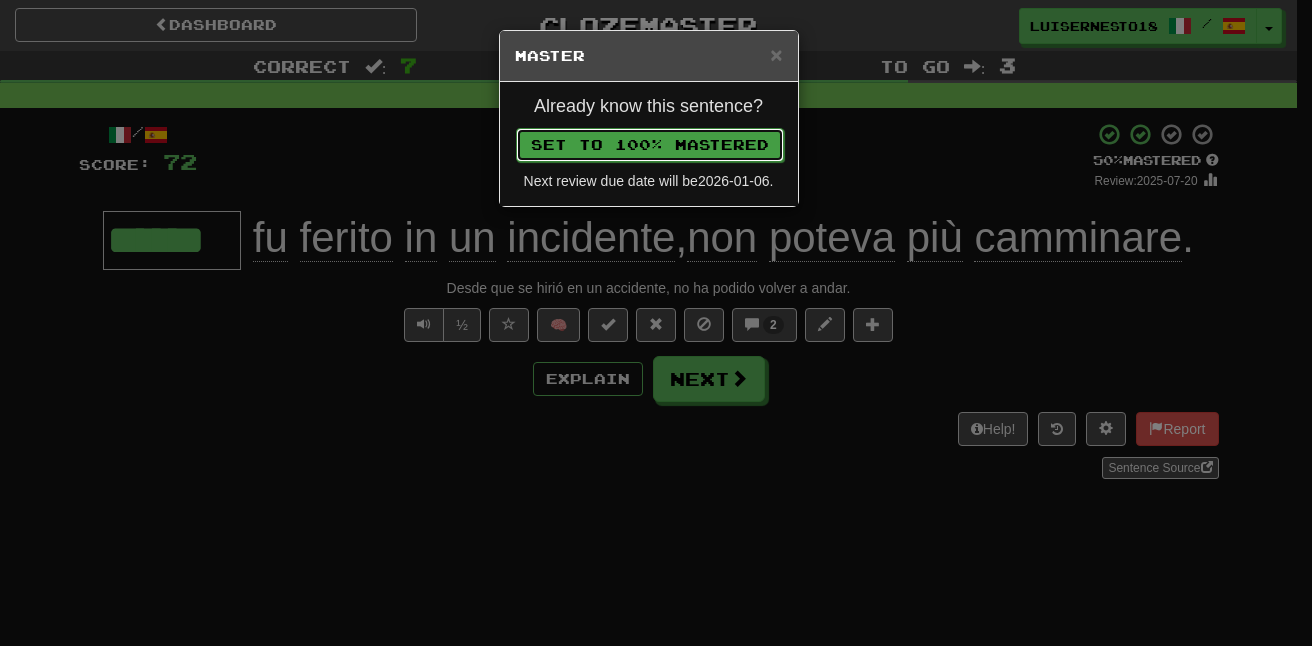 click on "Set to 100% Mastered" at bounding box center (650, 145) 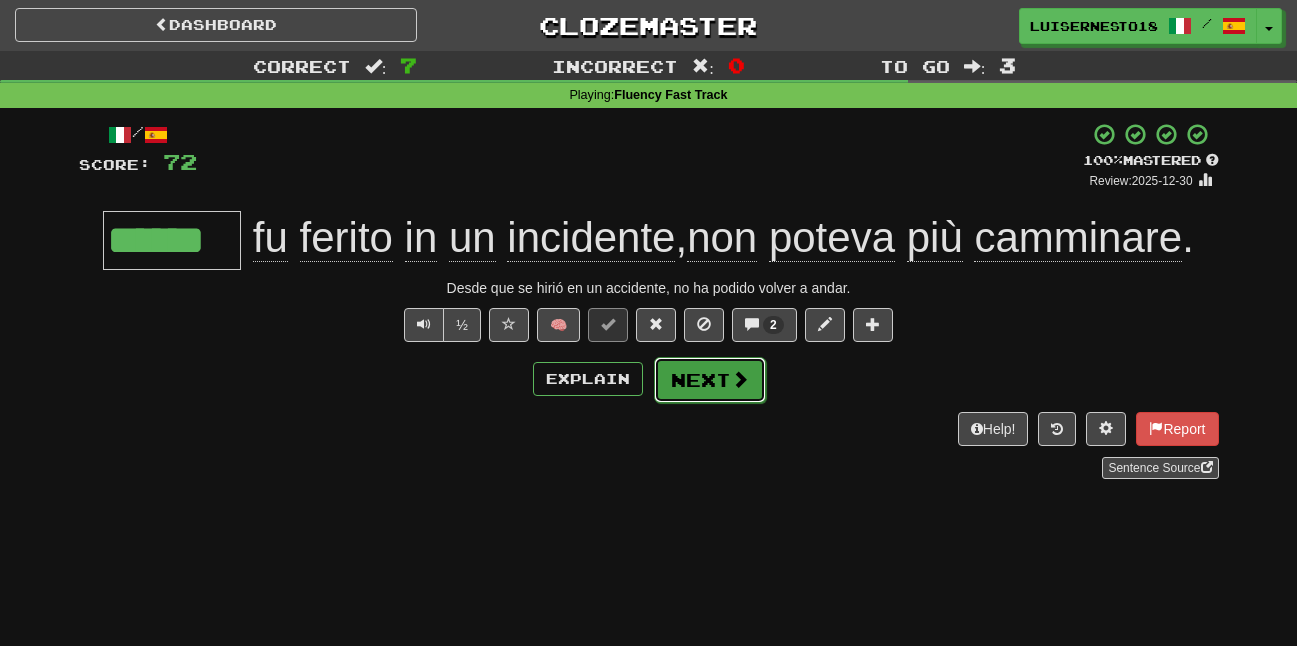 click on "Next" at bounding box center [710, 380] 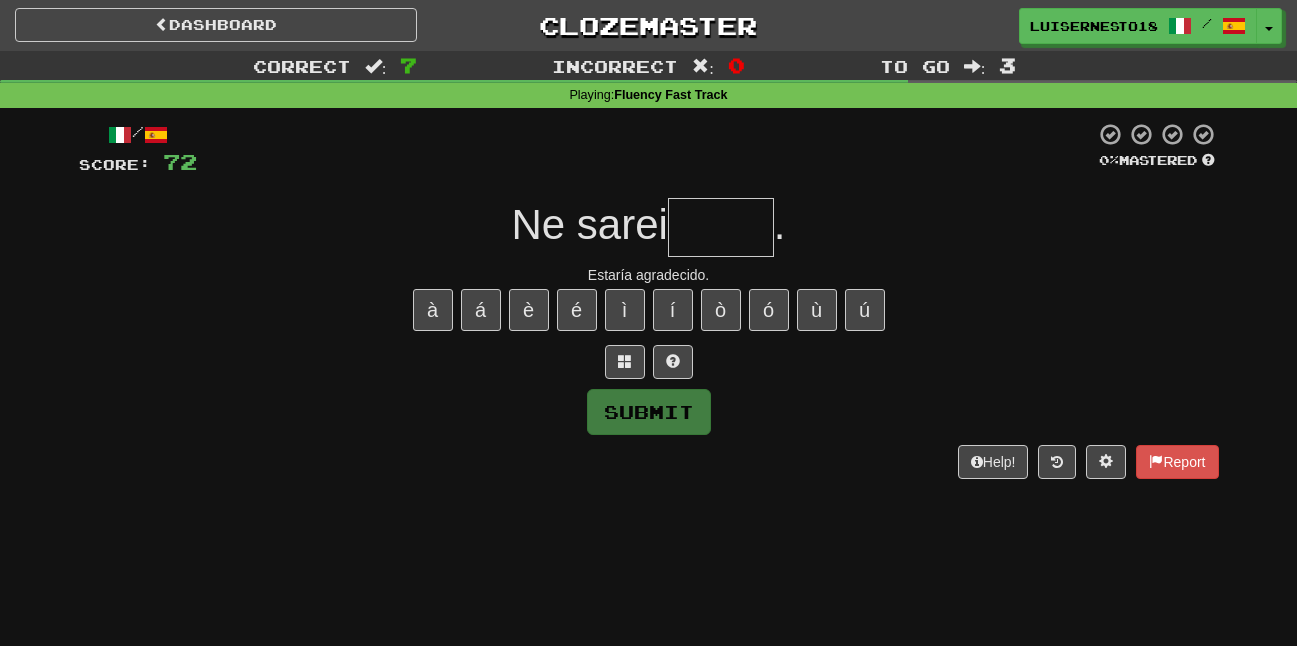 type on "*" 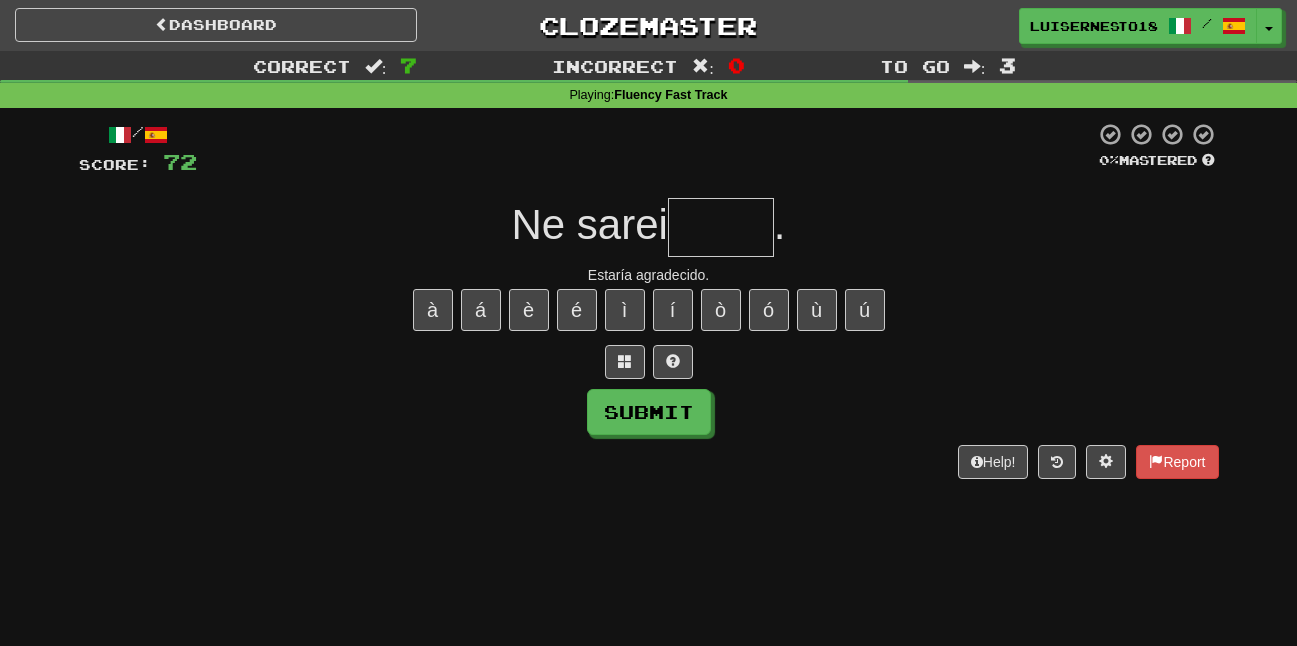 type on "*" 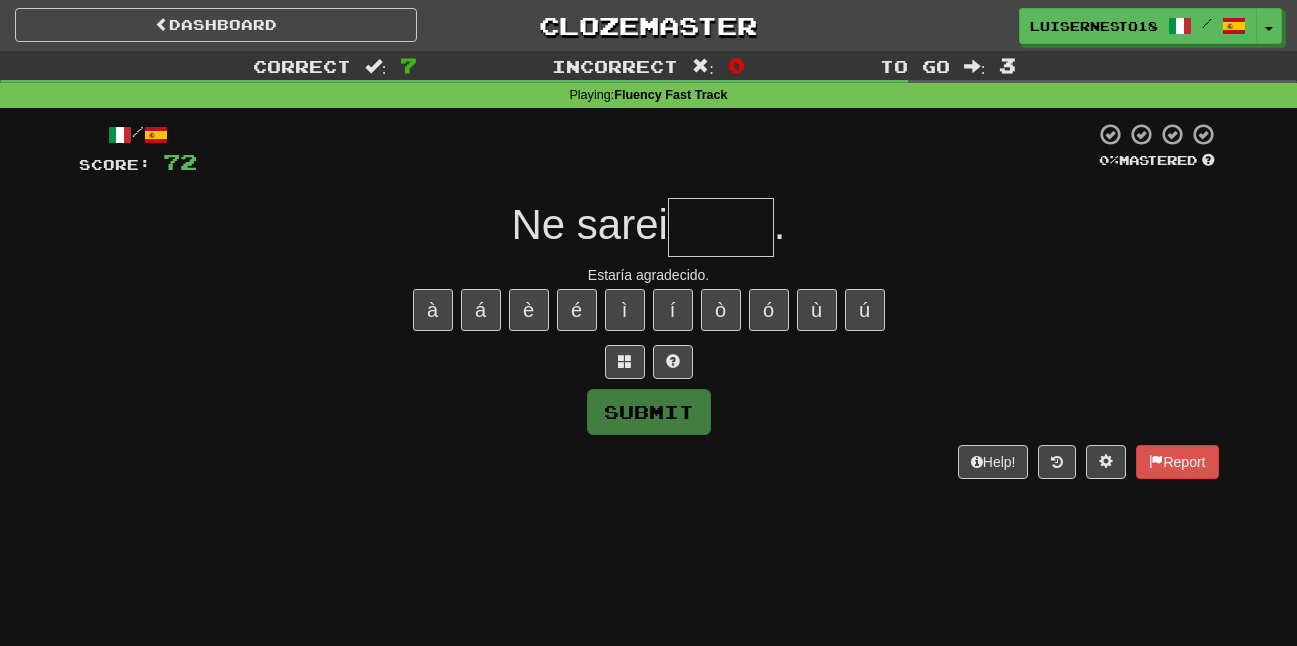 type on "*" 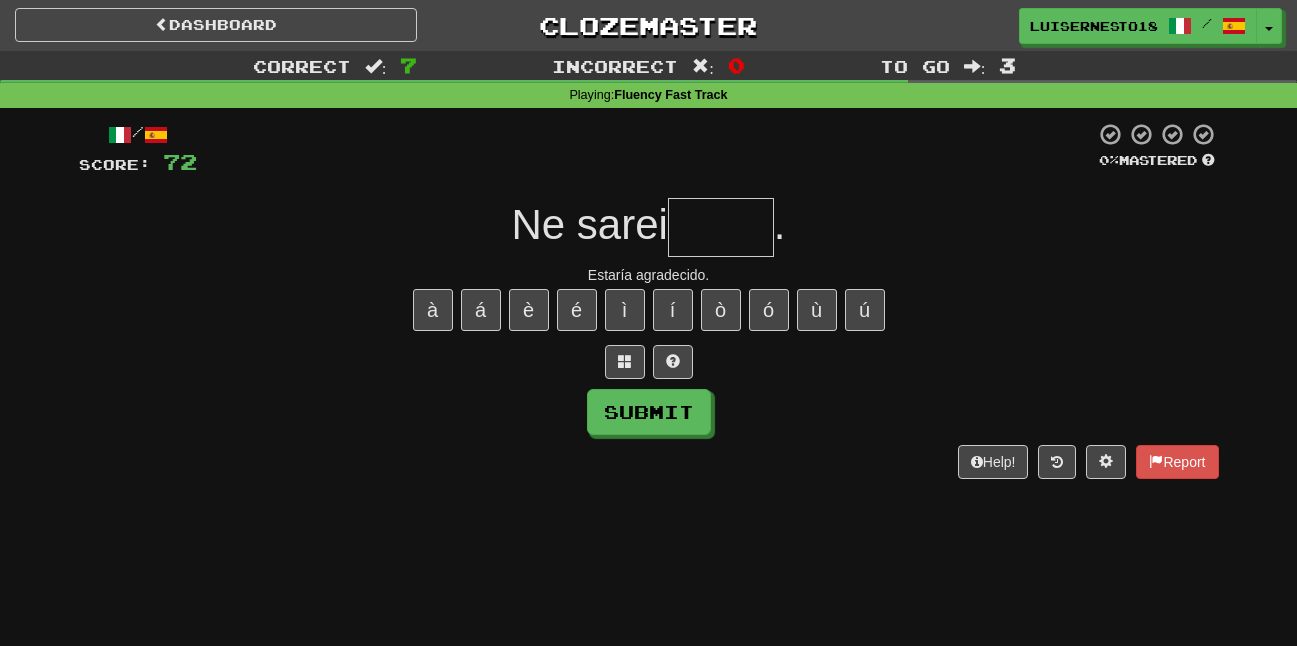 type on "*" 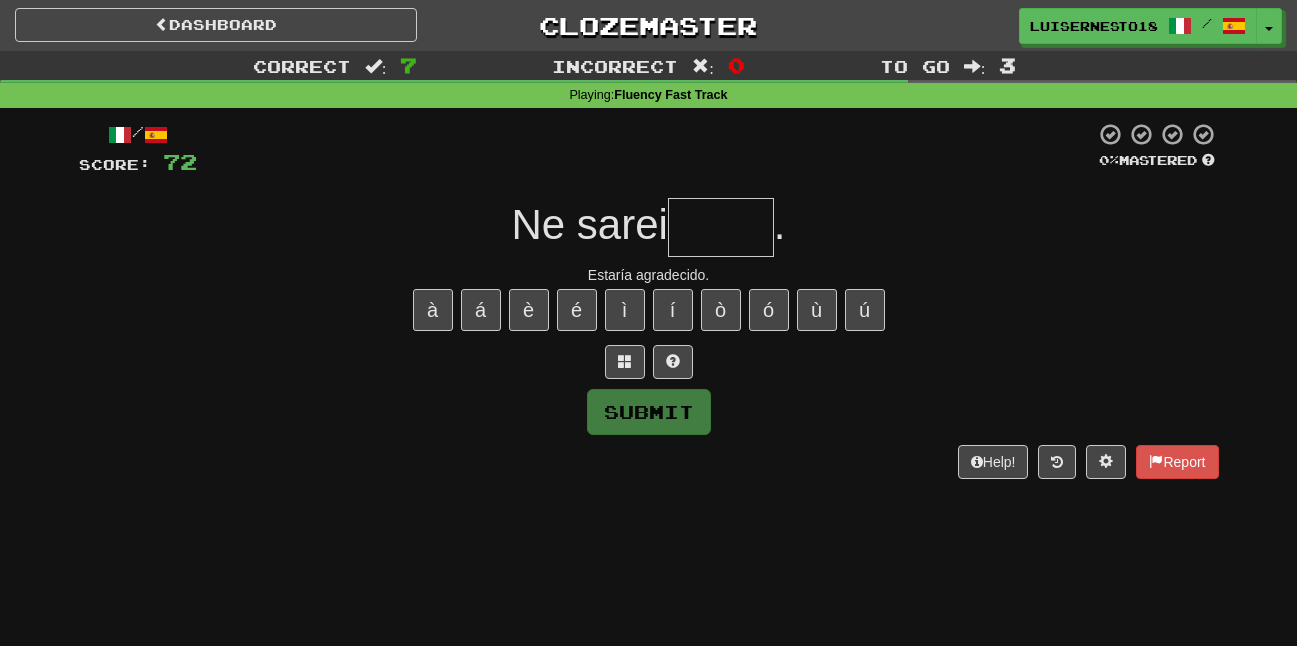 type on "*" 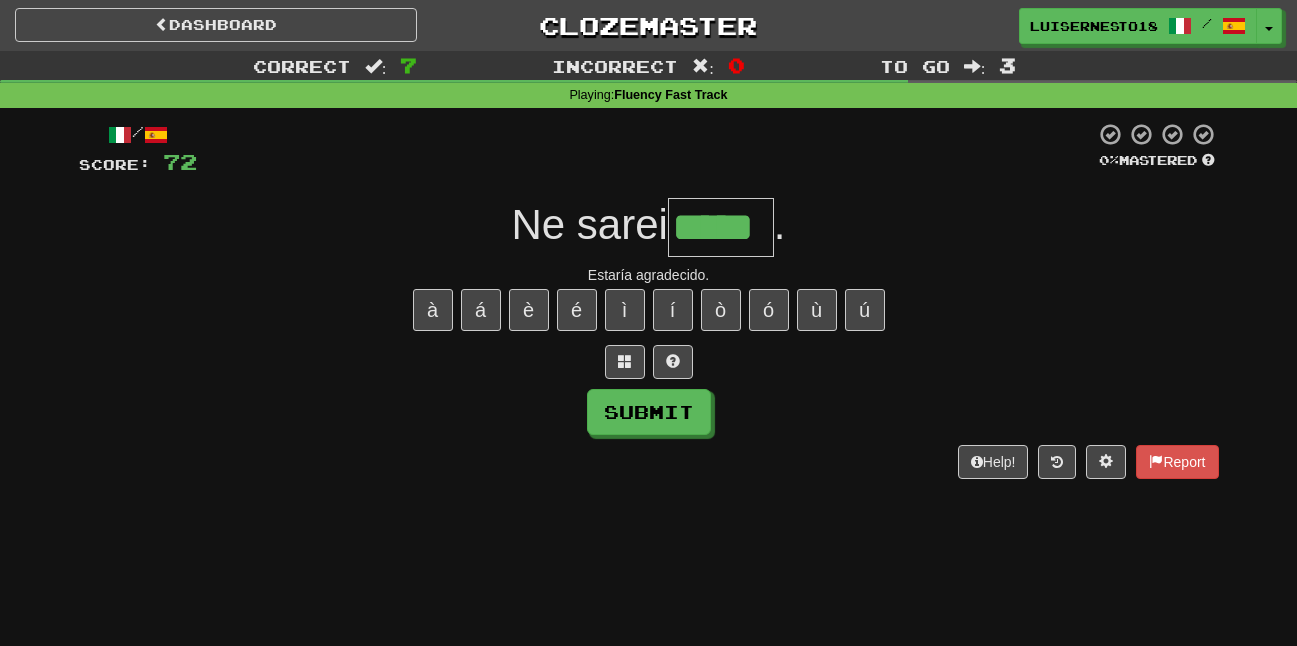 type on "*****" 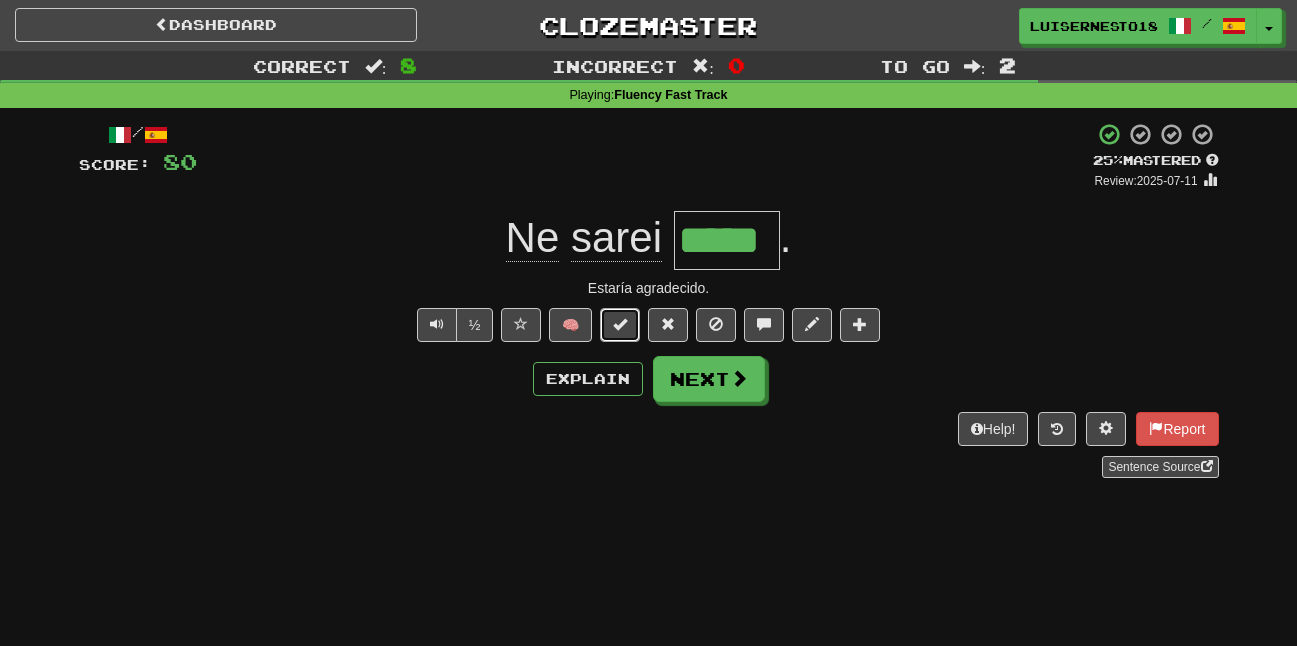 click at bounding box center [620, 324] 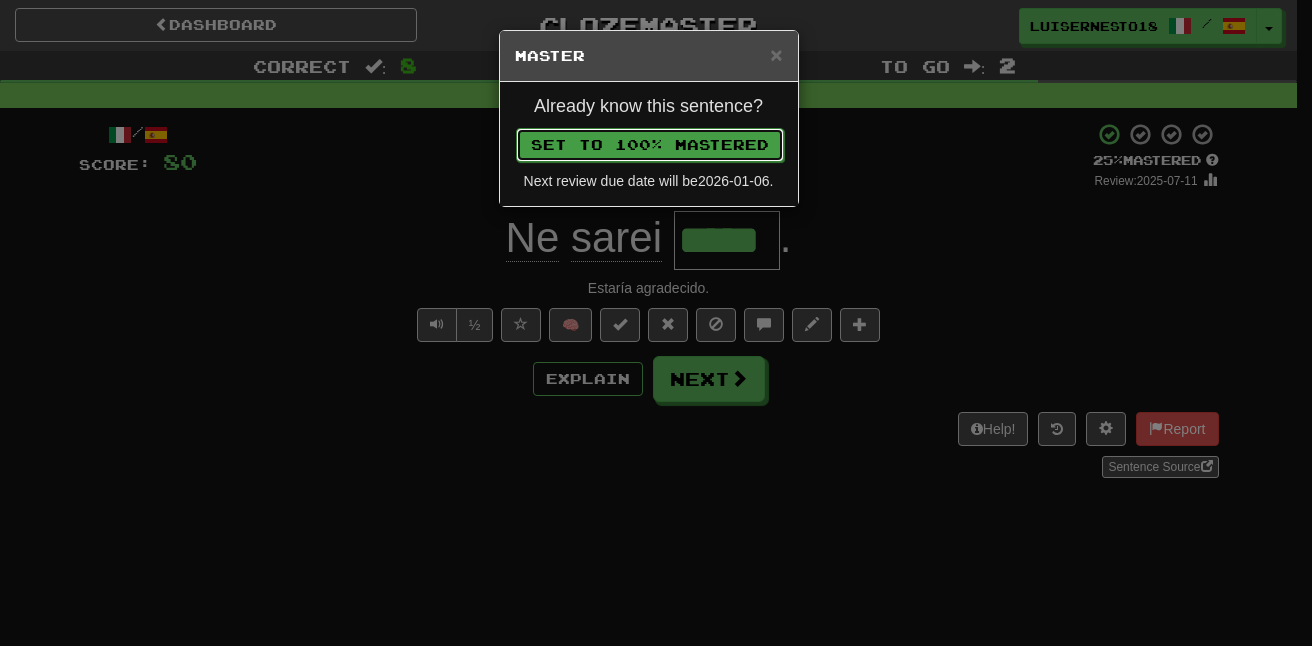 click on "Set to 100% Mastered" at bounding box center [650, 145] 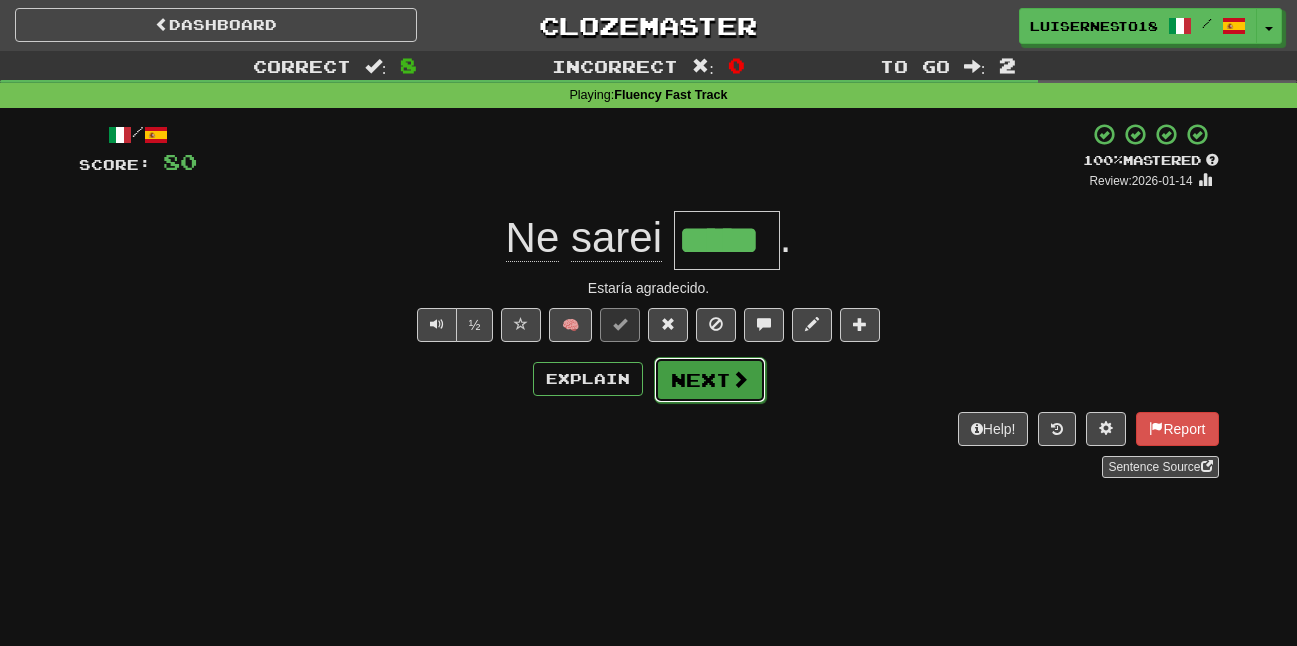 click on "Next" at bounding box center [710, 380] 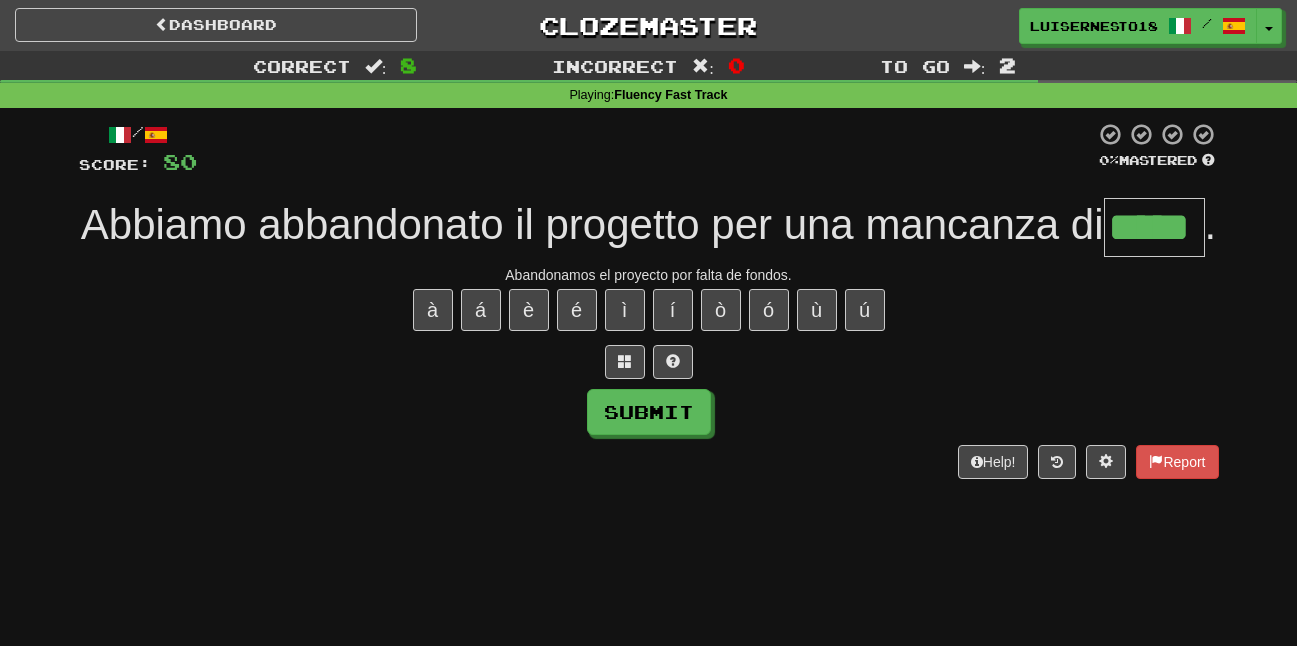 type on "*****" 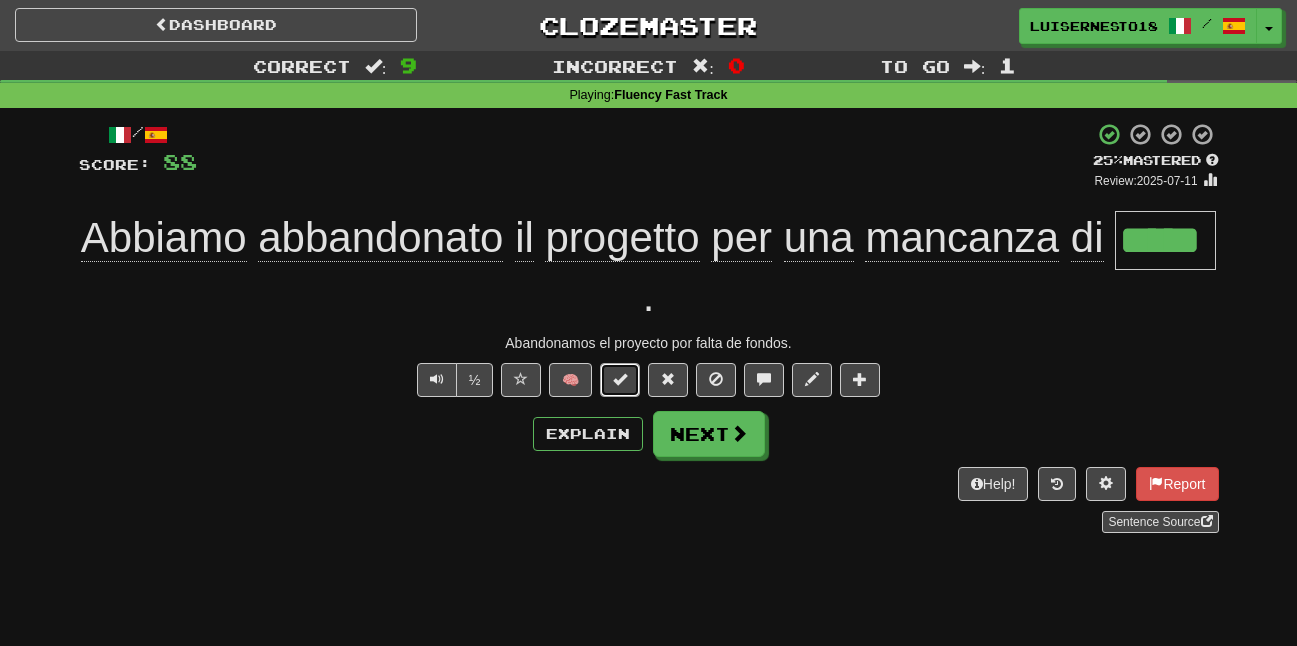 click at bounding box center (620, 380) 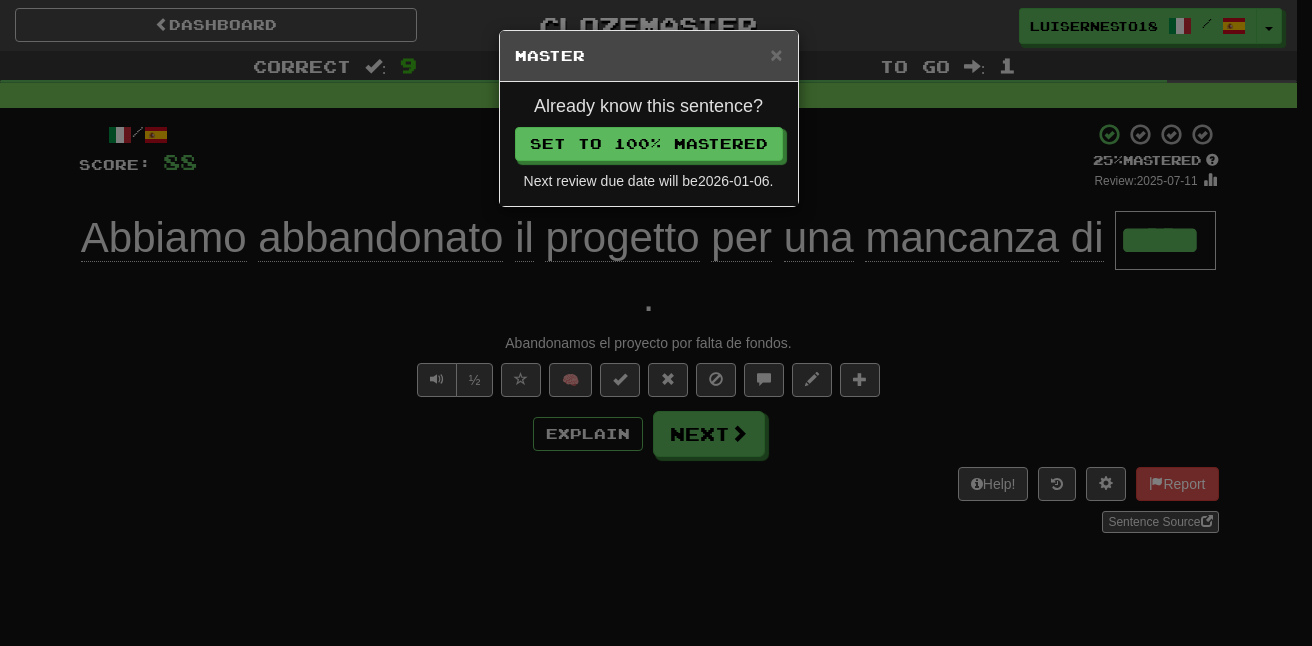 click on "× Master Already know this sentence? Set to 100% Mastered Next review due date will be  2026-01-06 ." at bounding box center [656, 323] 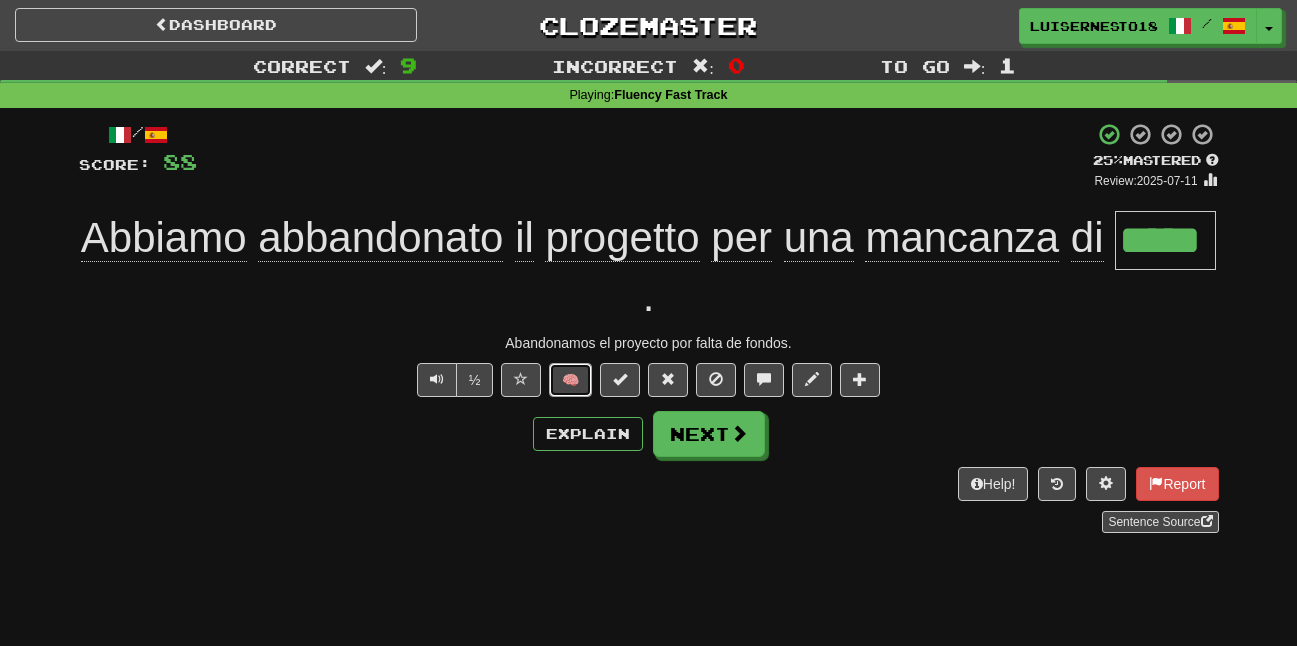 click on "🧠" at bounding box center [570, 380] 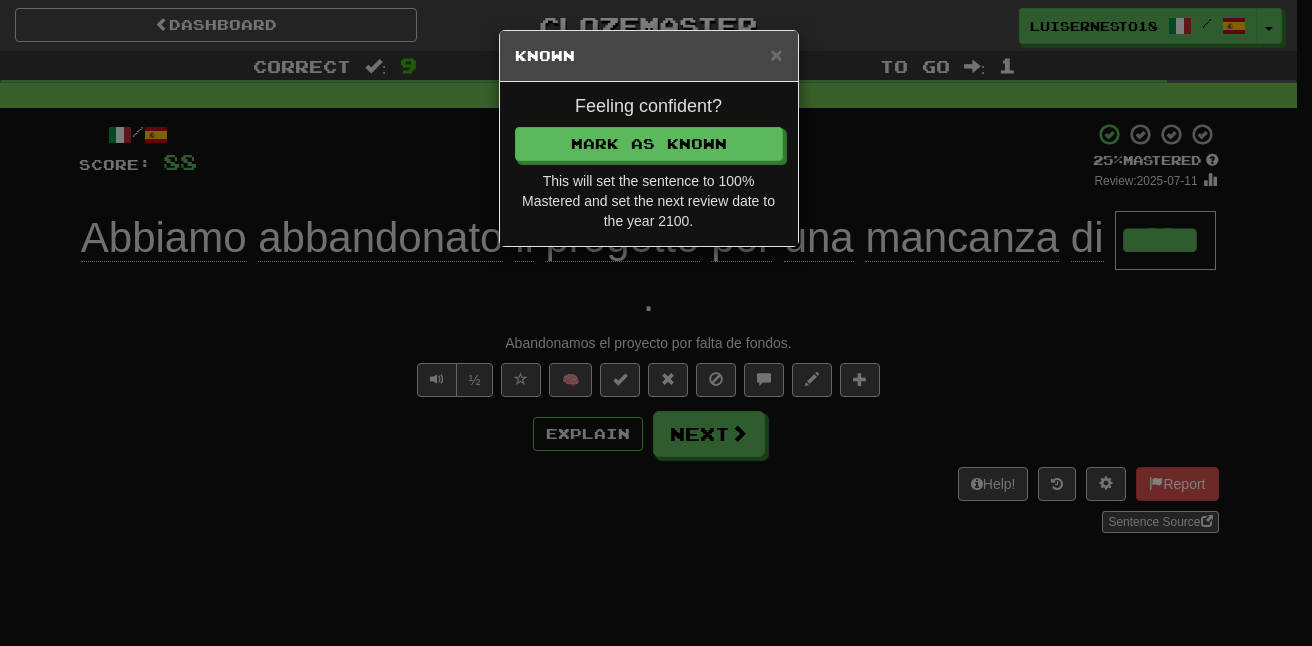 click on "× Known Feeling confident? Mark as Known This will set the sentence to 100% Mastered and set the next review date to the year 2100." at bounding box center (656, 323) 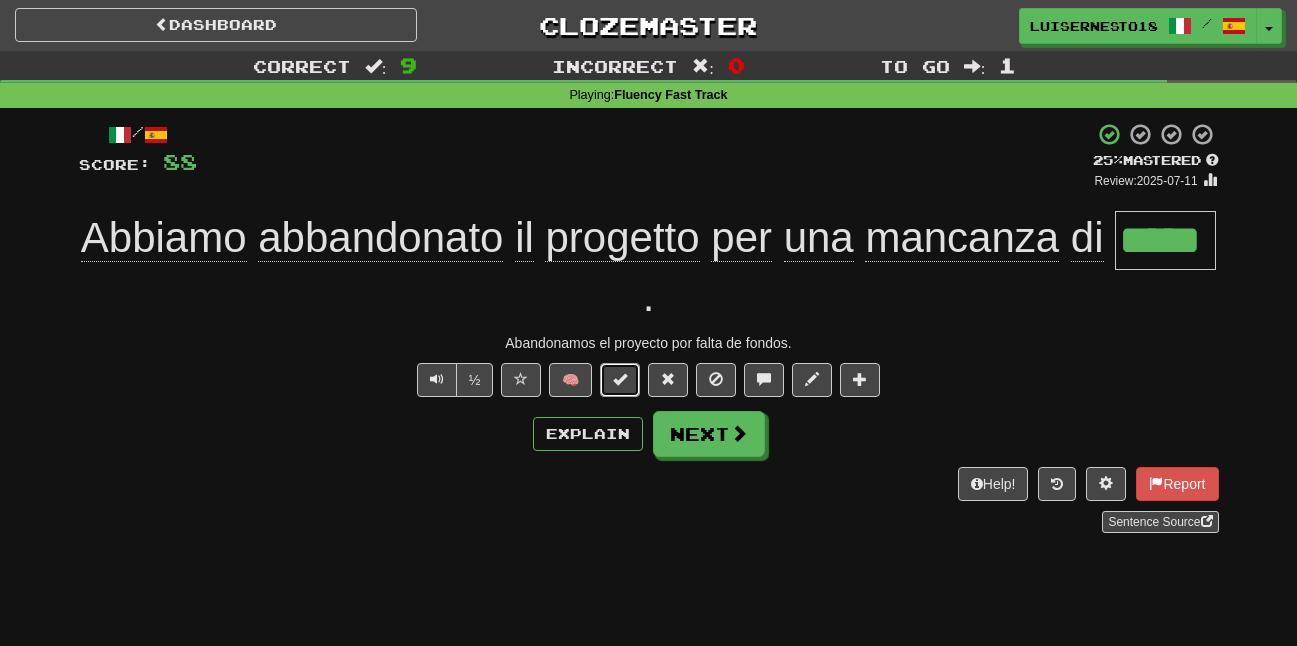 click at bounding box center (620, 379) 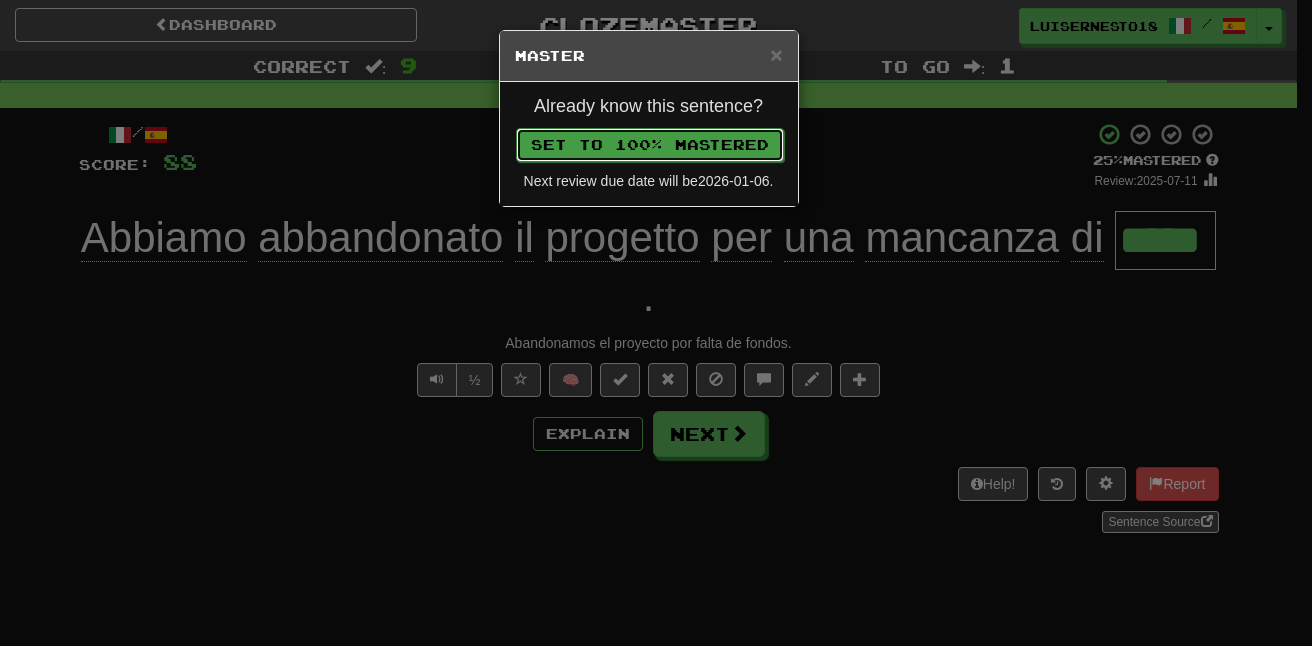 click on "Set to 100% Mastered" at bounding box center (650, 145) 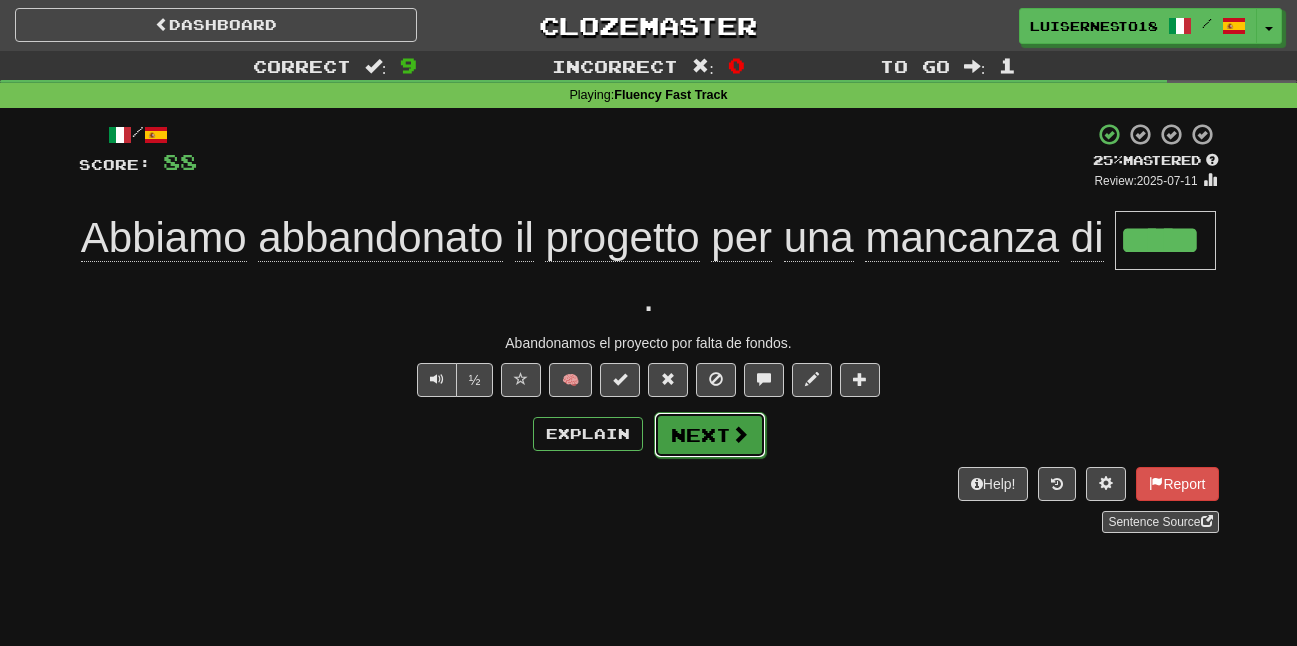 click on "Next" at bounding box center [710, 435] 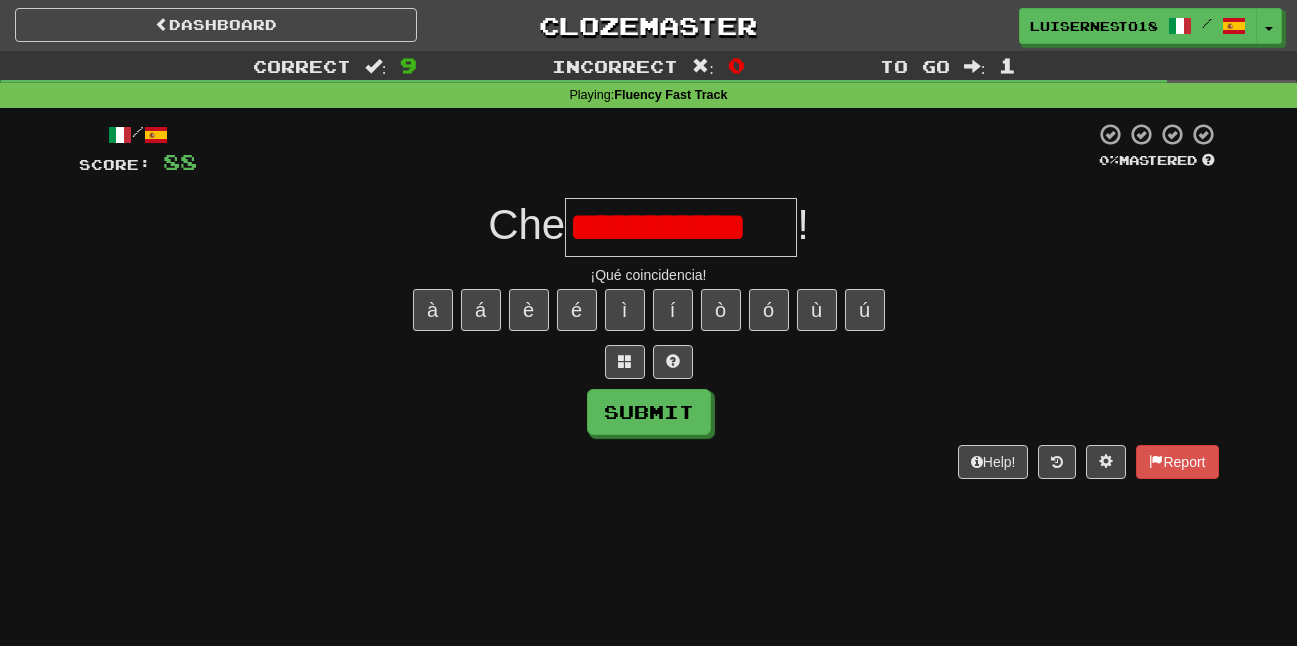 scroll, scrollTop: 0, scrollLeft: 0, axis: both 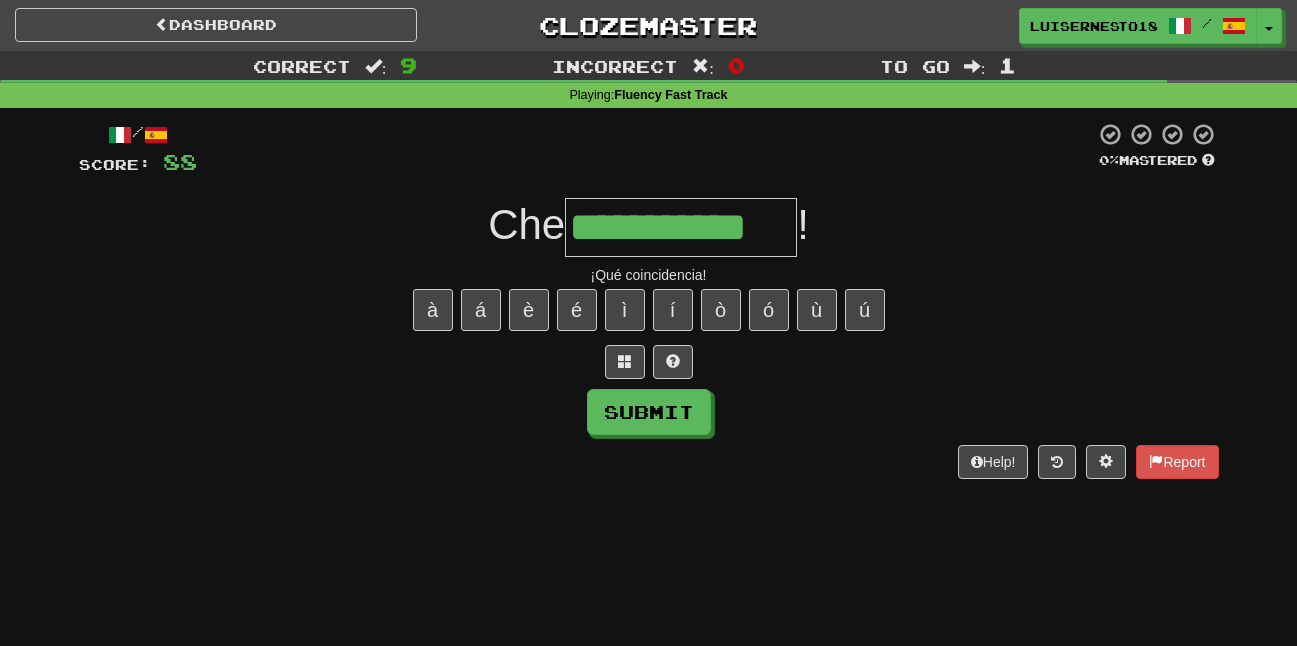 type on "**********" 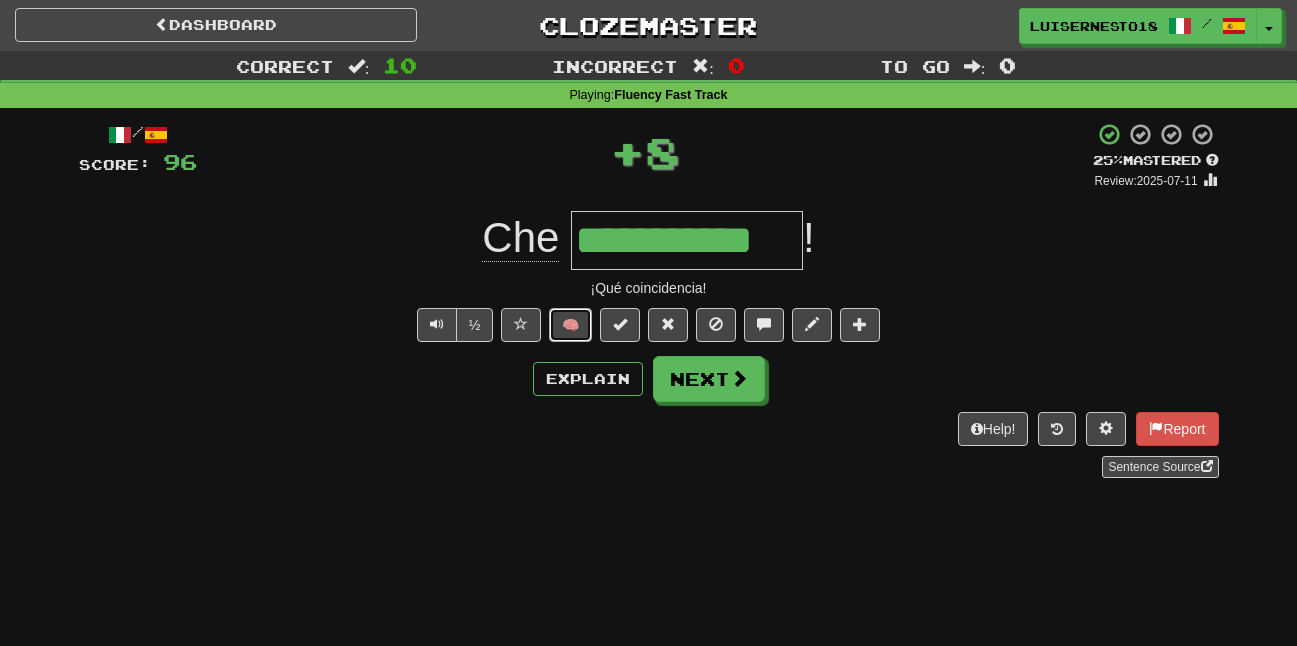 click on "🧠" at bounding box center (570, 325) 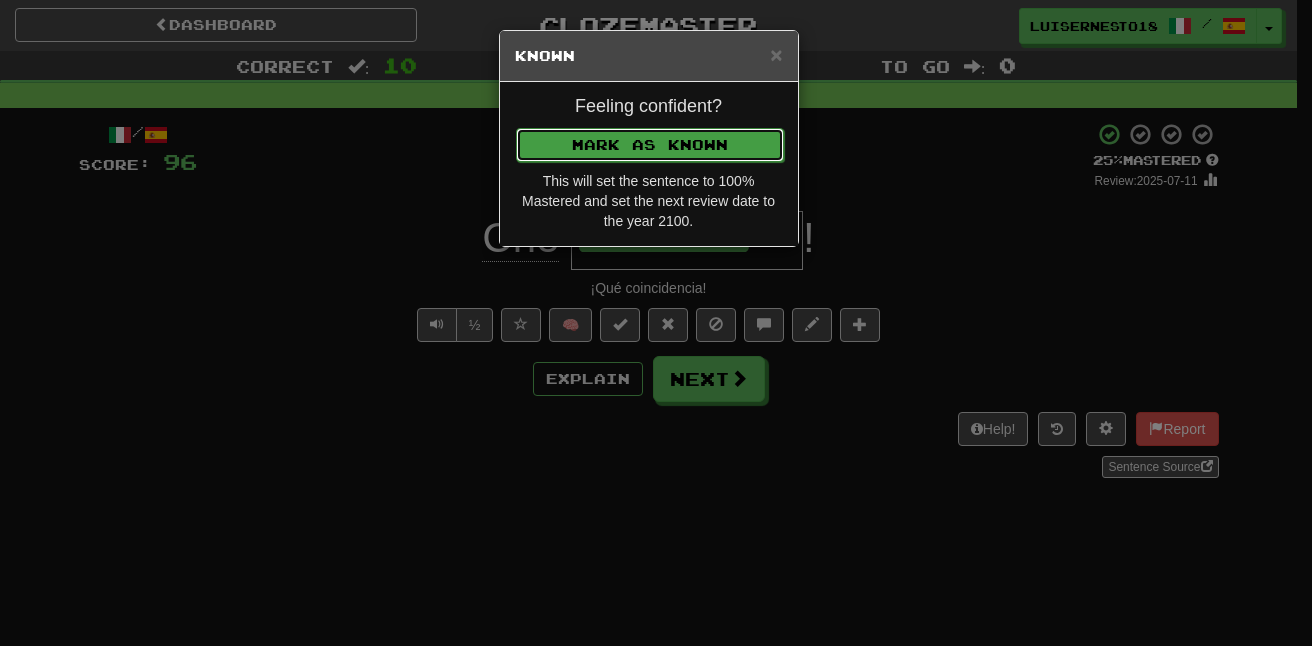 click on "Mark as Known" at bounding box center [650, 145] 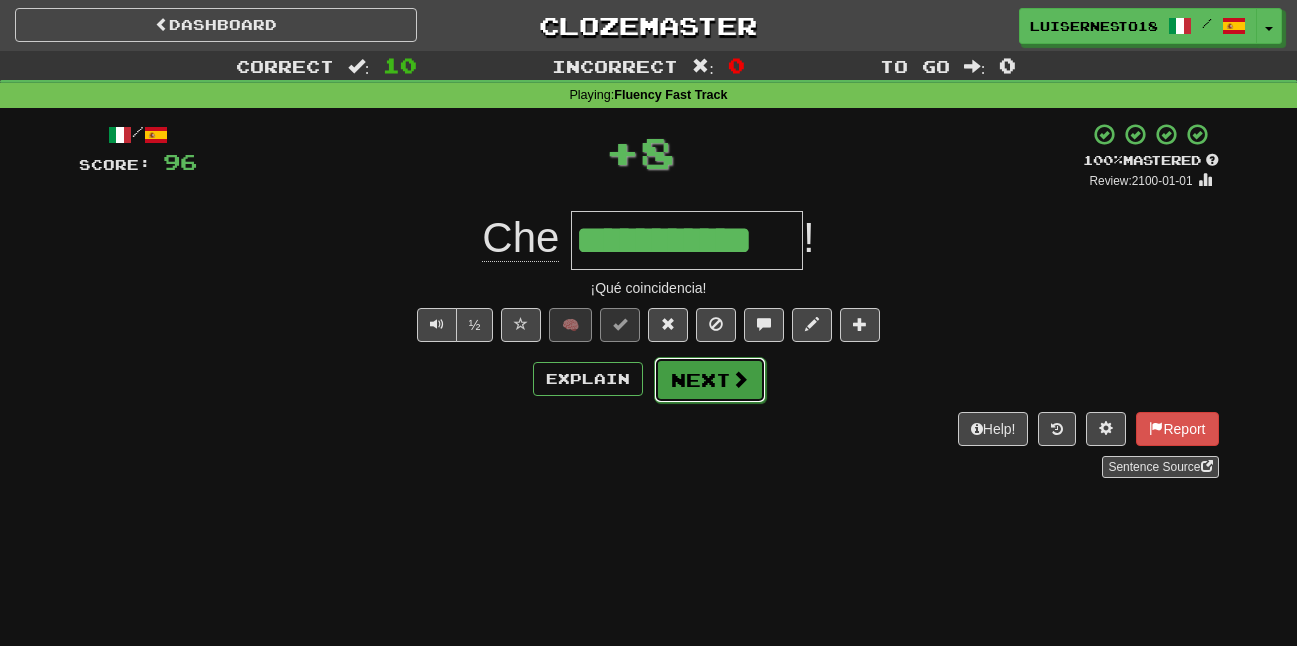 click on "Next" at bounding box center (710, 380) 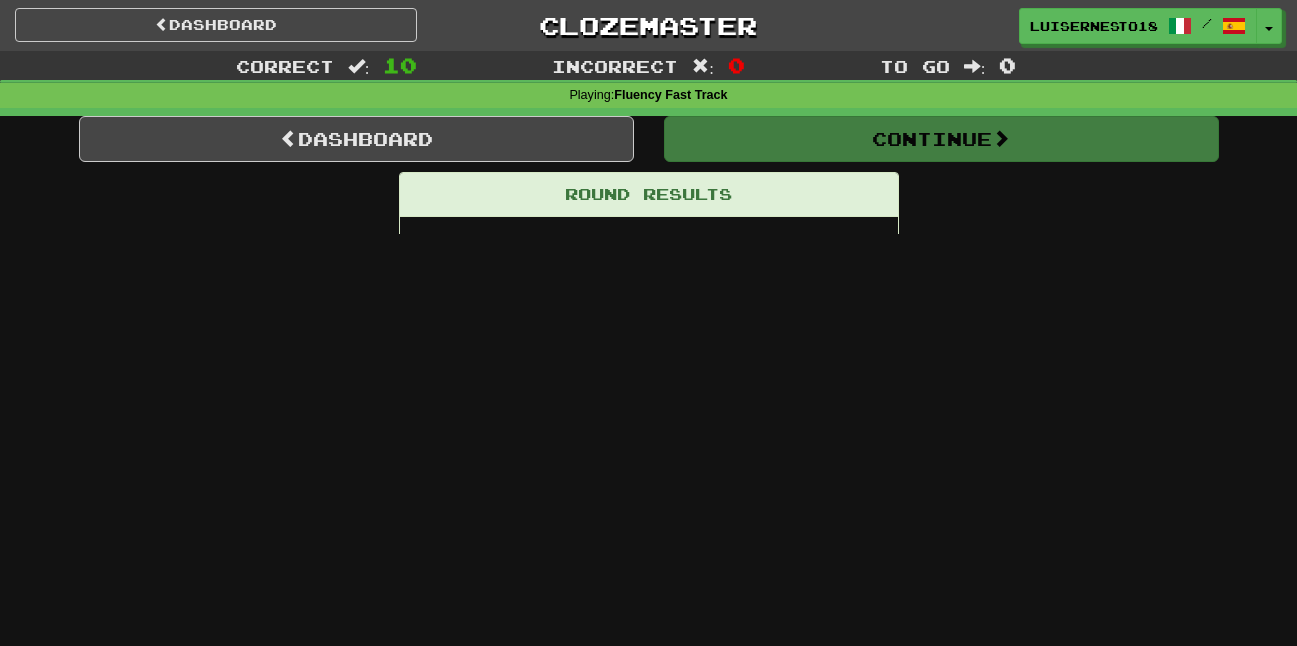 click on "Time:   2 : 30" at bounding box center (761, 316) 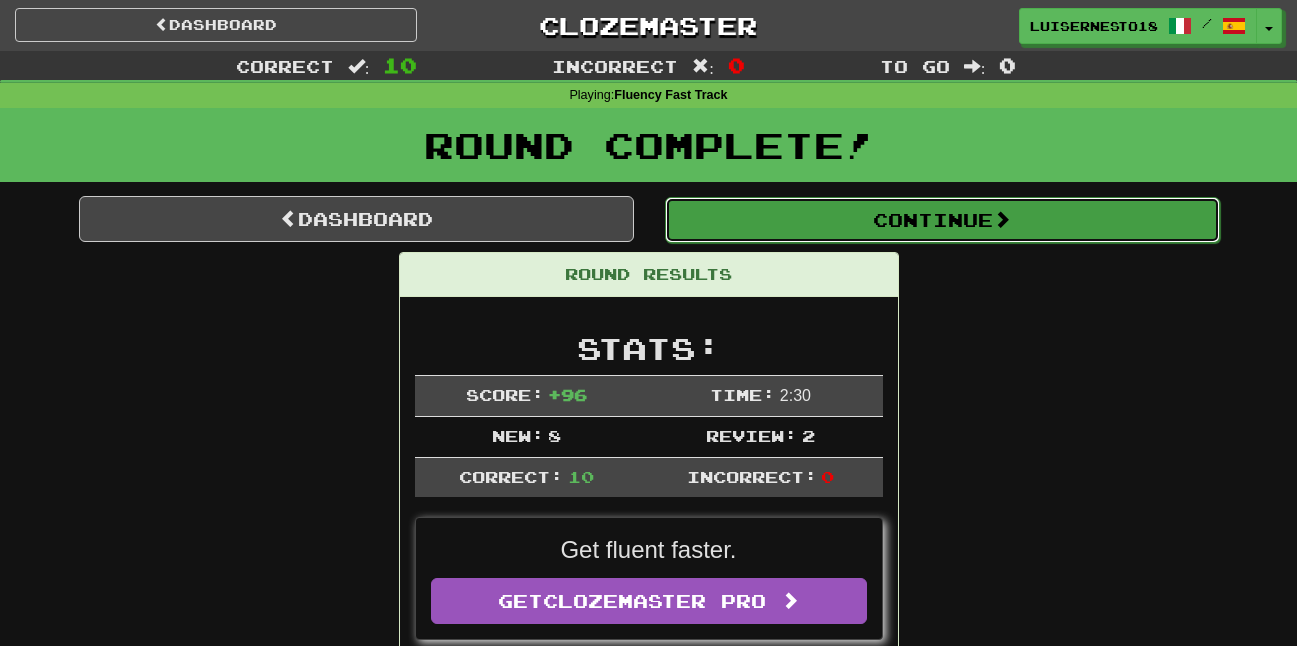 click on "Continue" at bounding box center [942, 220] 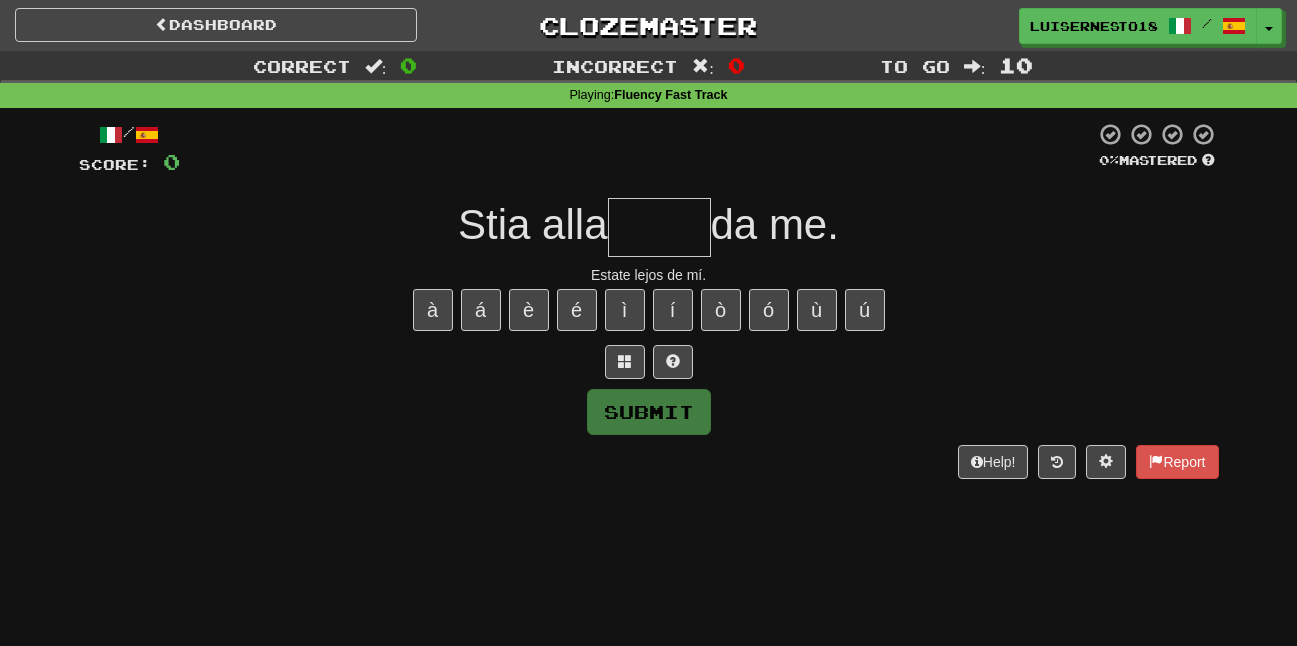 click on "Dashboard
Clozemaster
LUISERNESTO18
/
Toggle Dropdown
Dashboard
Leaderboard
Activity Feed
Notifications
Profile
Discussions
Italiano
/
Español
Streak:
347
Review:
44
Daily Goal:  0 /200
Português
/
Español
Streak:
306
Review:
42
Daily Goal:  0 /200
Français
/
Español
Streak:
182
Review:
20
Daily Goal:  0 /300
English
/
Español
Streak:
161
Review:
1
Daily Goal:  0 /200
Languages
Account
Logout
LUISERNESTO18
/
Toggle Dropdown
Dashboard
Leaderboard
Activity Feed
Notifications
Profile
Discussions
Italiano
/
Español
Streak:
347
Review:
44
Daily Goal:  0" at bounding box center [648, 22] 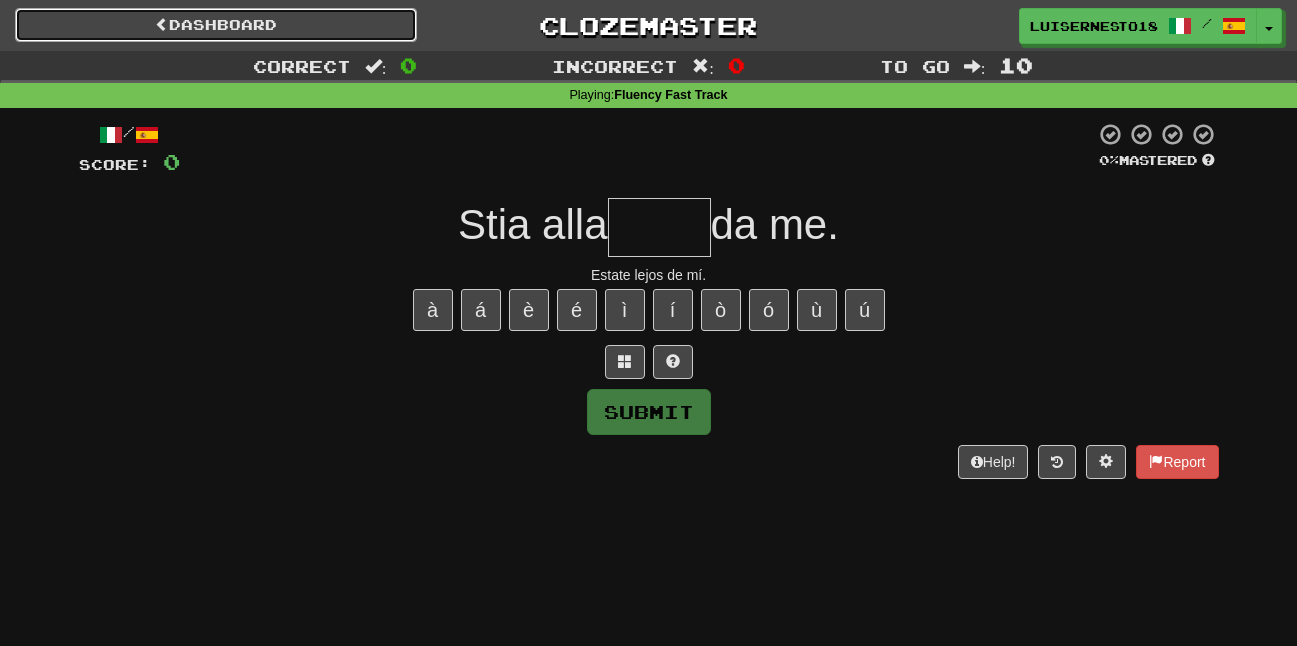 click on "Dashboard" at bounding box center [216, 25] 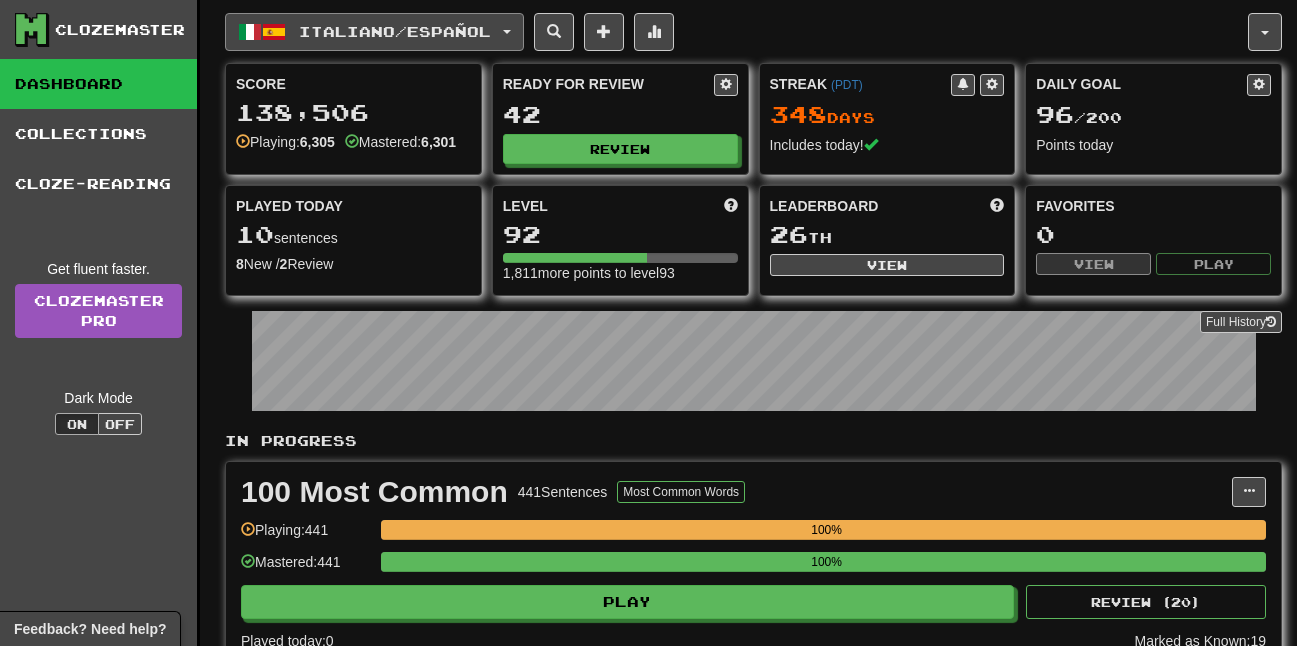 click on "Italiano  /  Español" at bounding box center [374, 32] 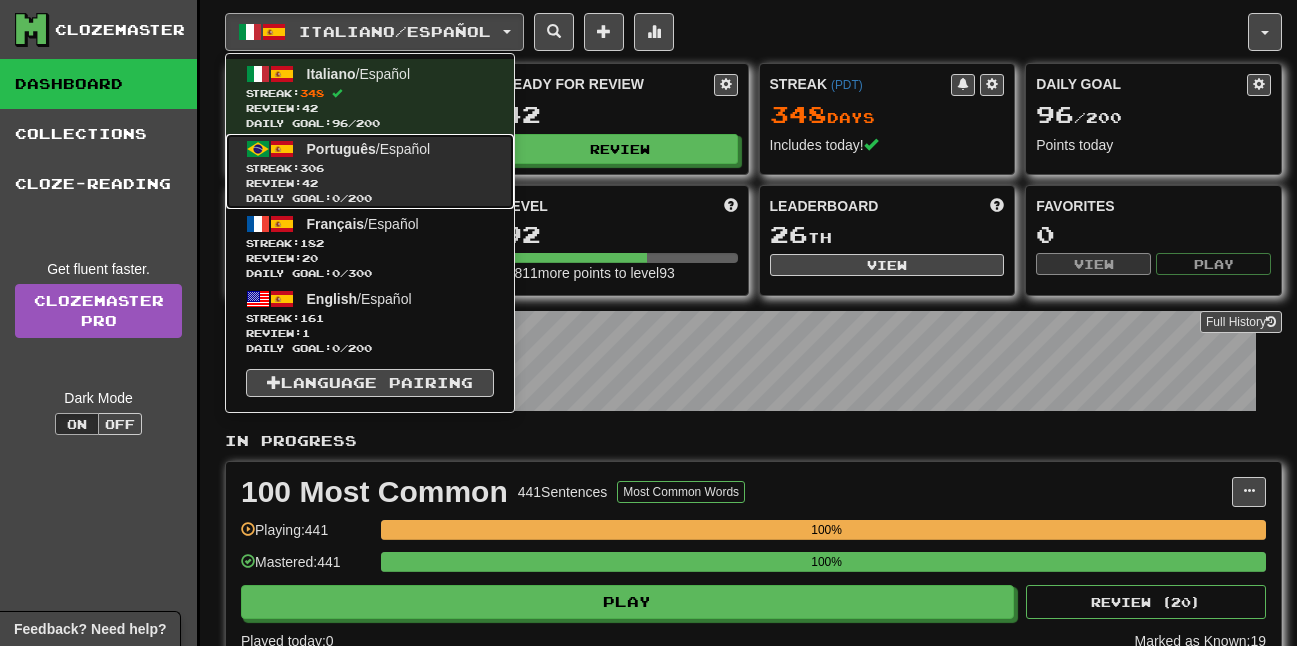 click on "Português  /  Español" at bounding box center (369, 149) 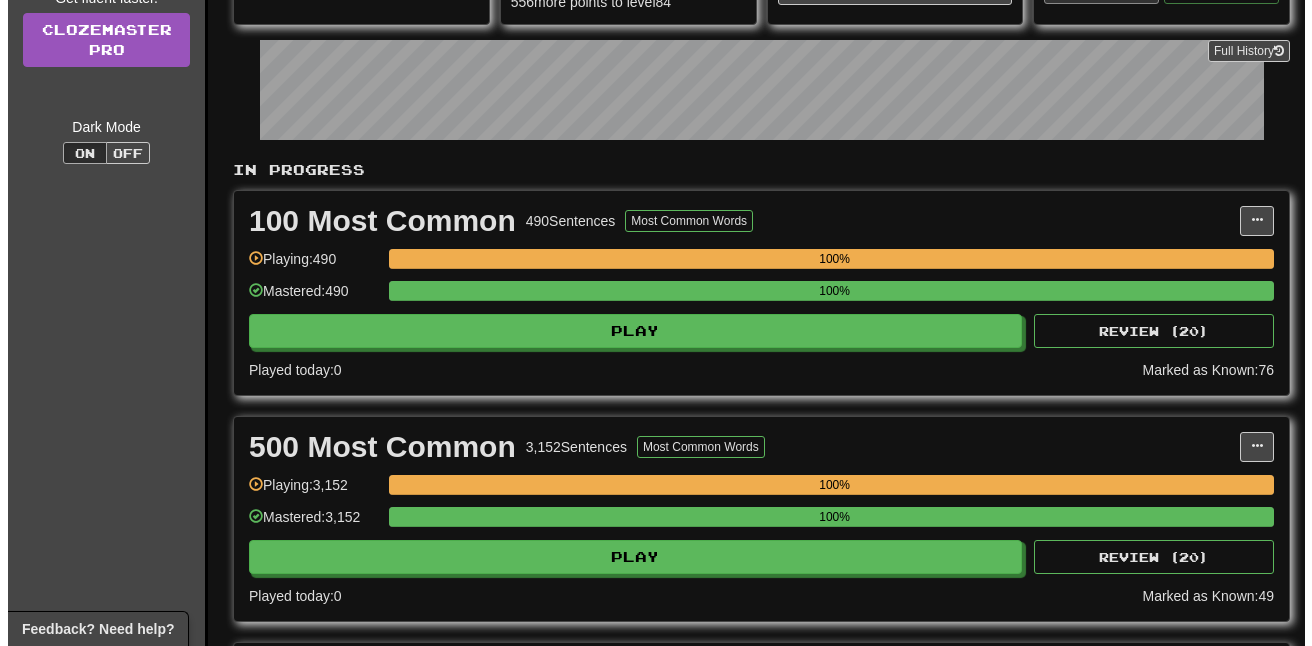 scroll, scrollTop: 500, scrollLeft: 0, axis: vertical 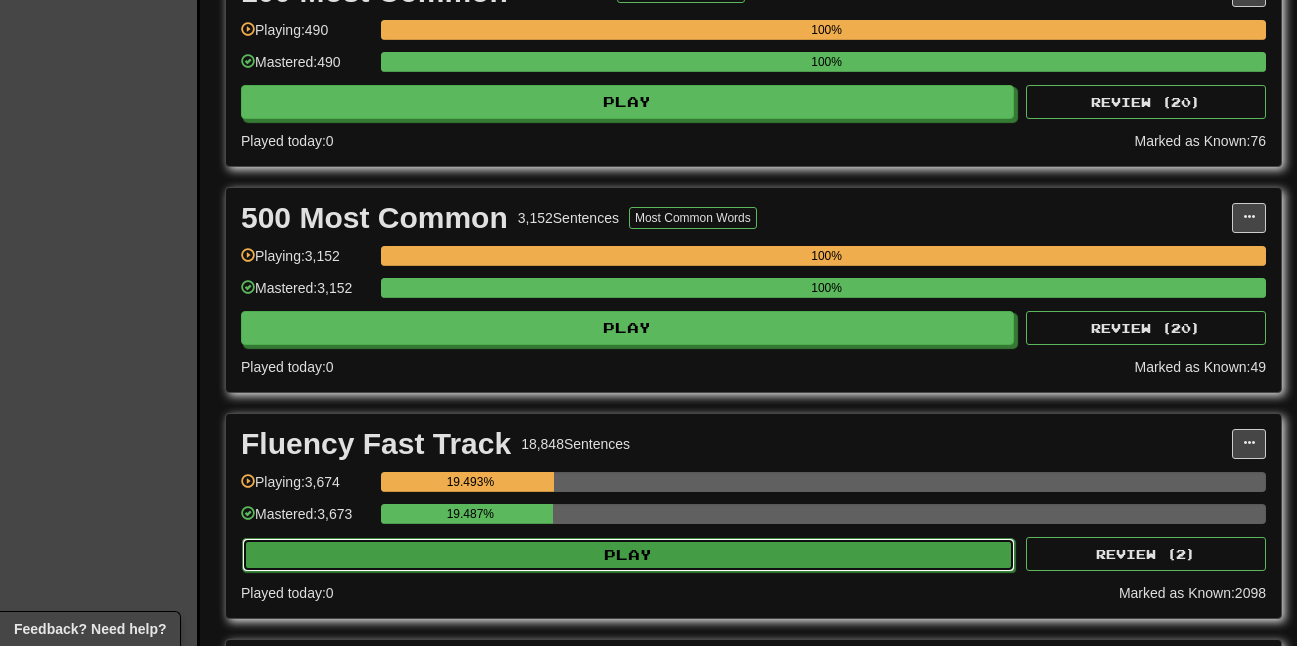 click on "Play" at bounding box center [628, 555] 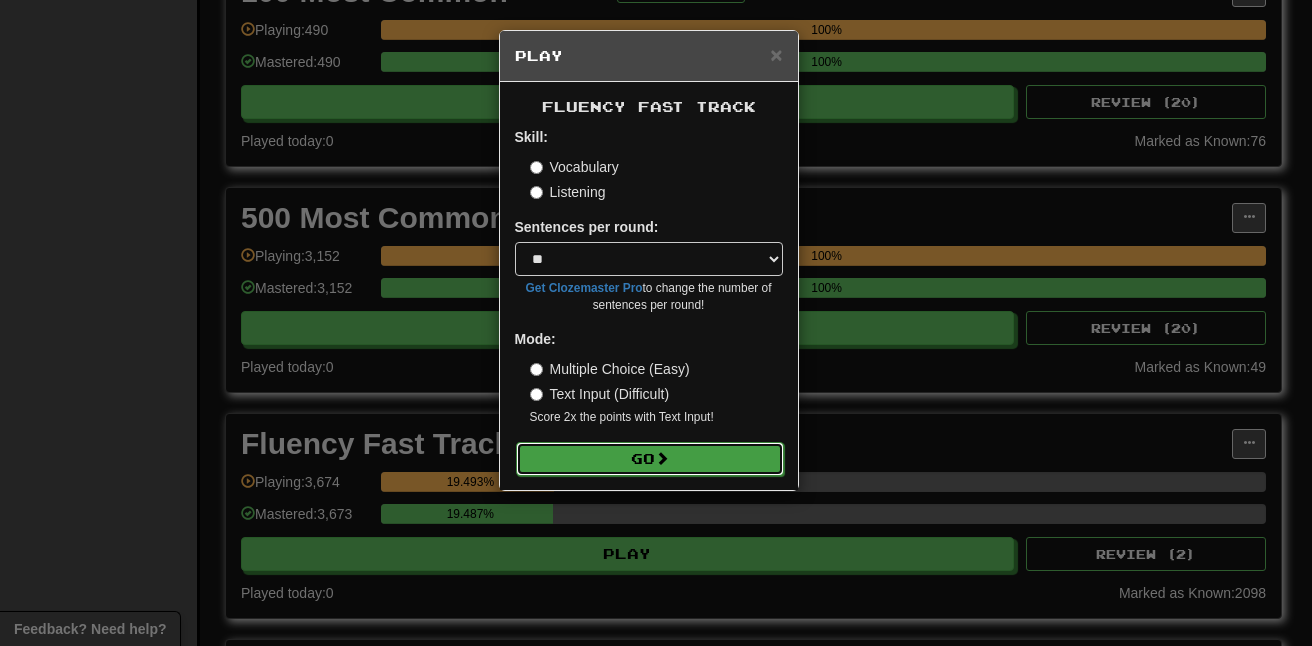 click on "Go" at bounding box center [650, 459] 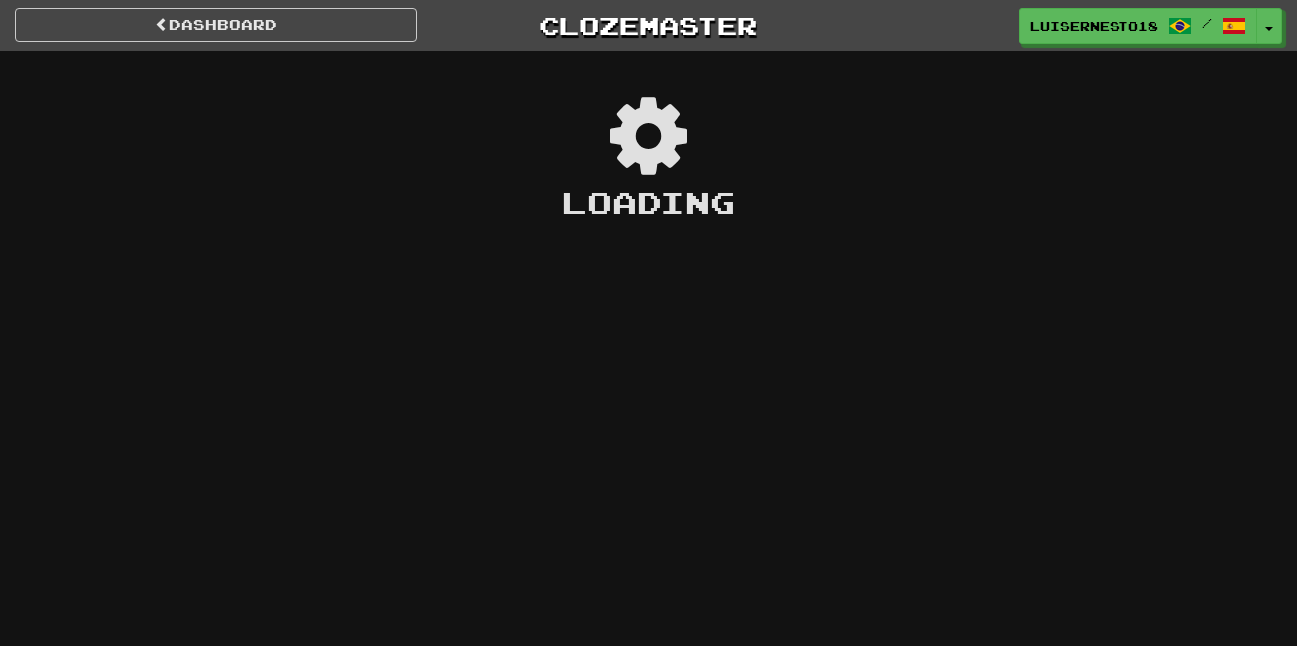 scroll, scrollTop: 0, scrollLeft: 0, axis: both 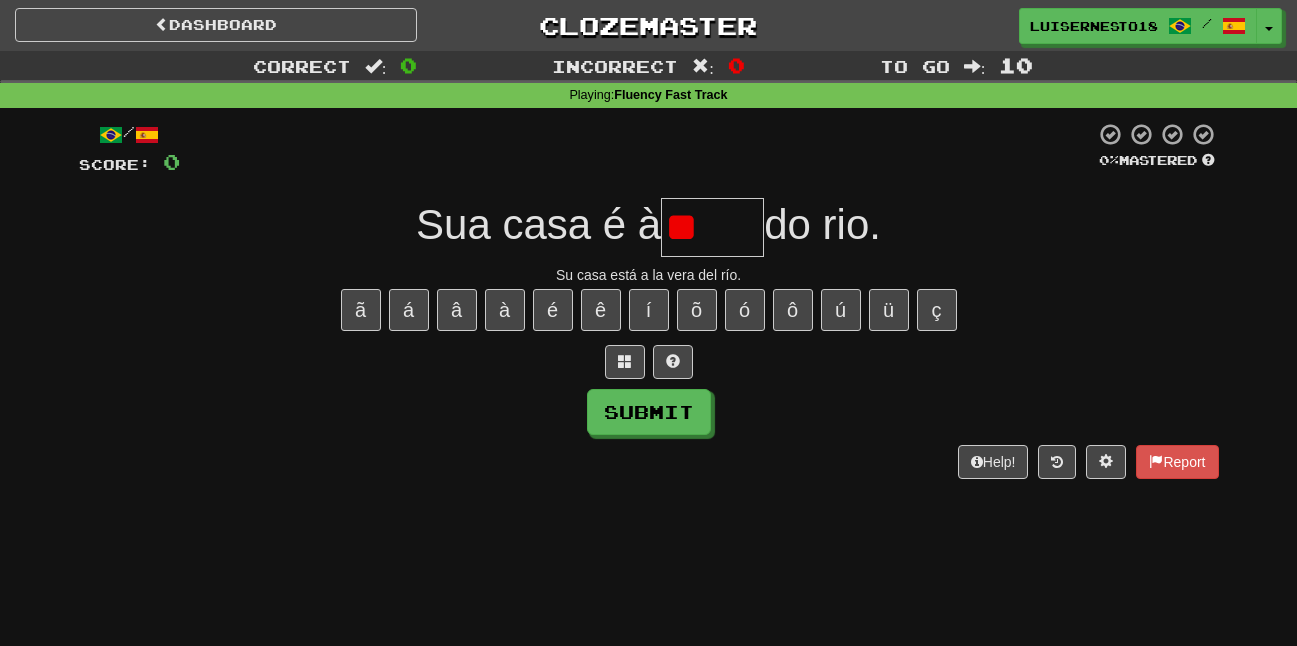 type on "*" 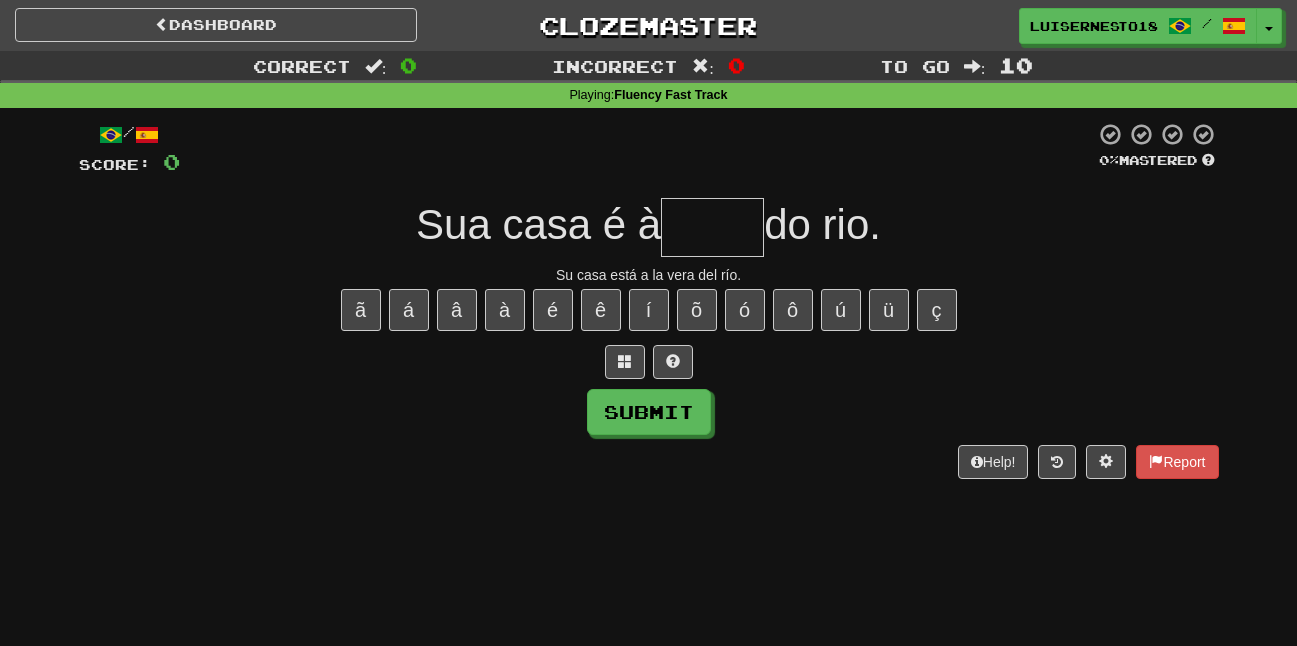 type on "*" 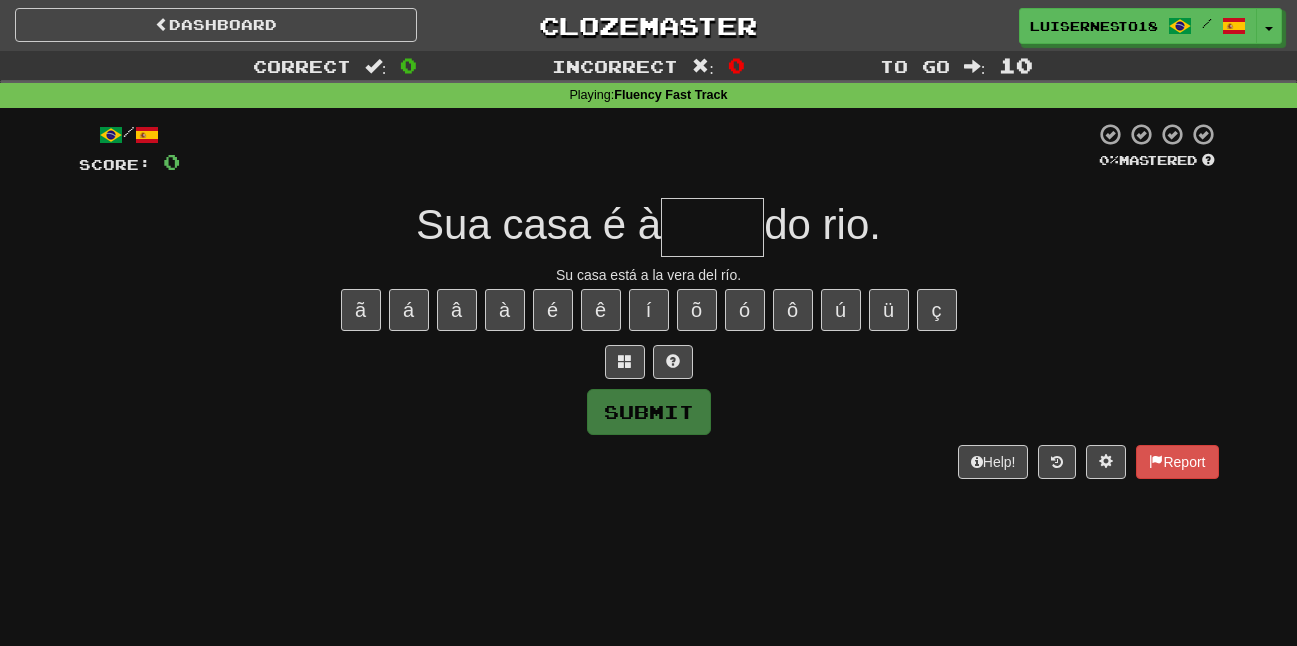type on "*" 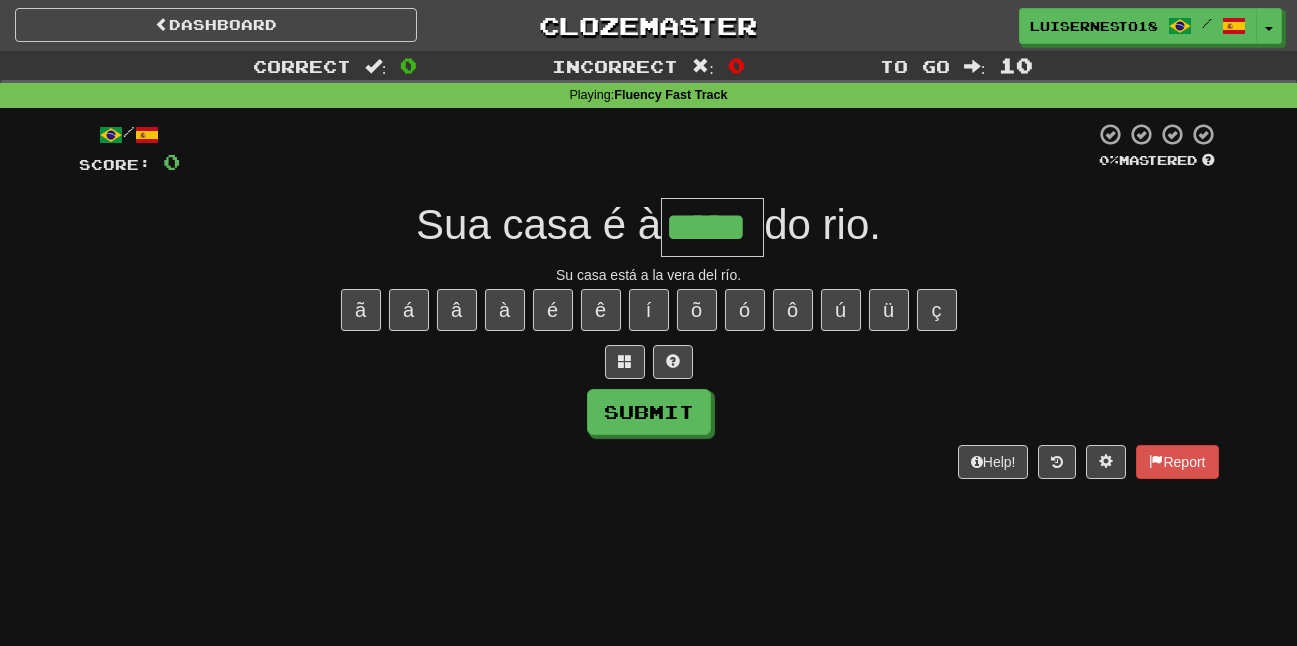 type on "*****" 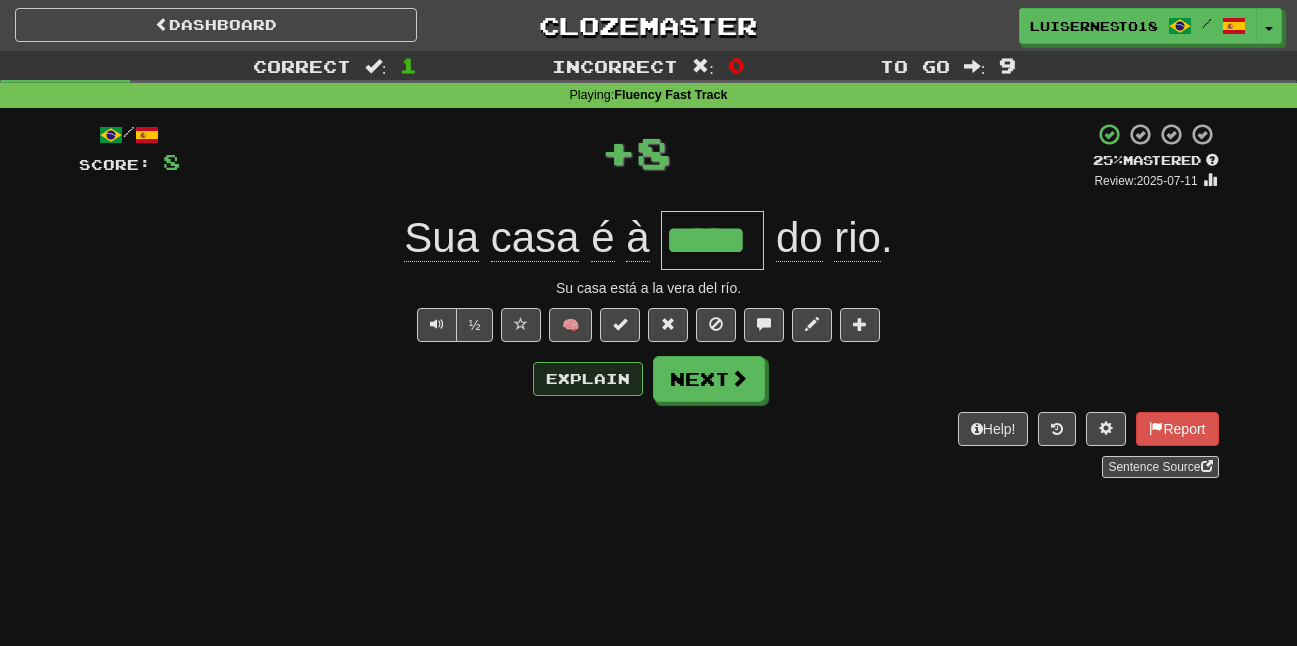 click on "Explain Next" at bounding box center (649, 379) 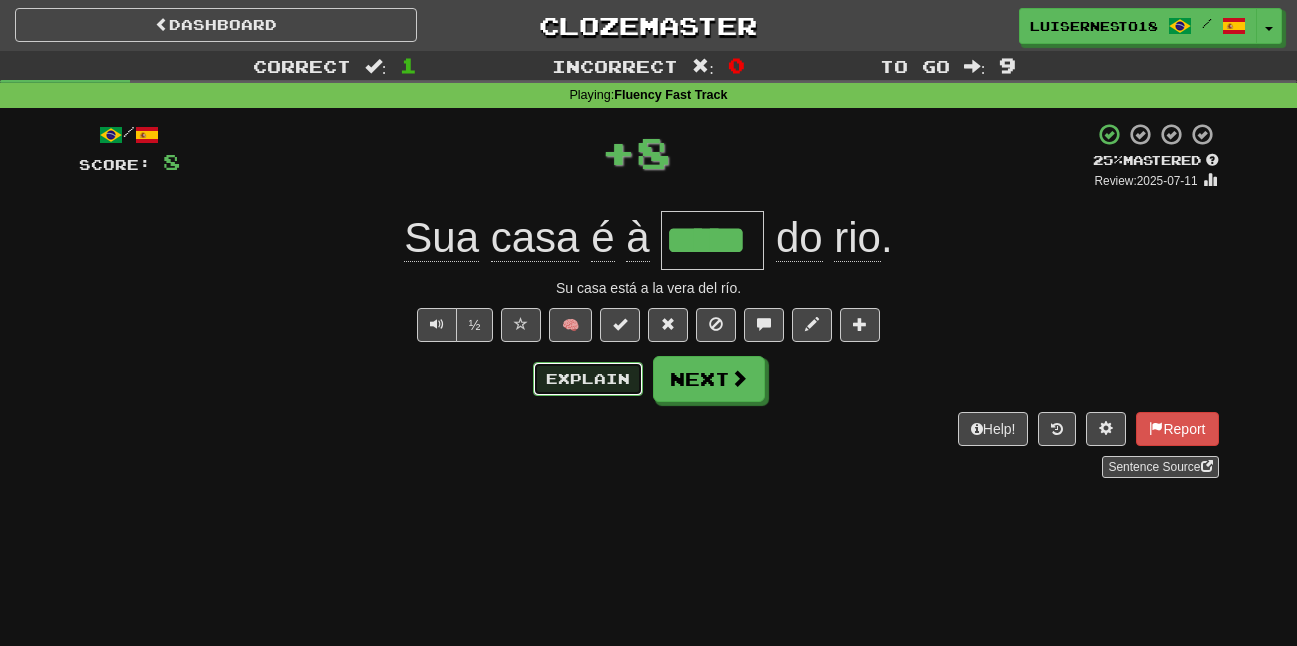 click on "Explain" at bounding box center (588, 379) 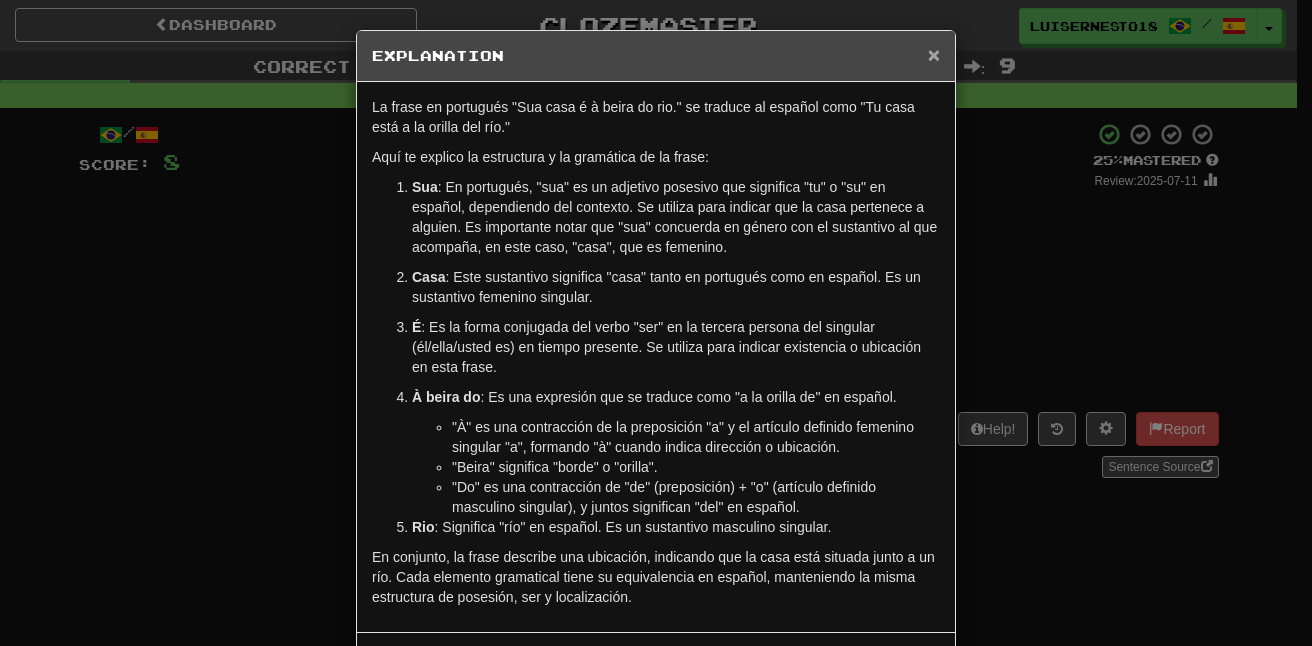 click on "×" at bounding box center (934, 54) 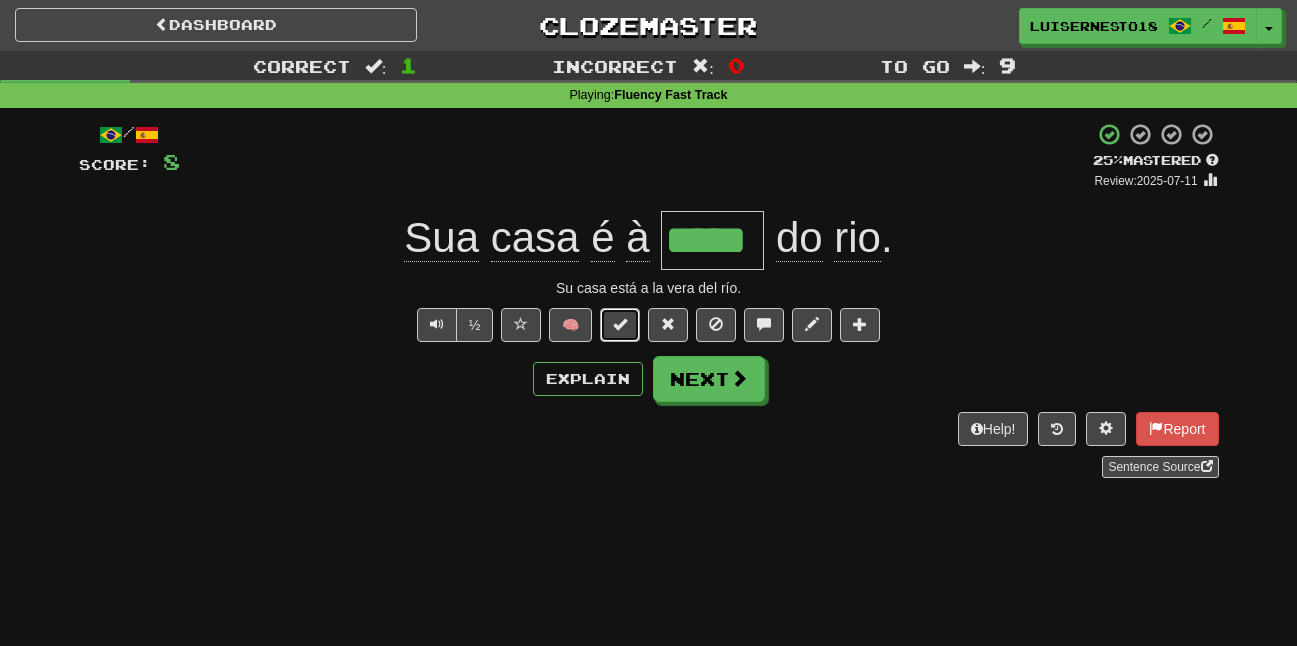 click at bounding box center [620, 325] 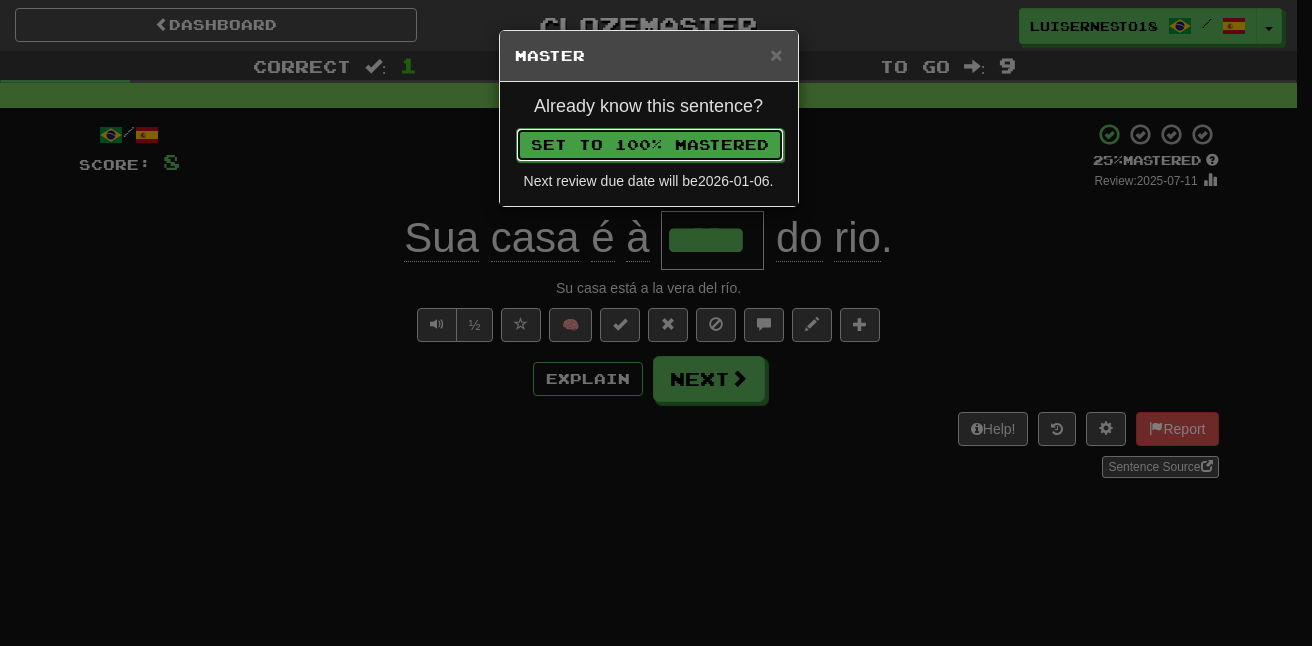 click on "Set to 100% Mastered" at bounding box center (650, 145) 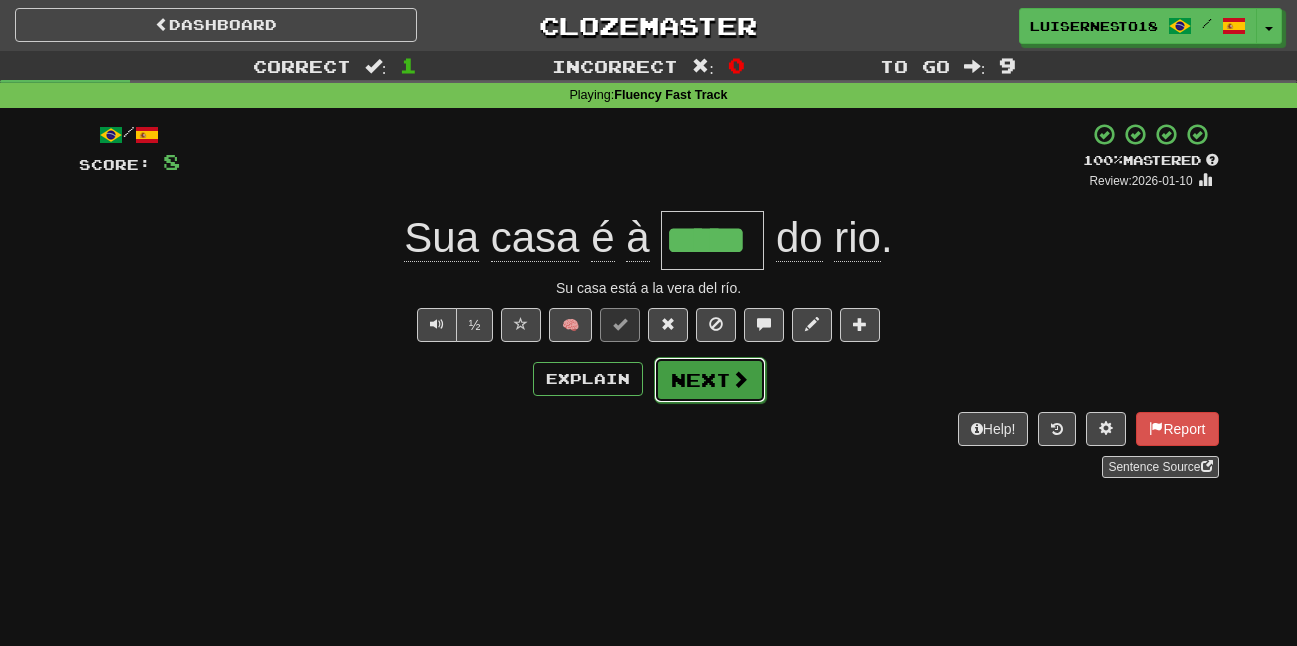 click on "Next" at bounding box center [710, 380] 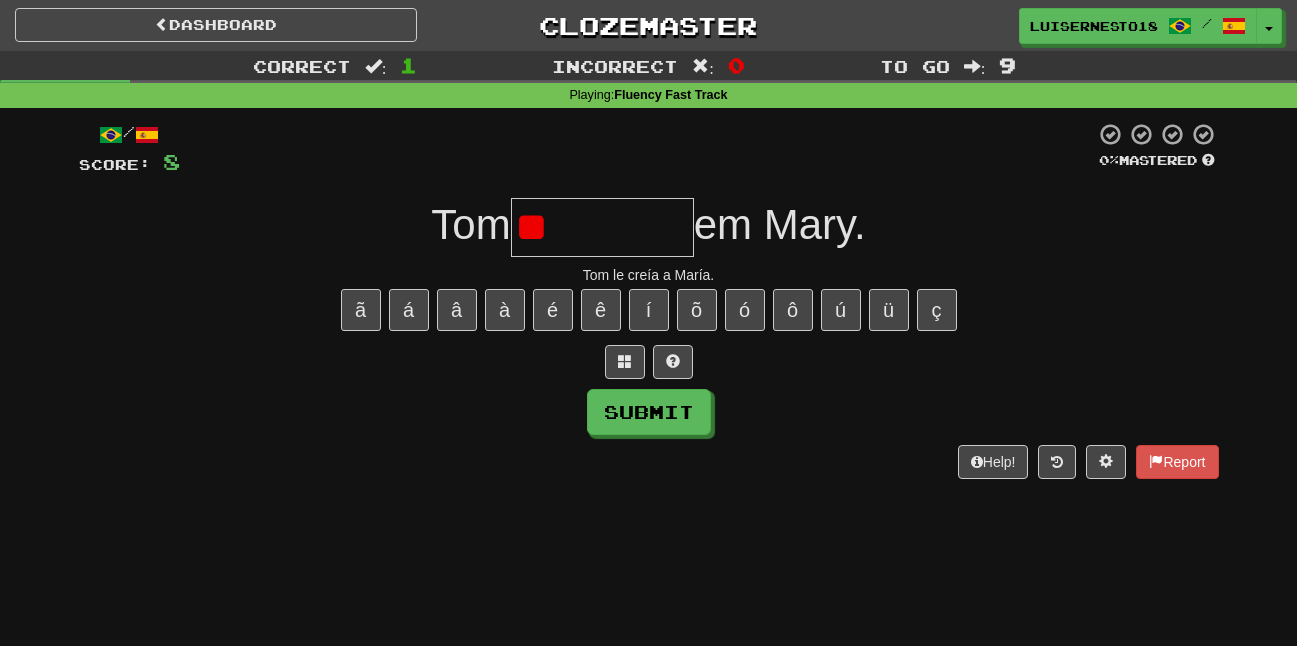 type on "*" 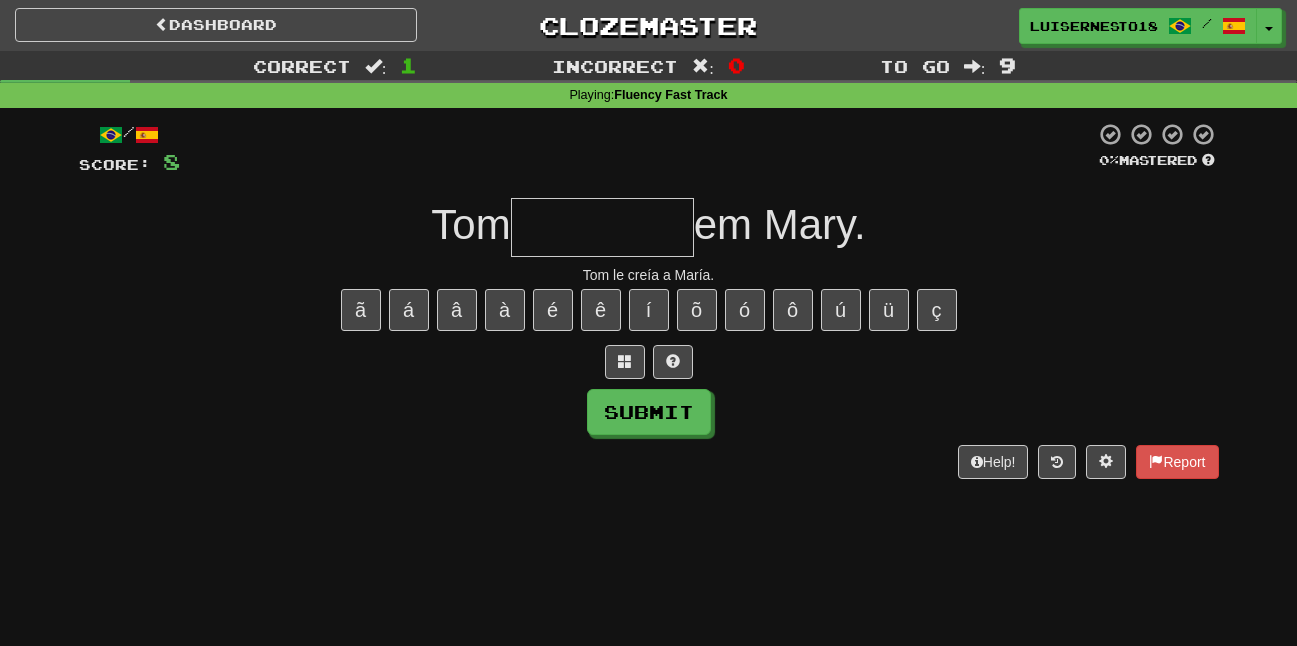 type on "*" 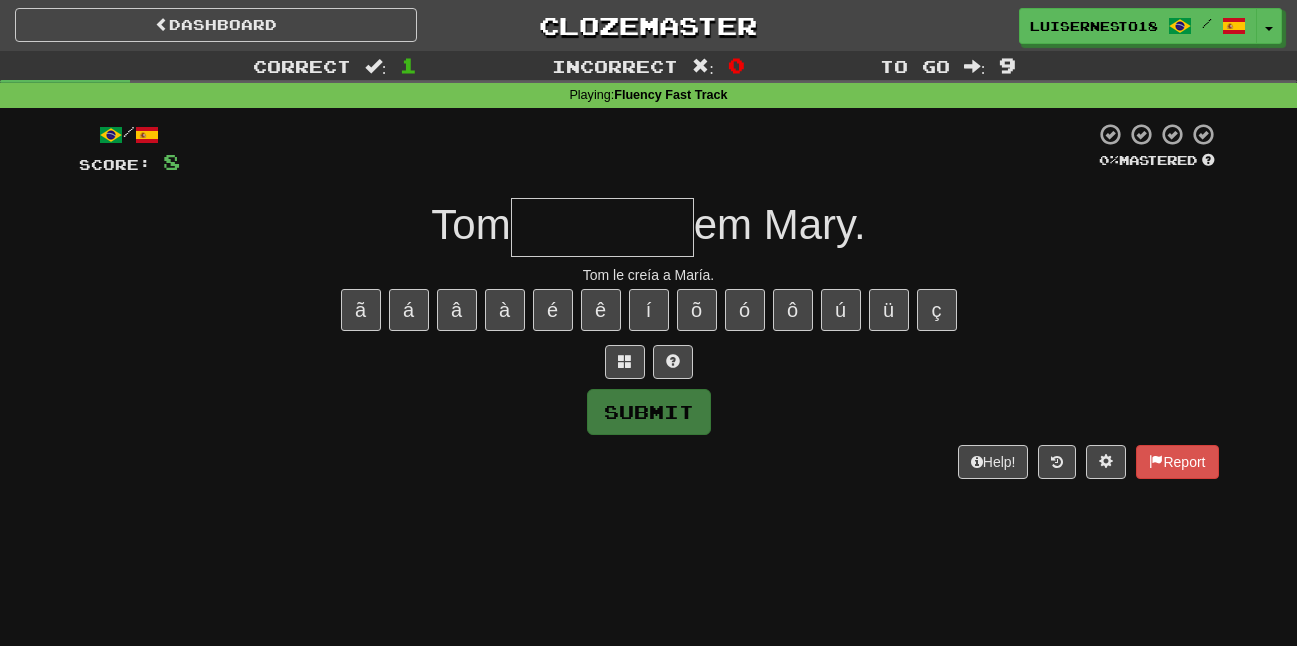 type on "*" 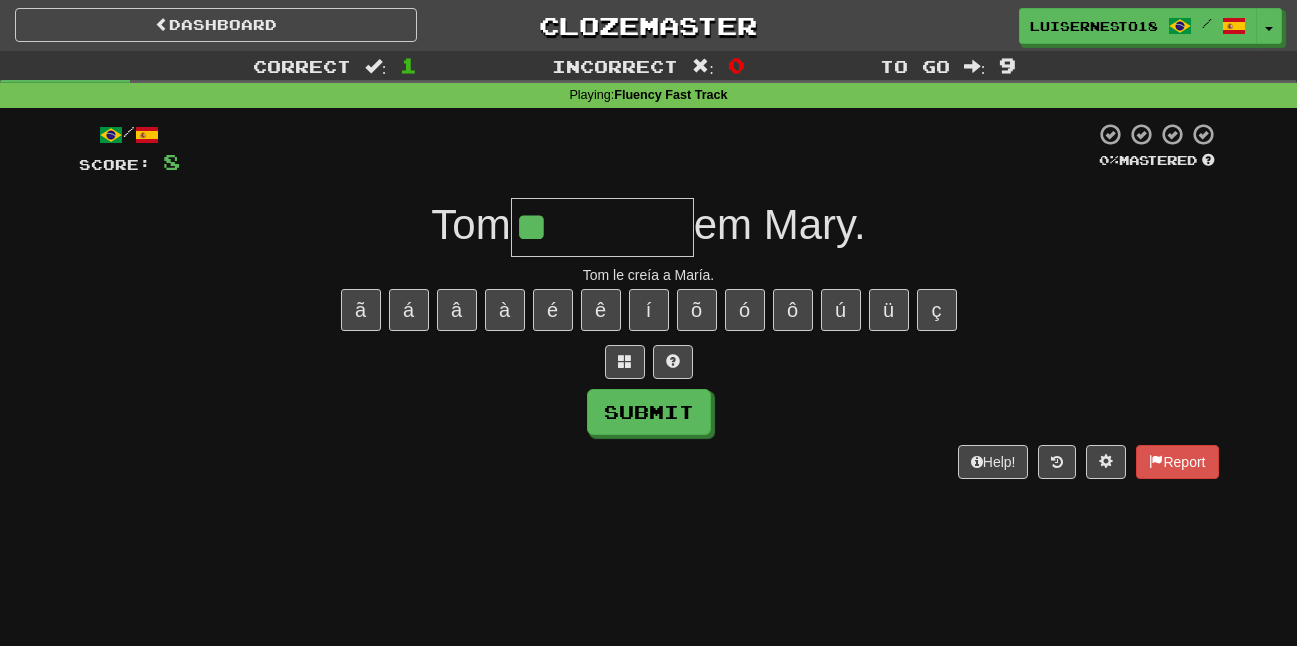 type on "*" 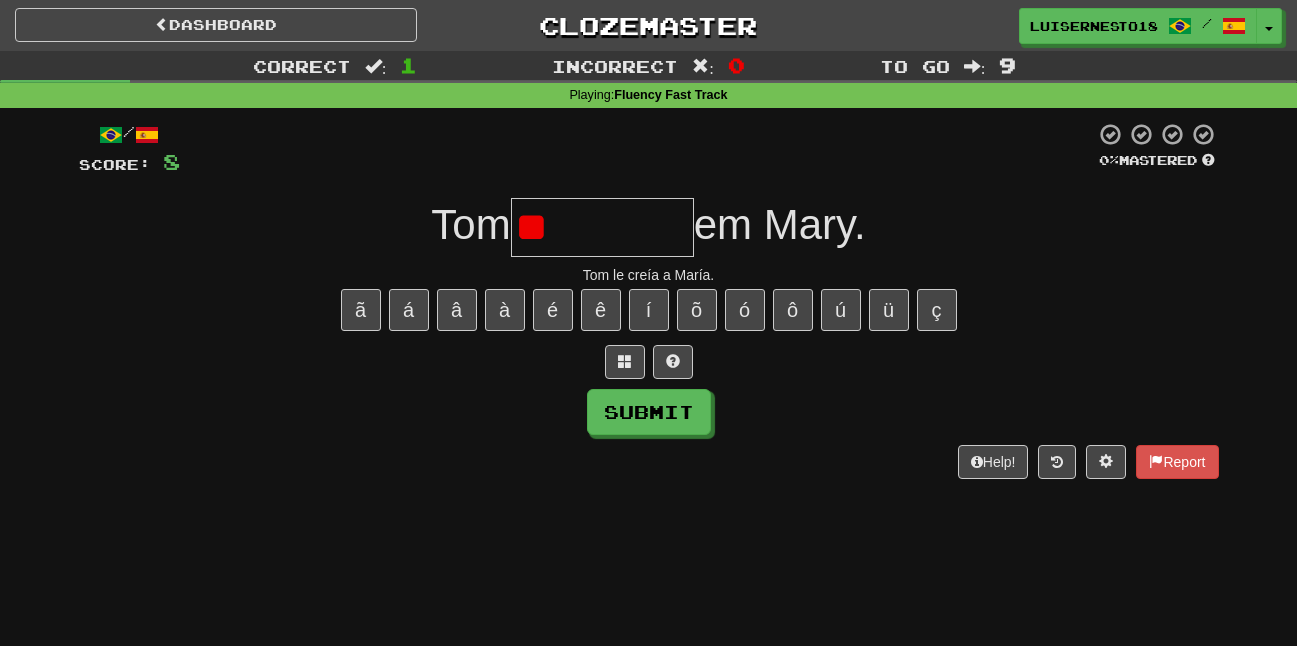 type on "*" 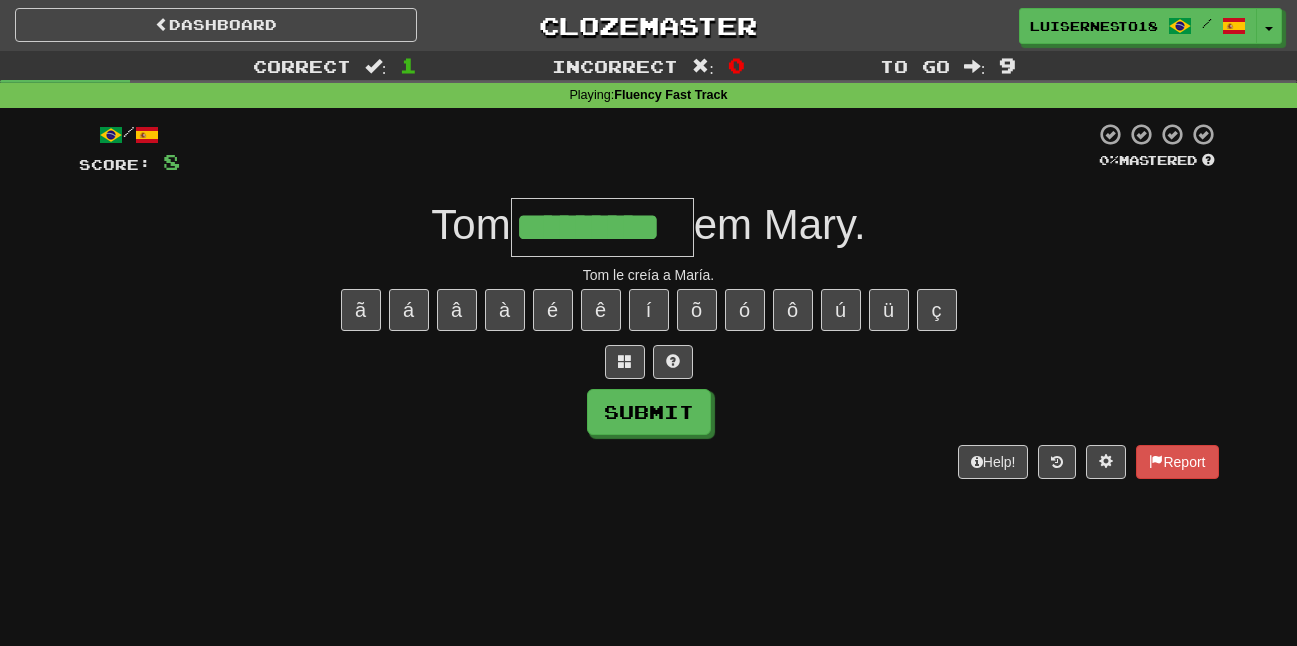 type on "*********" 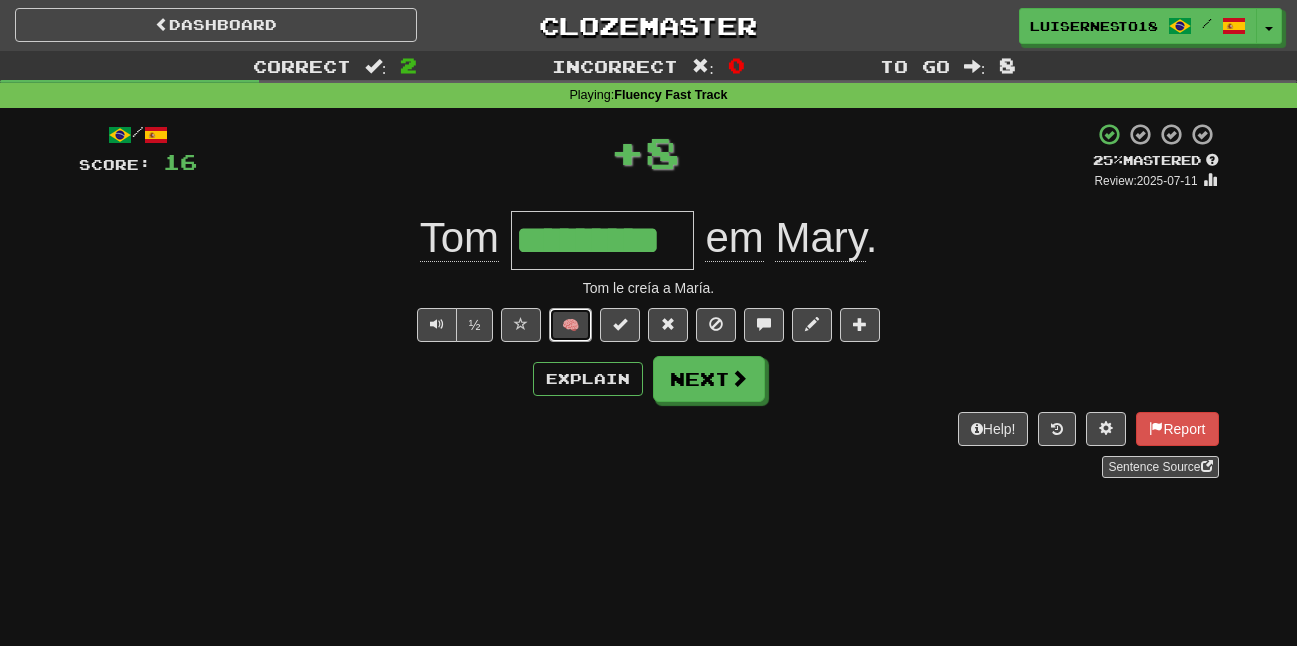 click on "🧠" at bounding box center (570, 325) 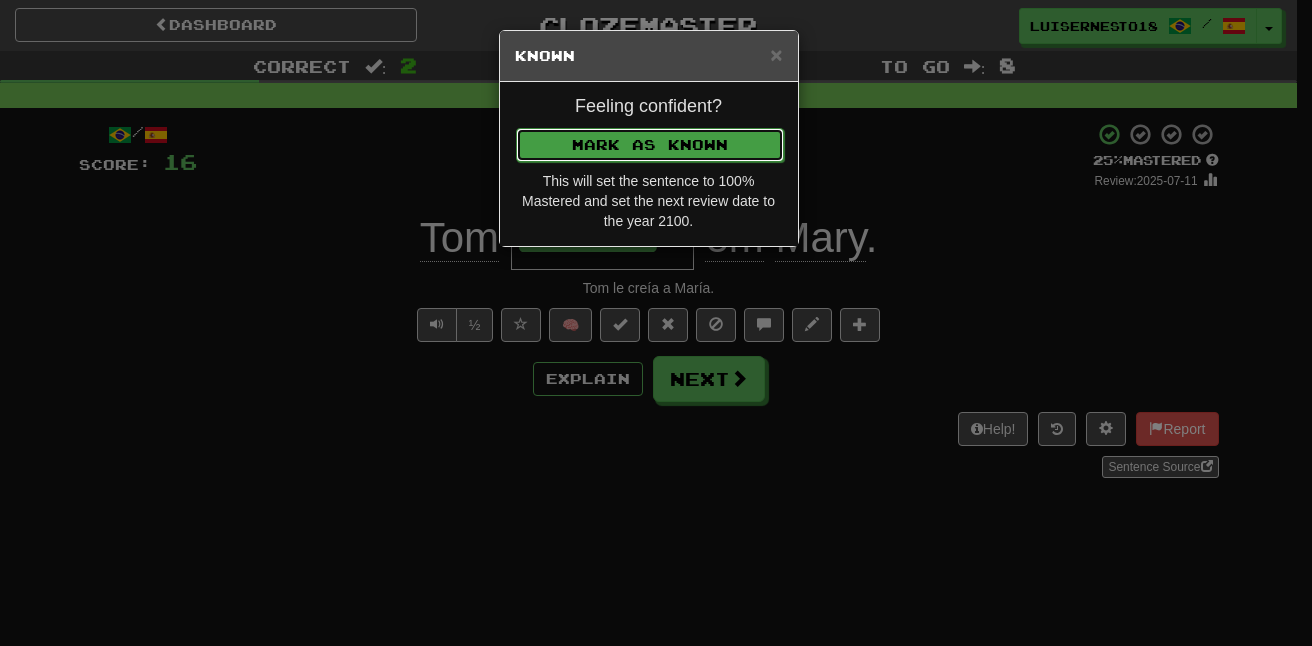 click on "Mark as Known" at bounding box center (650, 145) 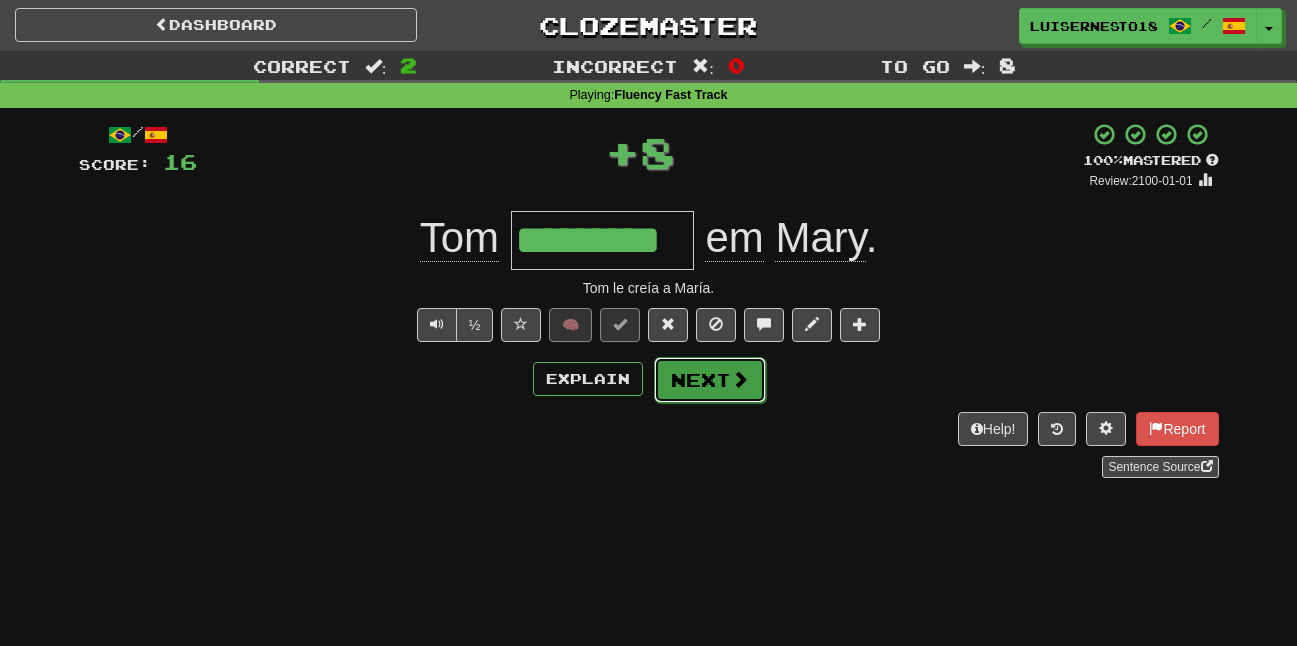 click on "Next" at bounding box center (710, 380) 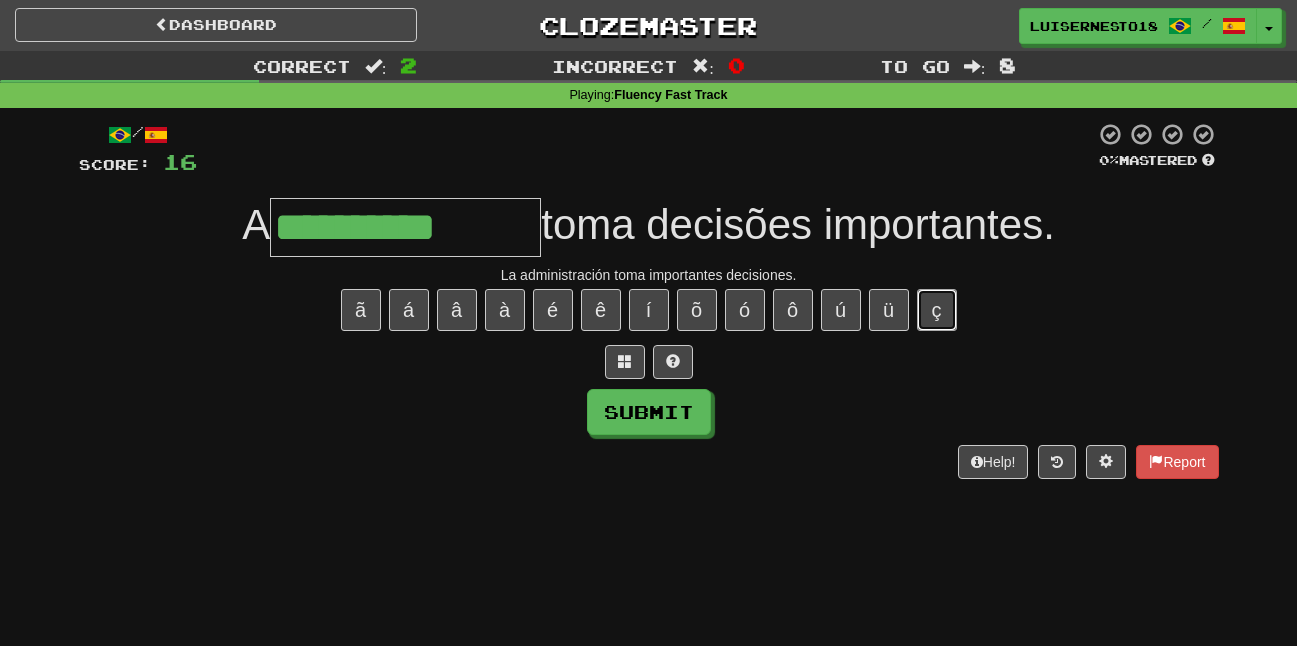 click on "ç" at bounding box center [937, 310] 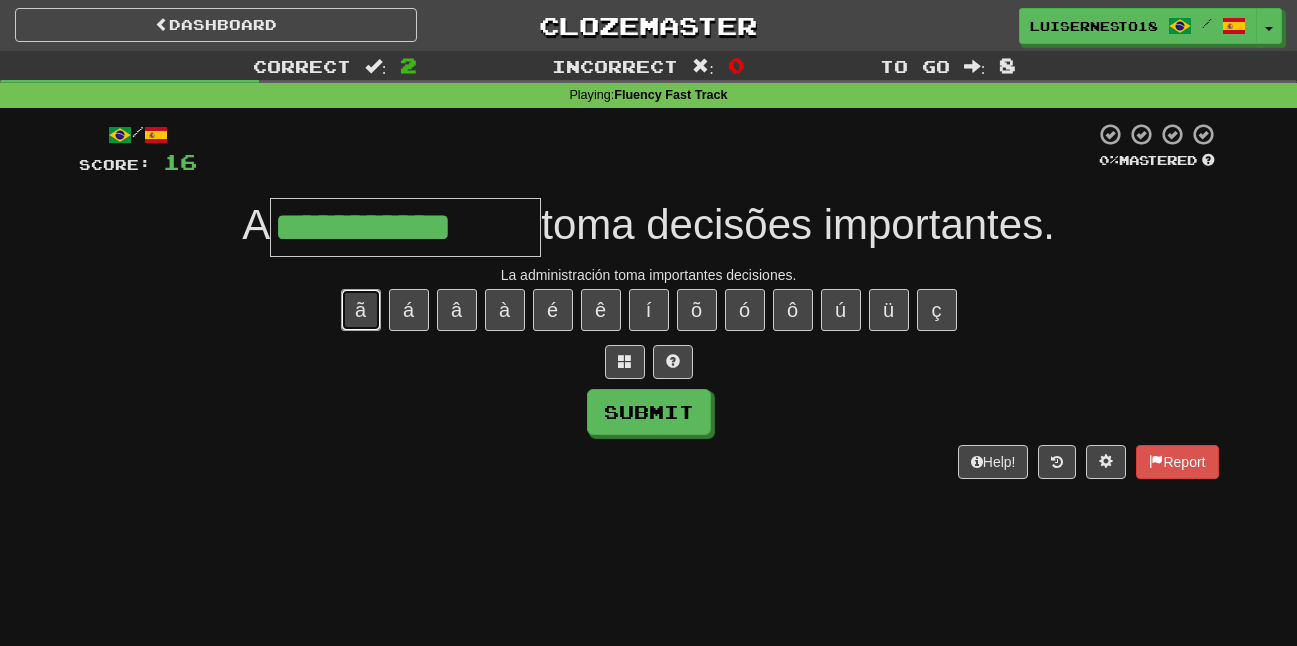 click on "ã" at bounding box center (361, 310) 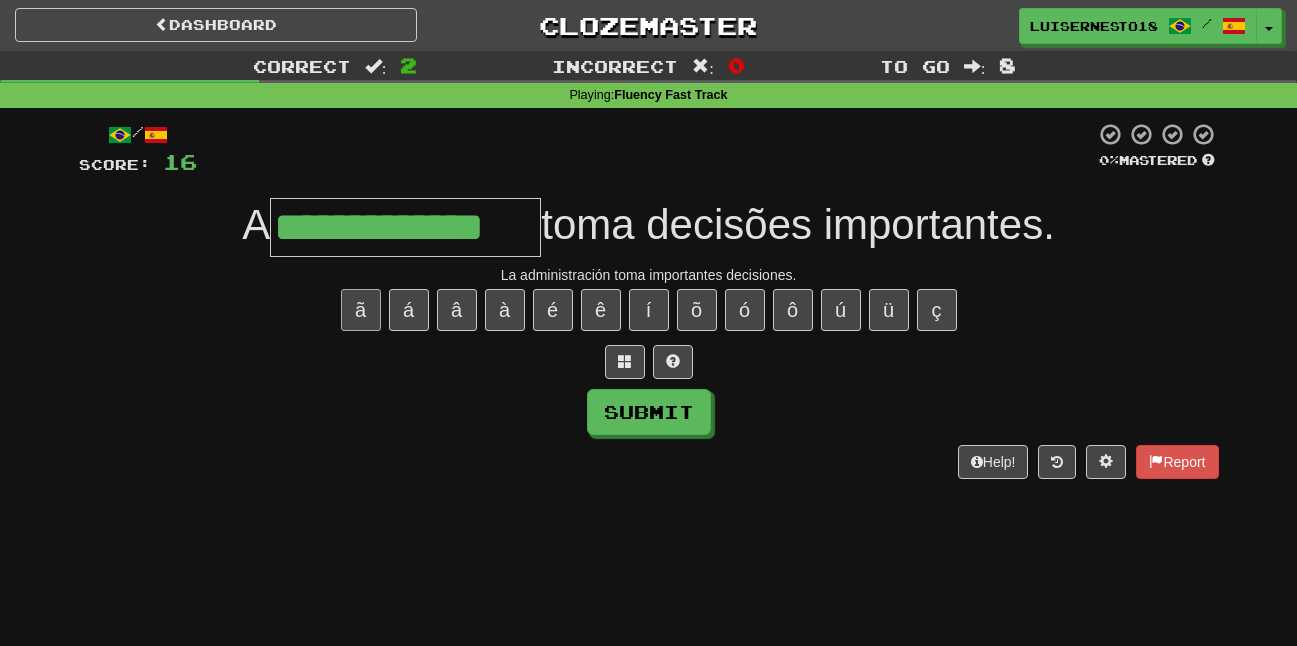 type on "**********" 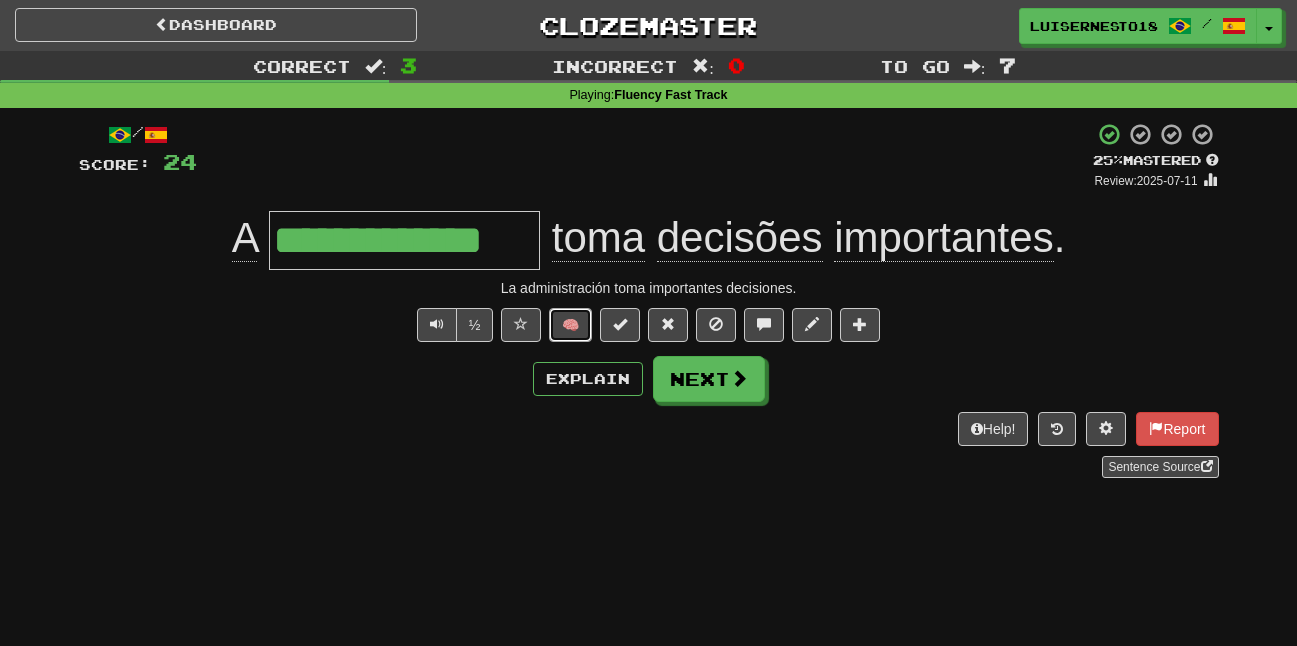 click on "🧠" at bounding box center [570, 325] 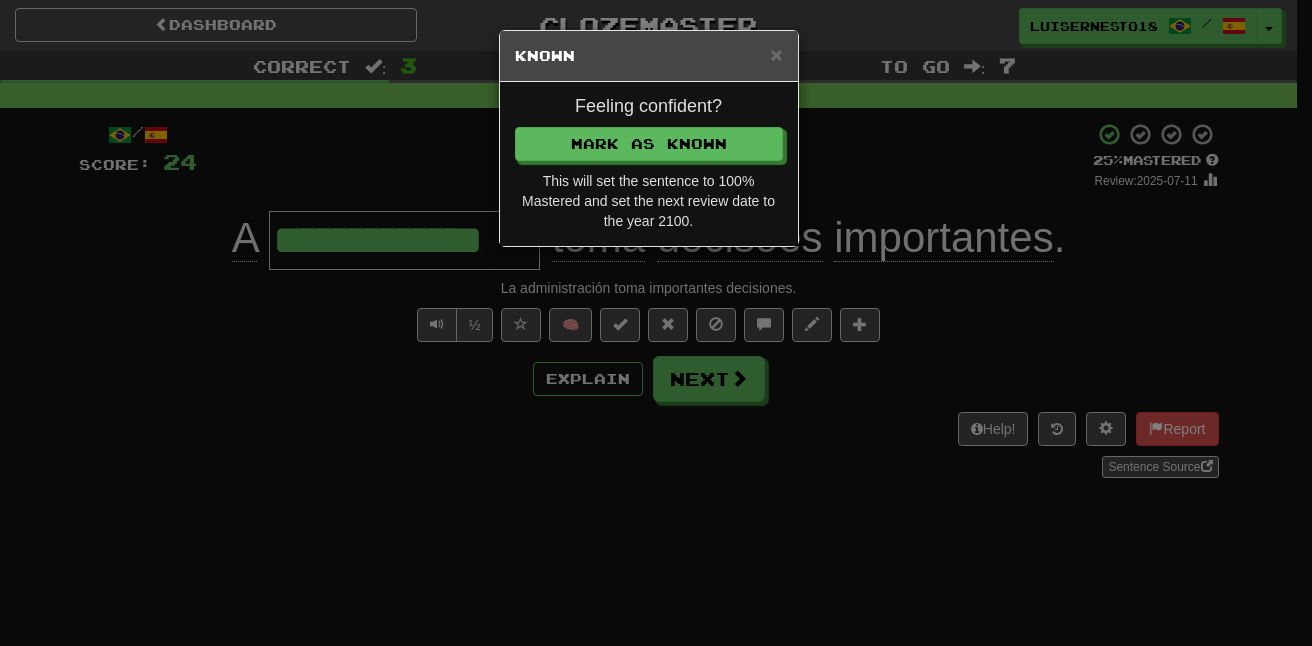 click on "This will set the sentence to 100% Mastered and set the next review date to the year 2100." at bounding box center [649, 201] 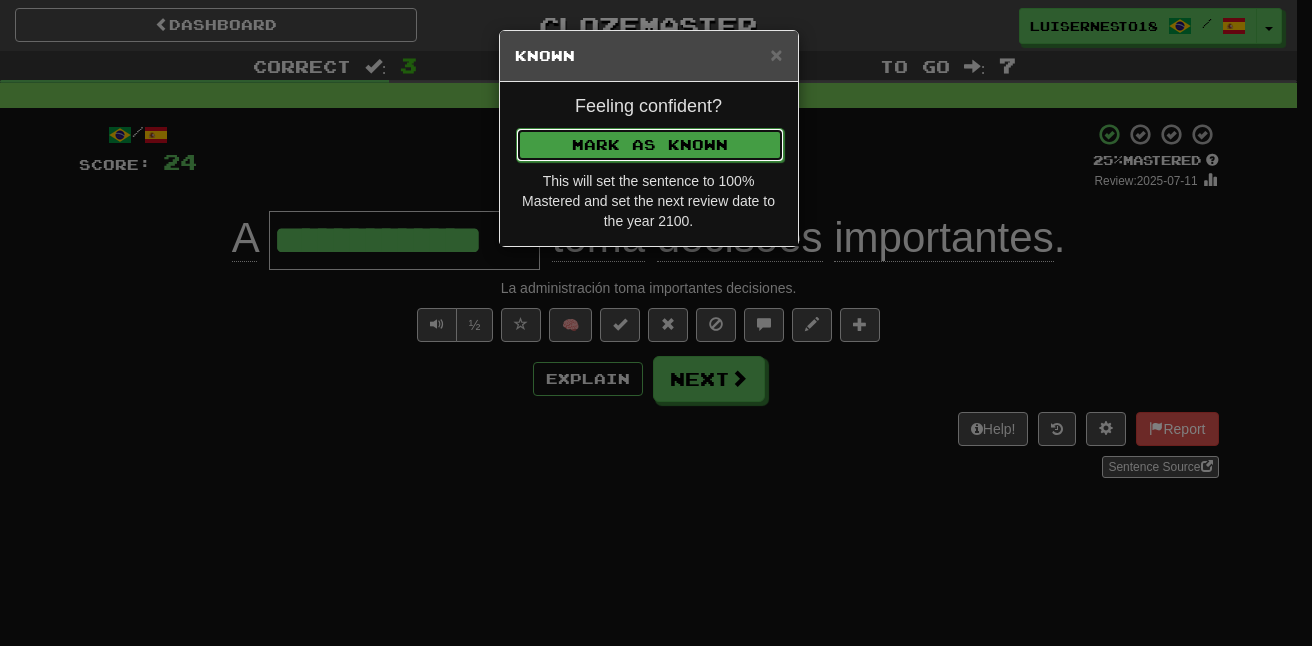 click on "Mark as Known" at bounding box center [650, 145] 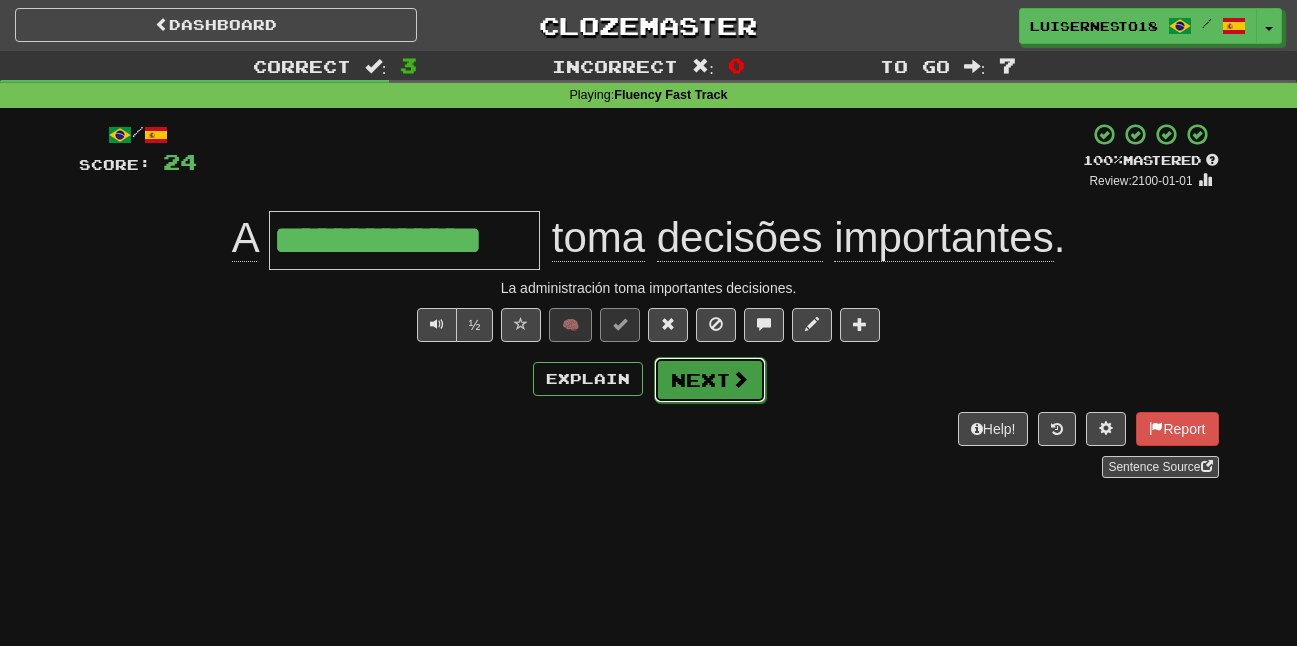 click on "Next" at bounding box center (710, 380) 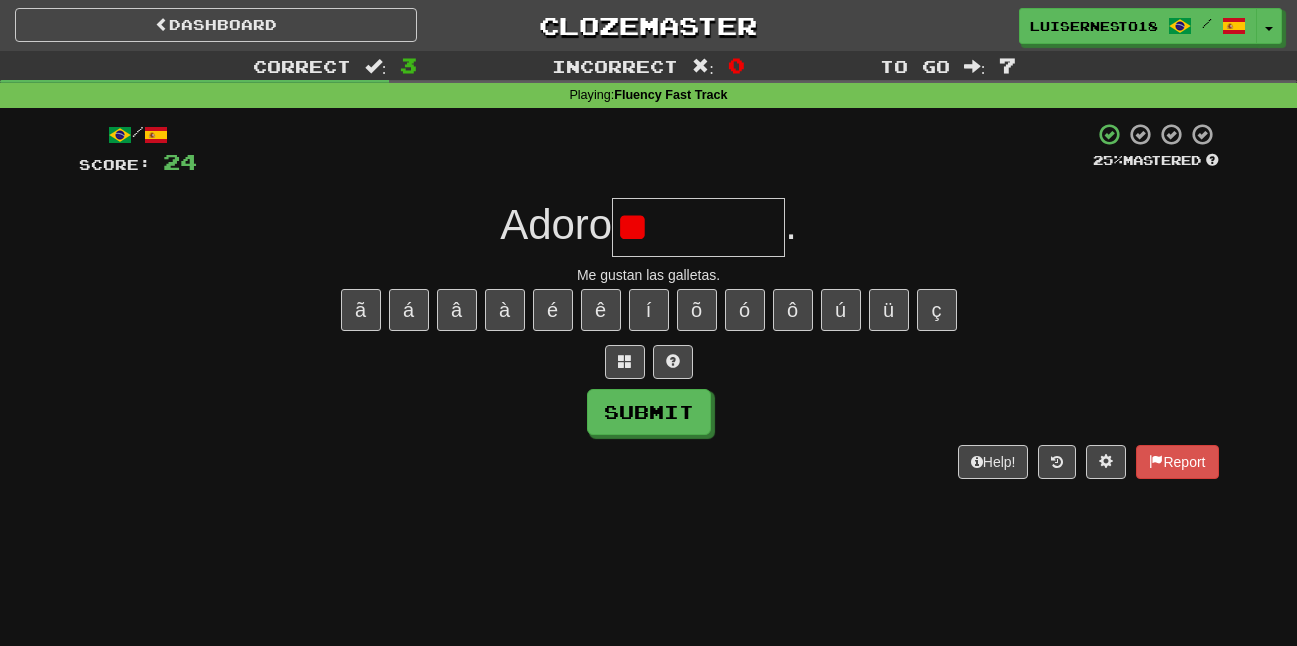 type on "*" 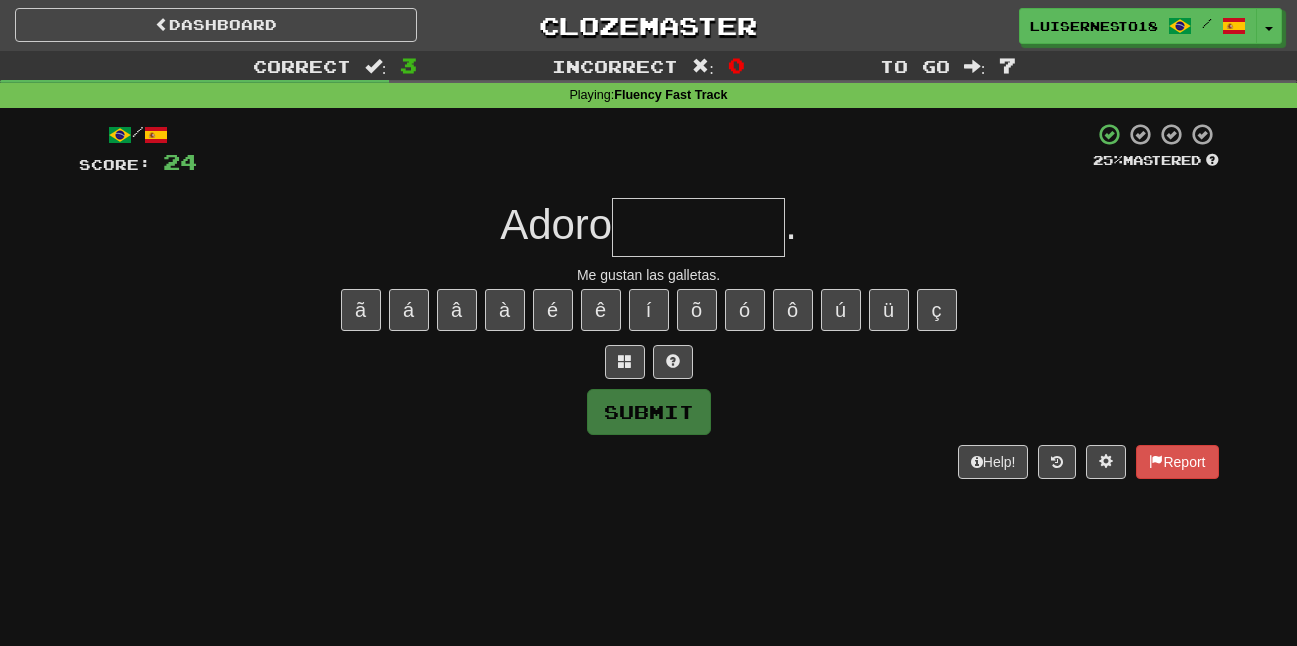 type on "*" 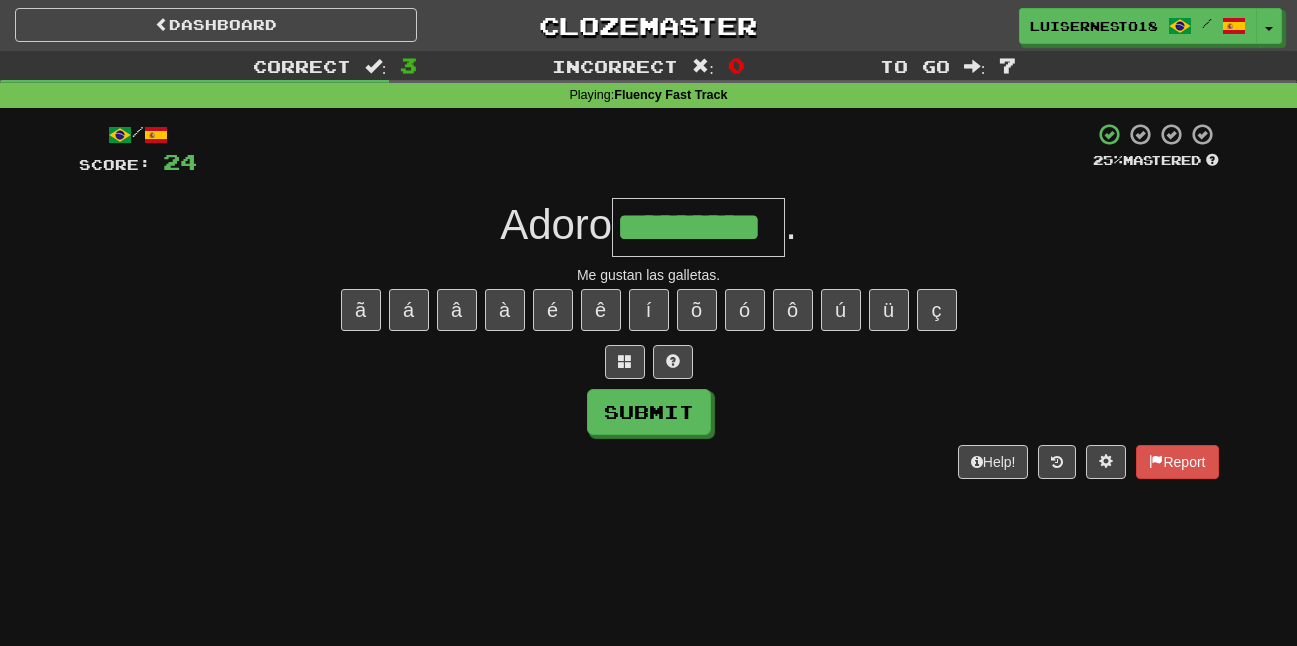type on "*********" 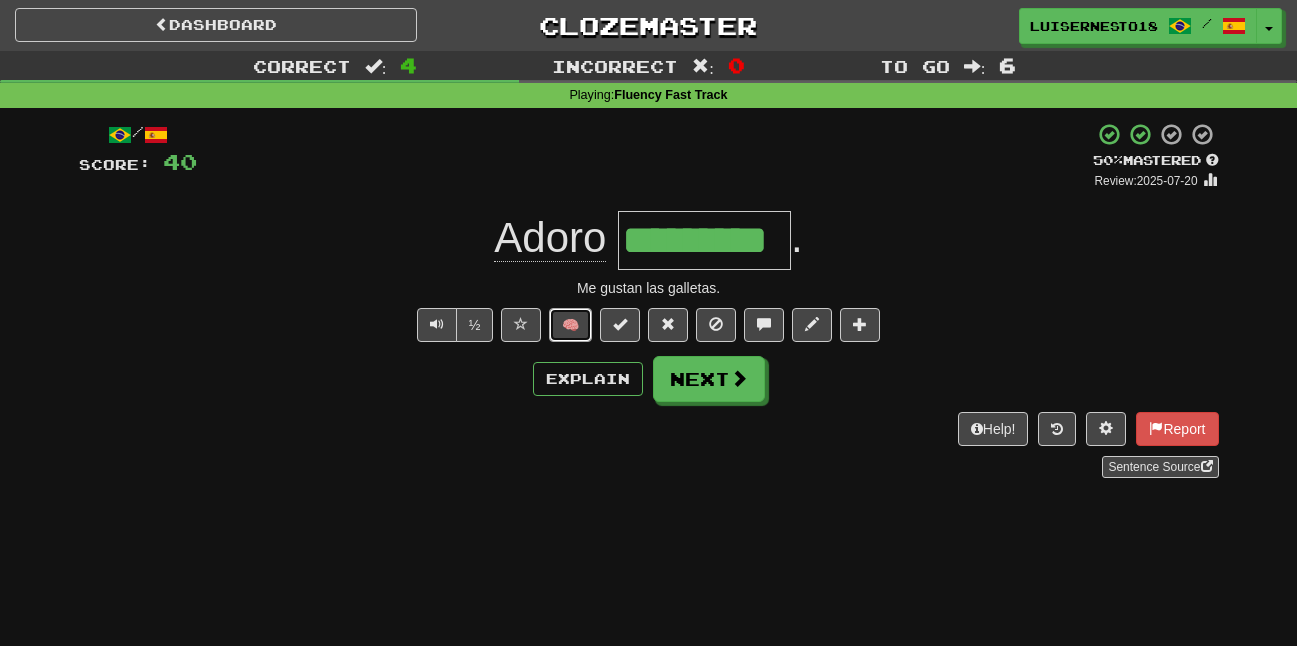 click on "🧠" at bounding box center (570, 325) 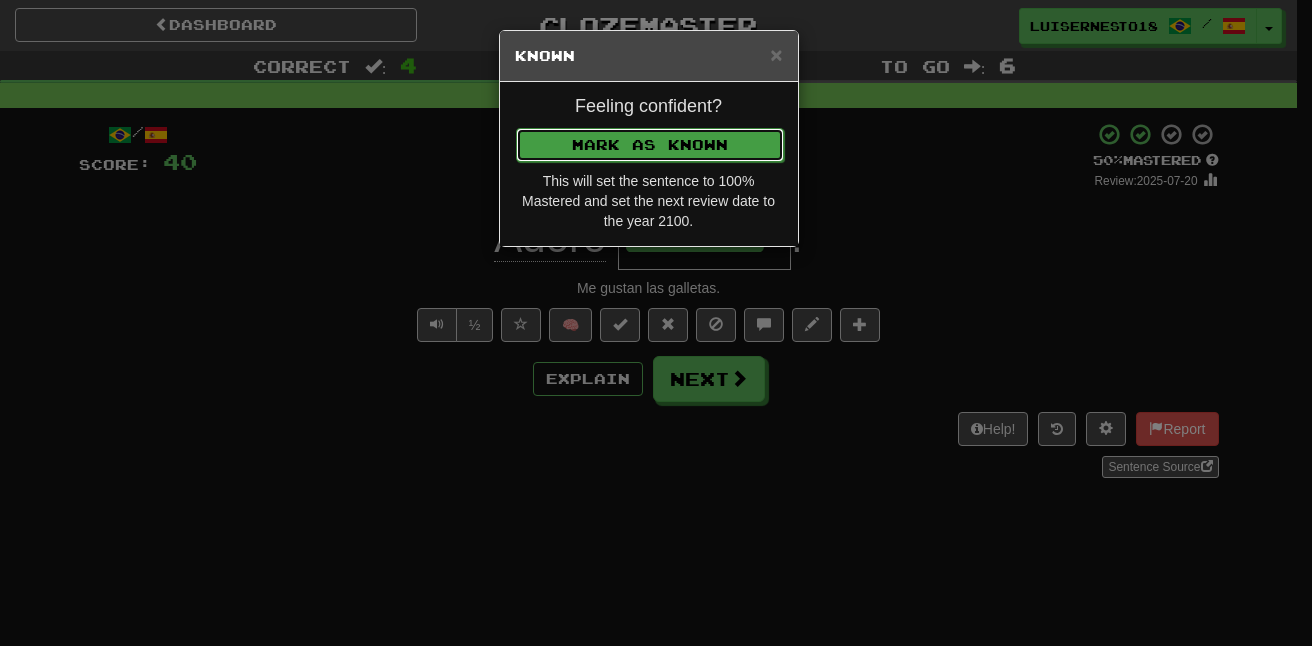 click on "Mark as Known" at bounding box center [650, 145] 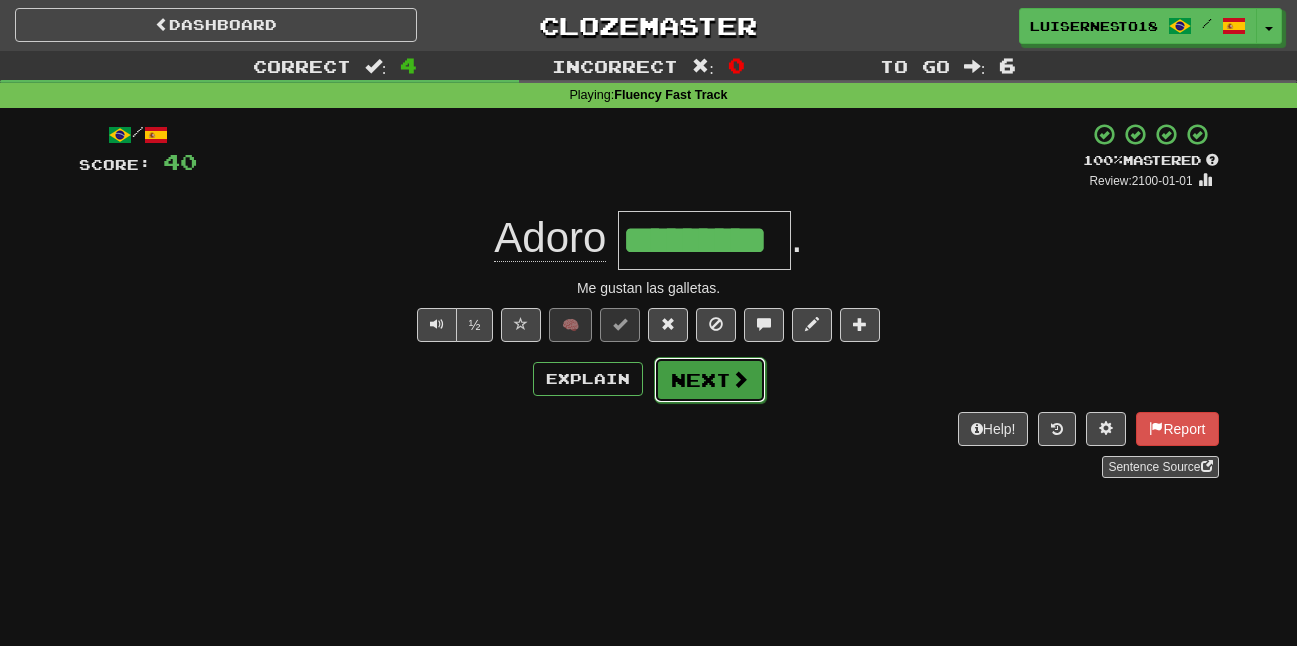 click on "Next" at bounding box center (710, 380) 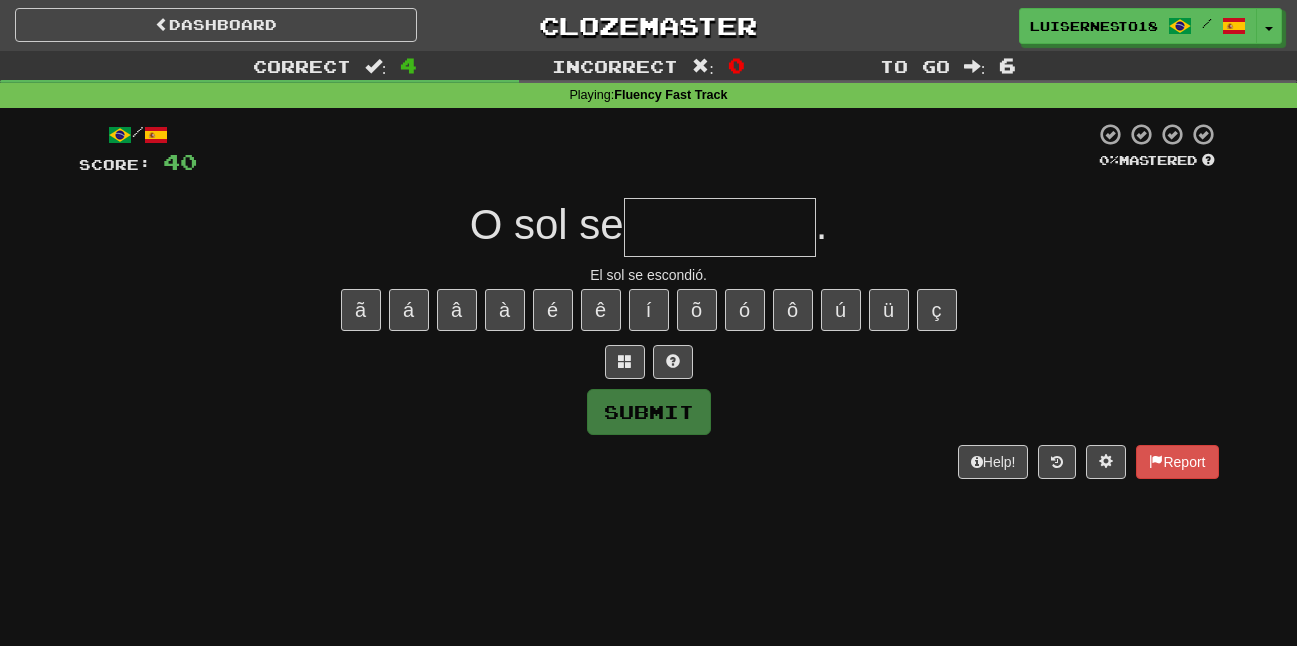 type on "*" 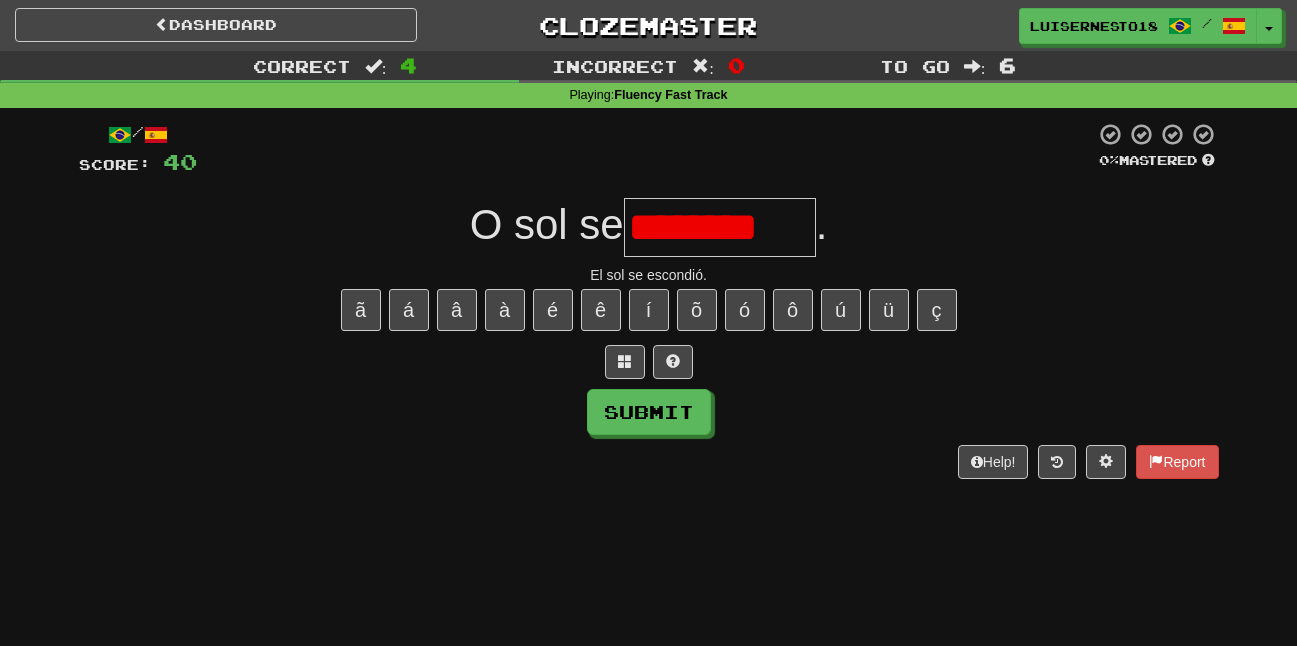scroll, scrollTop: 0, scrollLeft: 0, axis: both 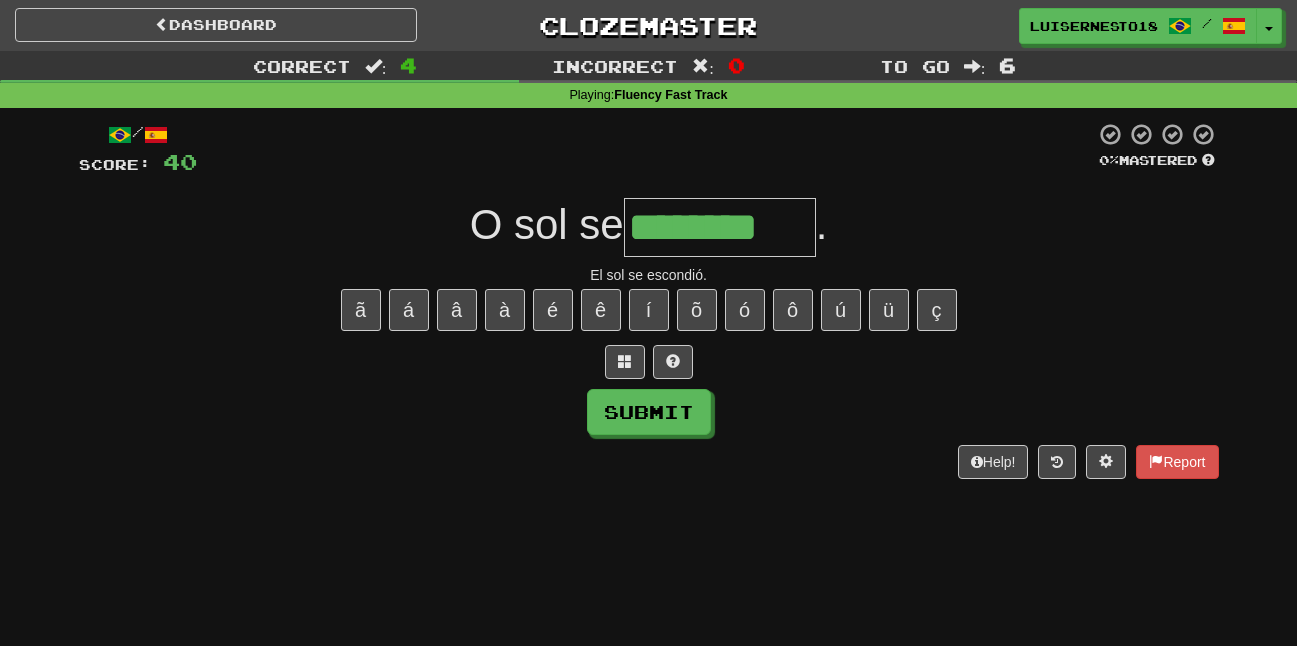 type on "********" 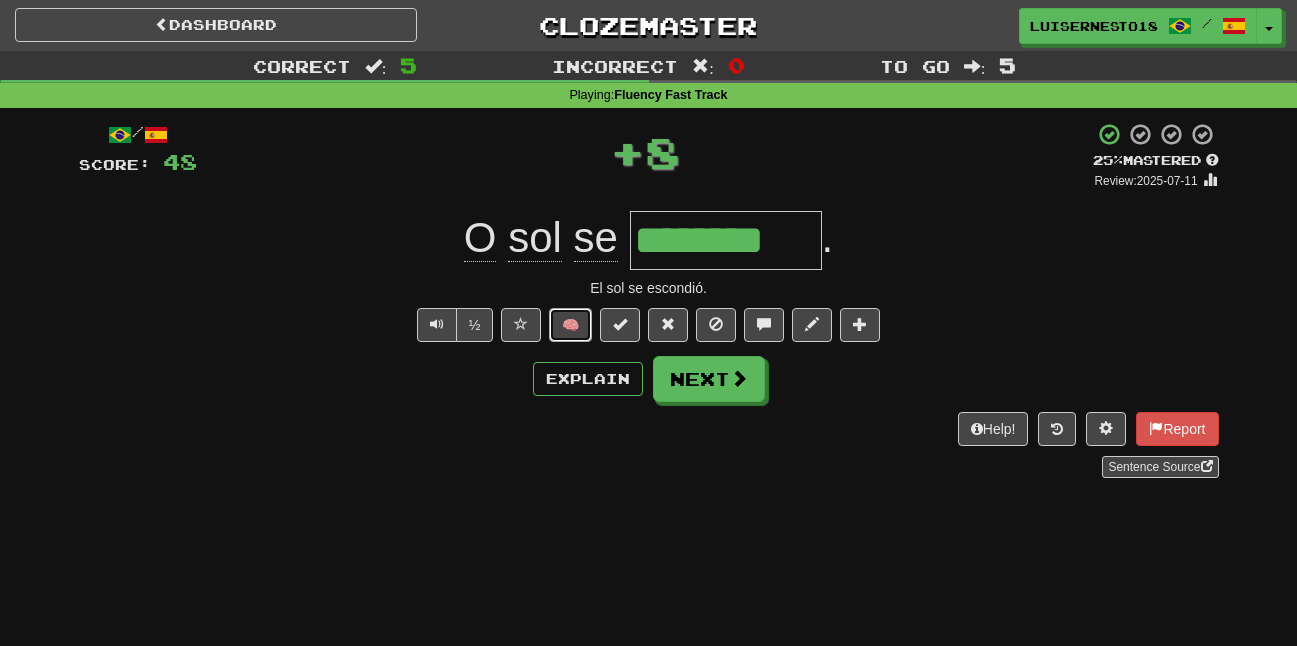 click on "🧠" at bounding box center [570, 325] 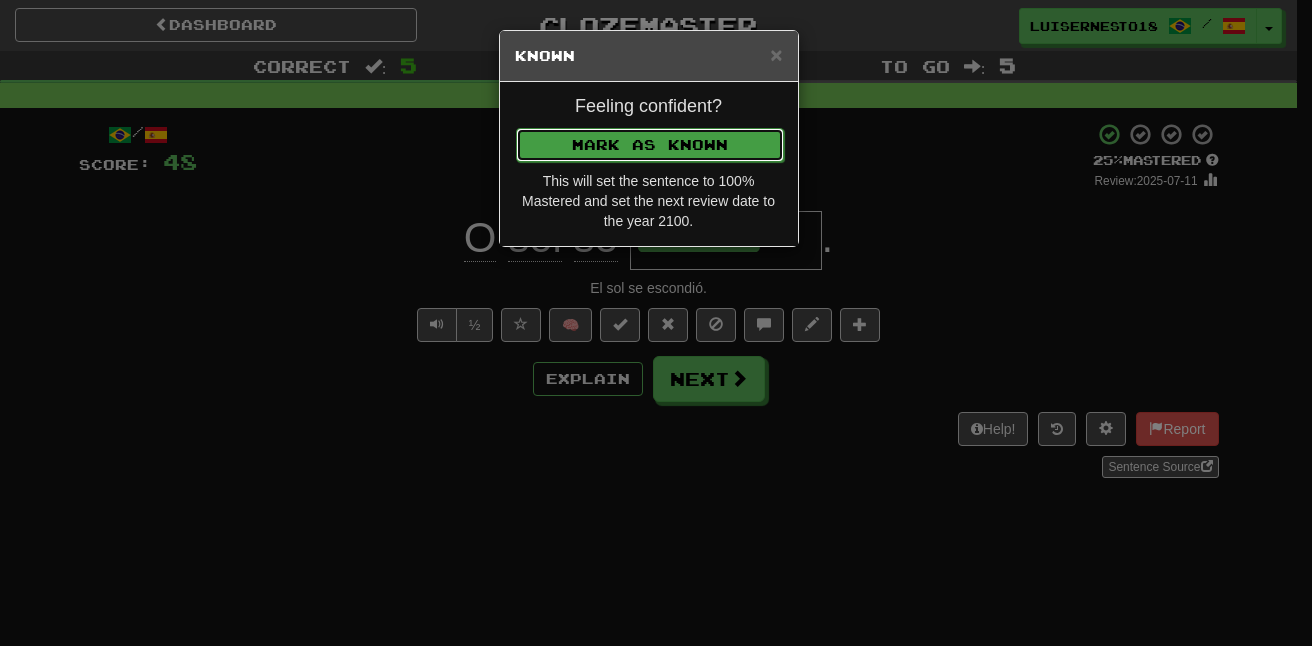 click on "Mark as Known" at bounding box center [650, 145] 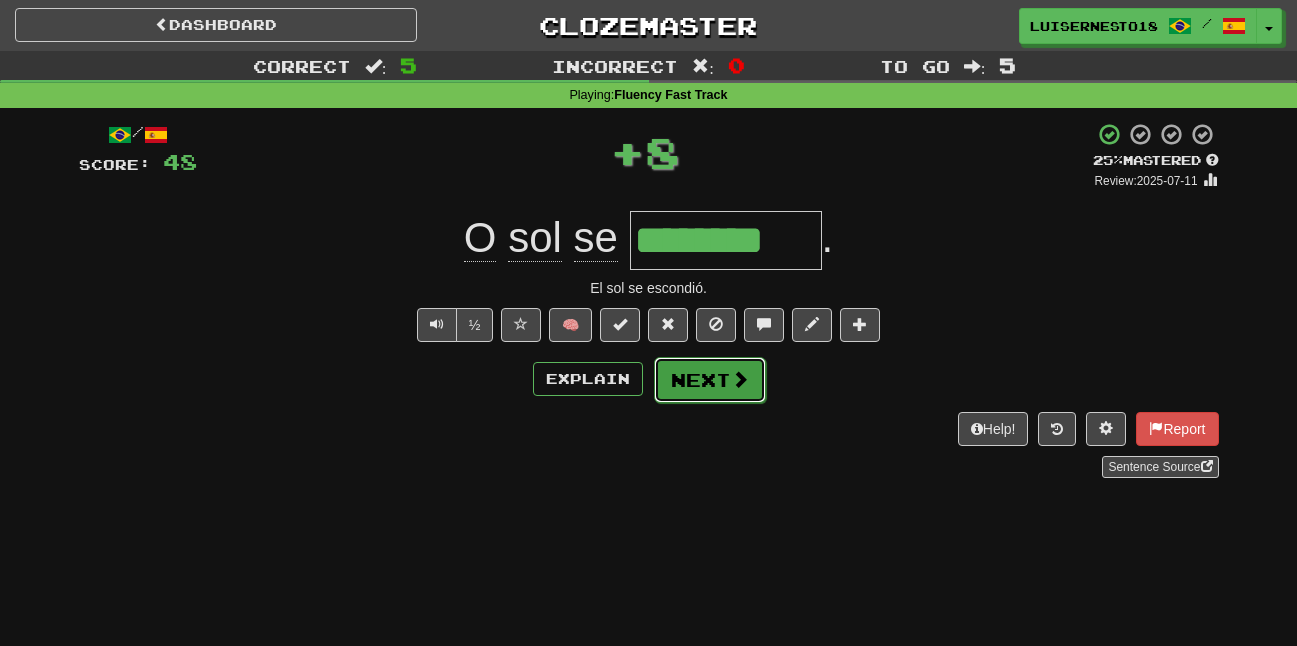click on "Next" at bounding box center (710, 380) 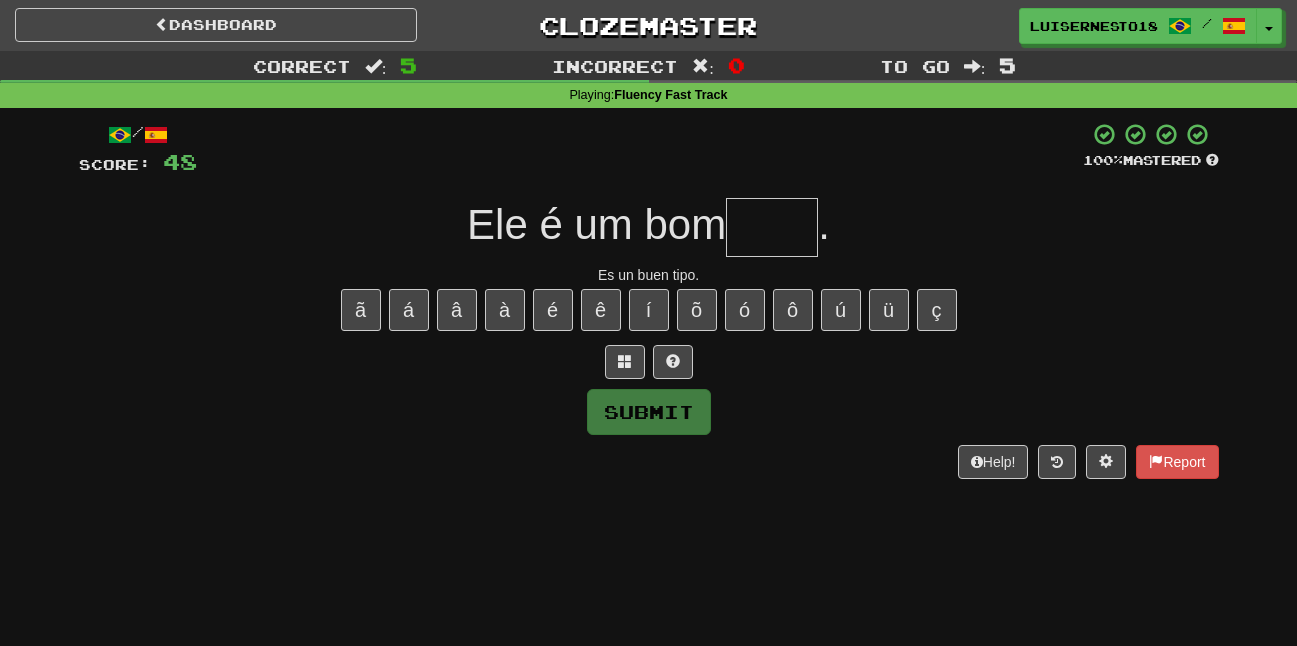 click at bounding box center (772, 227) 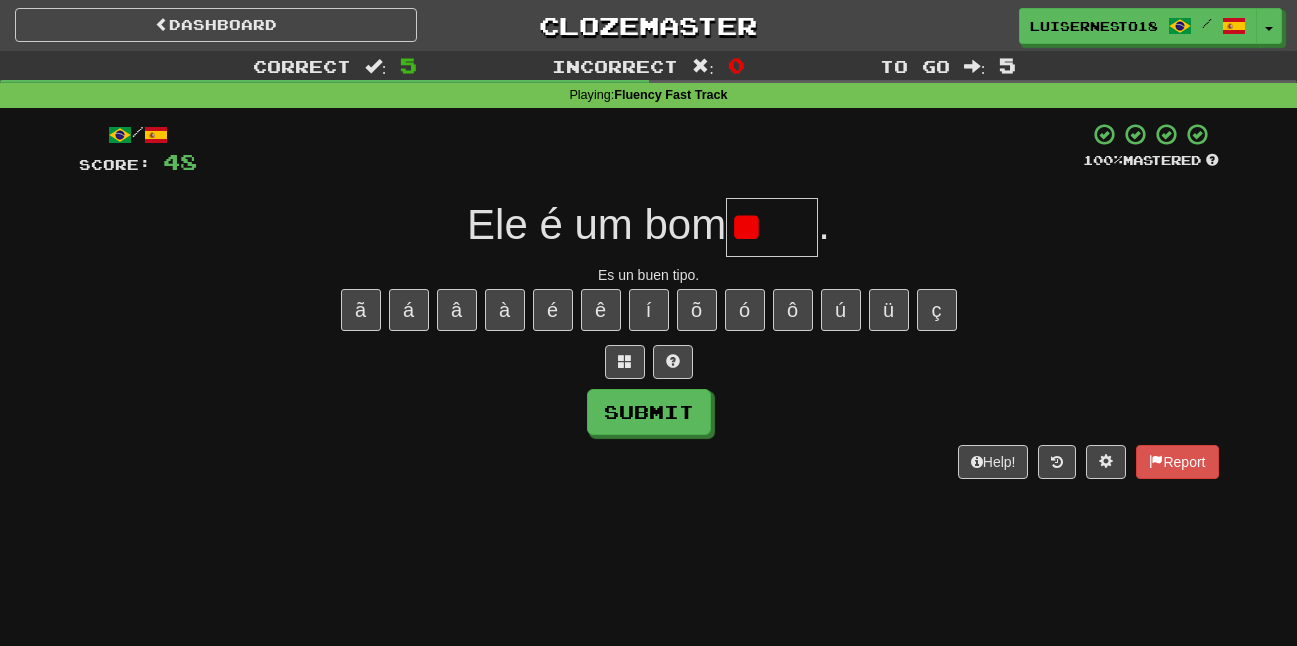 type on "*" 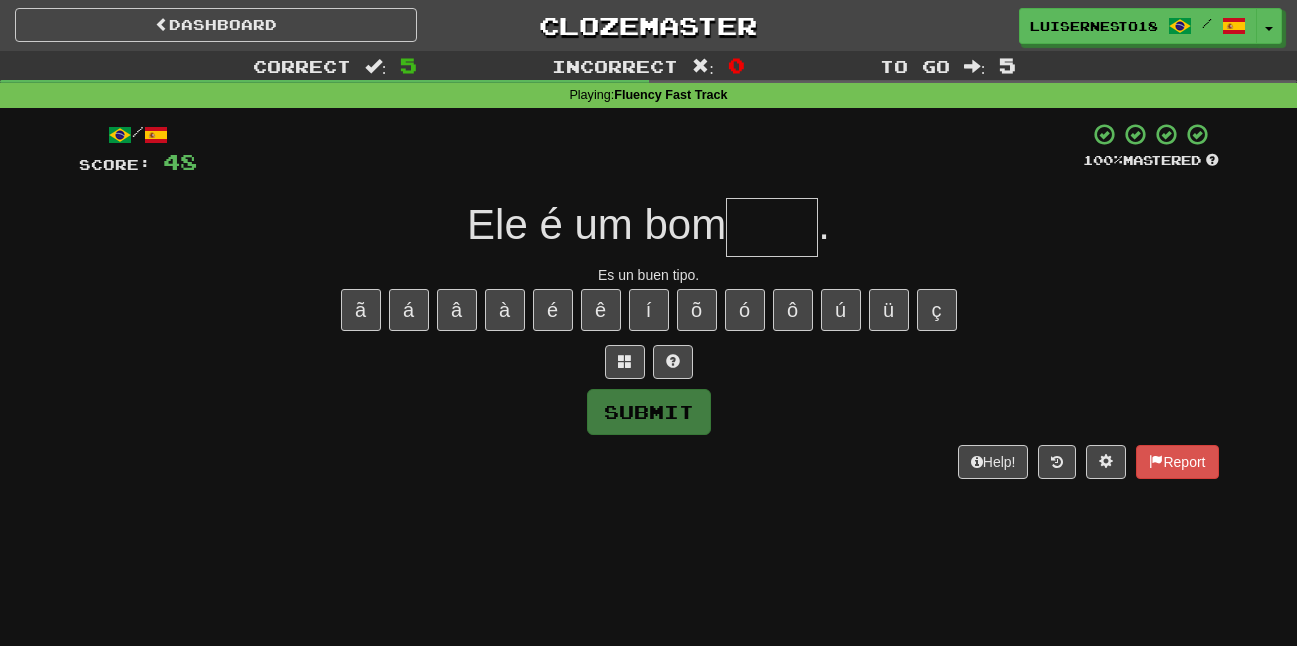 type on "*" 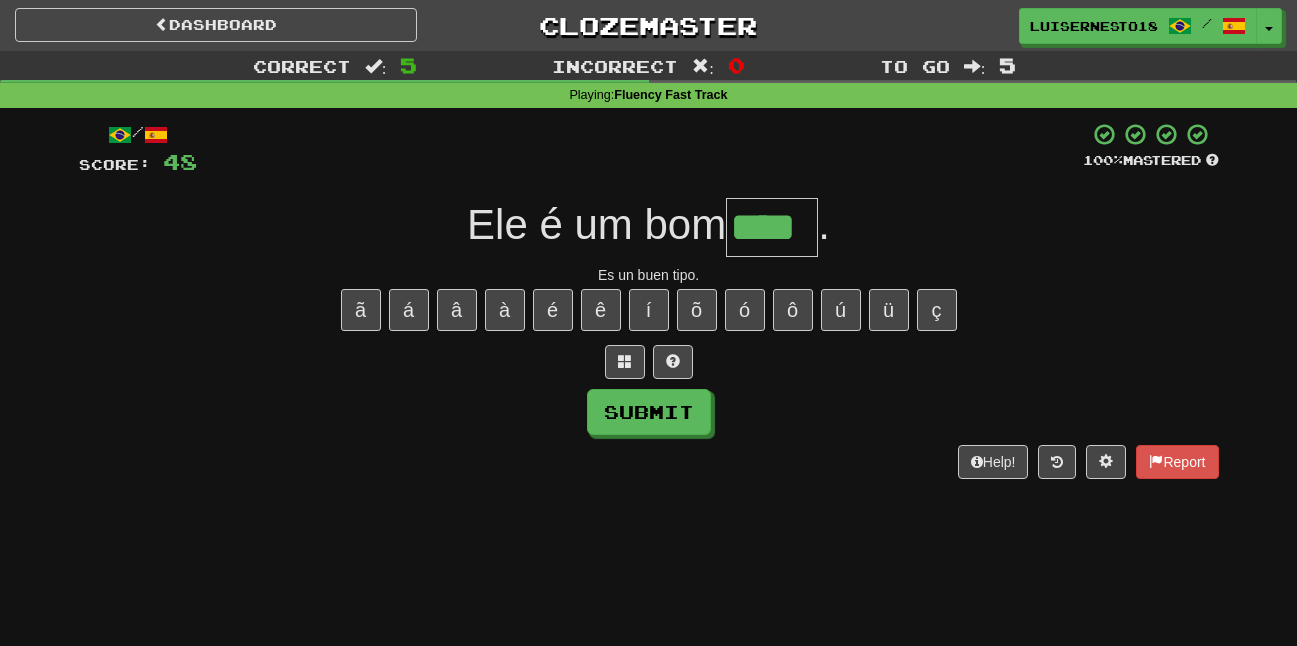 type on "****" 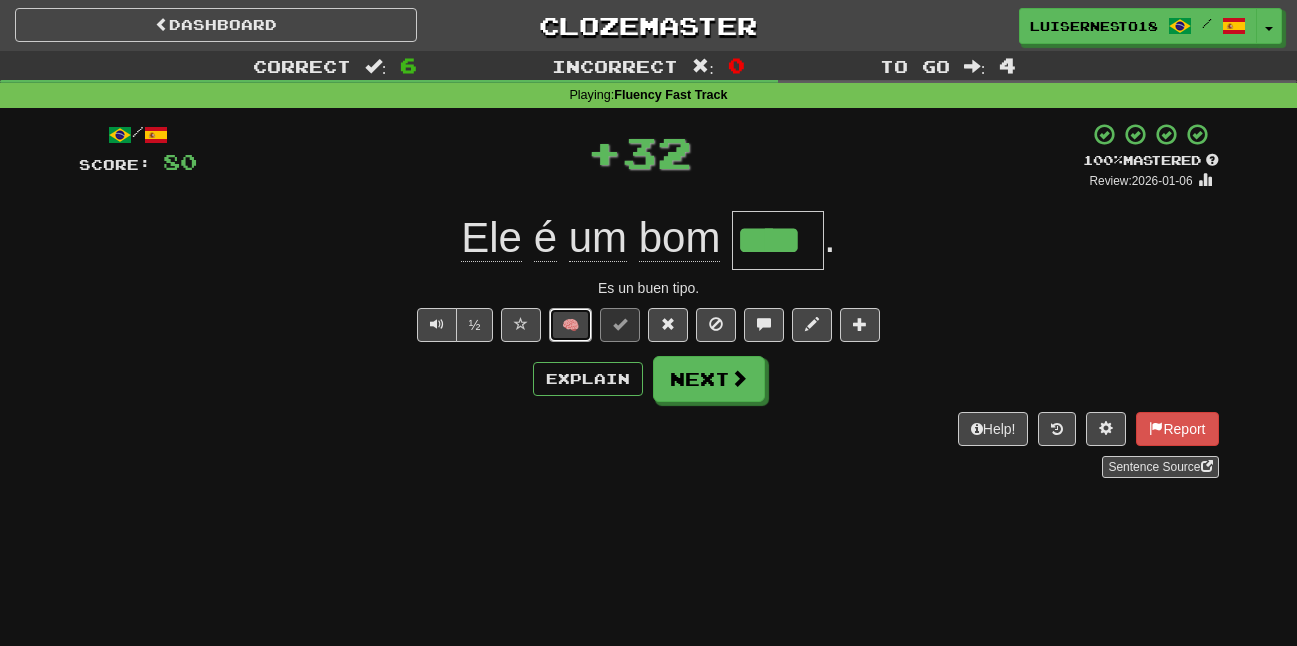 click on "🧠" at bounding box center [570, 325] 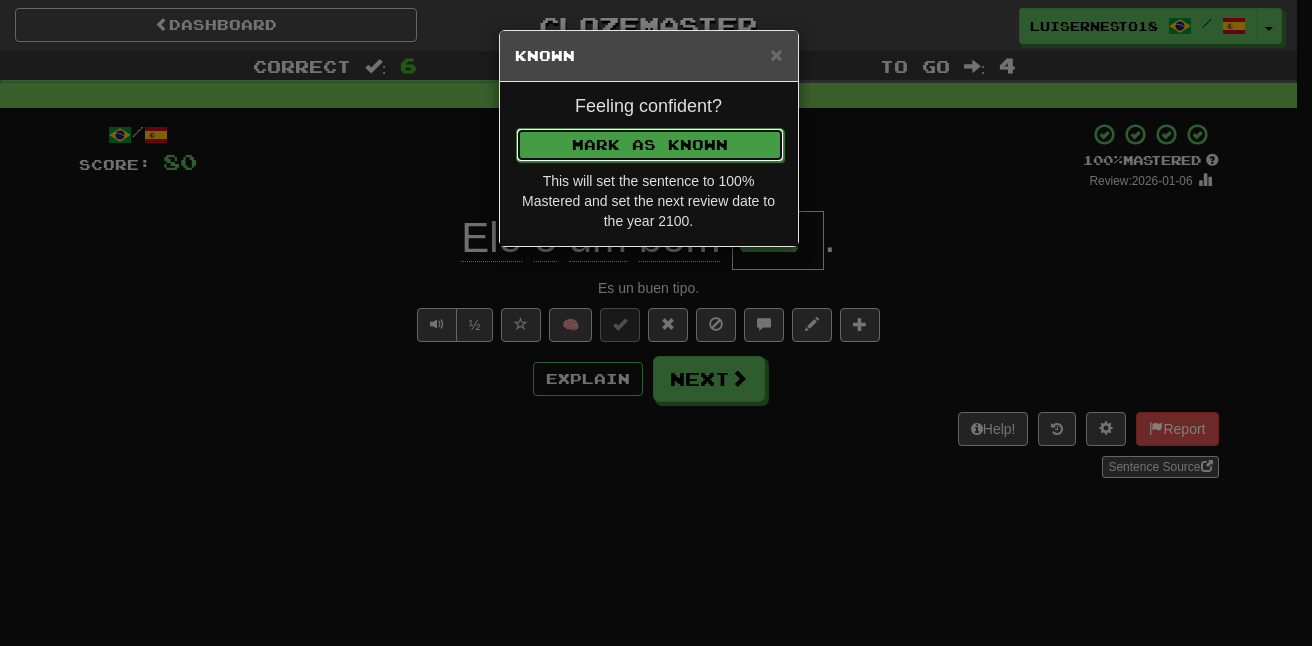 click on "Mark as Known" at bounding box center [650, 145] 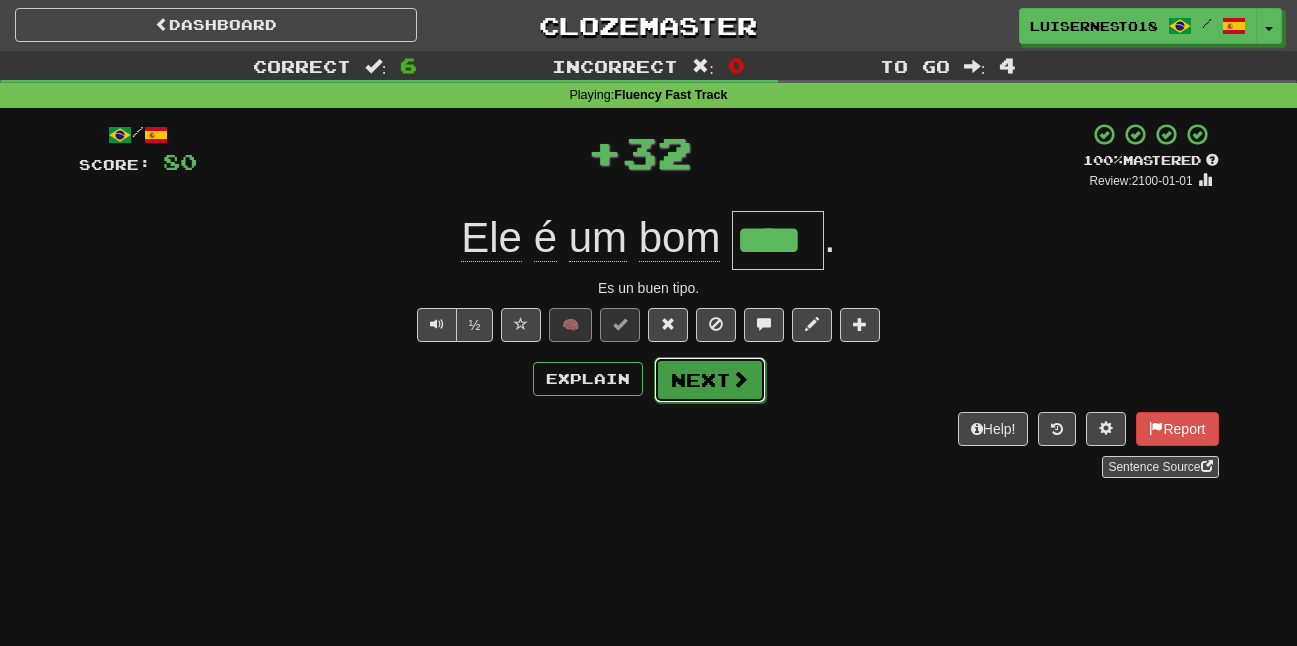 click on "Next" at bounding box center (710, 380) 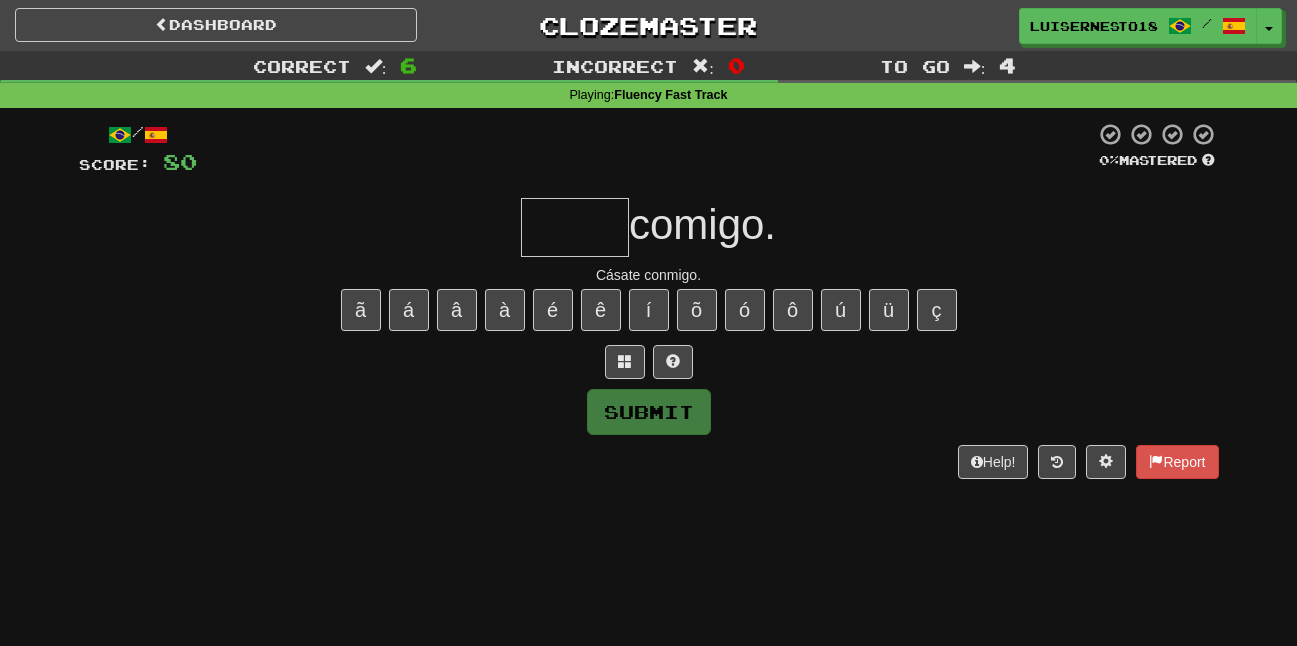type on "*" 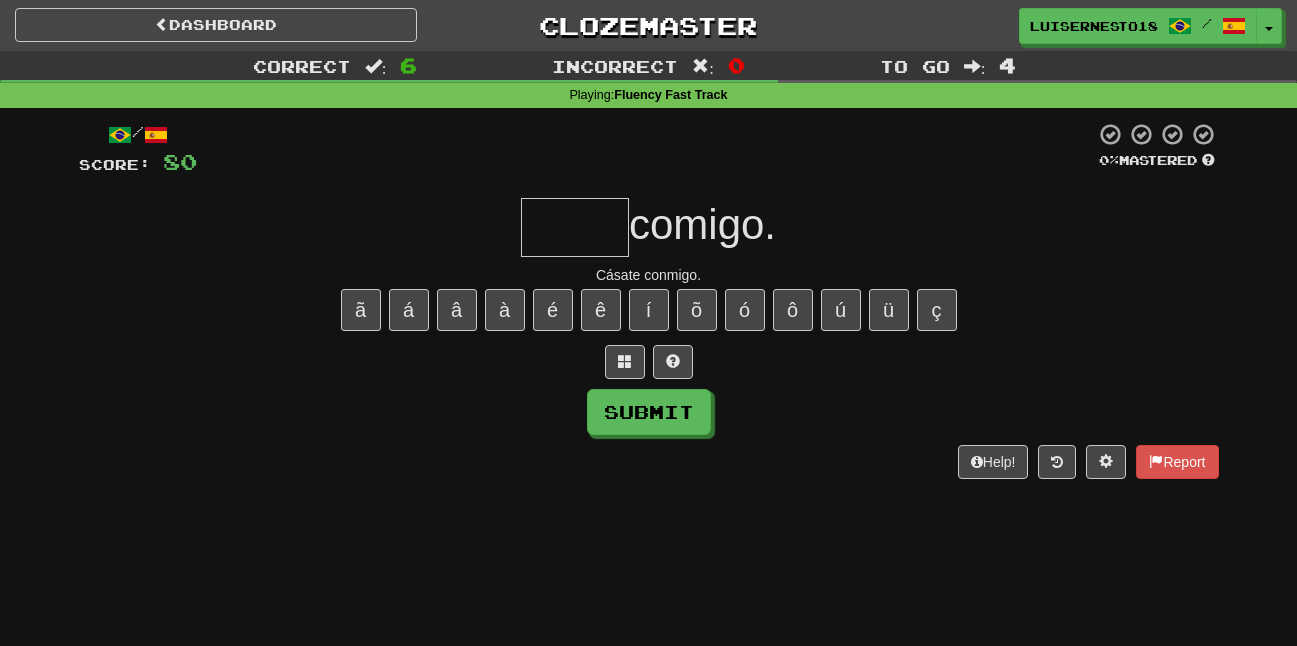 type on "*" 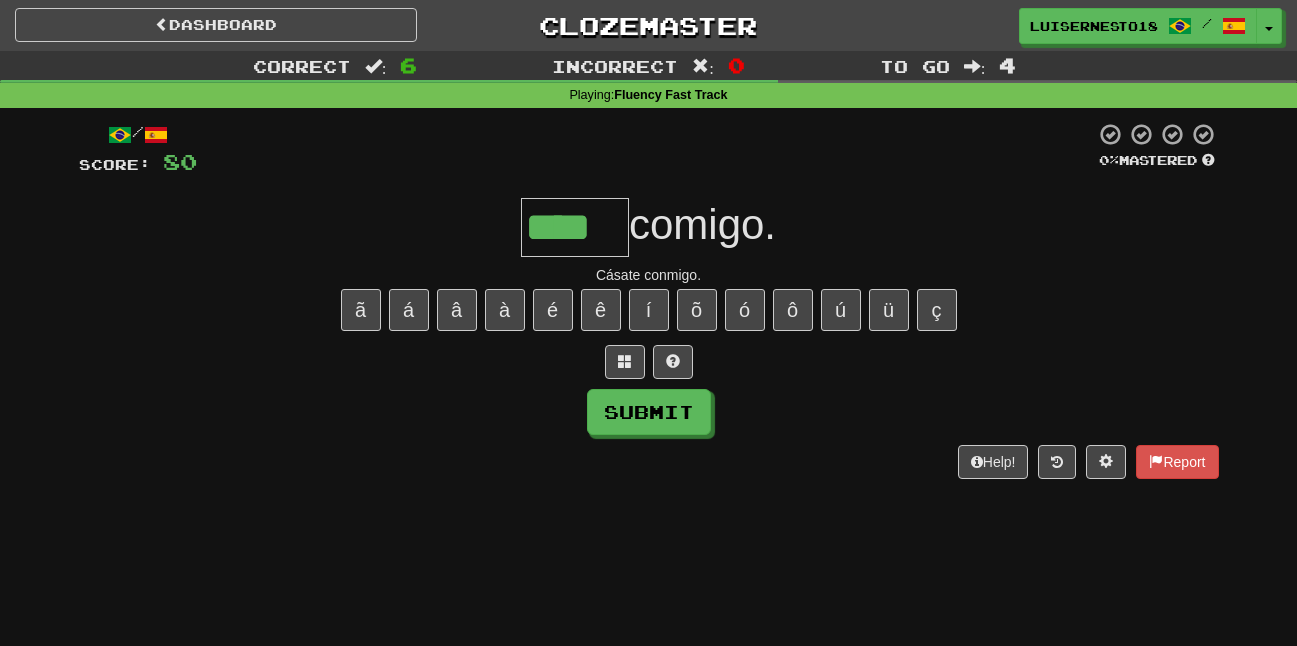 scroll, scrollTop: 0, scrollLeft: 0, axis: both 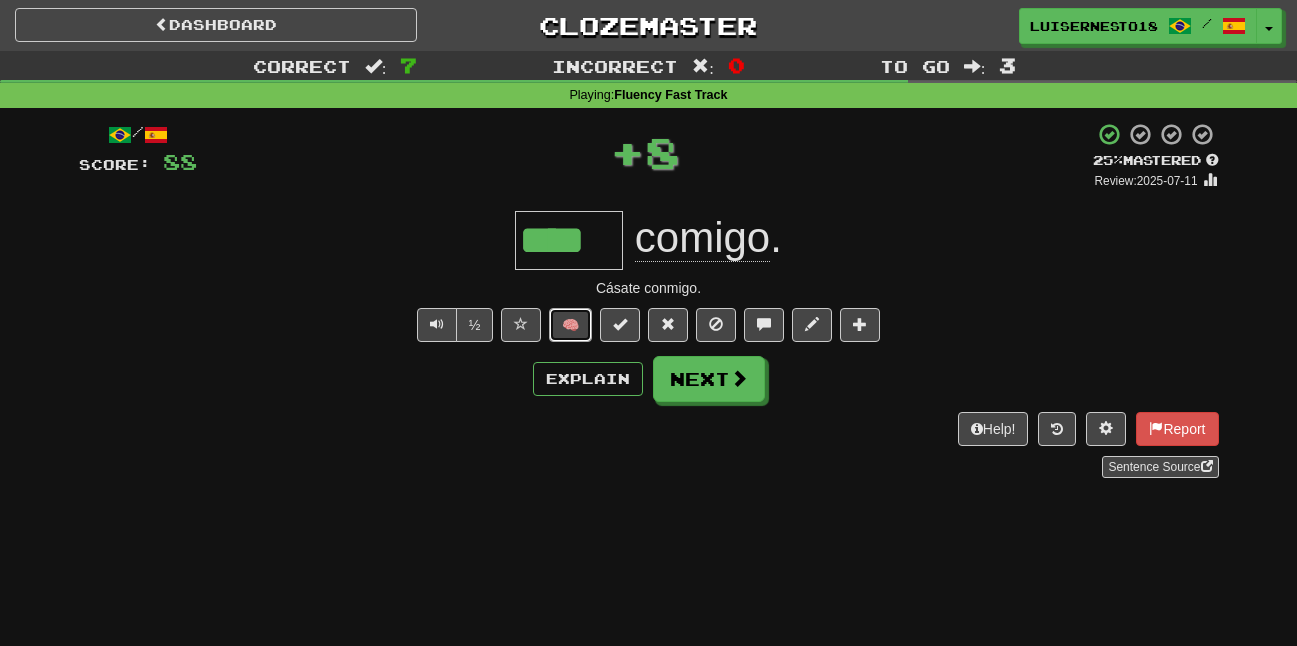 click on "🧠" at bounding box center [570, 325] 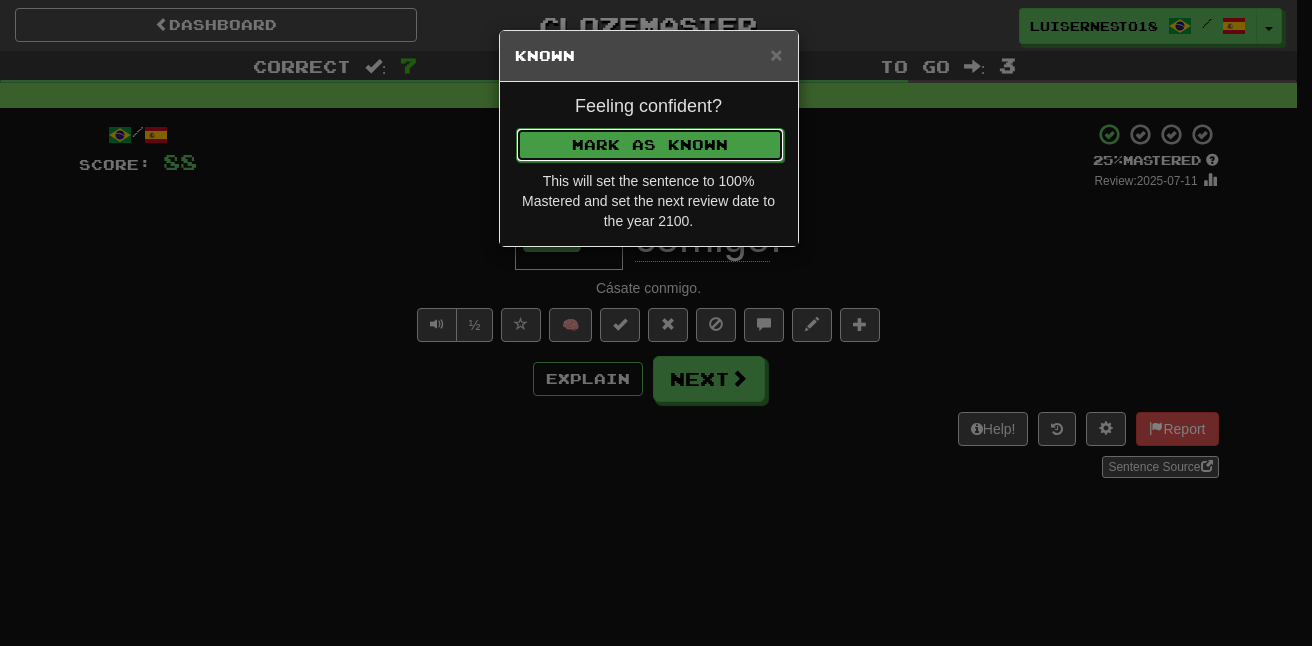 click on "Mark as Known" at bounding box center [650, 145] 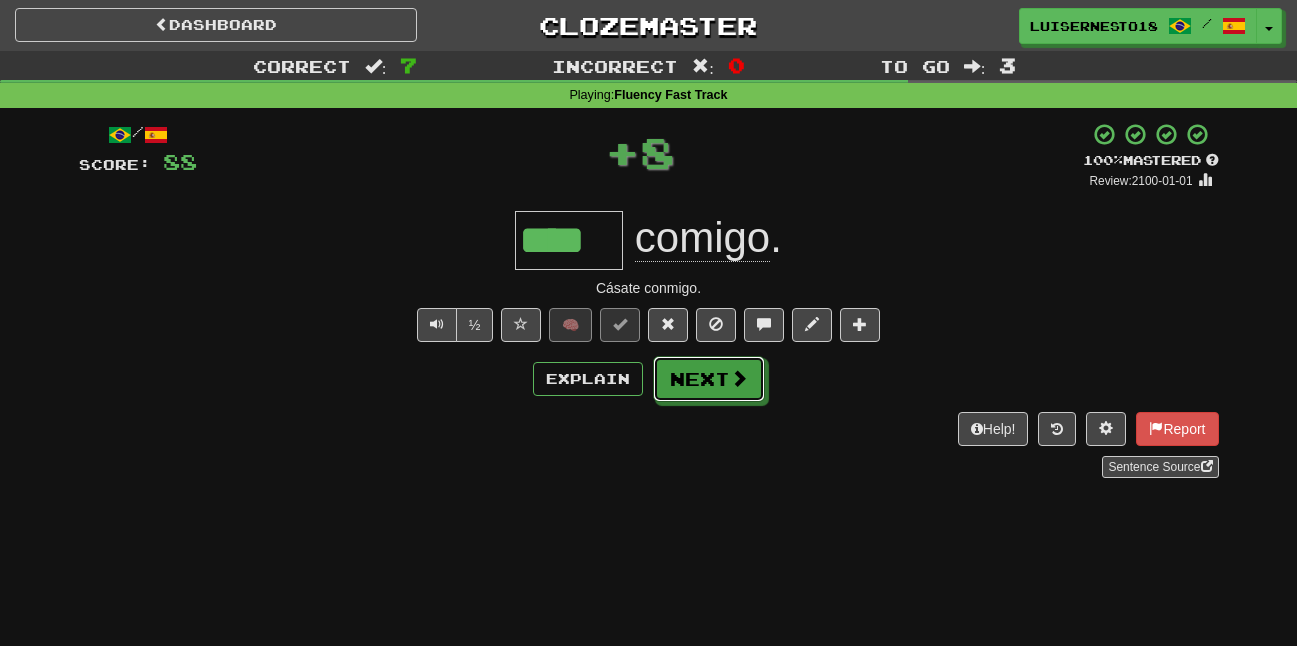 click on "Next" at bounding box center [709, 379] 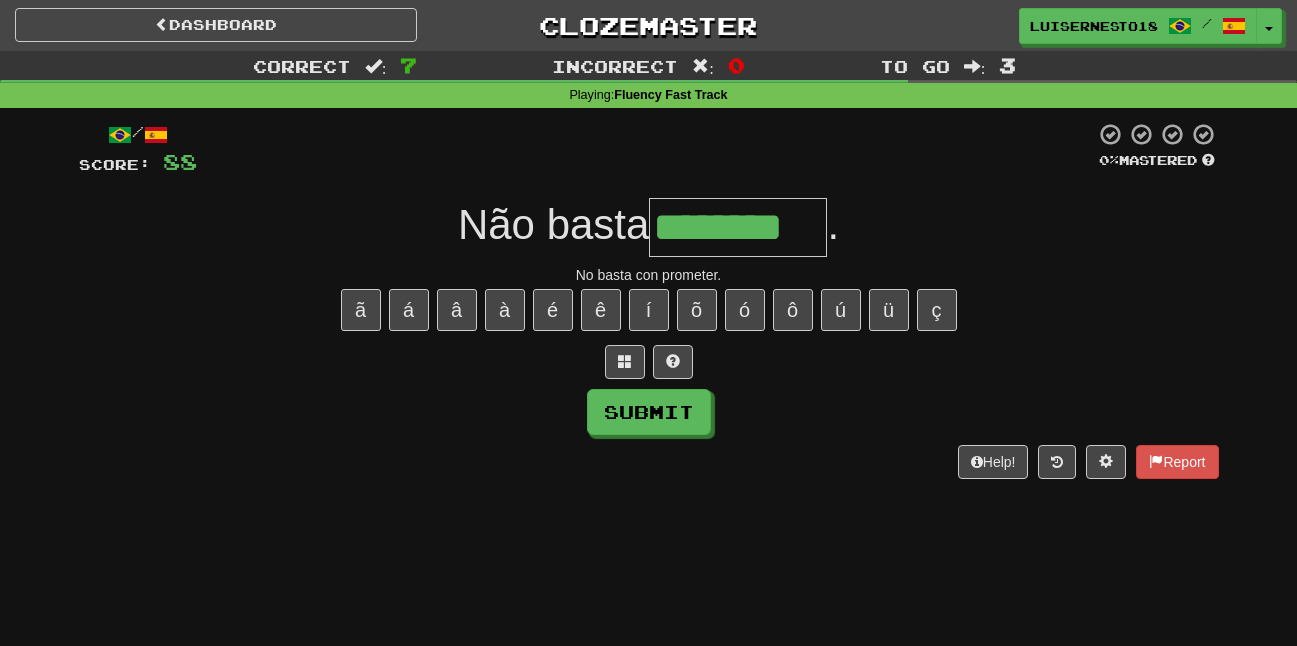 type on "********" 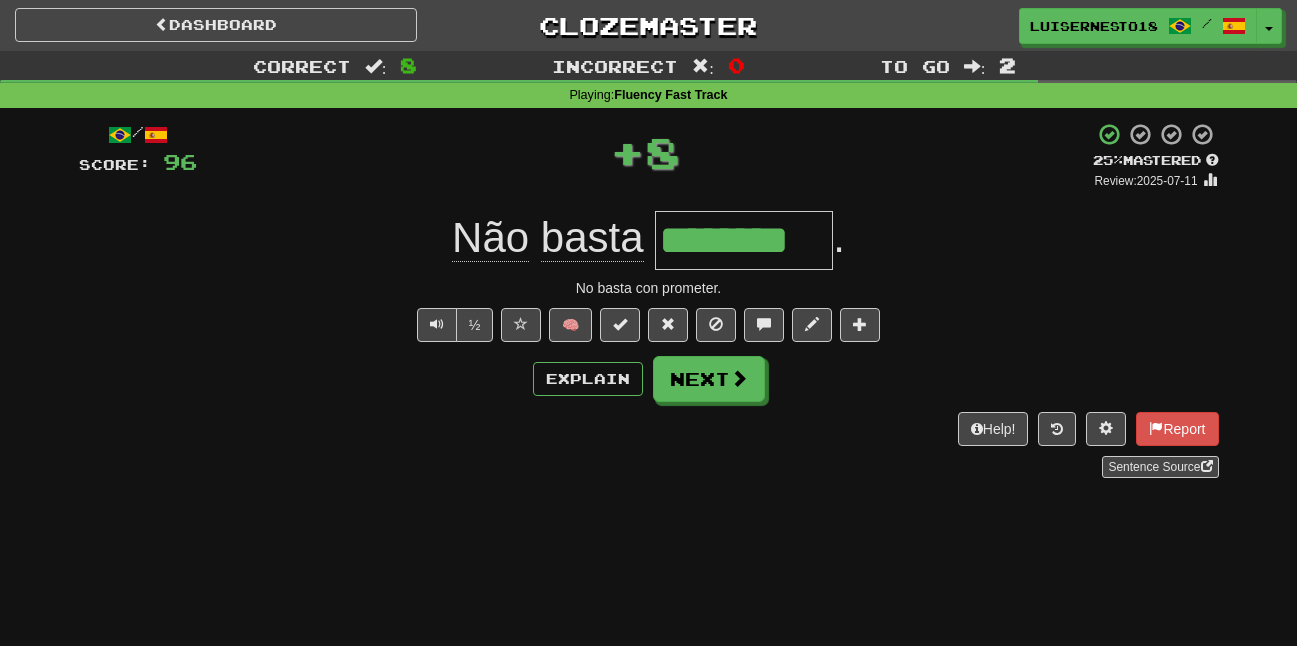 click on "/  Score:   96 + 8 25 %  Mastered Review:  2025-07-11 Não   basta   ******** . No basta con prometer. ½ 🧠 Explain Next  Help!  Report Sentence Source" at bounding box center (649, 300) 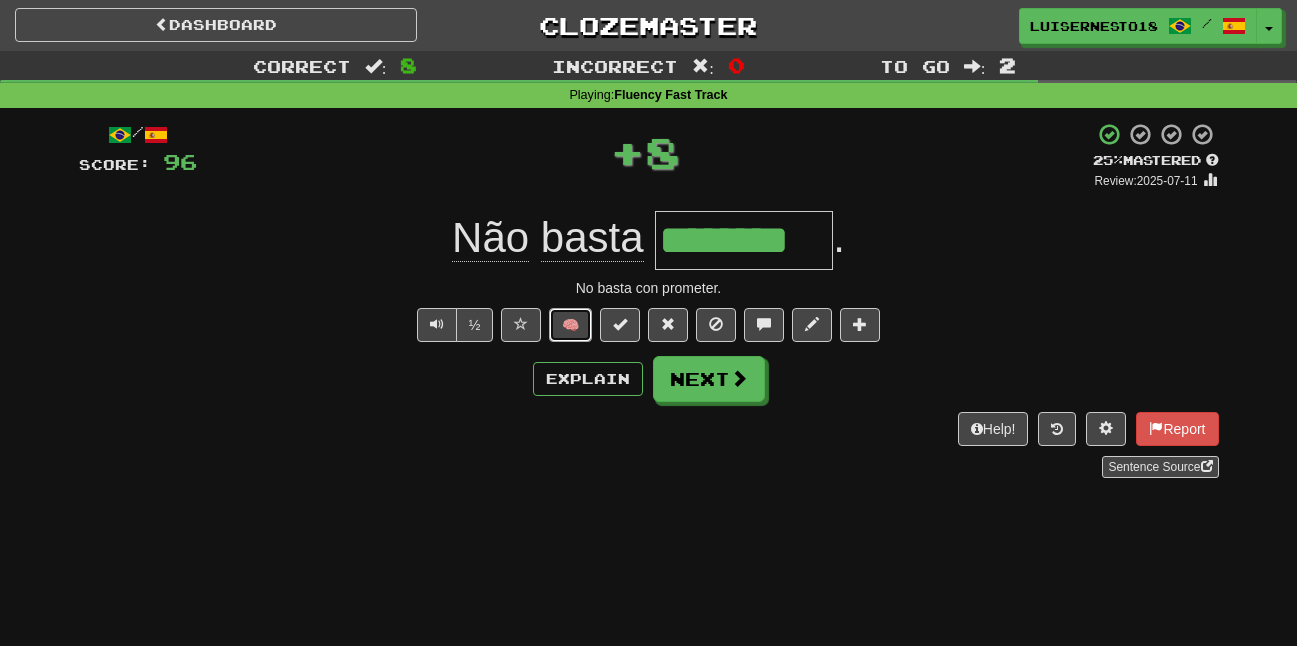 click on "🧠" at bounding box center [570, 325] 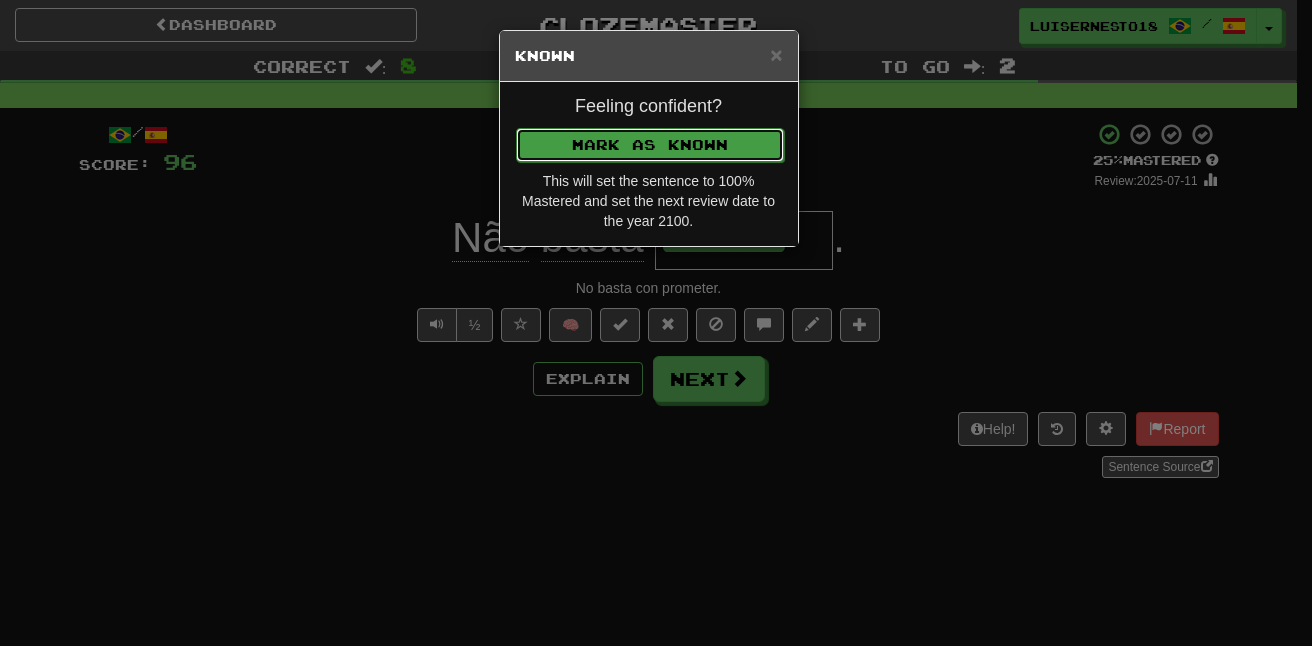 click on "Mark as Known" at bounding box center (650, 145) 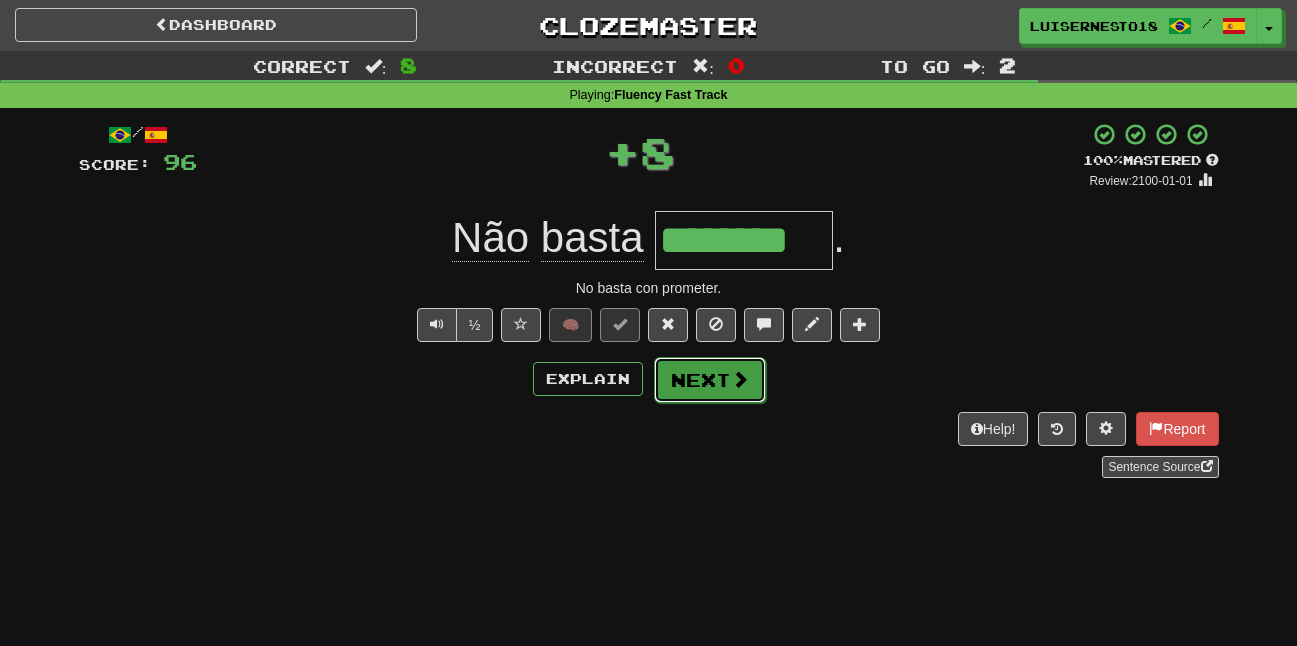 click on "Next" at bounding box center (710, 380) 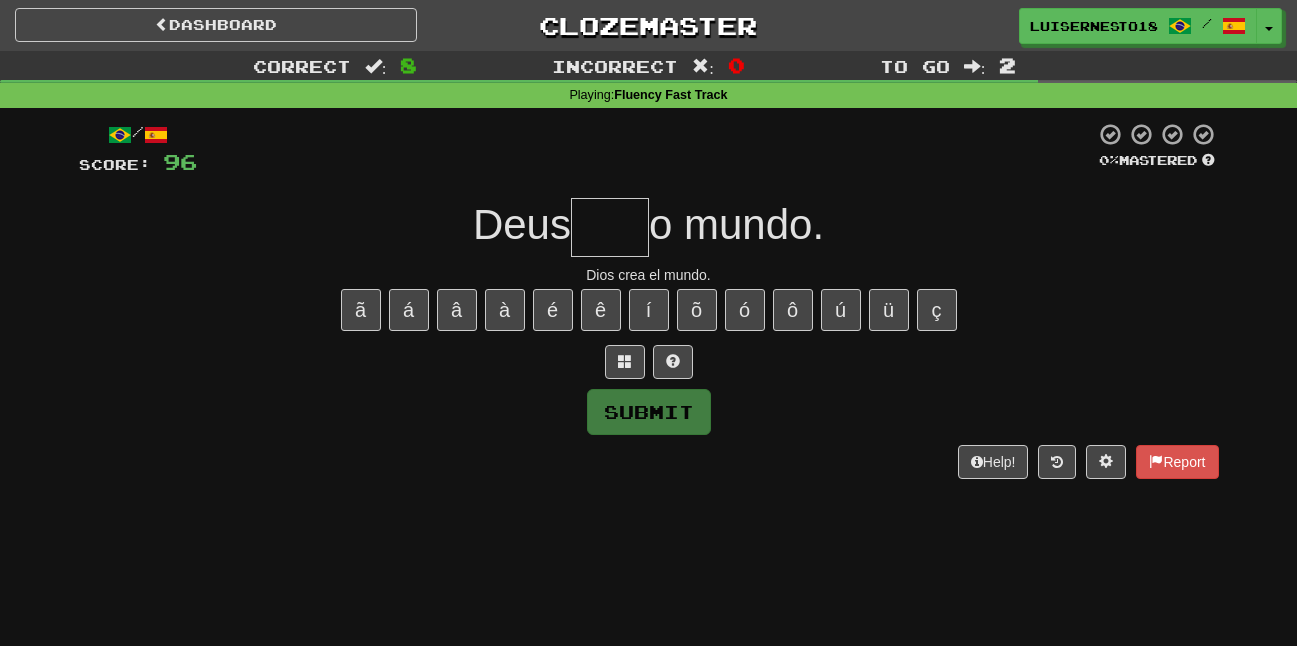 type on "*" 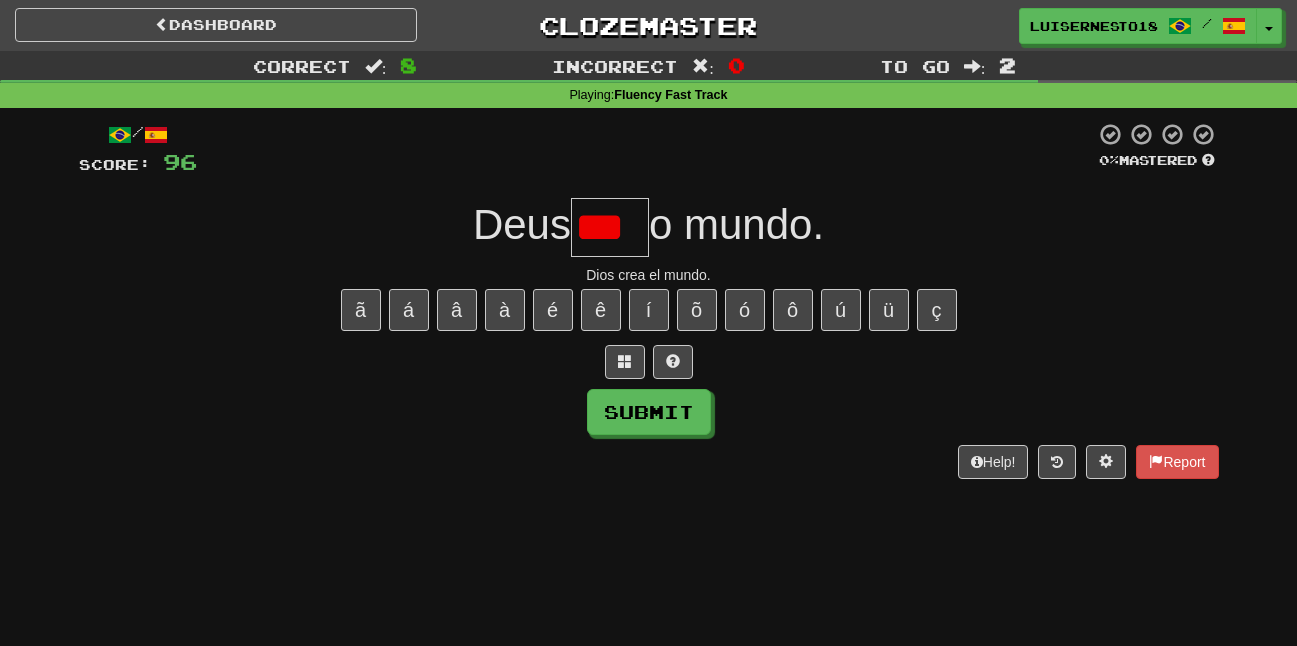 scroll, scrollTop: 0, scrollLeft: 0, axis: both 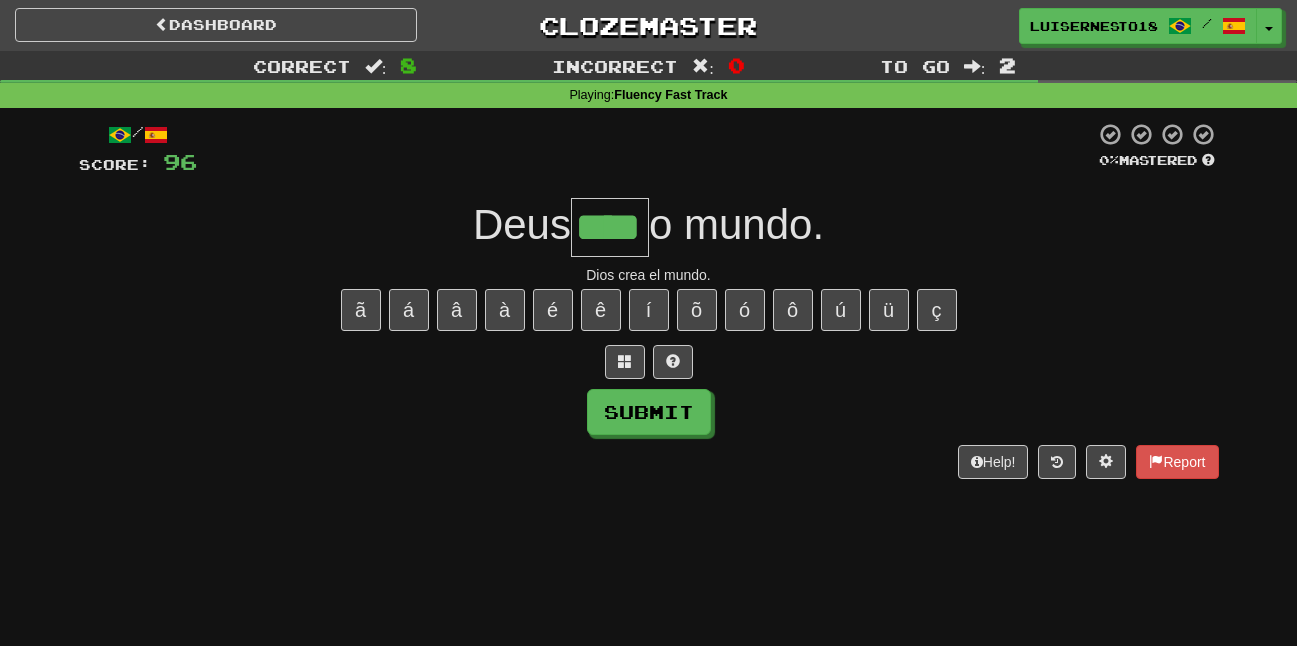 type on "****" 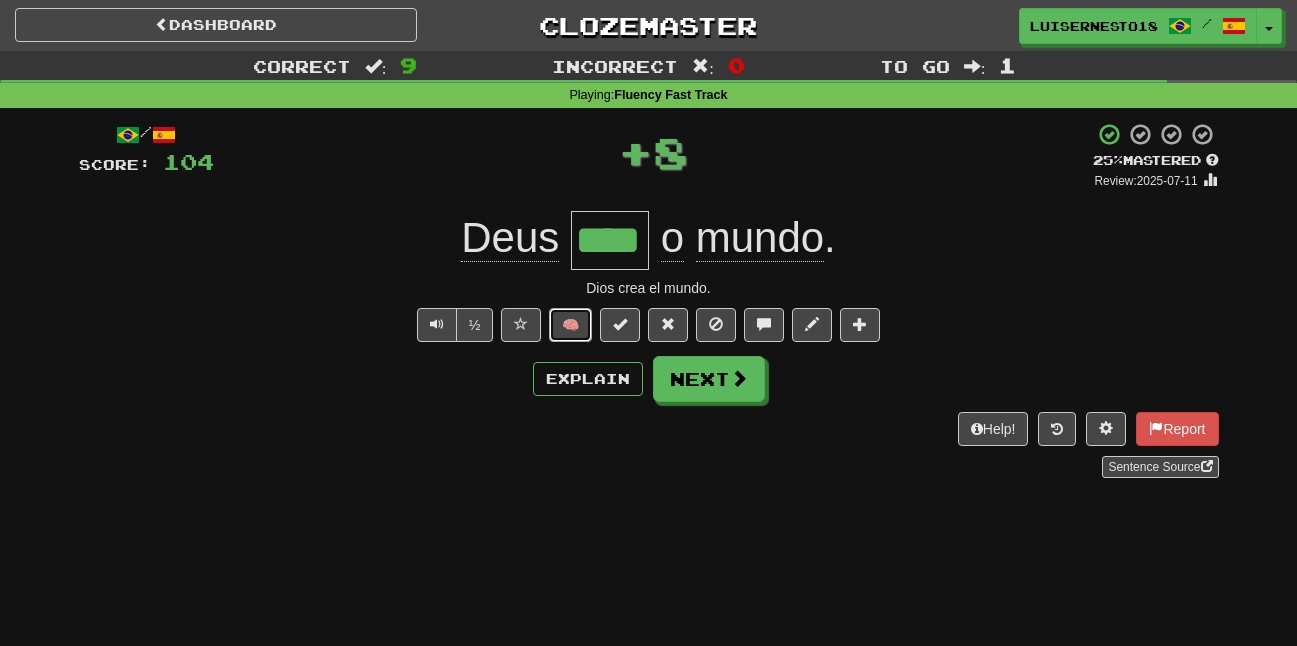 click on "🧠" at bounding box center (570, 325) 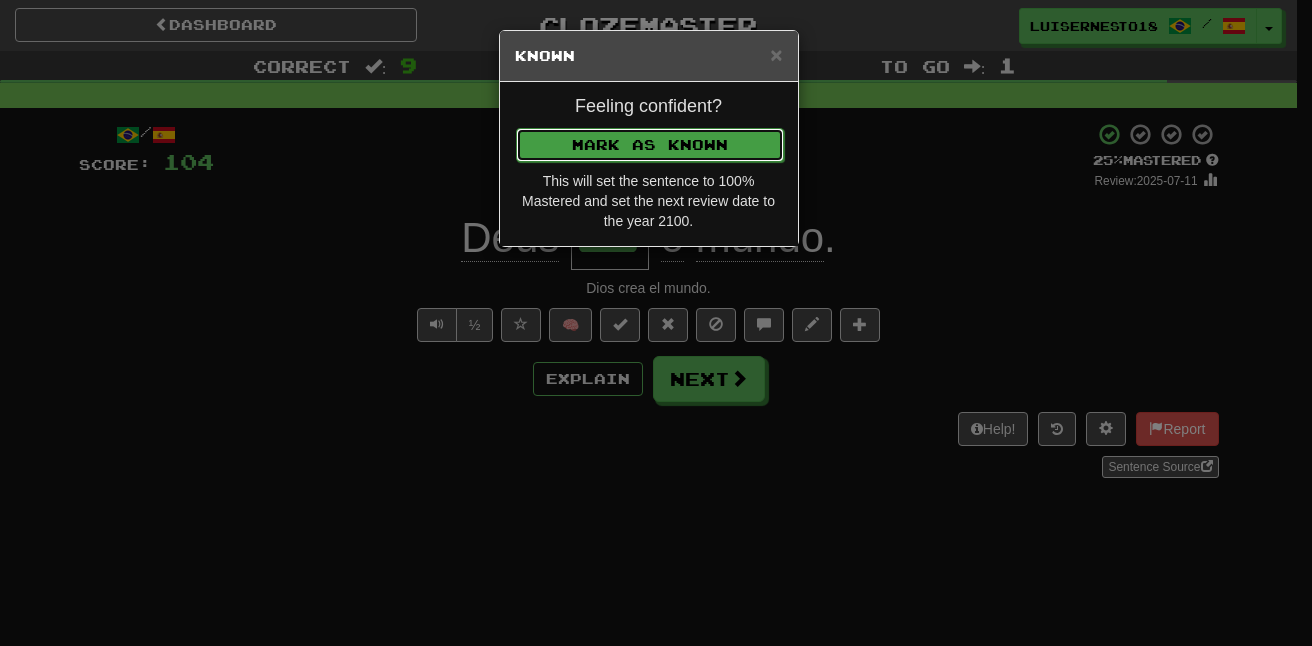 click on "Mark as Known" at bounding box center [650, 145] 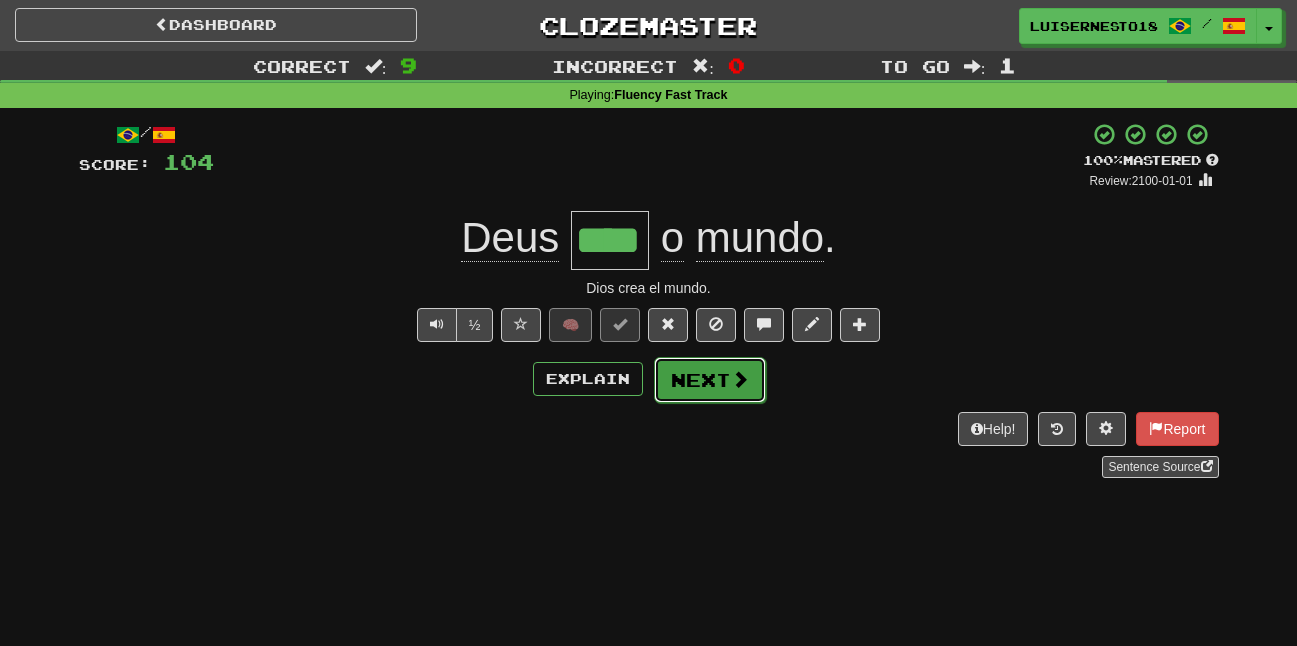 click on "Next" at bounding box center (710, 380) 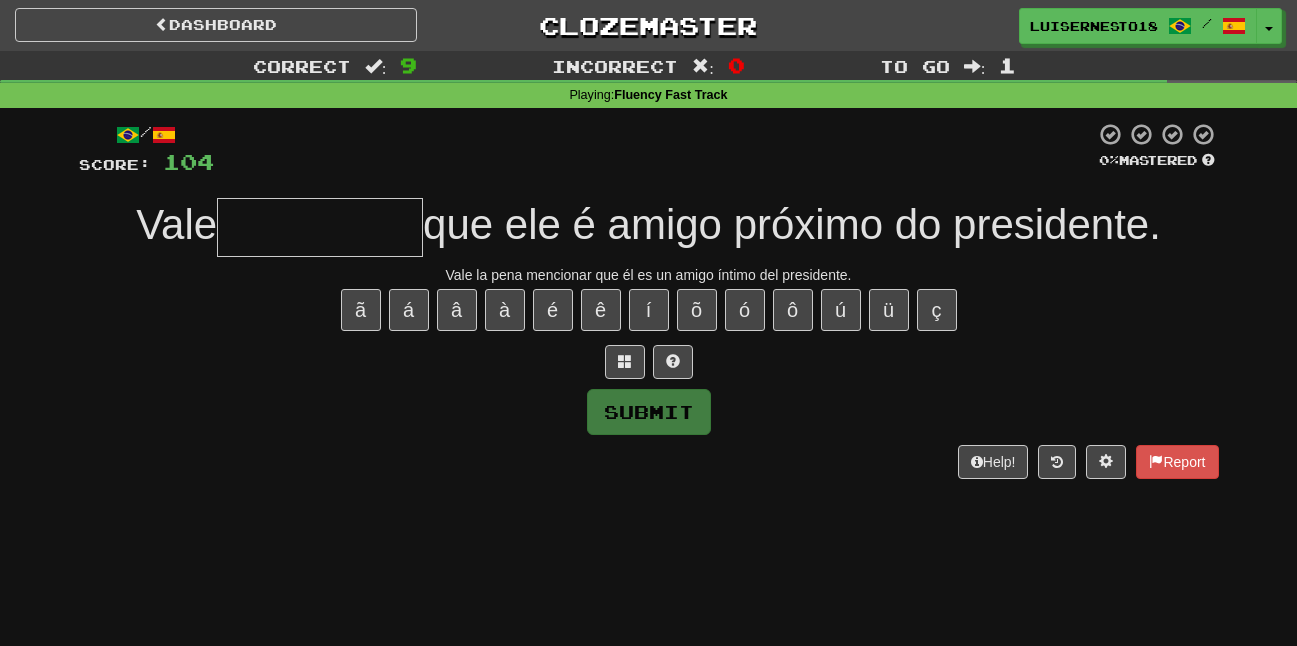 click on "/  Score:   104 0 %  Mastered Vale   que ele é amigo próximo do presidente. Vale la pena mencionar que él es un amigo íntimo del presidente. ã á â à é ê í õ ó ô ú ü ç Submit  Help!  Report" at bounding box center [649, 300] 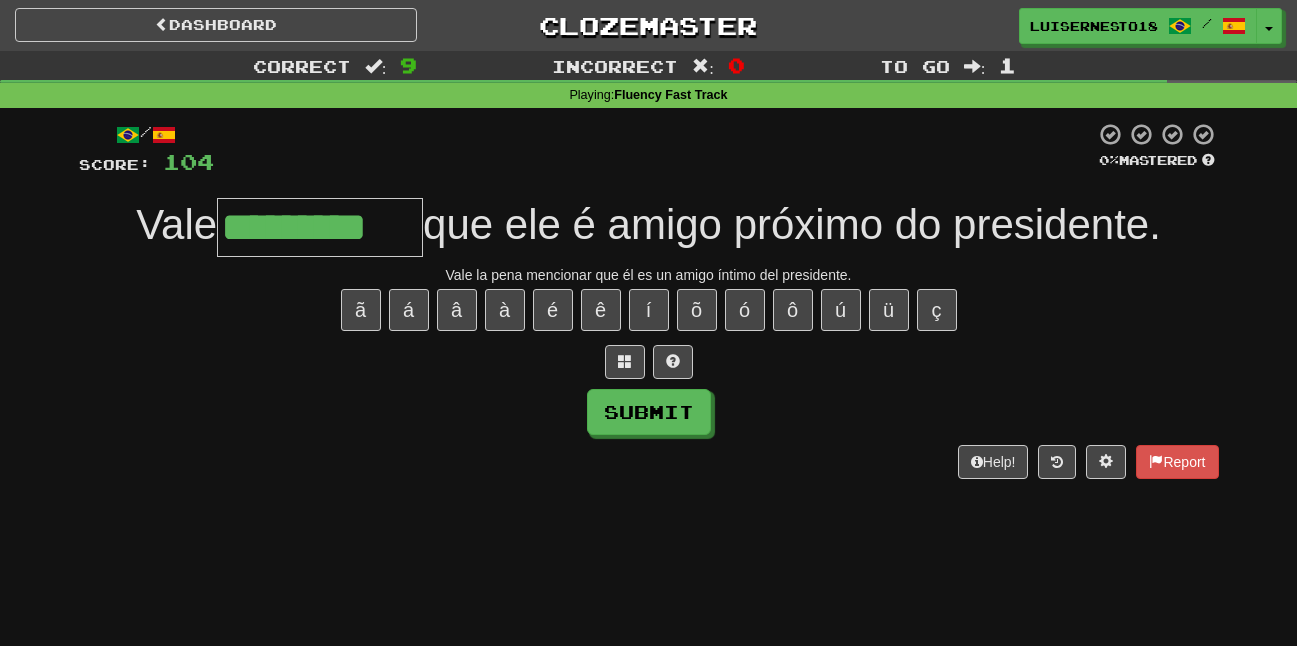 type on "*********" 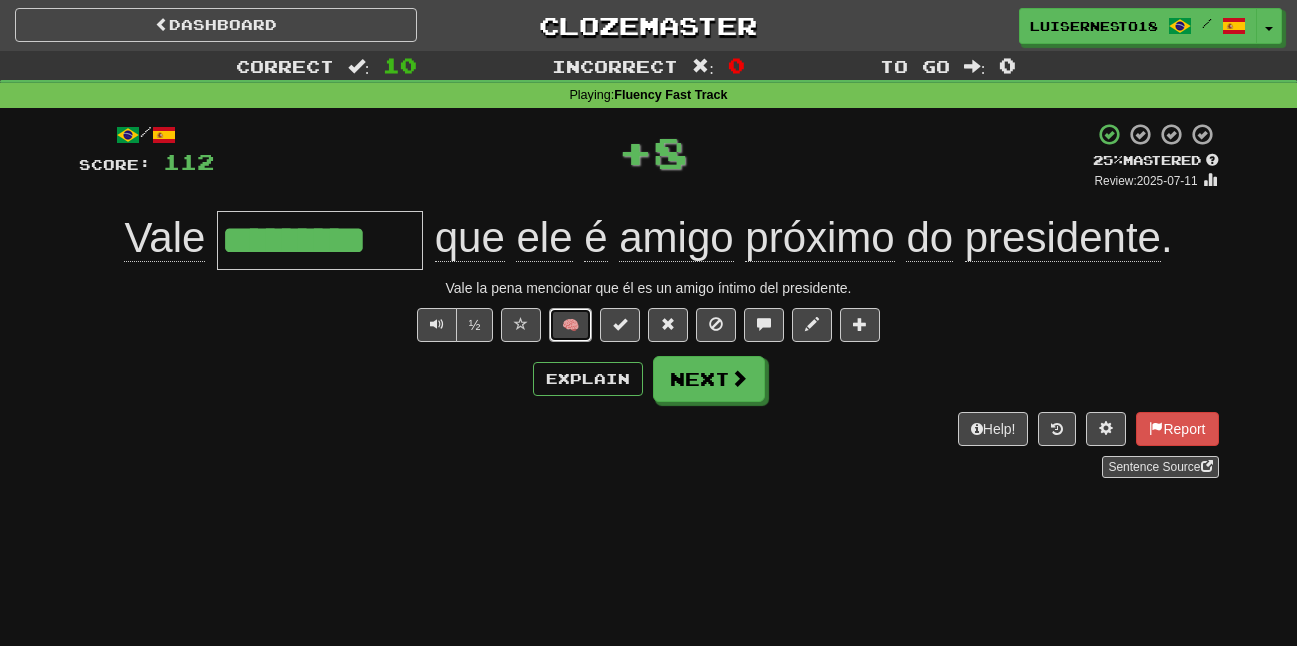 click on "🧠" at bounding box center (570, 325) 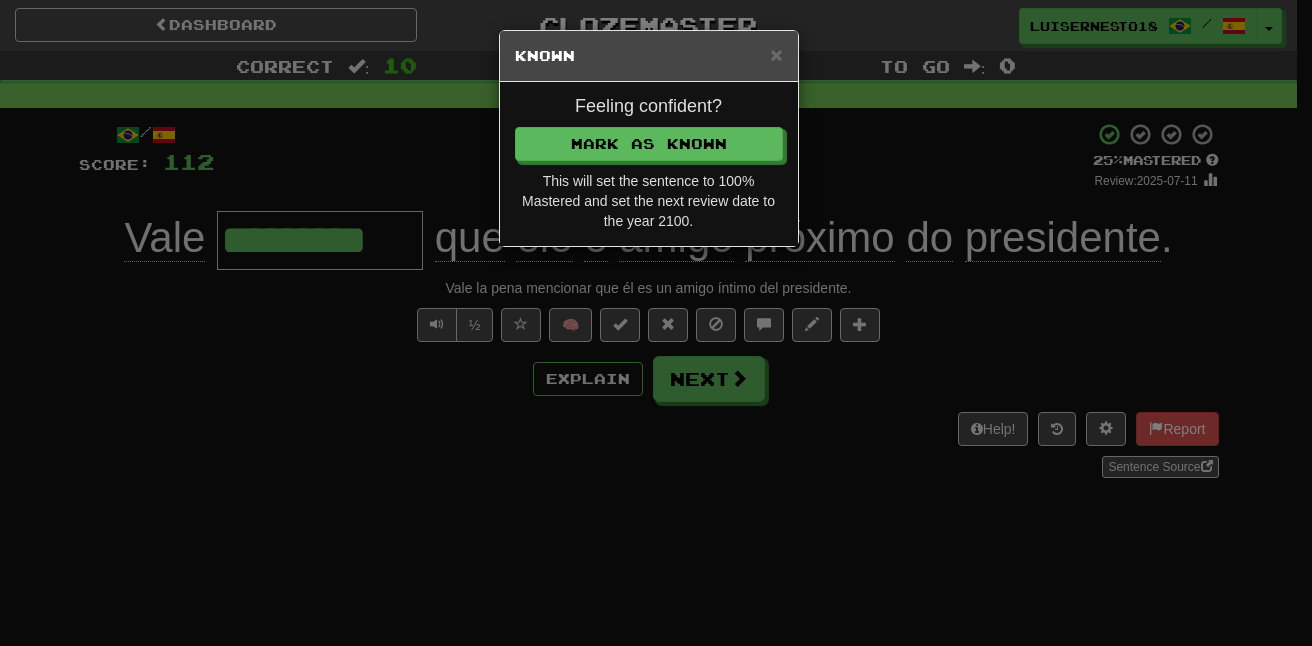 click on "Feeling confident?" at bounding box center [649, 107] 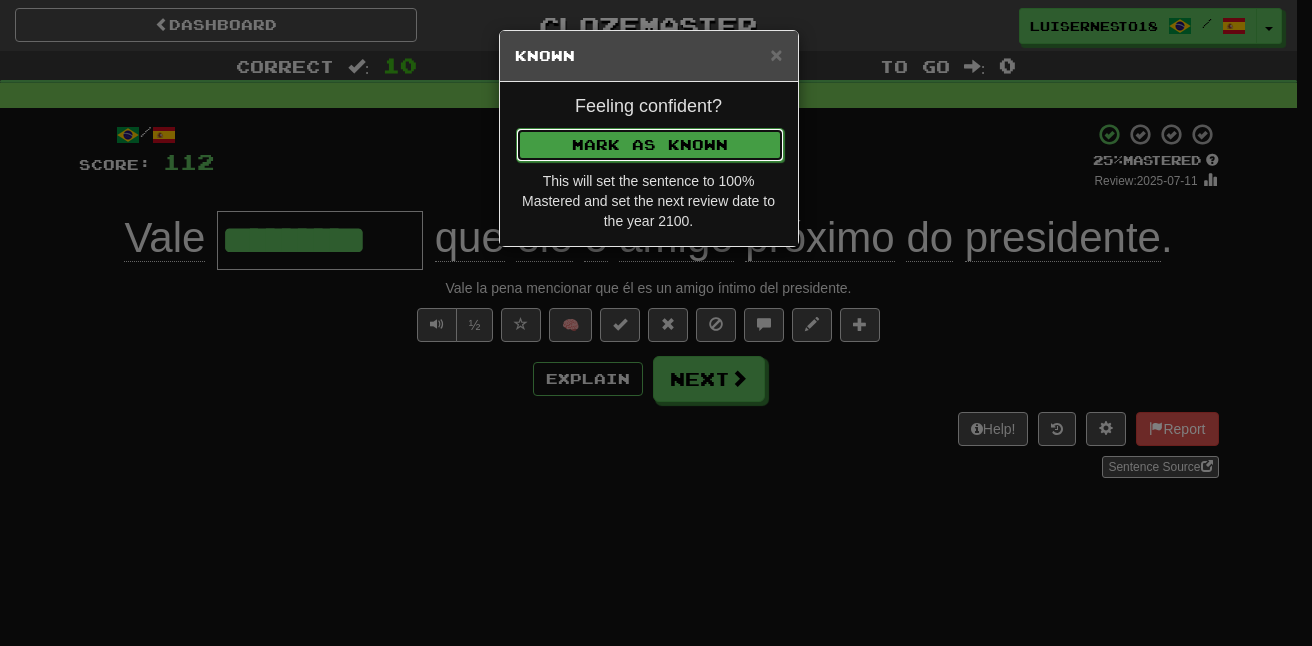 click on "Mark as Known" at bounding box center [650, 145] 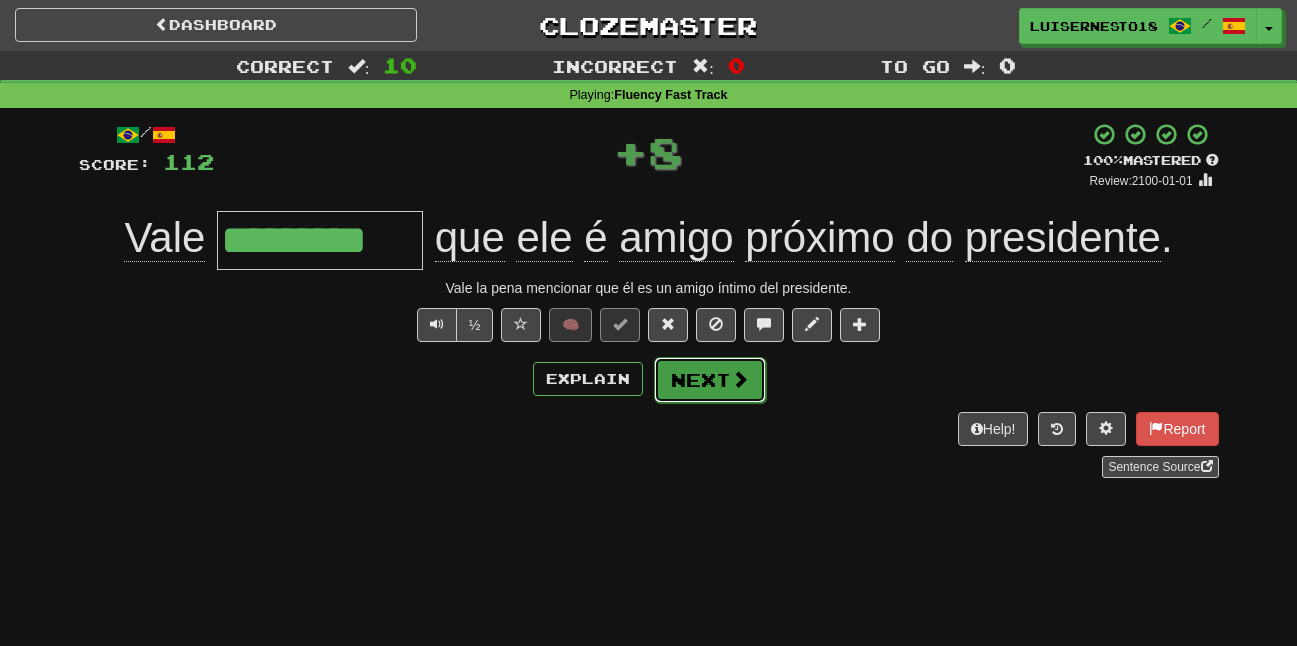 click on "Next" at bounding box center (710, 380) 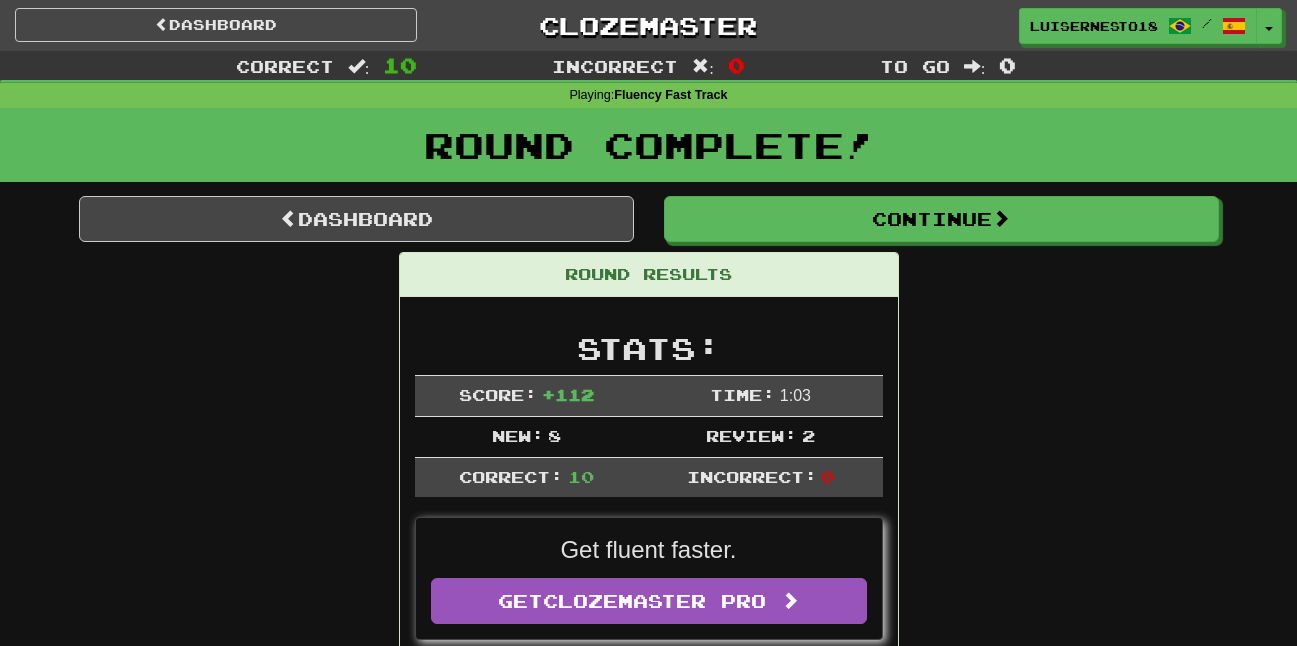 click on "Round Results" at bounding box center [649, 275] 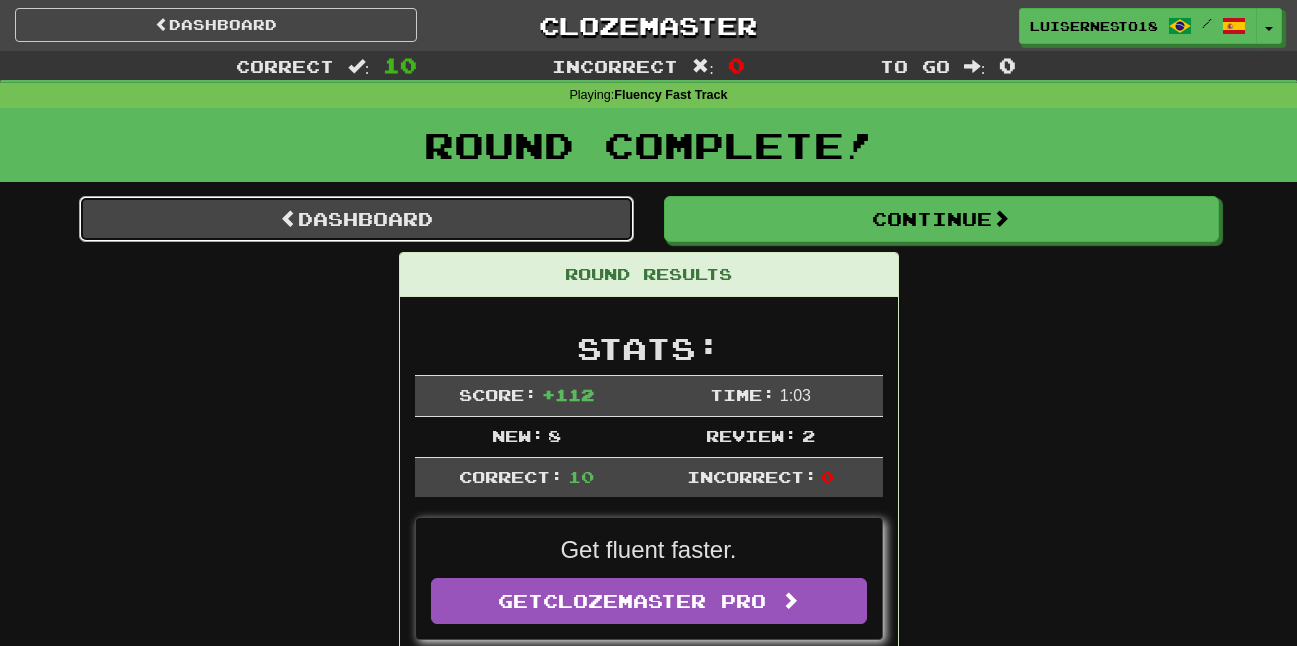 click on "Dashboard" at bounding box center [356, 219] 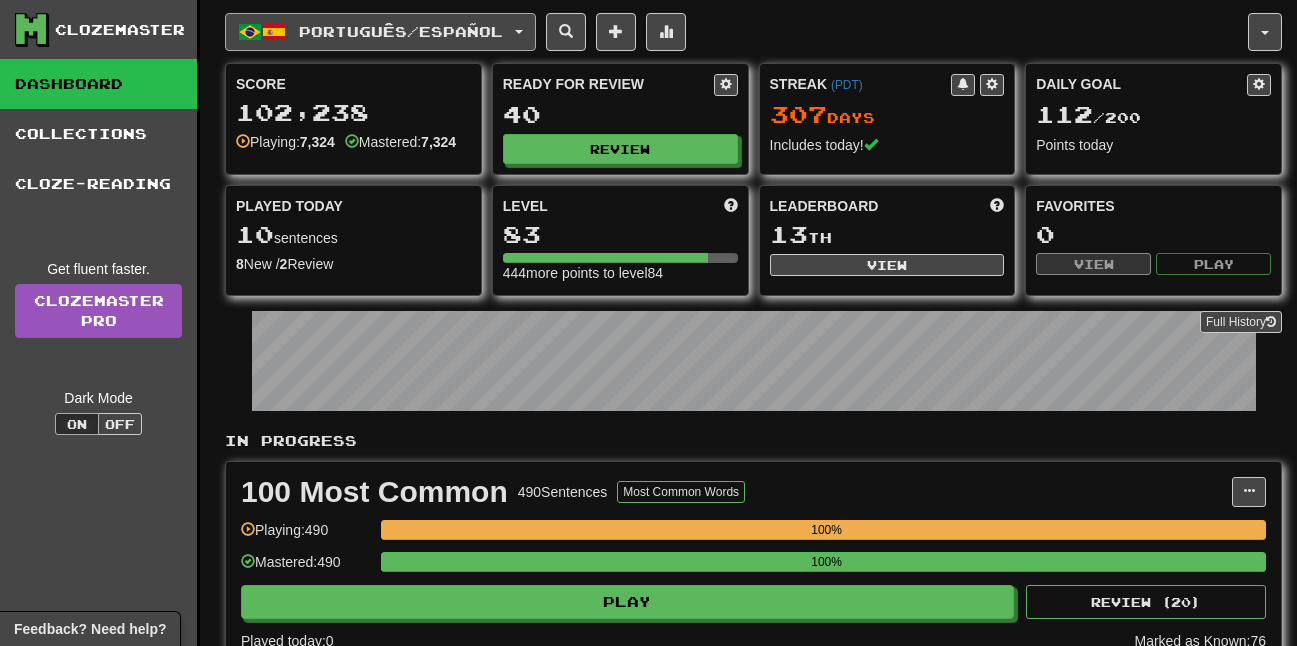 scroll, scrollTop: 0, scrollLeft: 0, axis: both 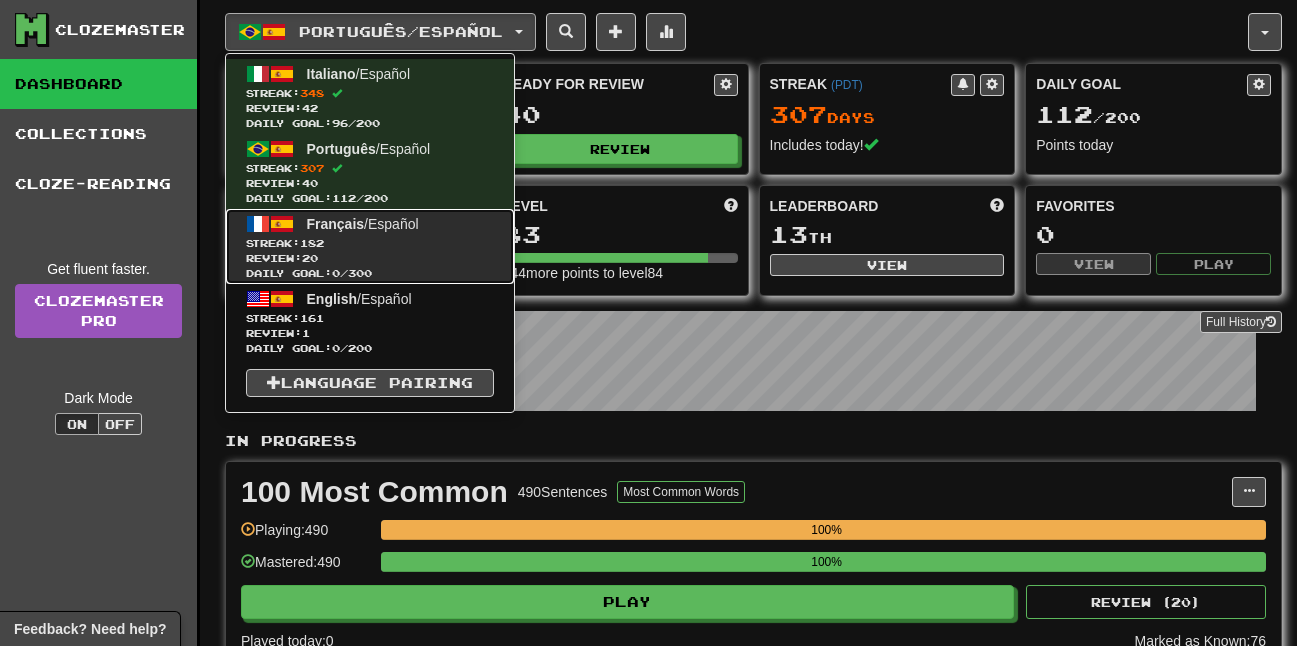 click on "Français  /  Español" at bounding box center (363, 224) 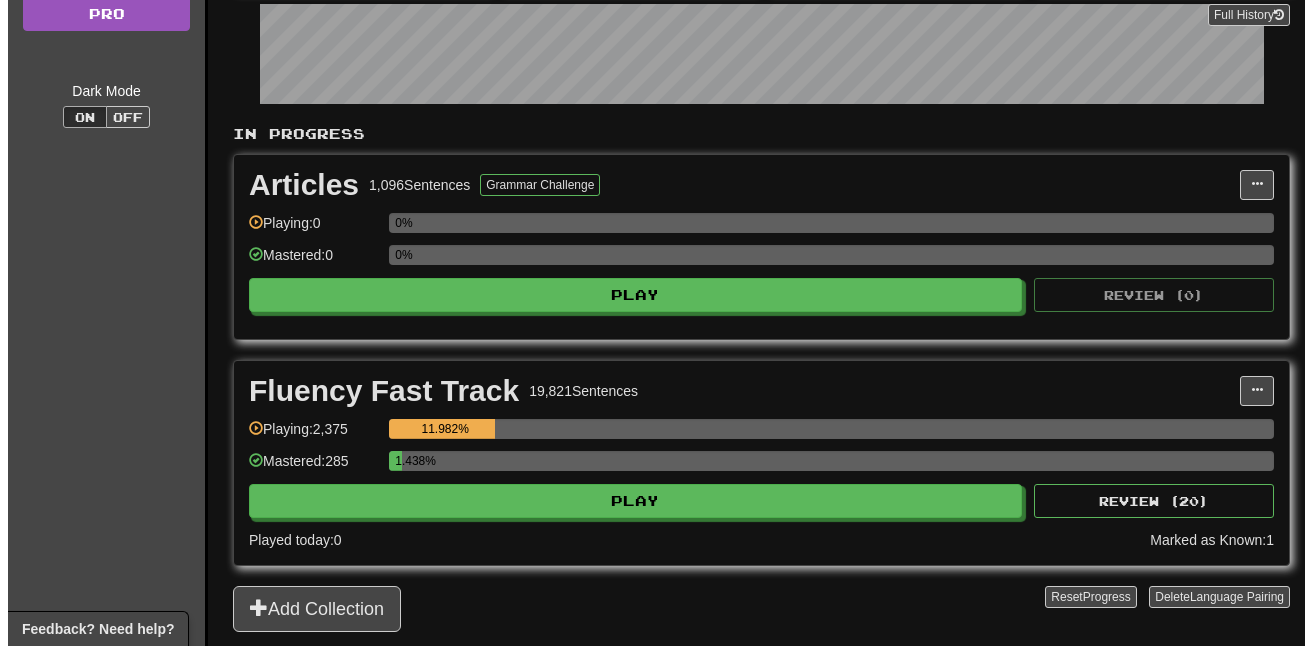 scroll, scrollTop: 300, scrollLeft: 0, axis: vertical 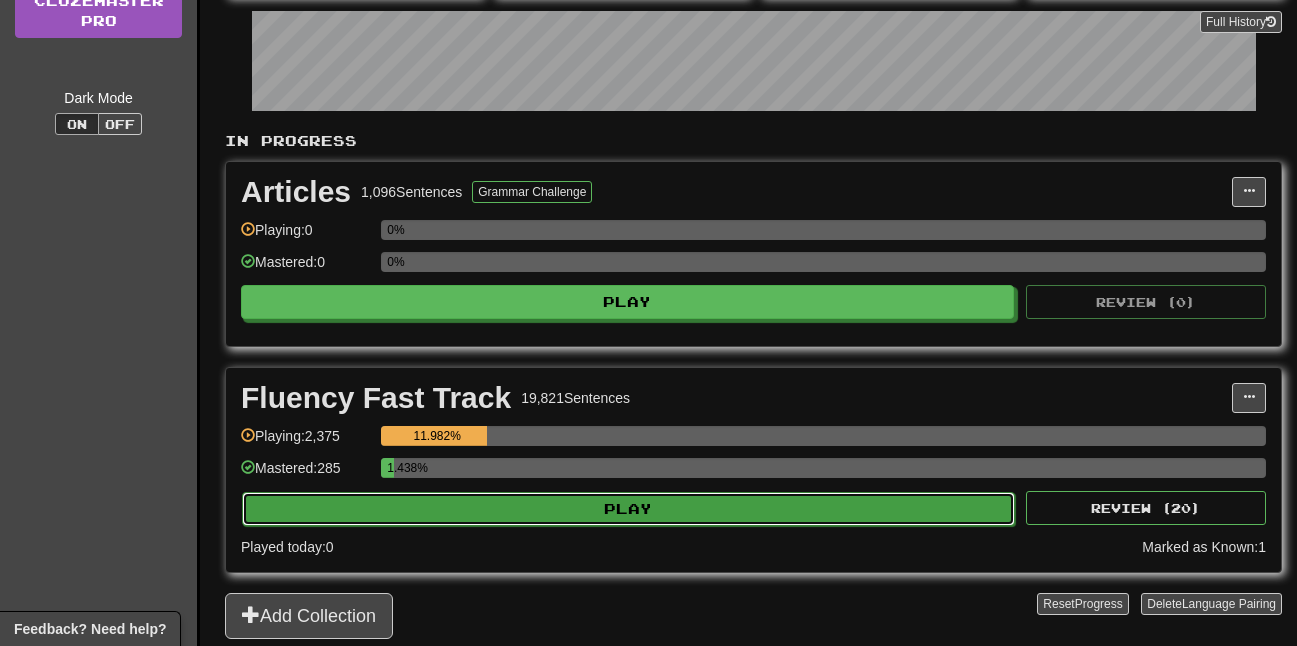 click on "Play" at bounding box center (628, 509) 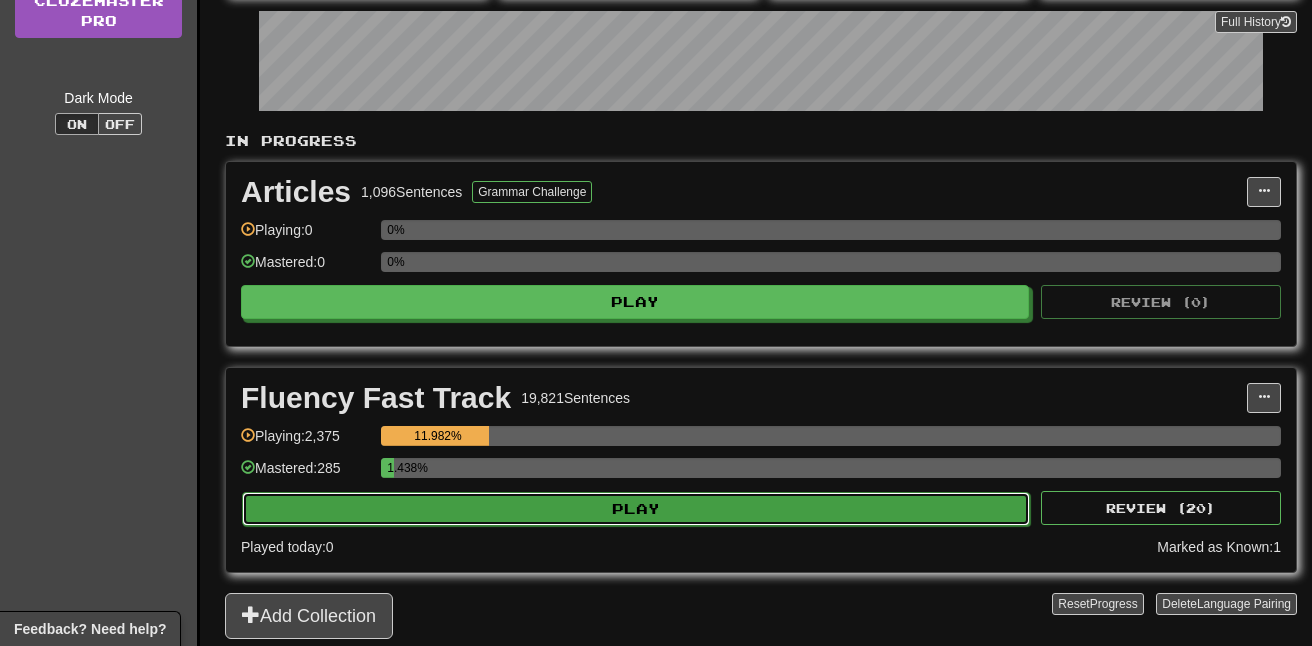select on "**" 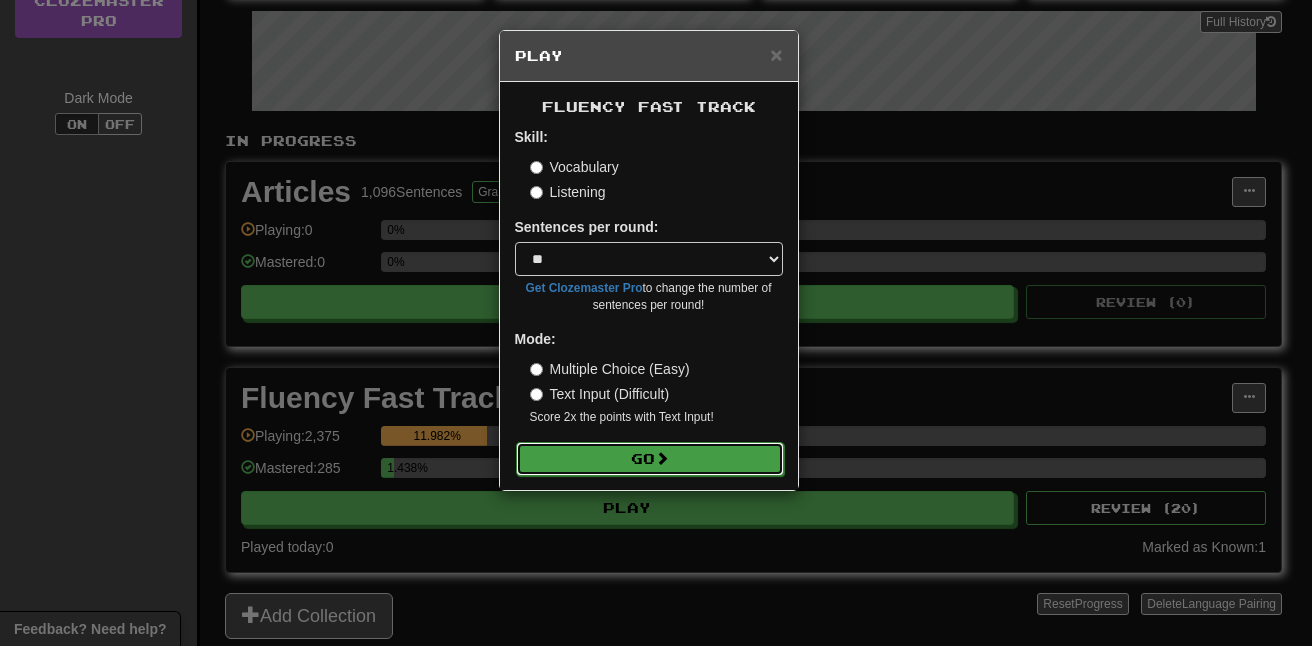 click on "Go" at bounding box center [650, 459] 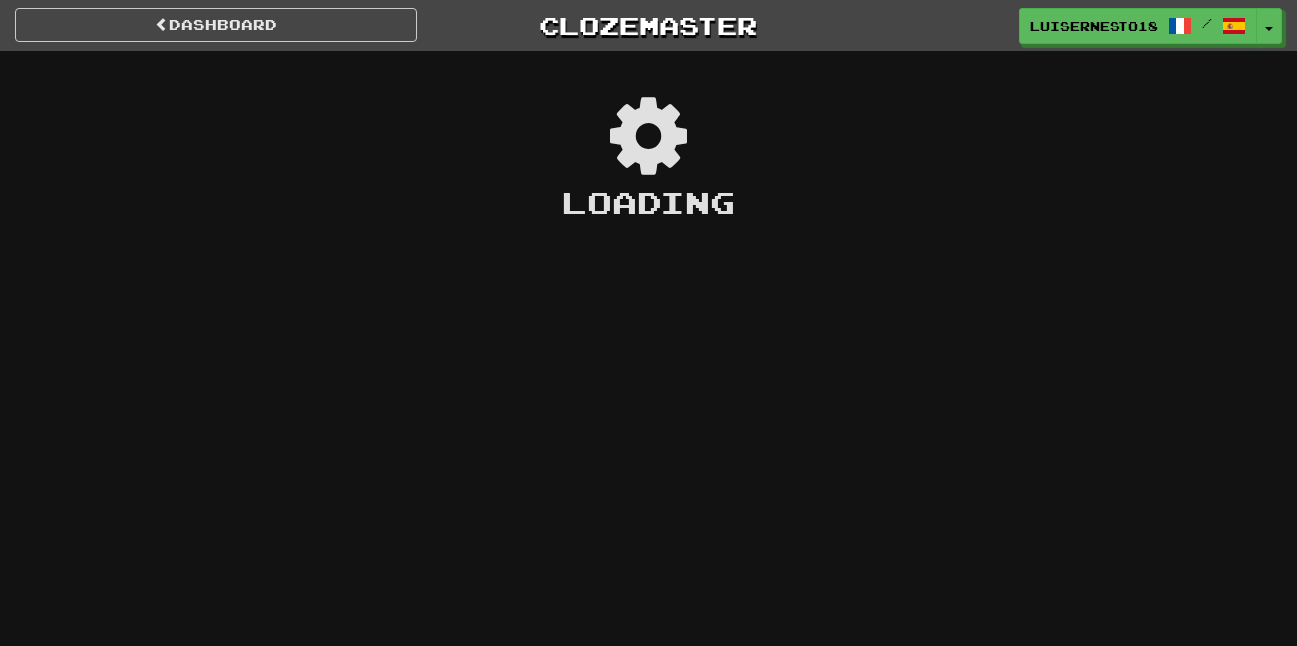 scroll, scrollTop: 0, scrollLeft: 0, axis: both 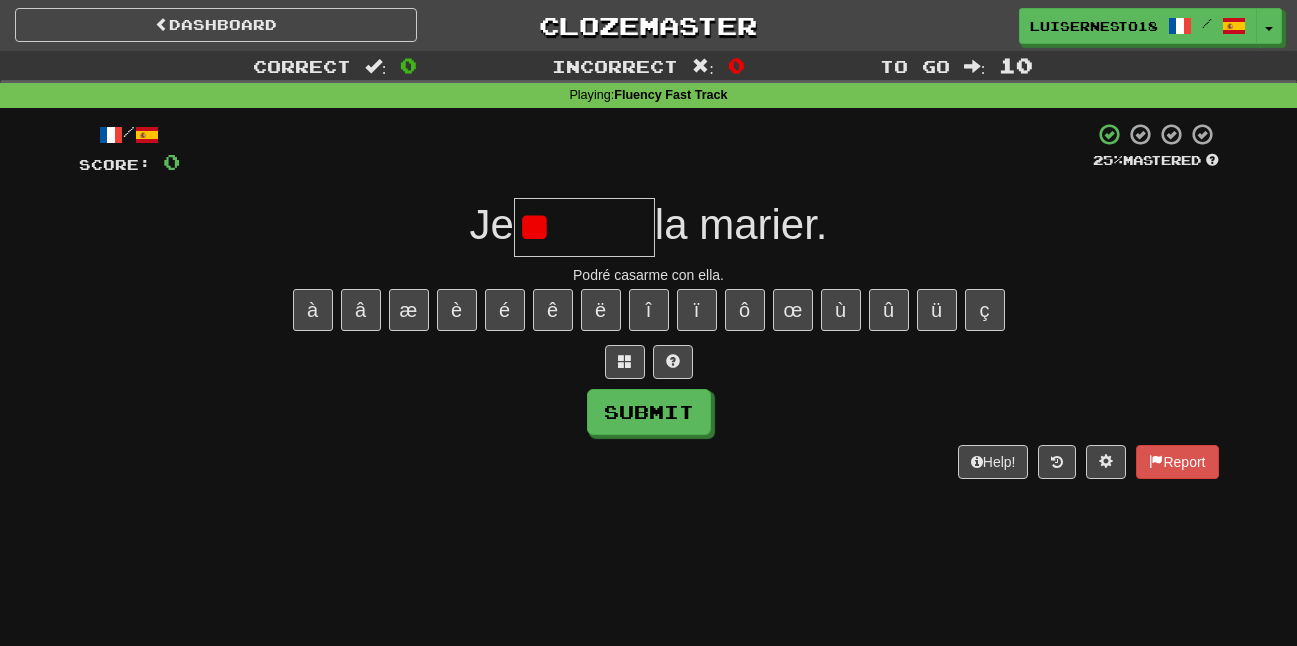 type on "*" 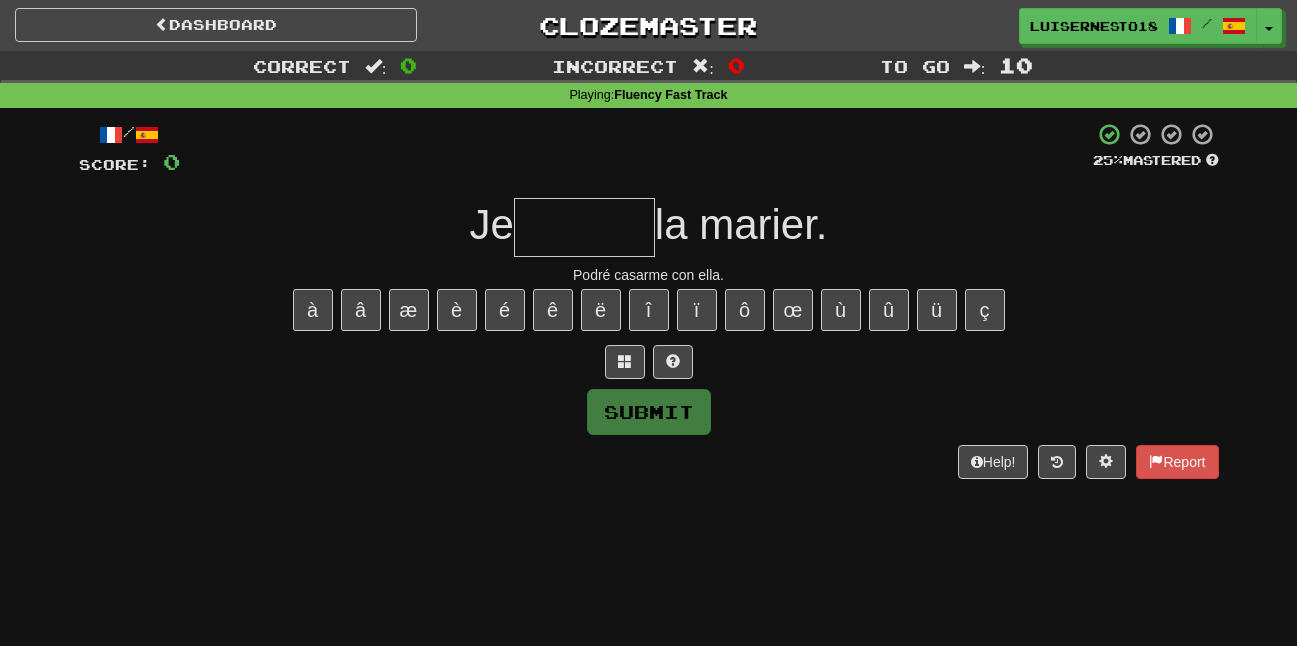 type on "*" 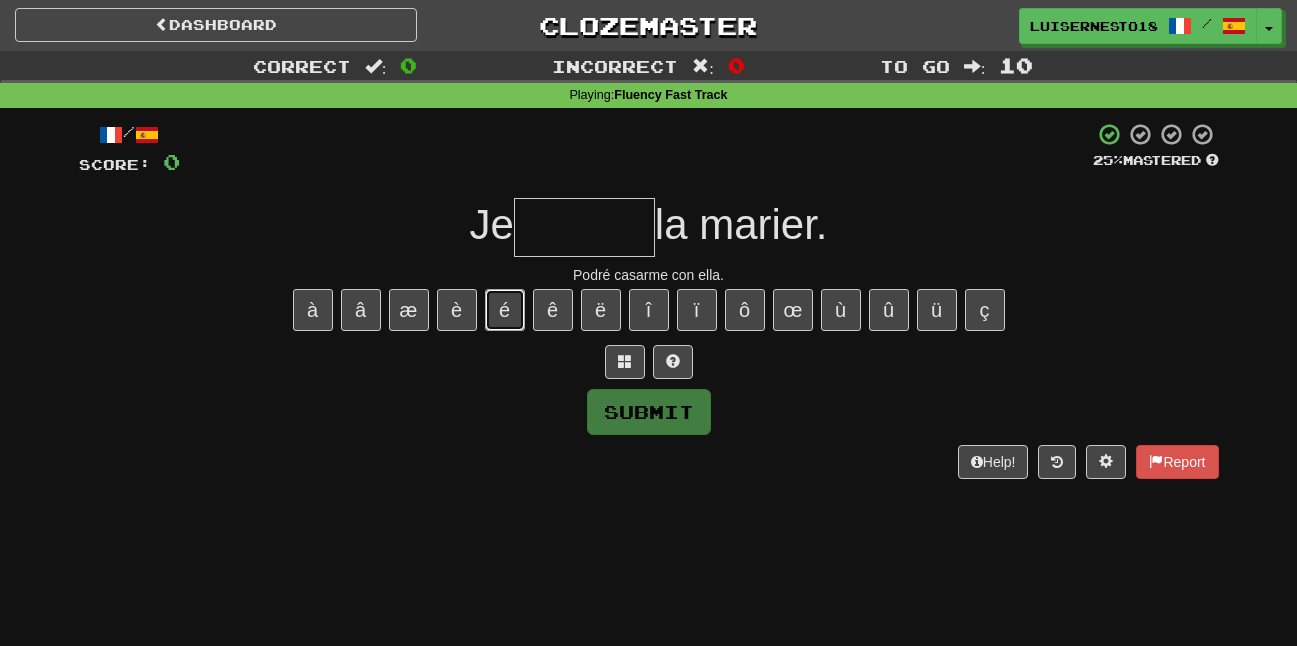 click on "é" at bounding box center (505, 310) 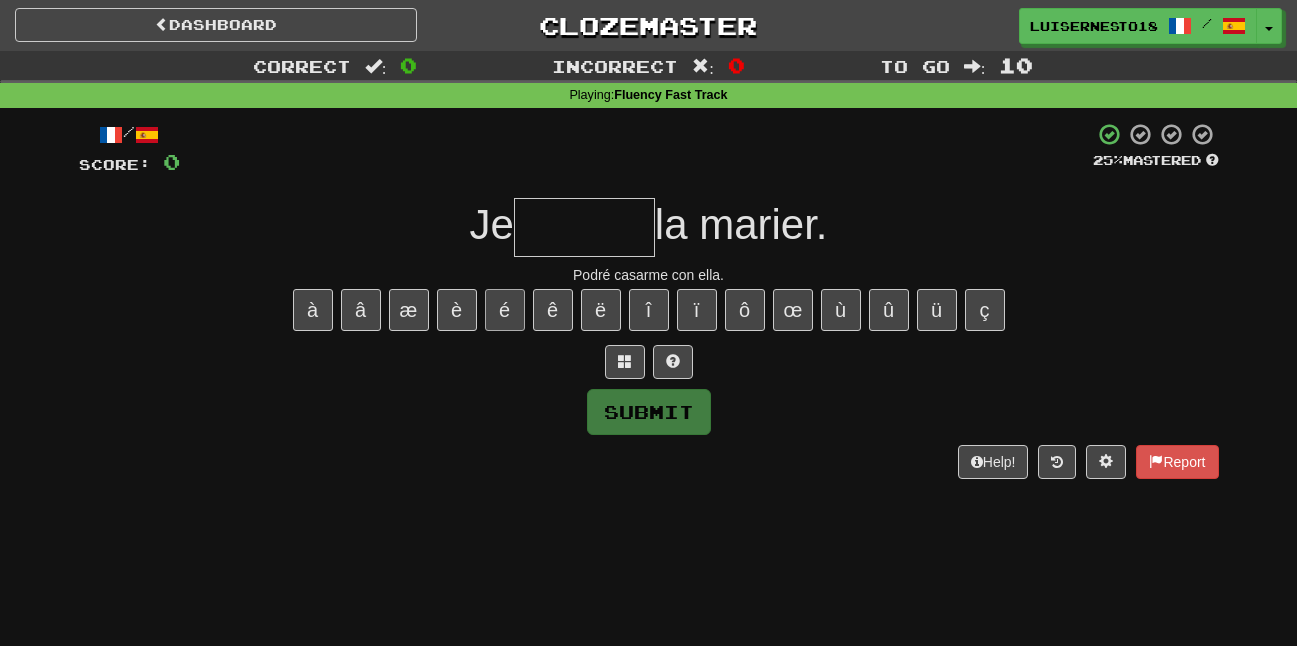 type on "*" 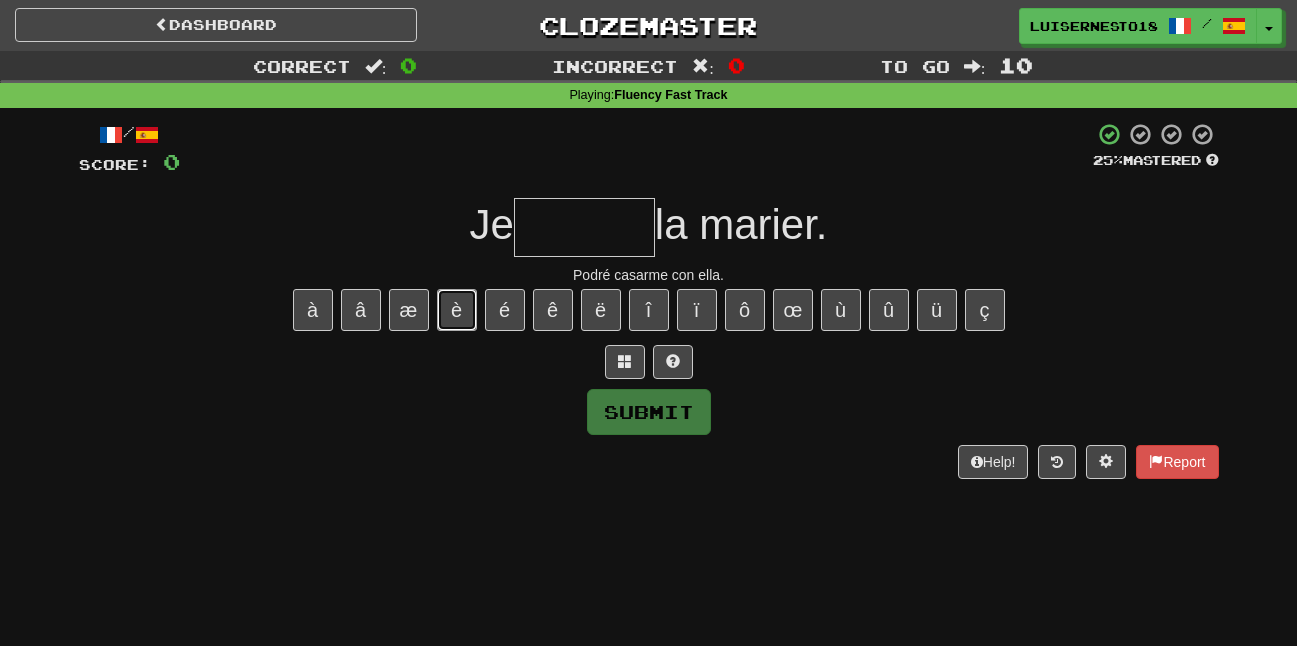 click on "è" at bounding box center [457, 310] 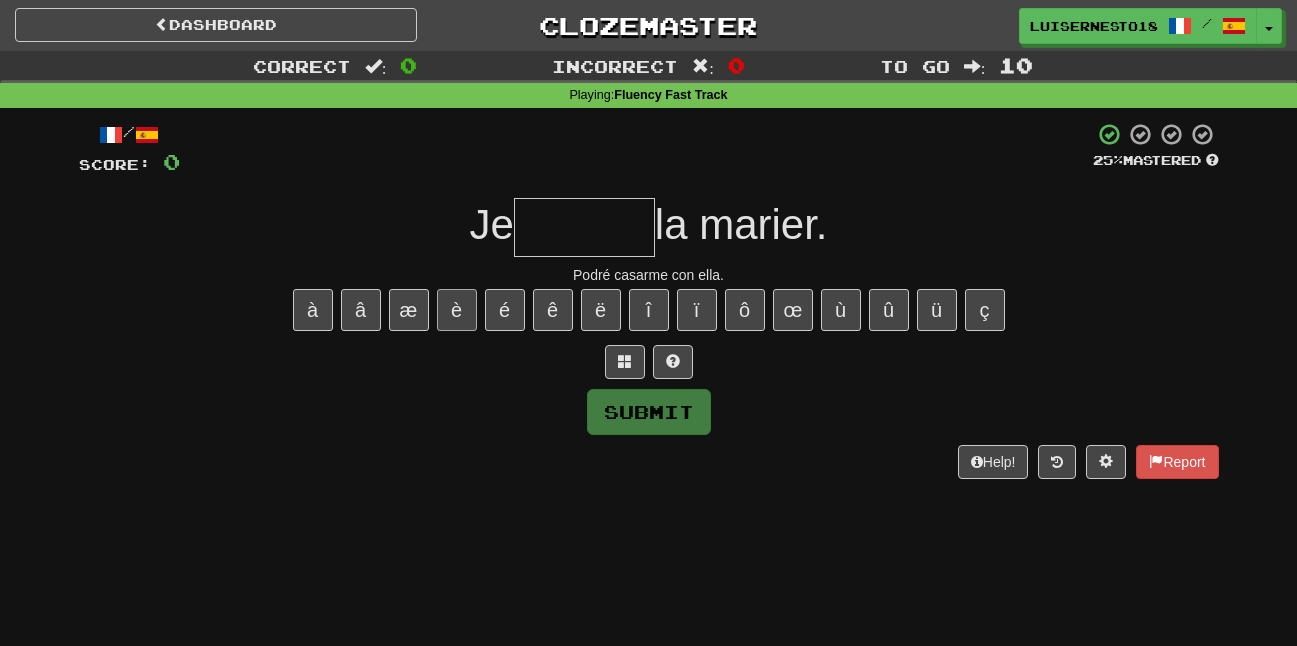 type on "*" 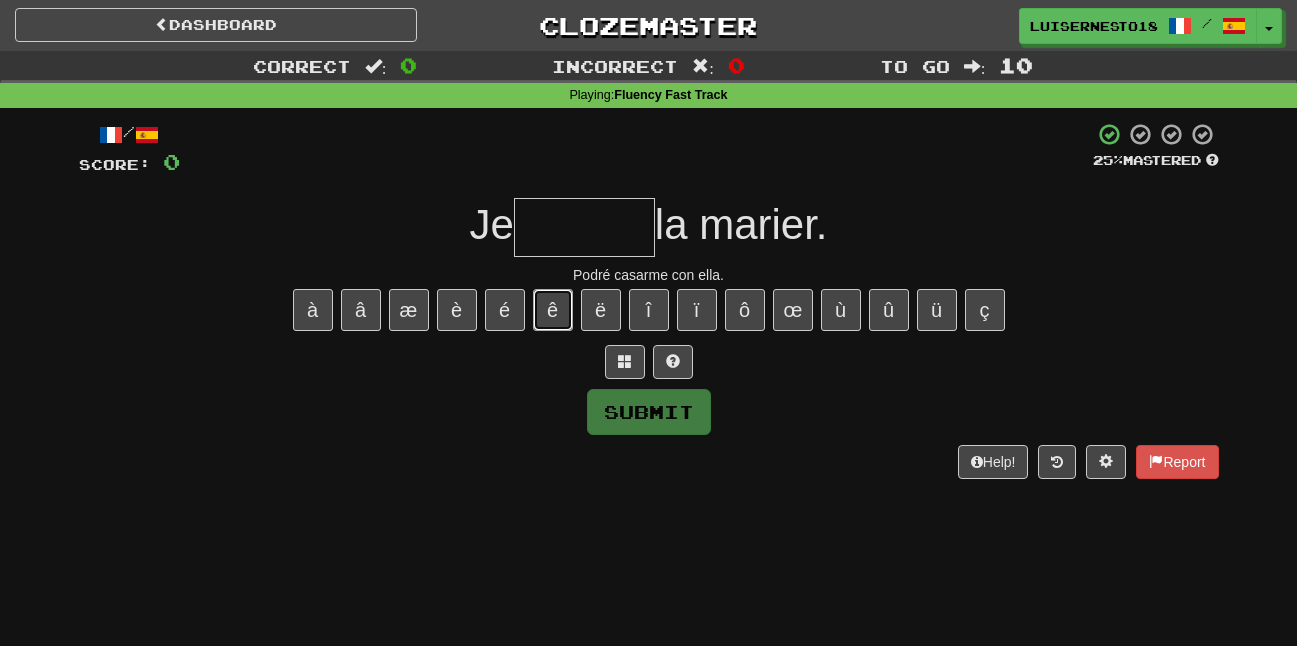 click on "ê" at bounding box center (553, 310) 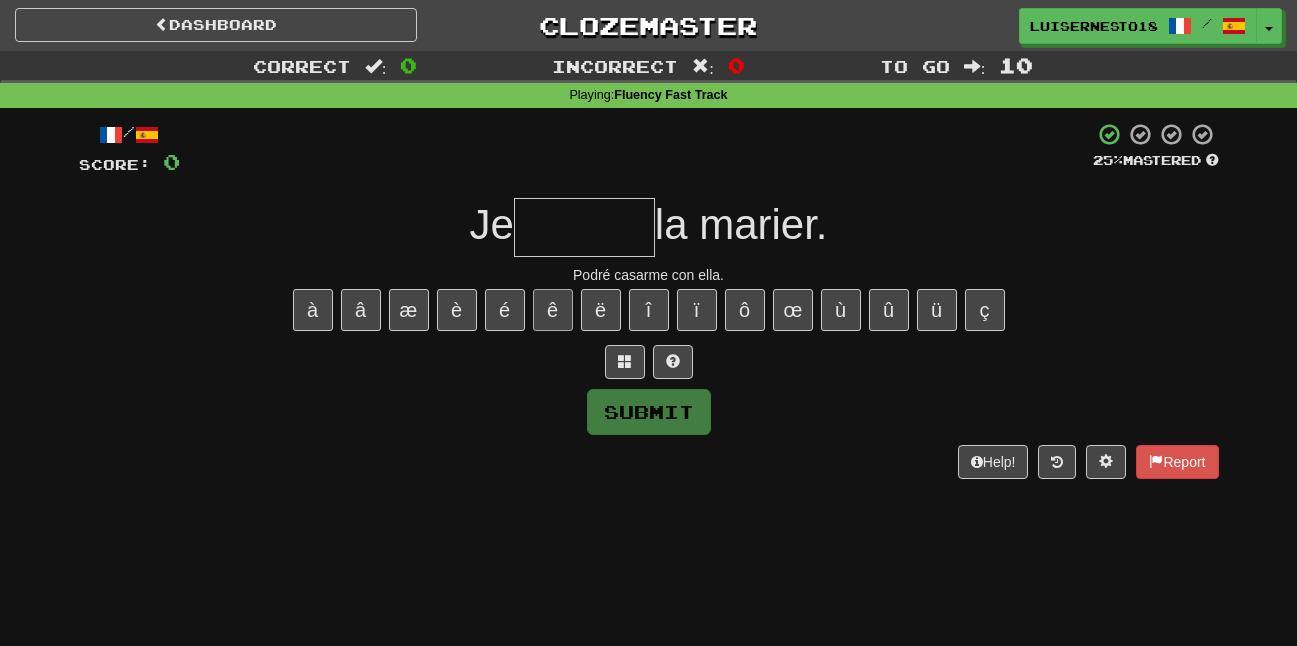 type on "*" 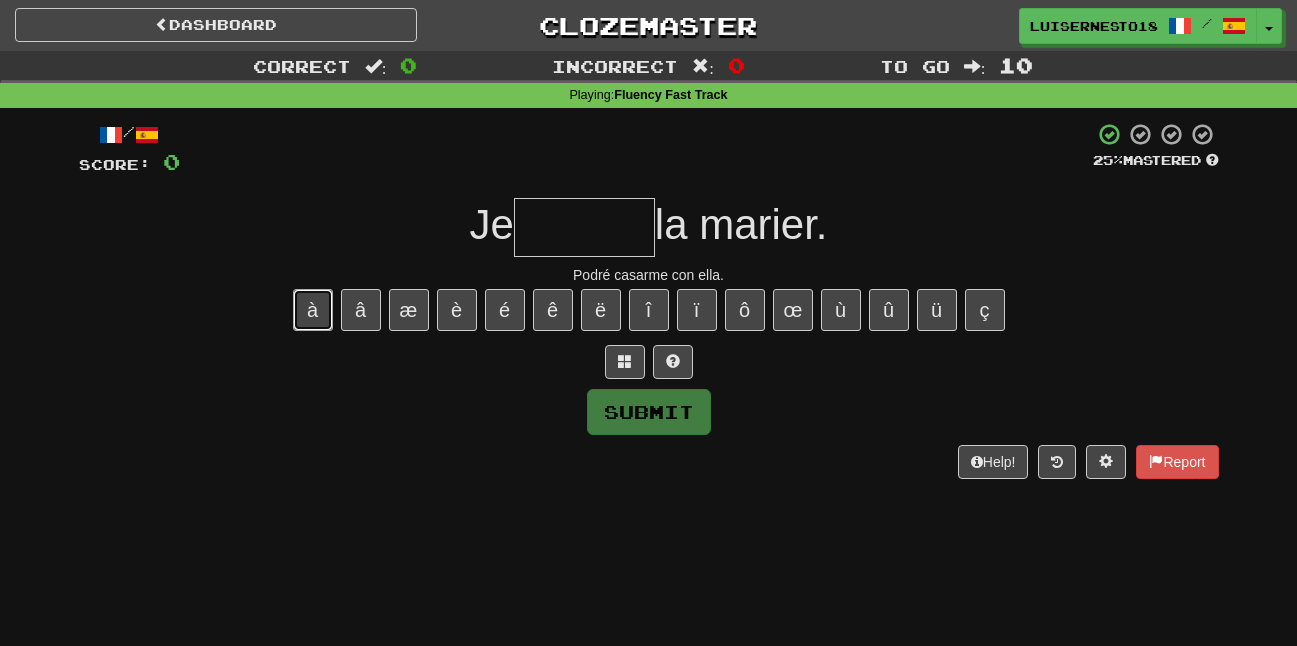 click on "à" at bounding box center (313, 310) 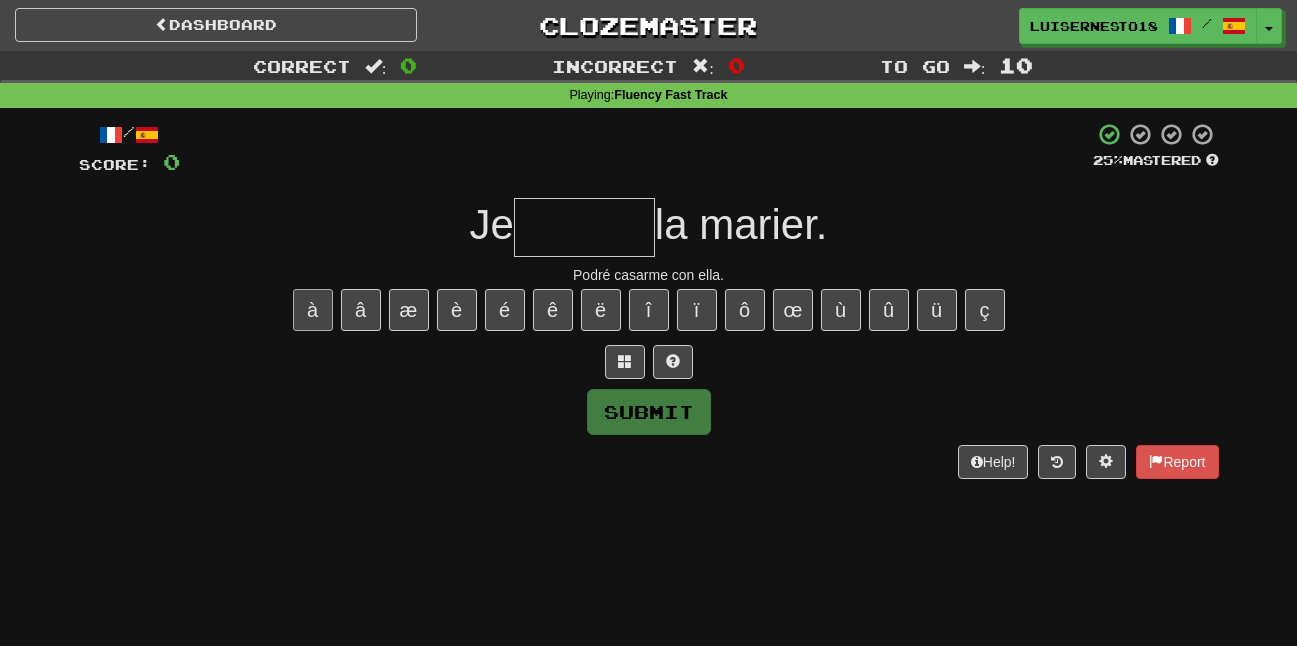 type on "*" 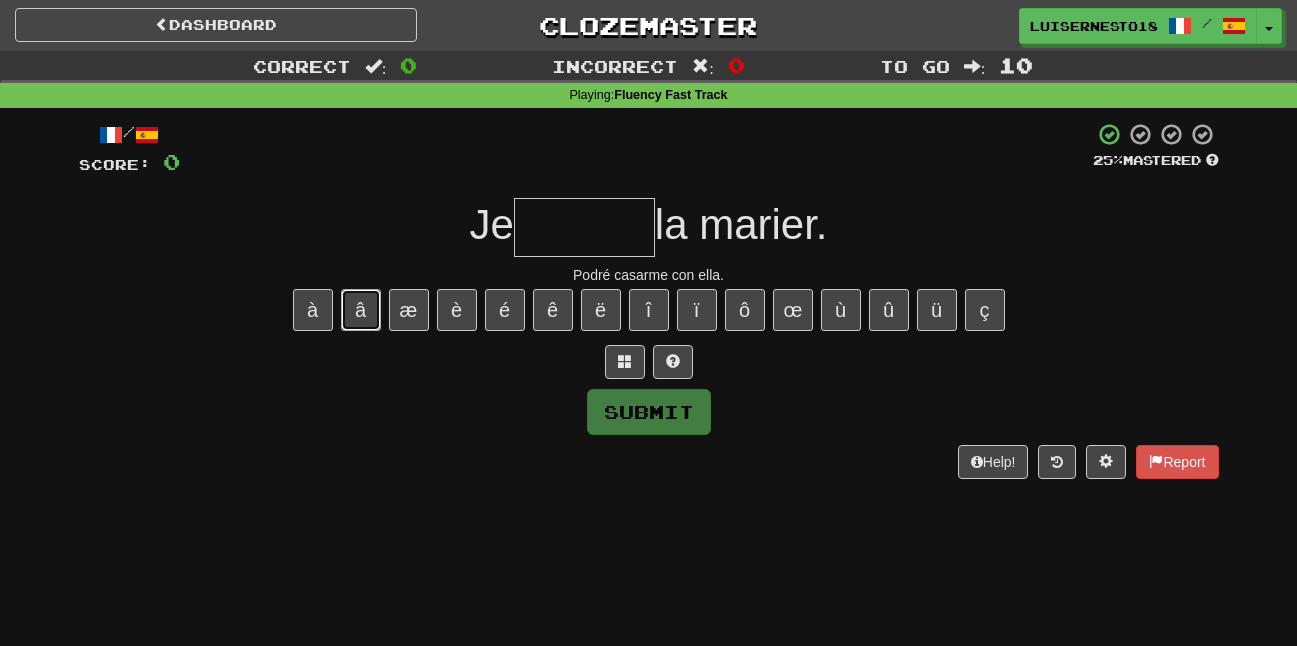 click on "â" at bounding box center [361, 310] 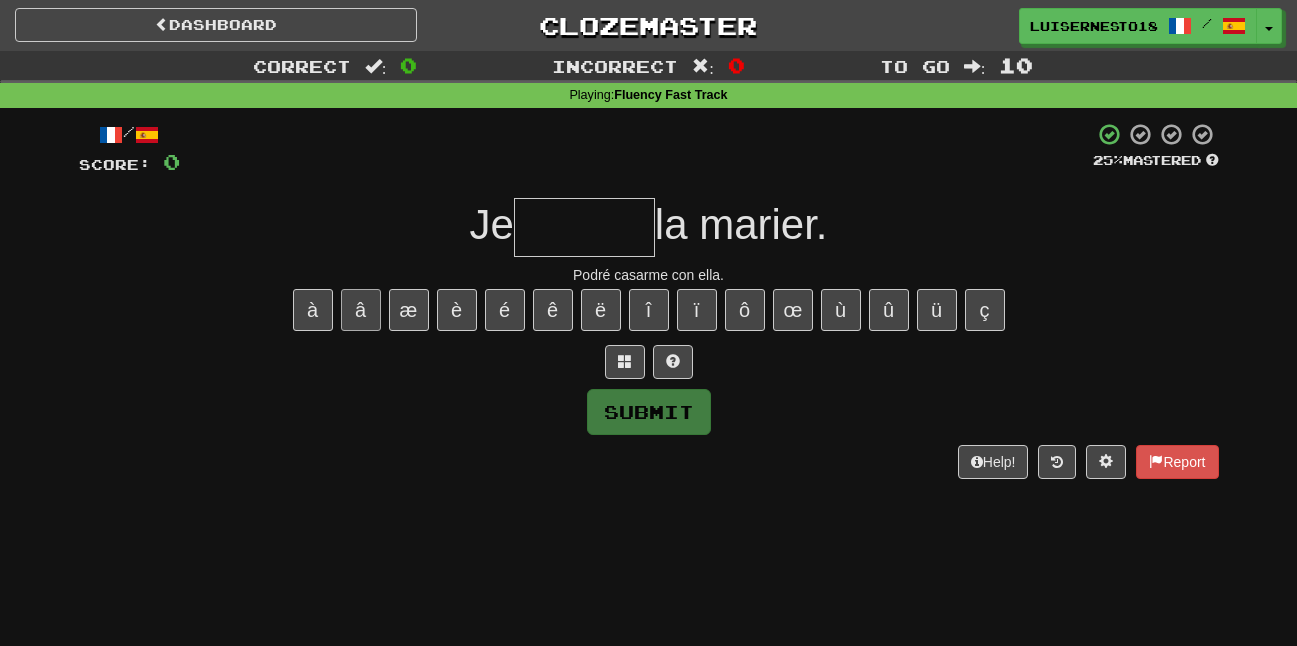 type on "*" 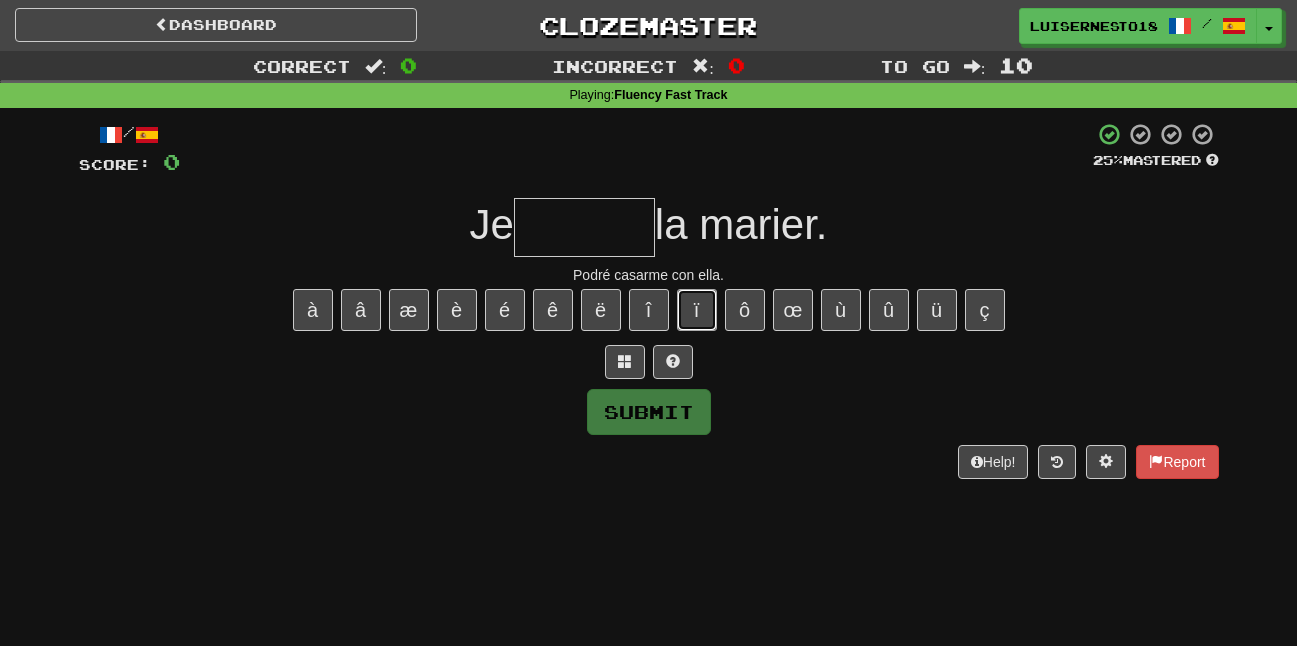 click on "ï" at bounding box center [697, 310] 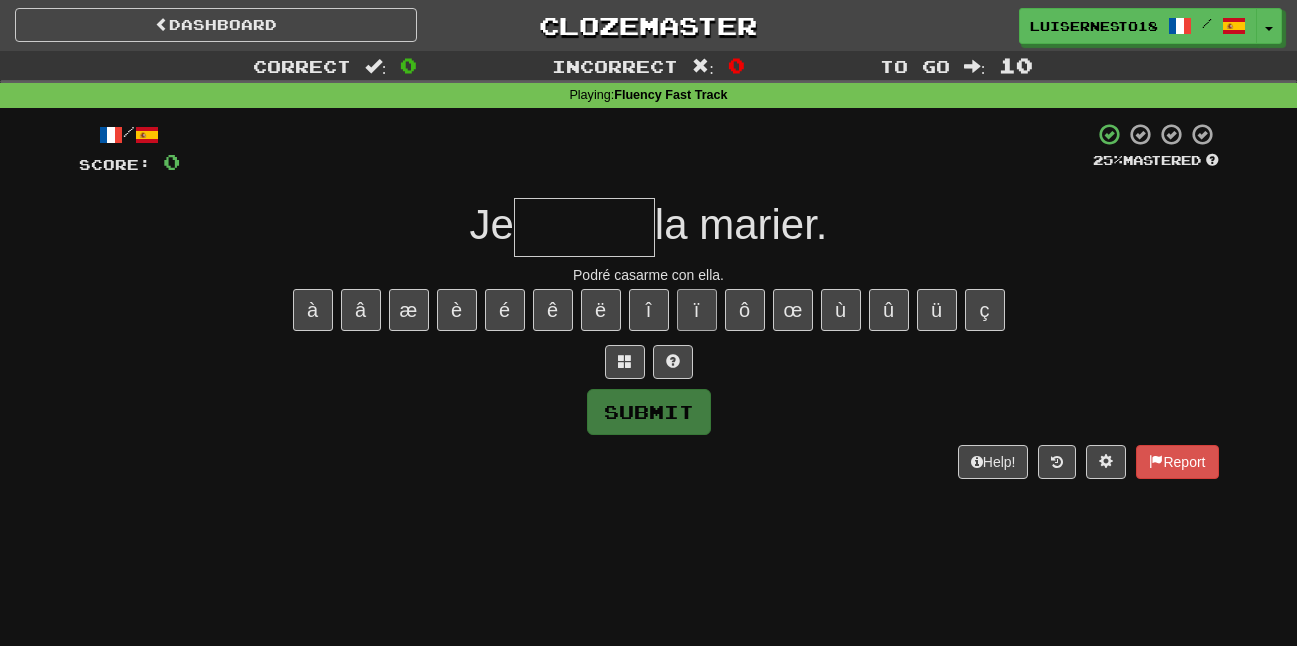 type on "*" 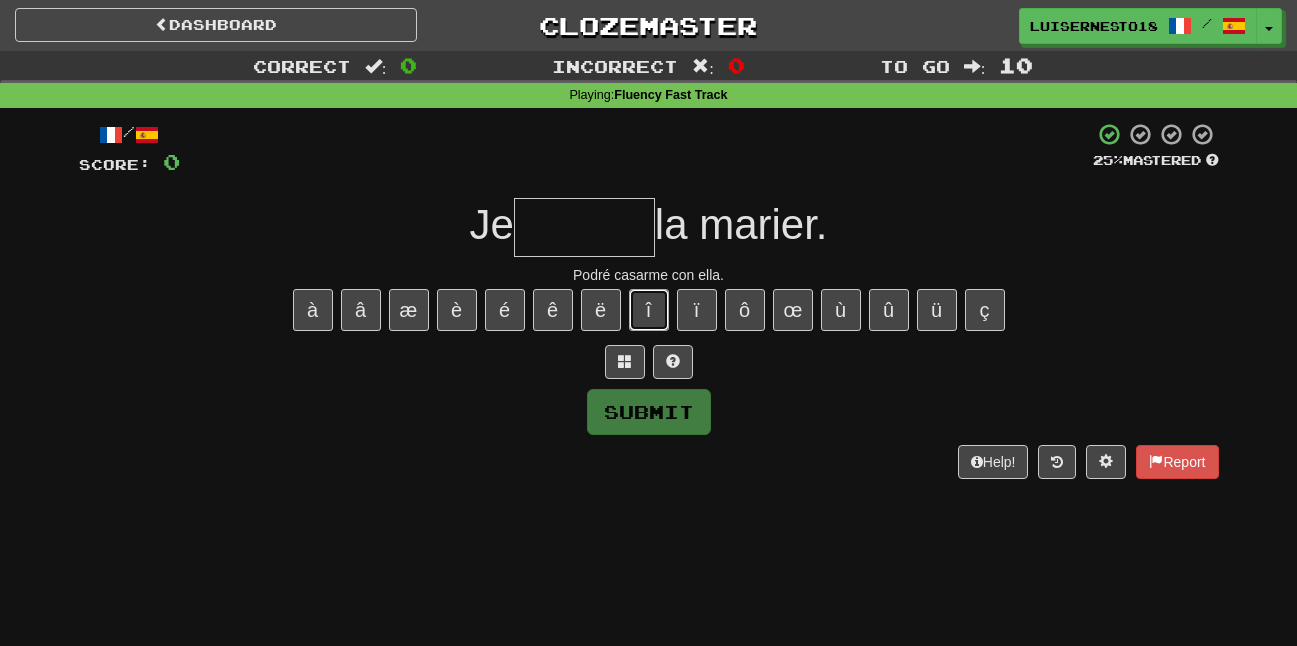 click on "î" at bounding box center [649, 310] 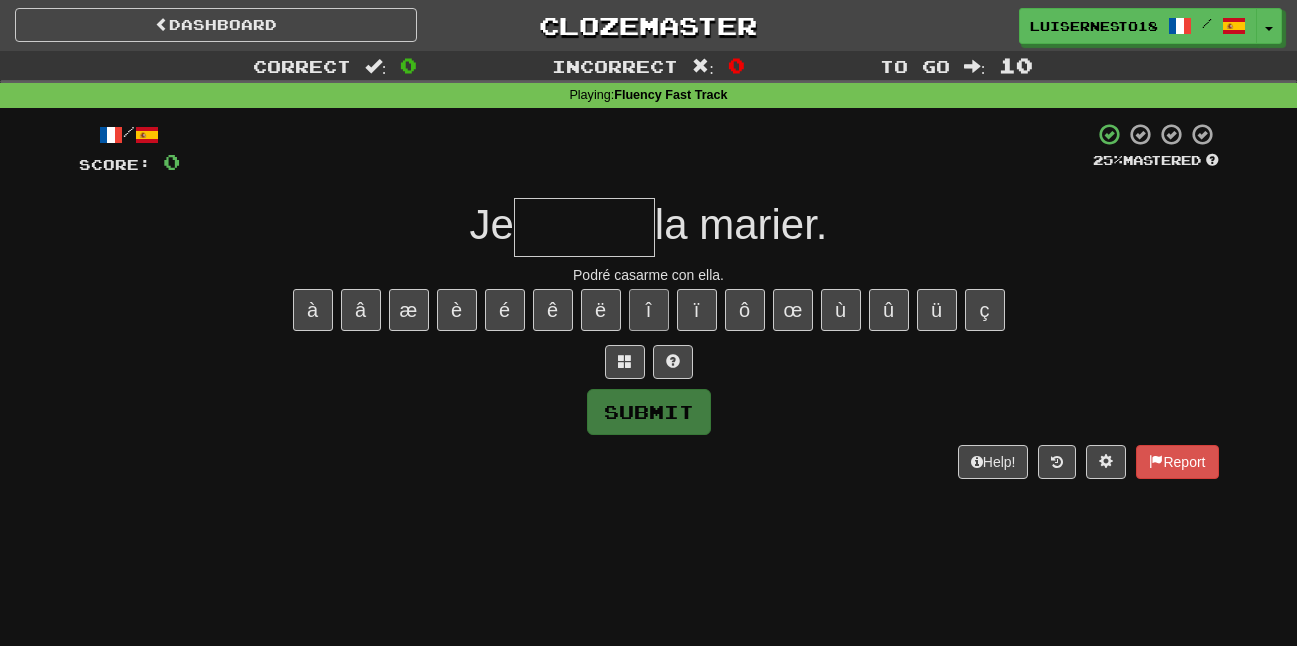 type on "*" 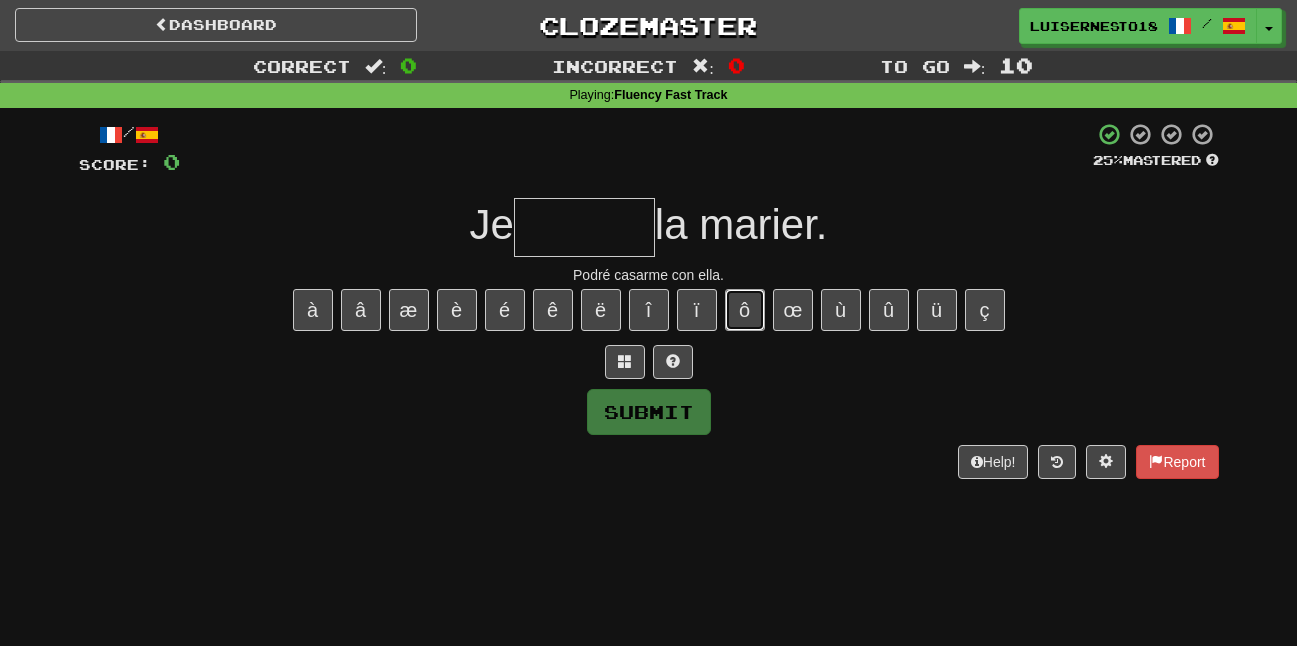 click on "ô" at bounding box center [745, 310] 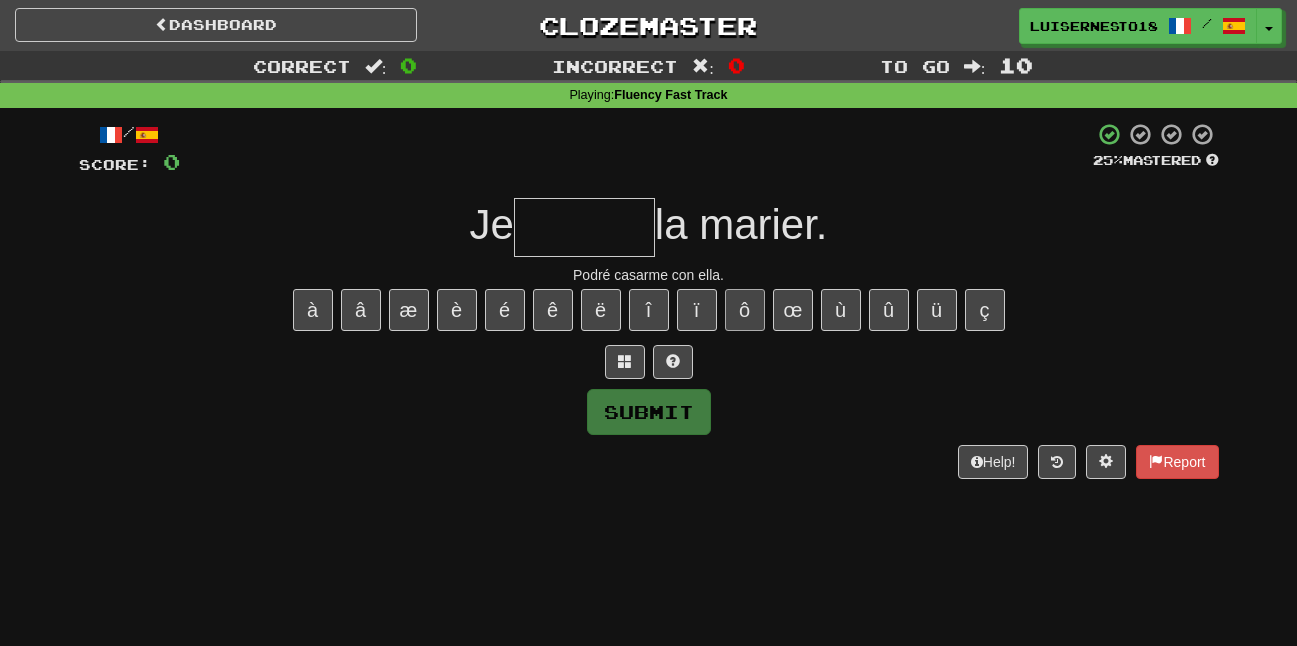 type on "*" 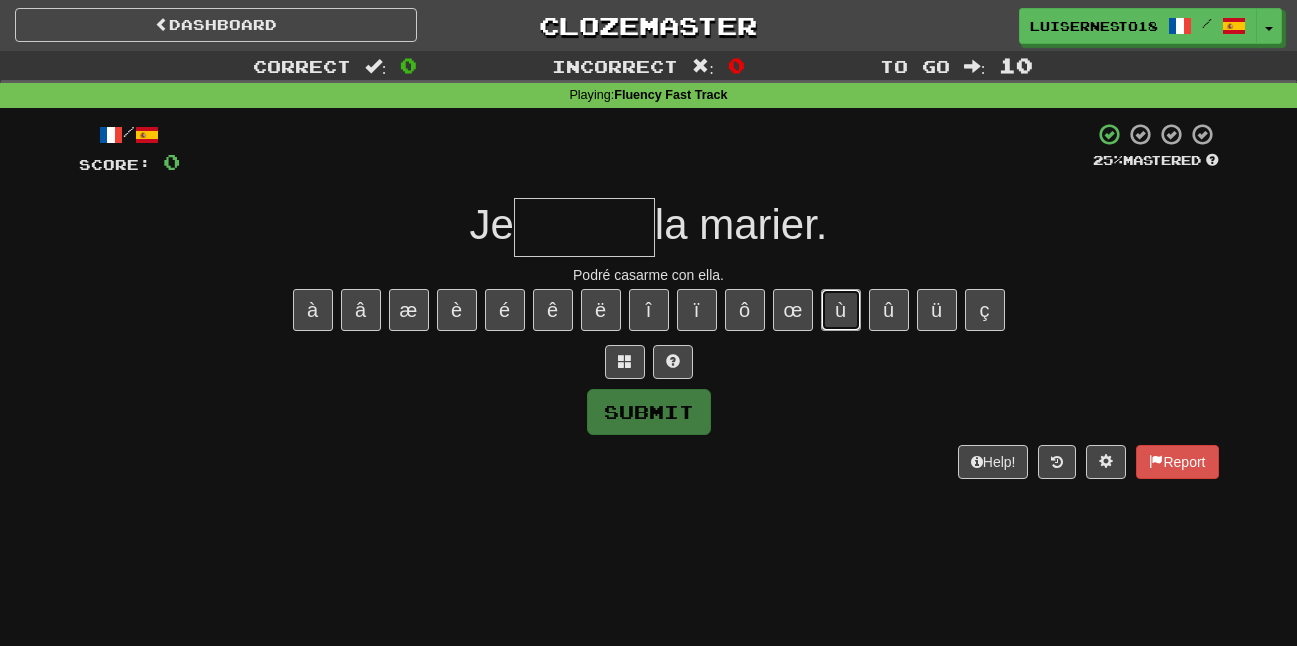 click on "ù" at bounding box center [841, 310] 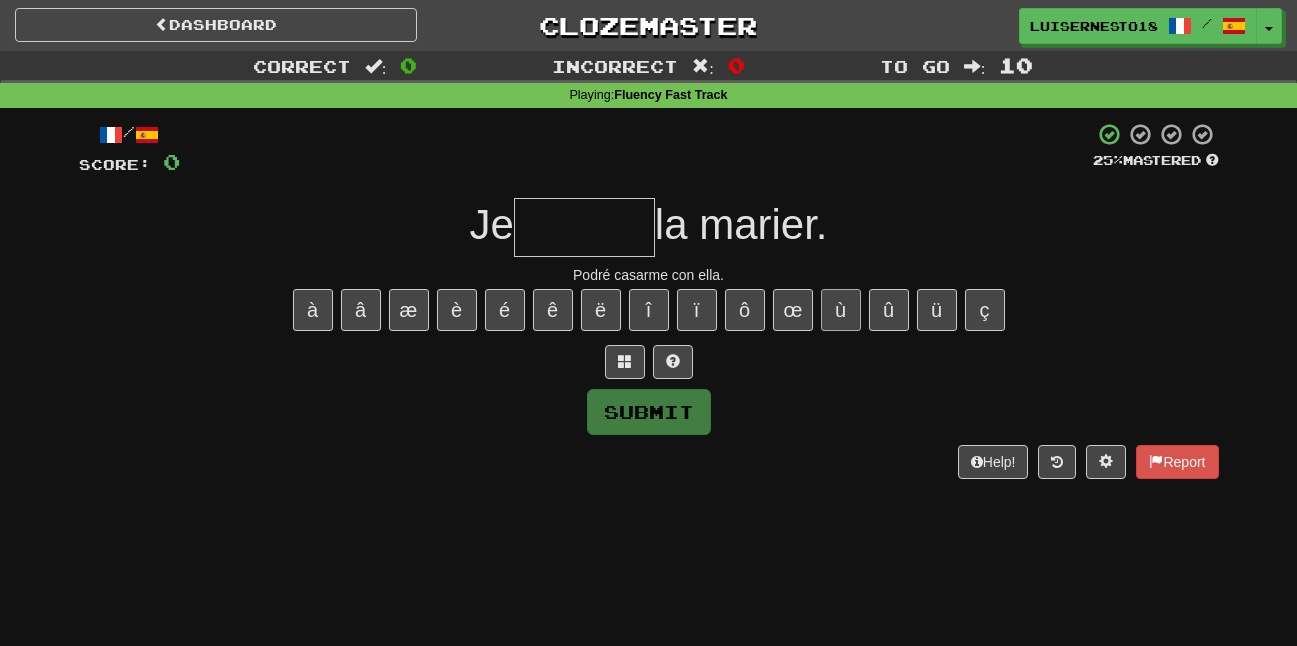 type on "*" 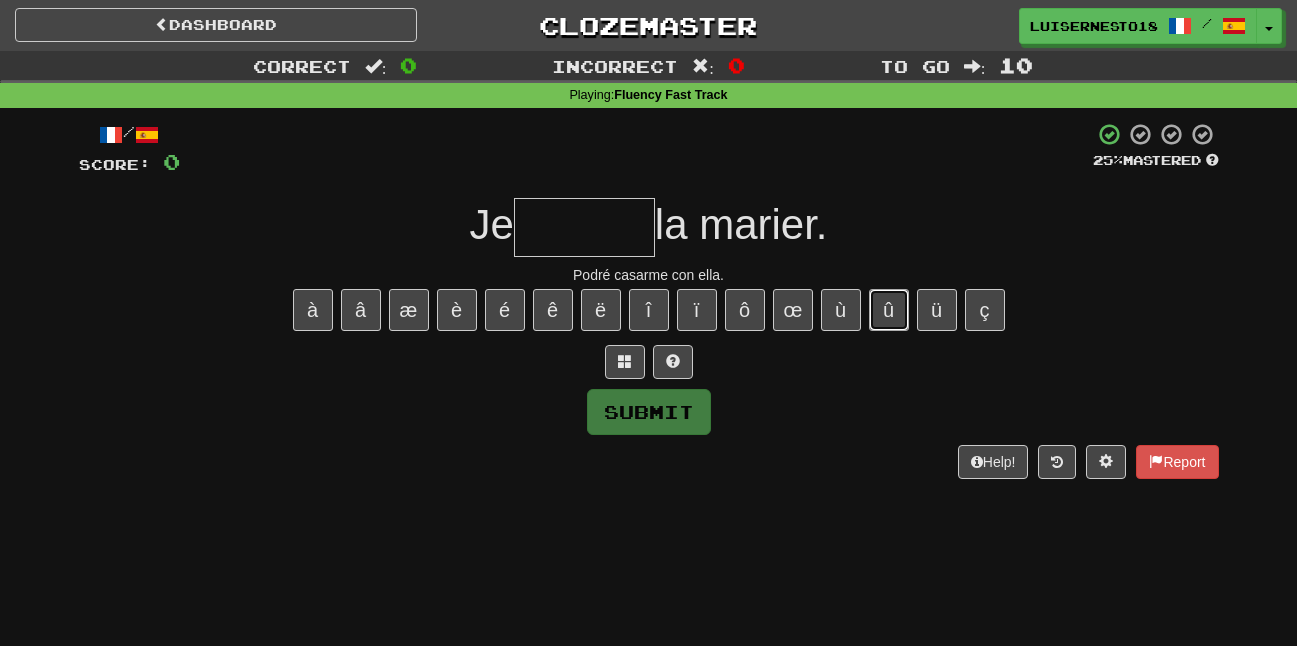 click on "û" at bounding box center (889, 310) 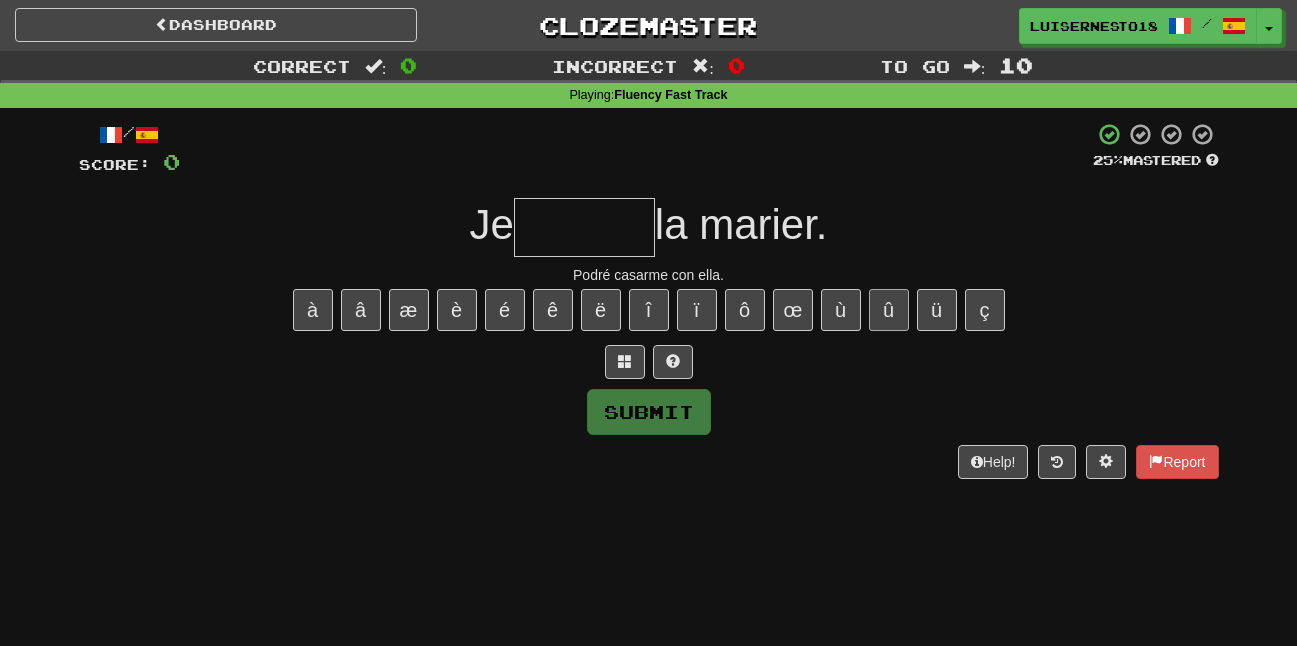 type on "*" 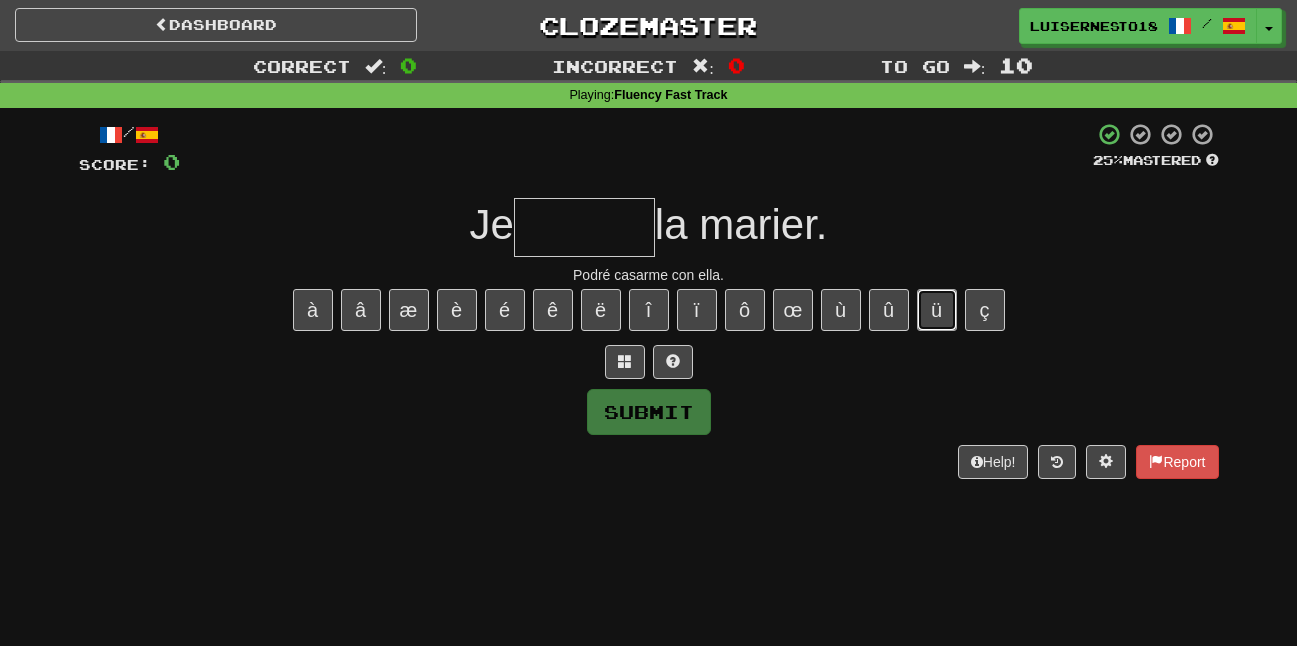 click on "ü" at bounding box center (937, 310) 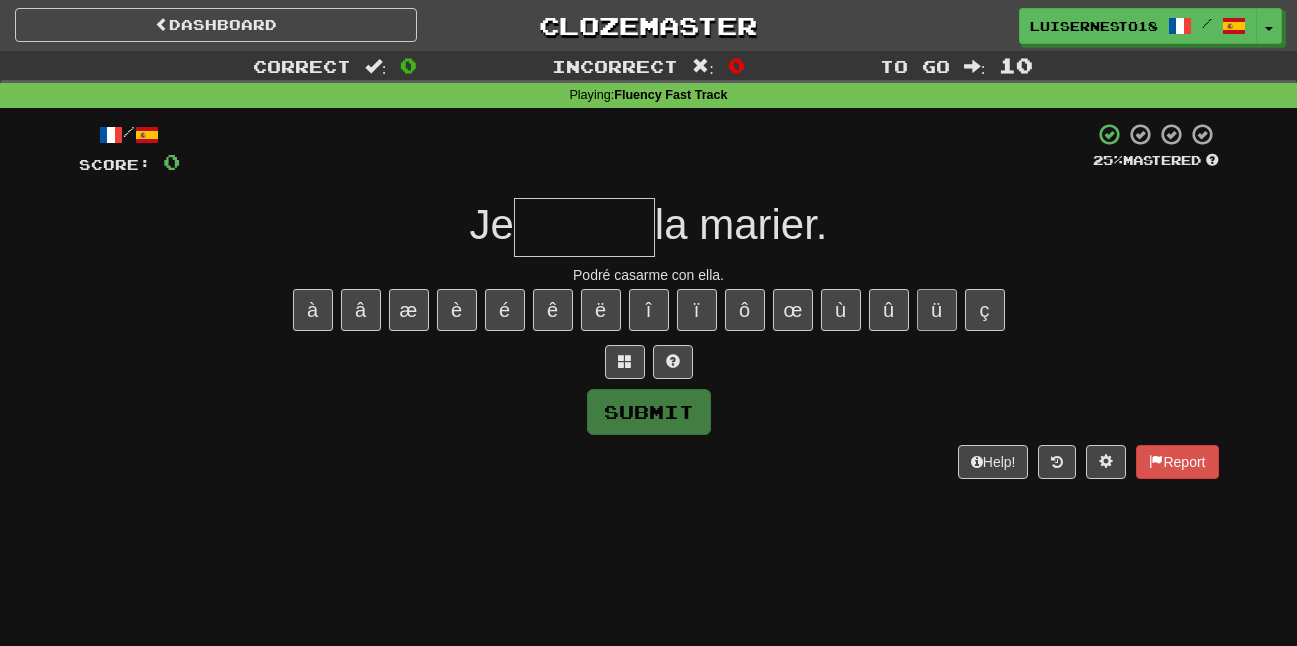 type on "*" 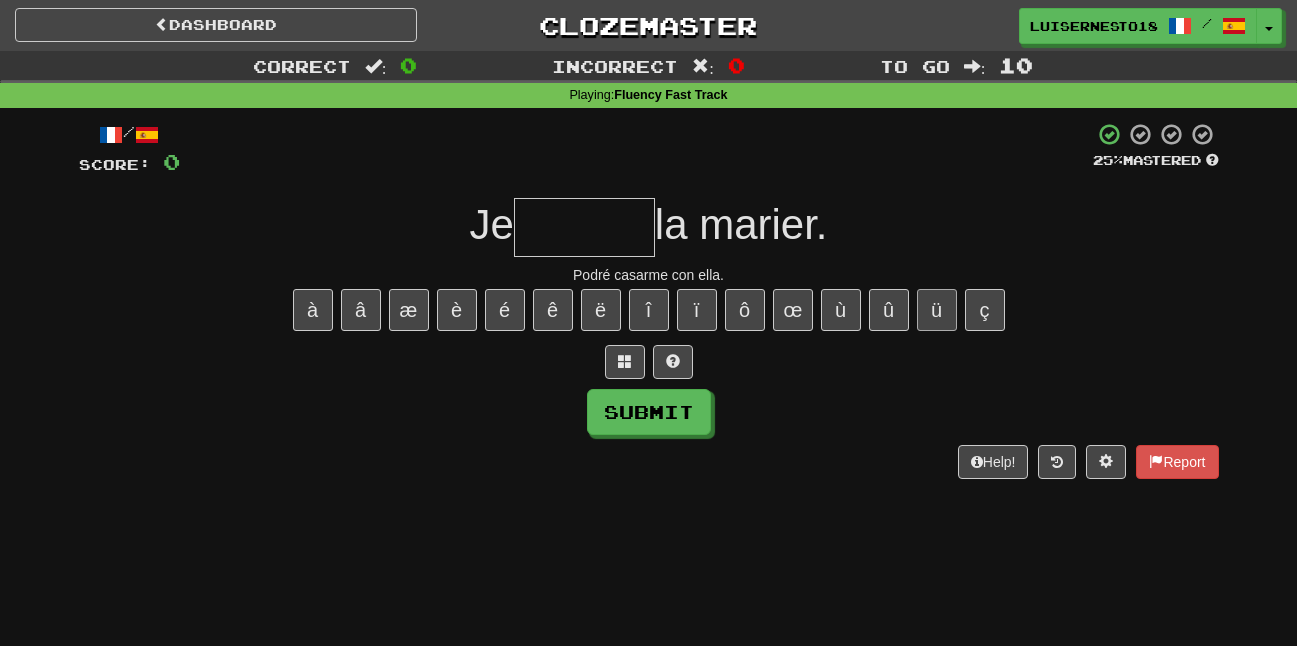 type on "*" 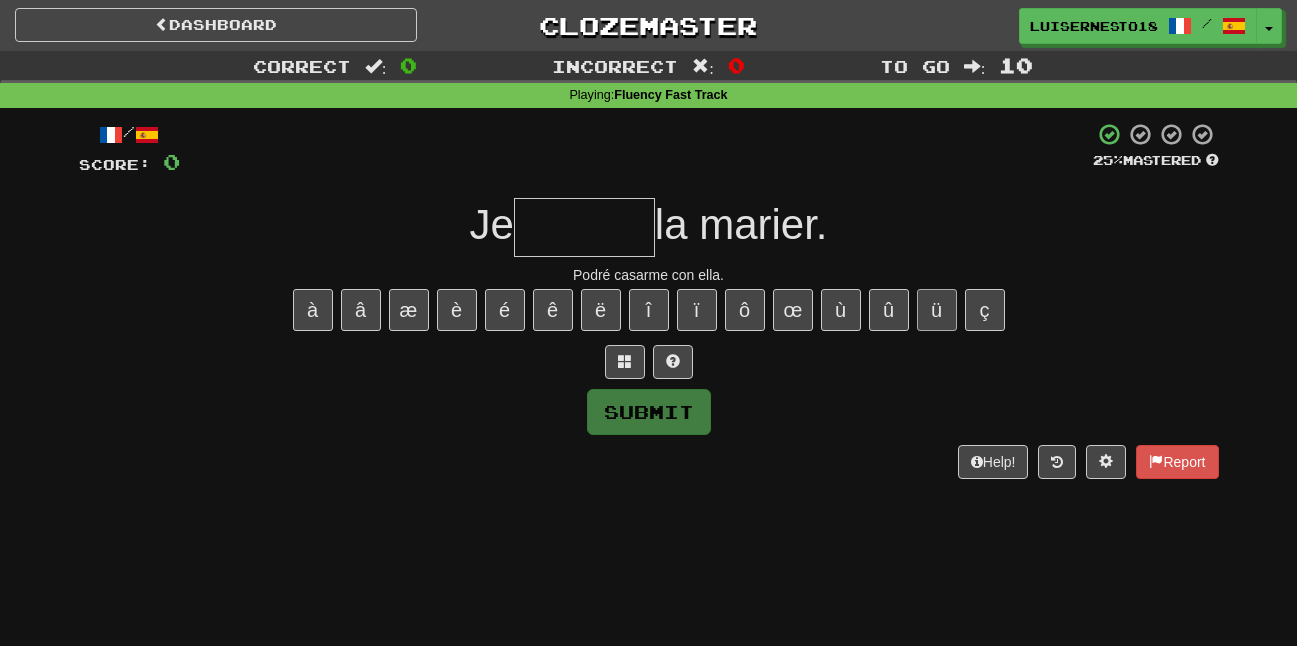 type on "*" 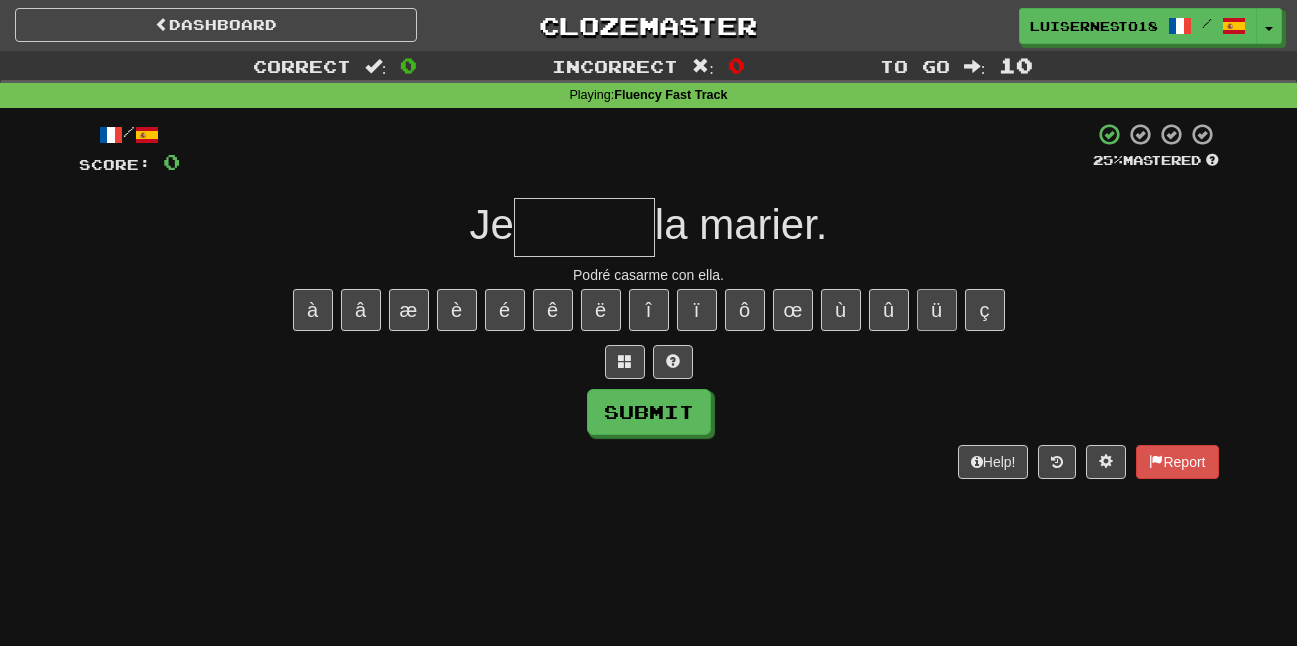 type on "*" 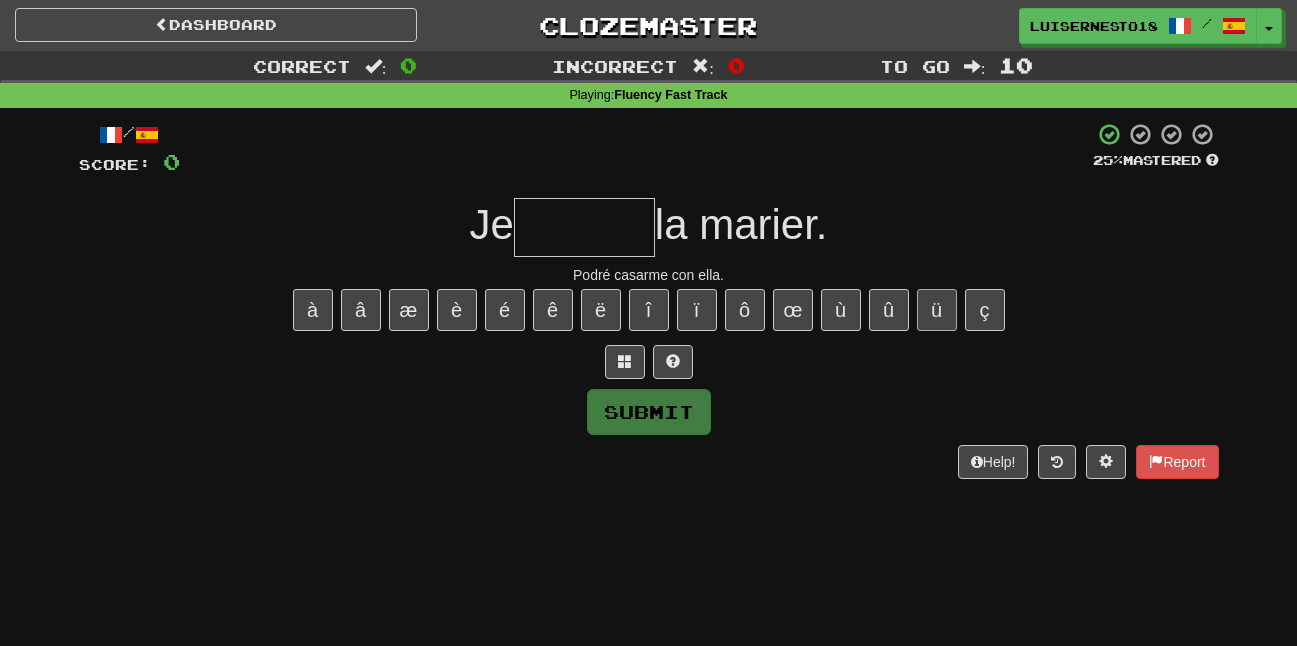 type on "*" 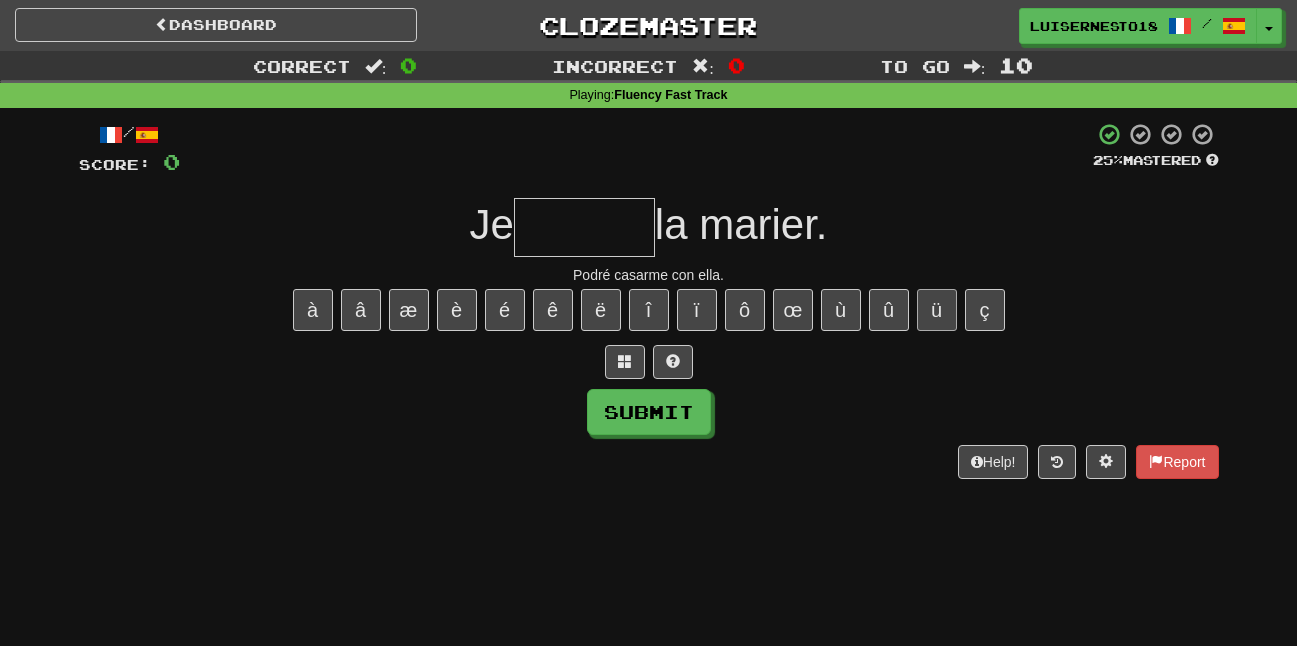 type on "*" 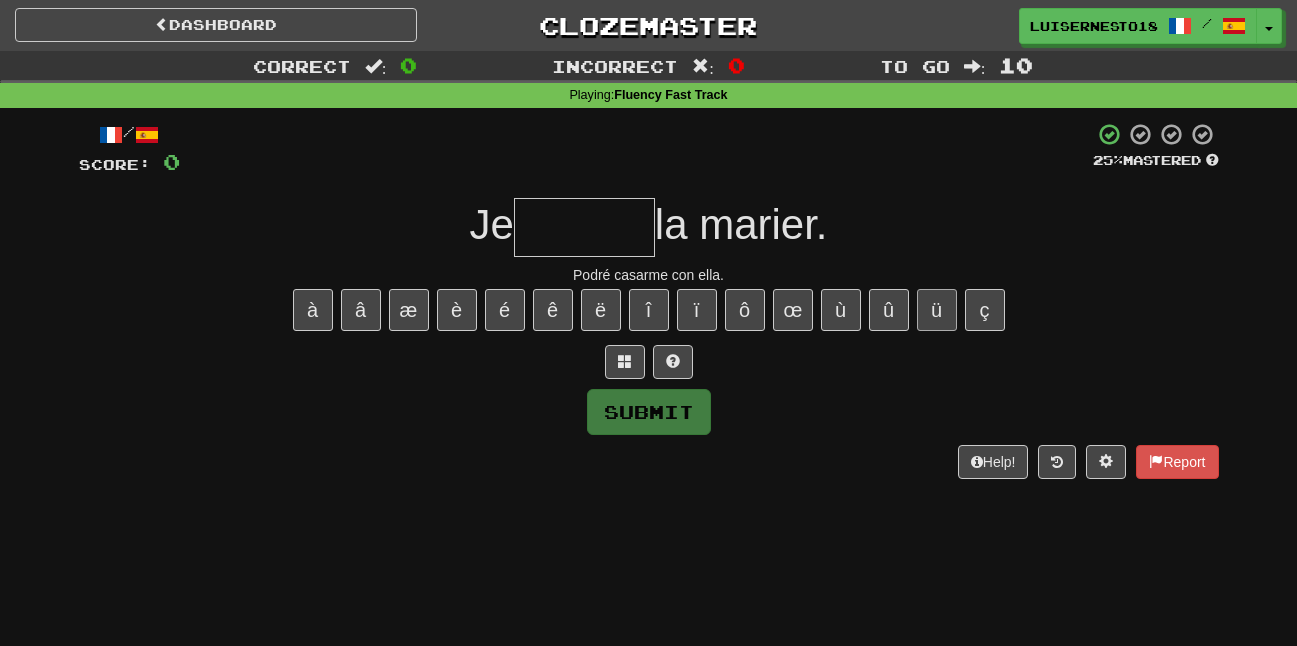 type on "*" 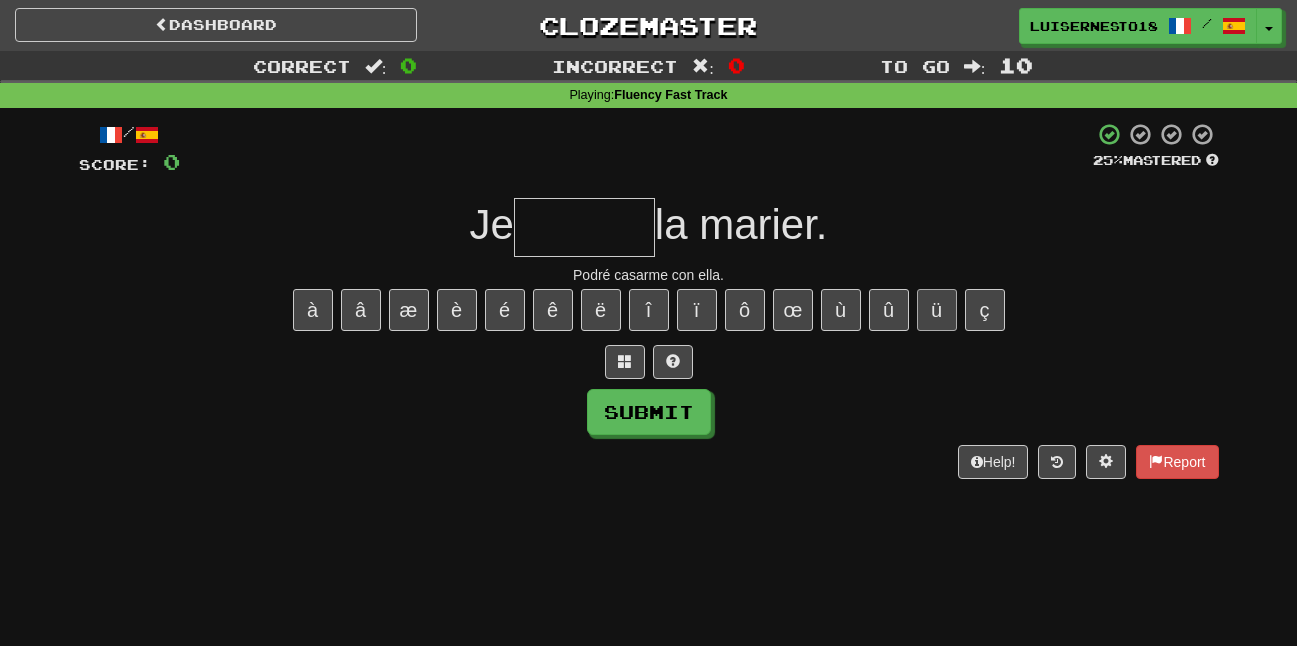 type on "*" 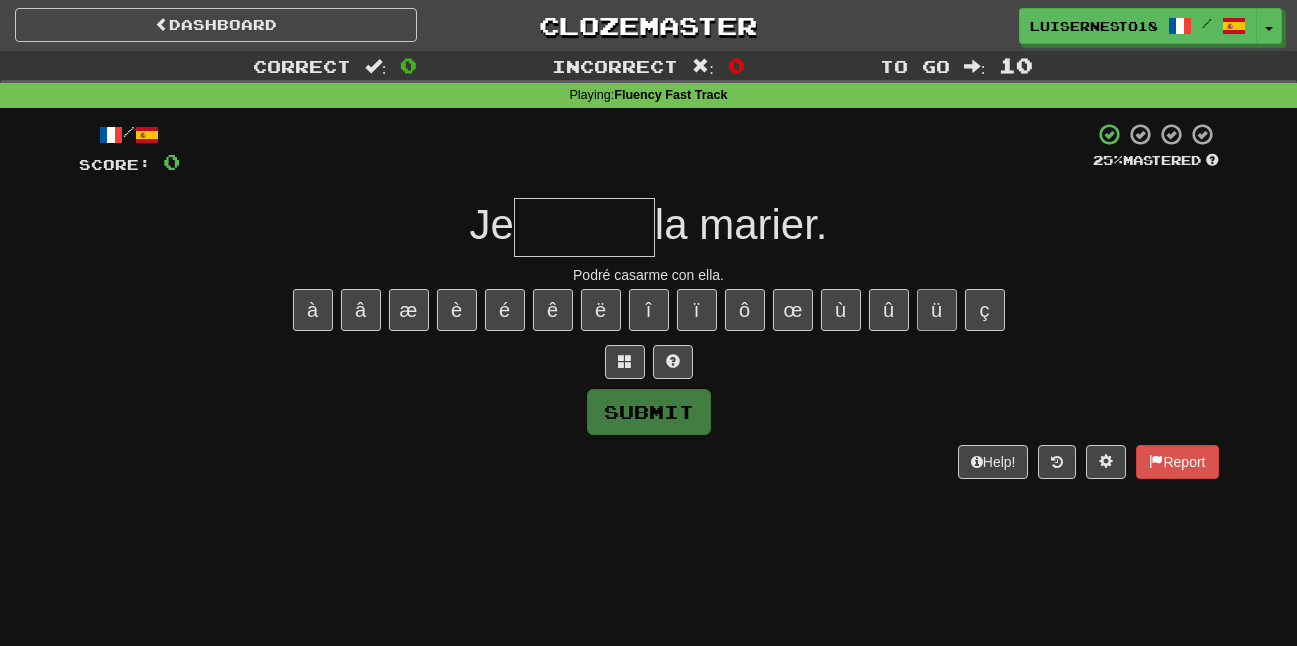 type on "*" 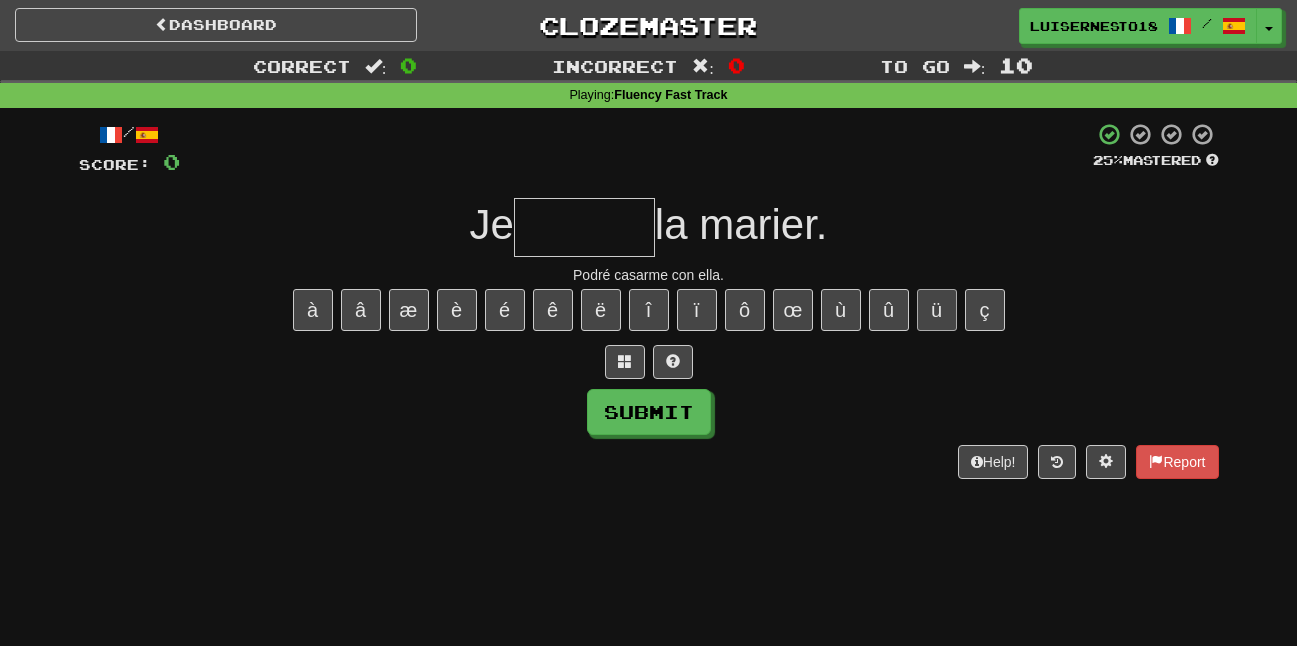 type on "*" 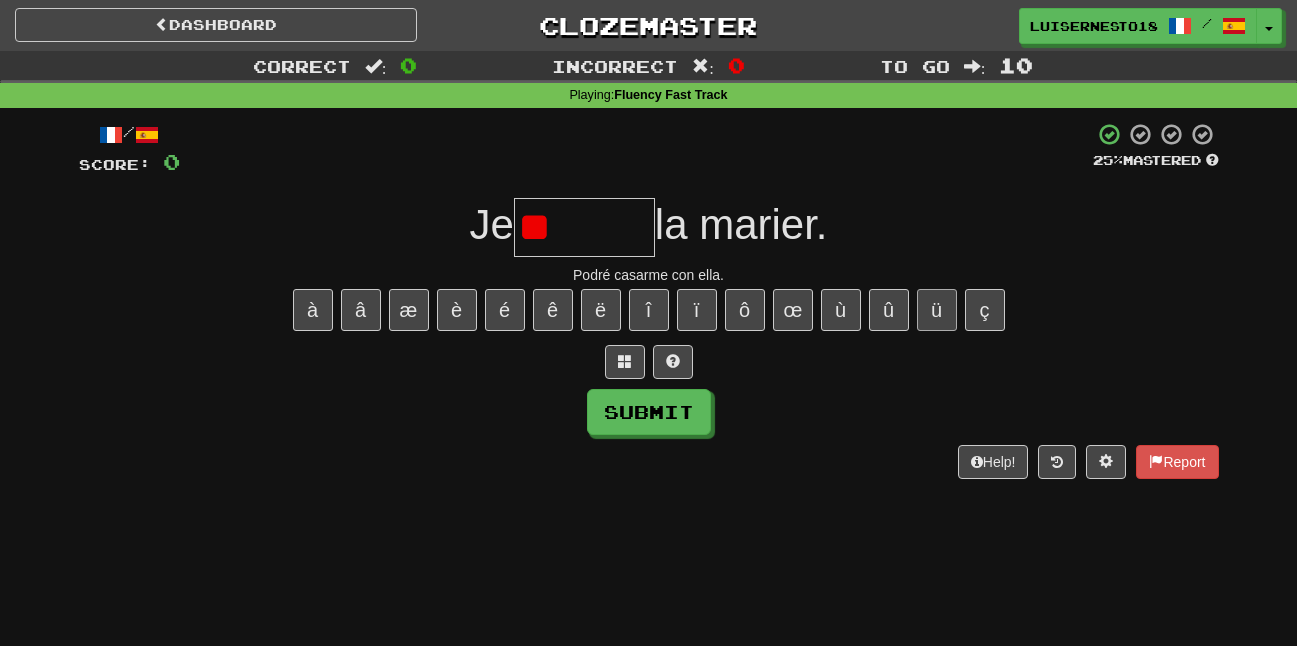 type on "*" 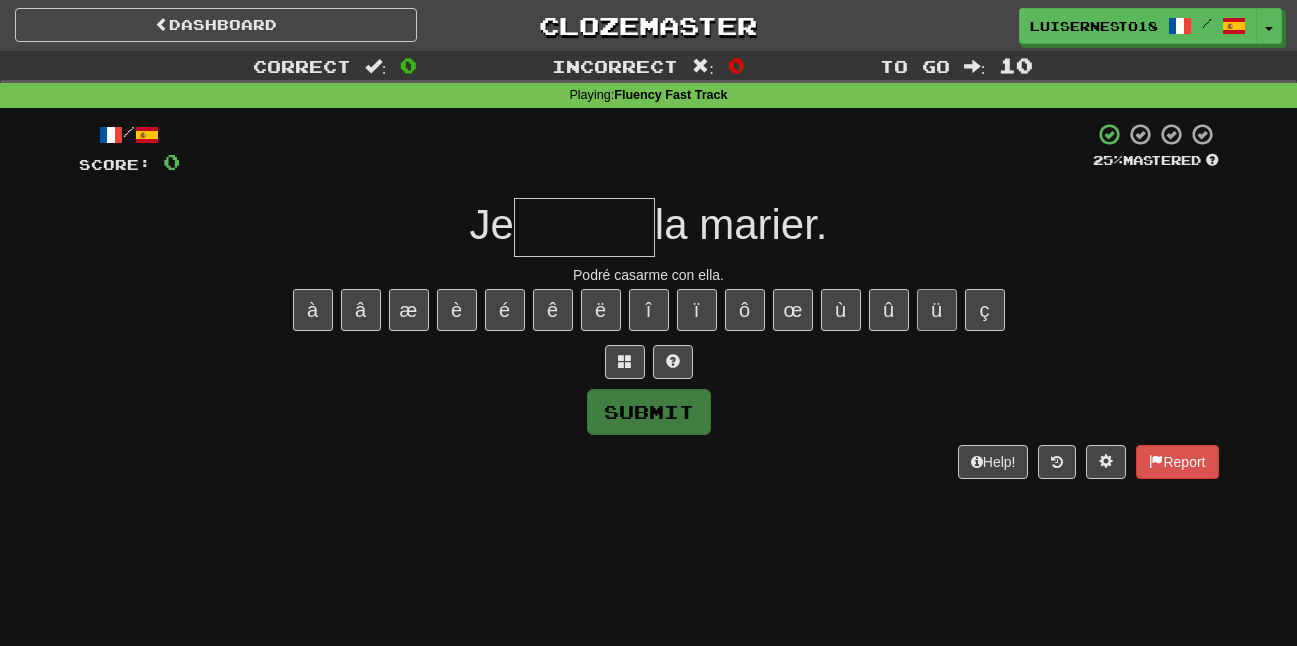 type on "*" 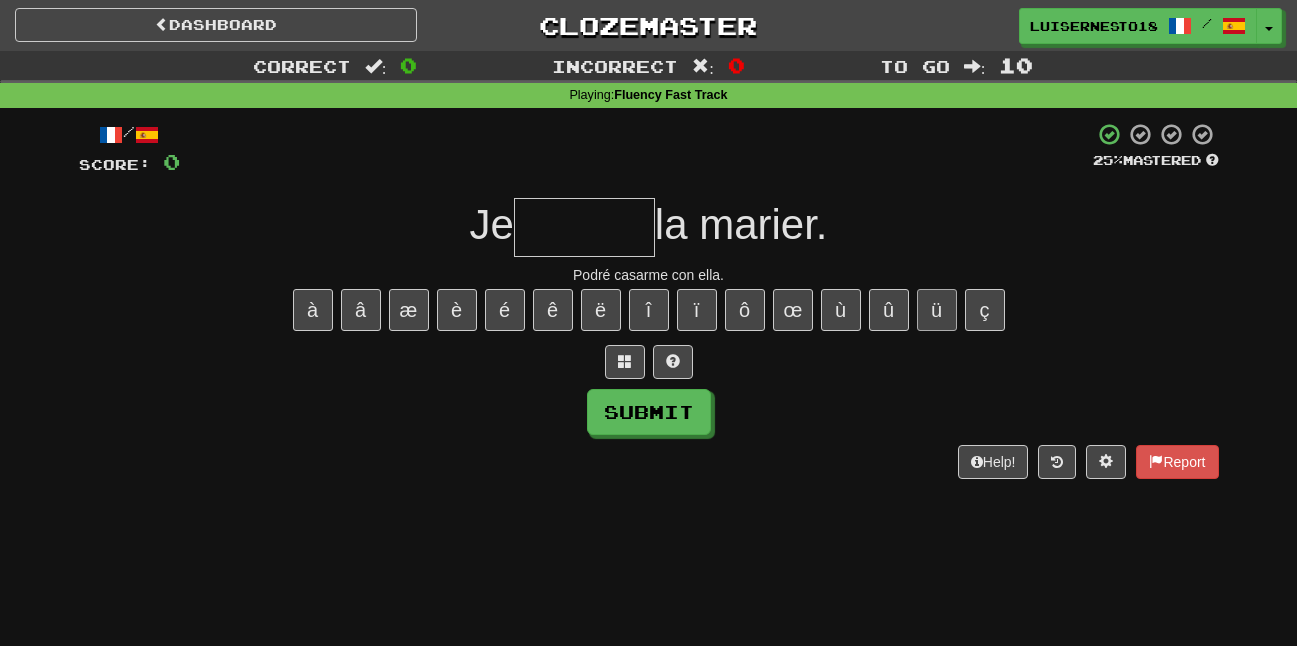 type on "*" 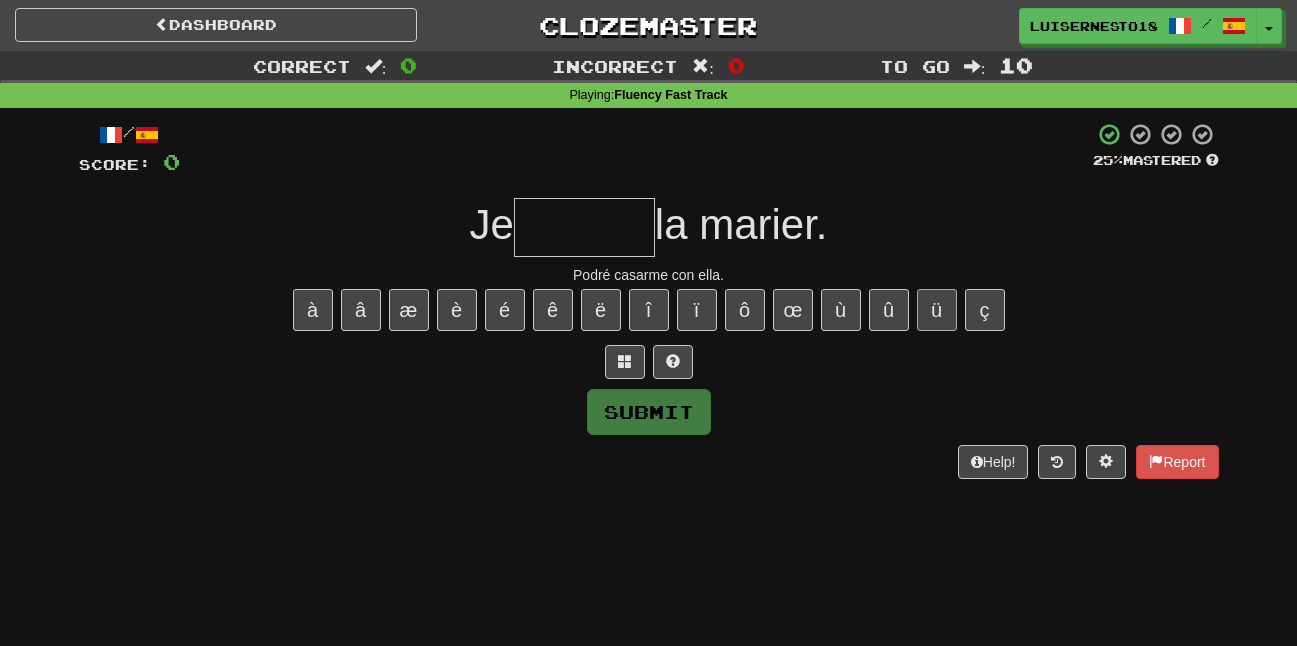 type on "*" 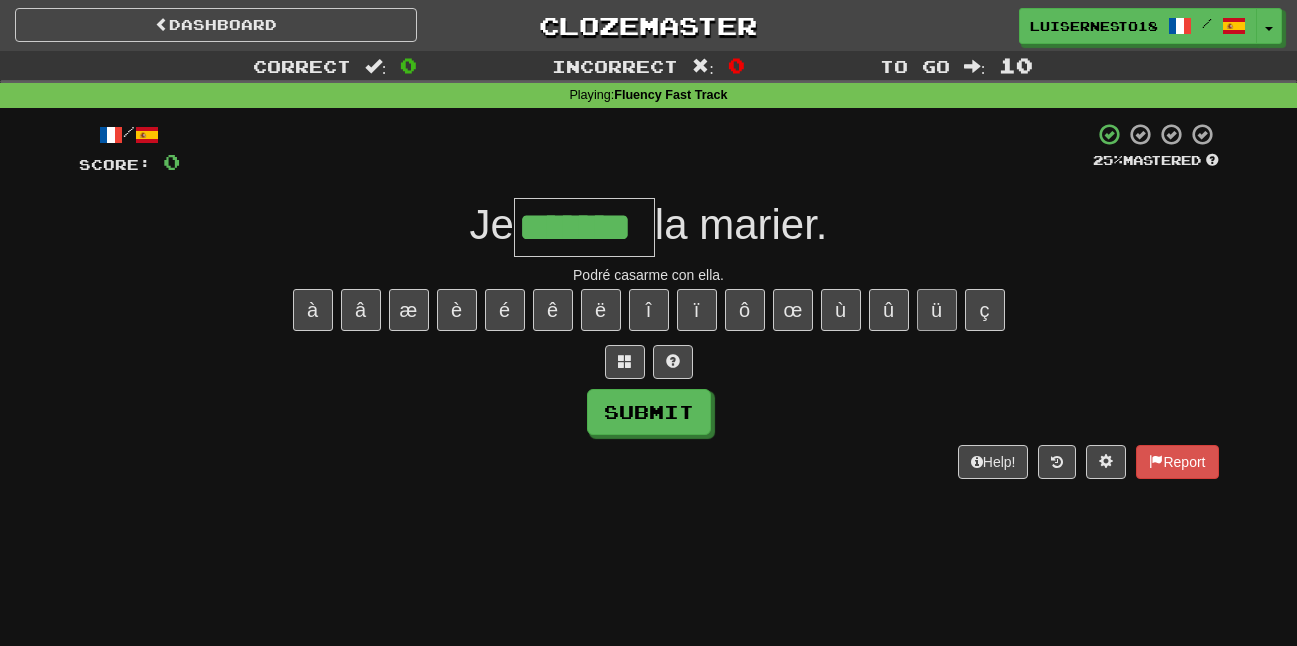 type on "*******" 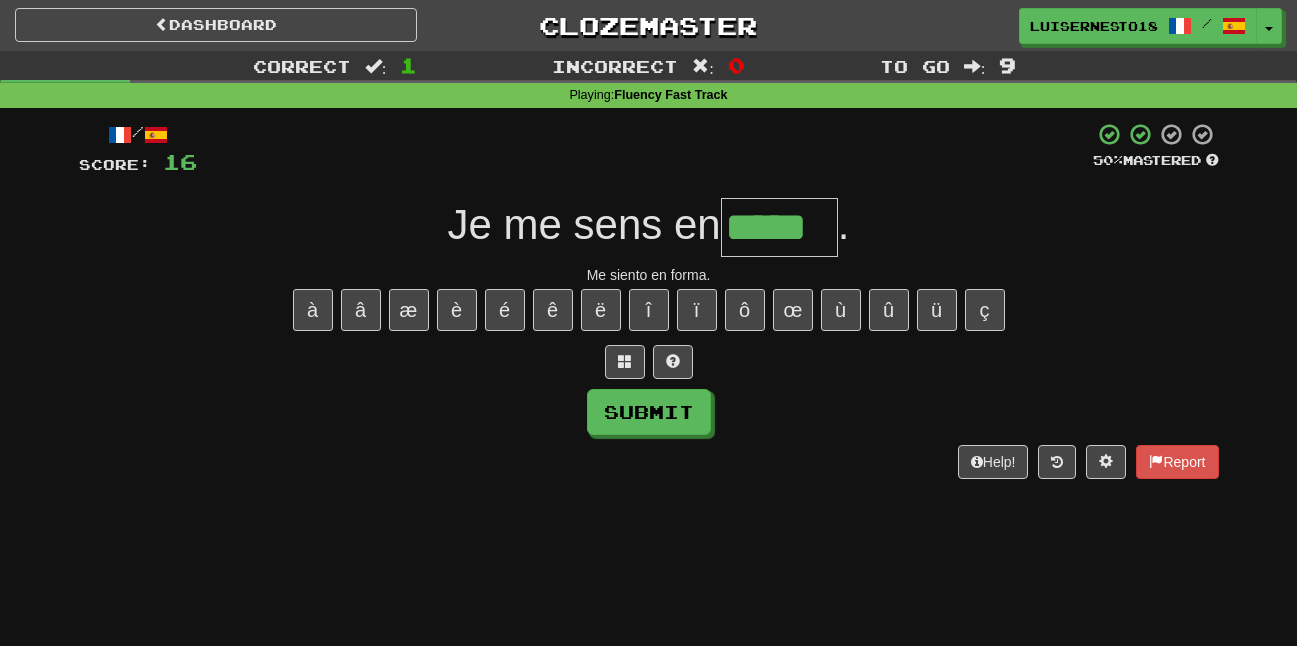 type on "*****" 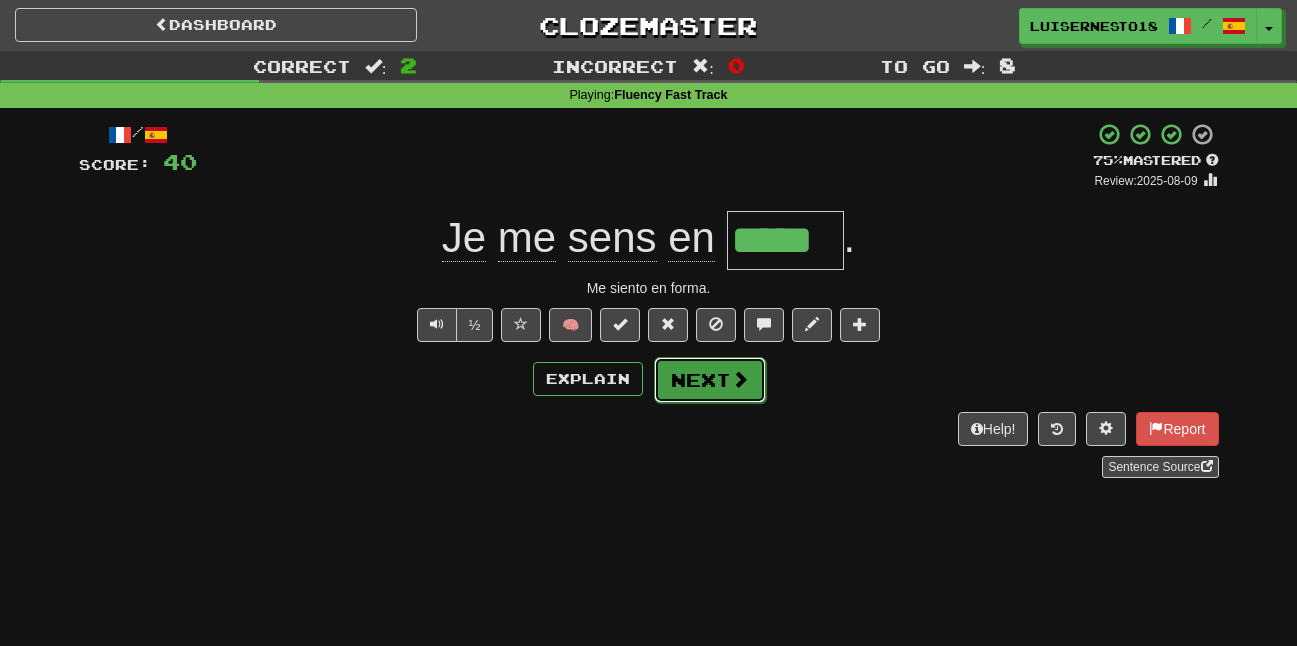 click on "Next" at bounding box center [710, 380] 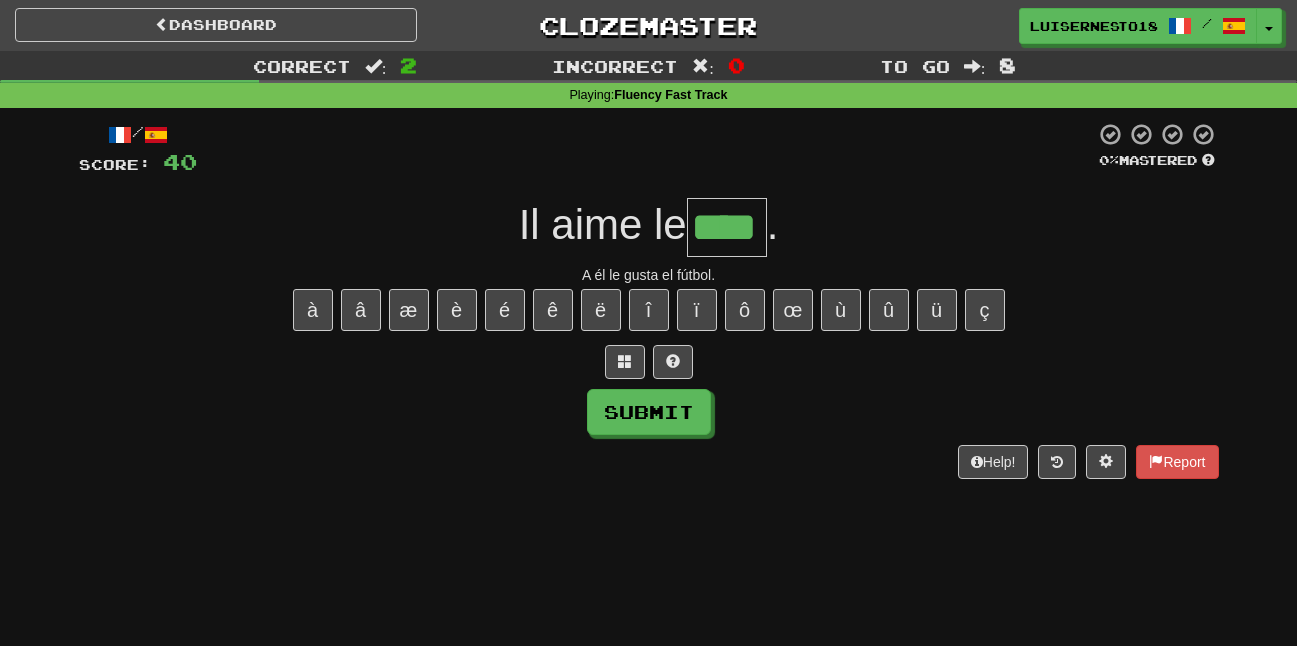 type on "****" 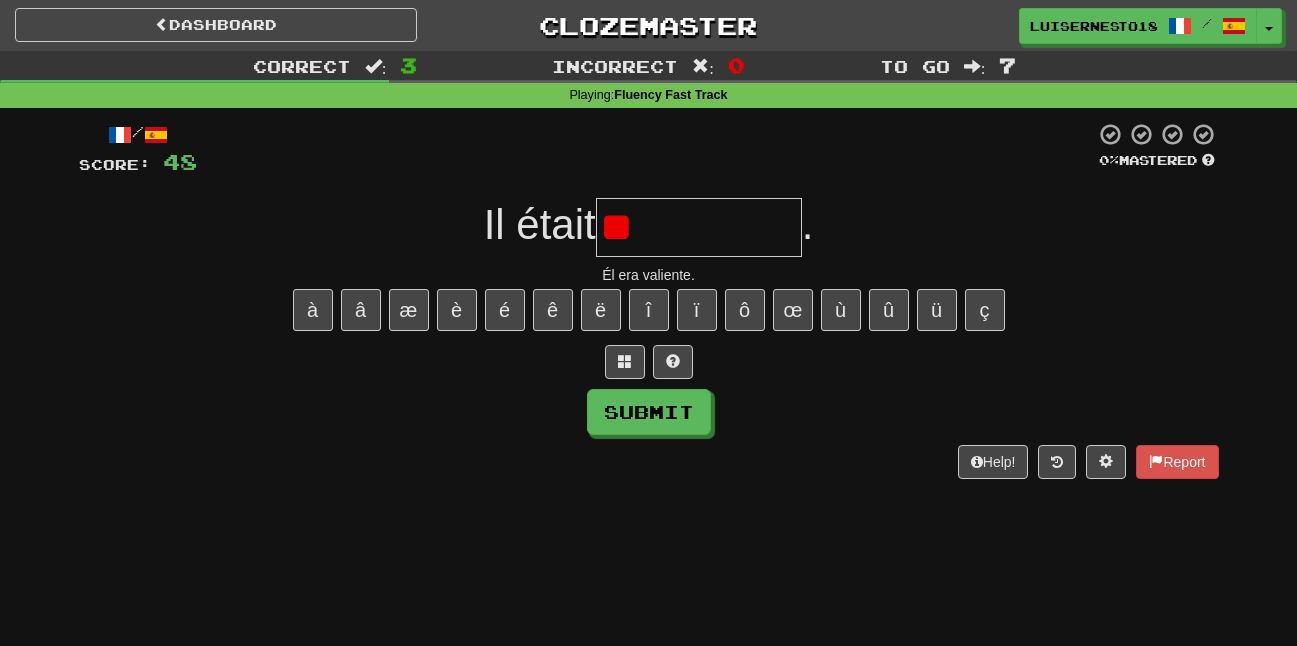 type on "*" 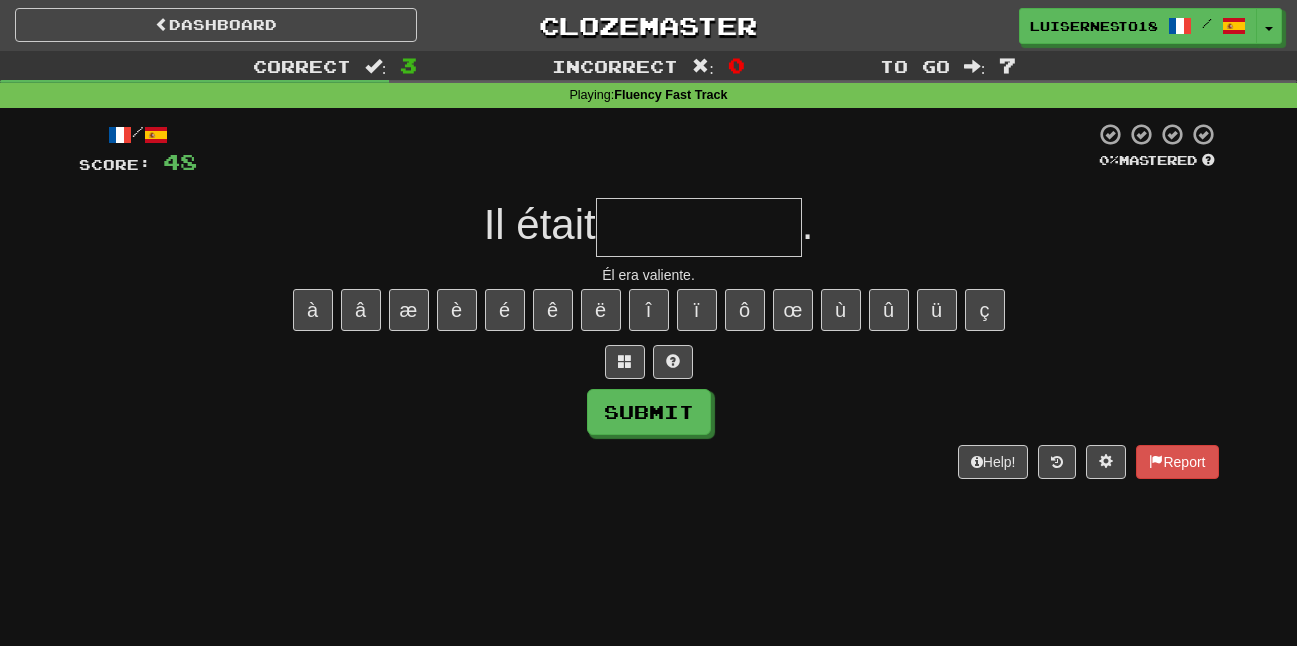 type on "*" 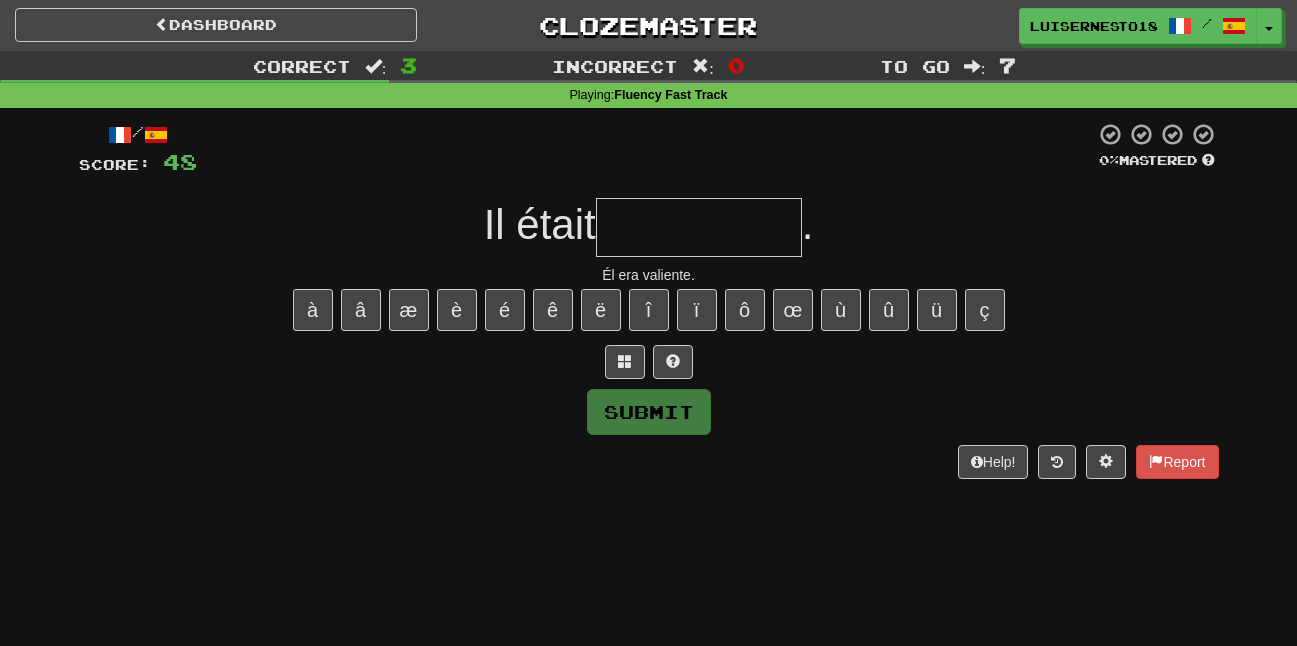 type on "*" 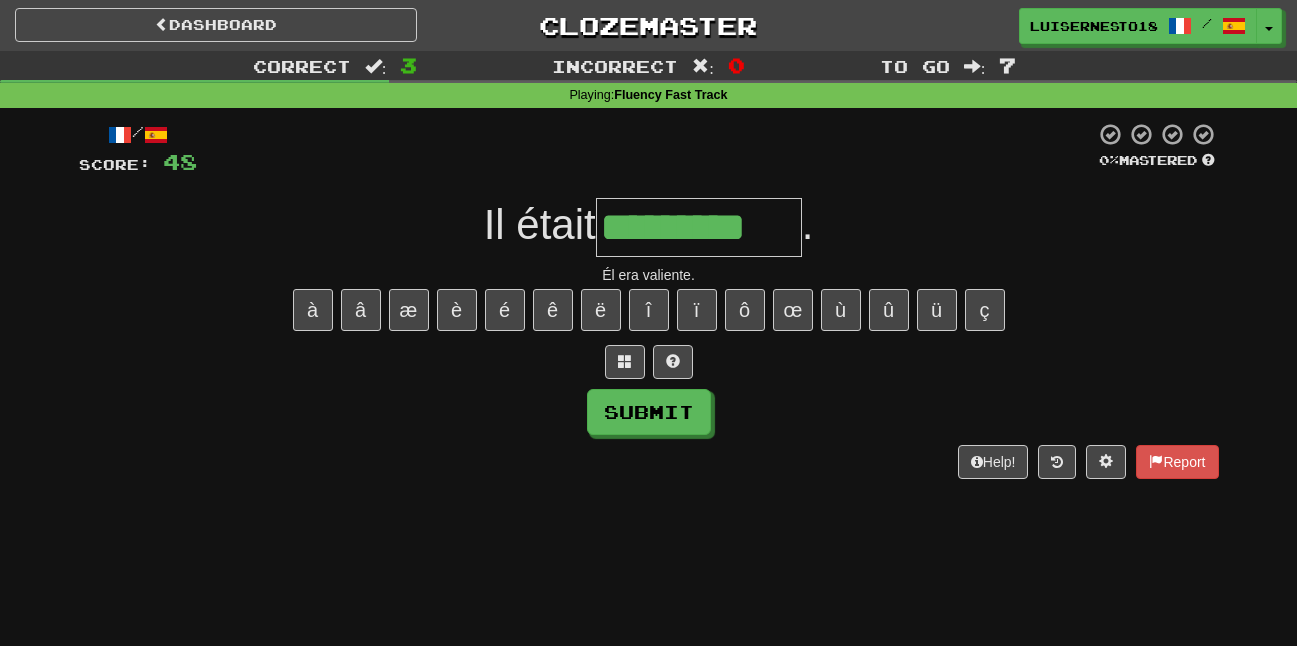 scroll, scrollTop: 0, scrollLeft: 0, axis: both 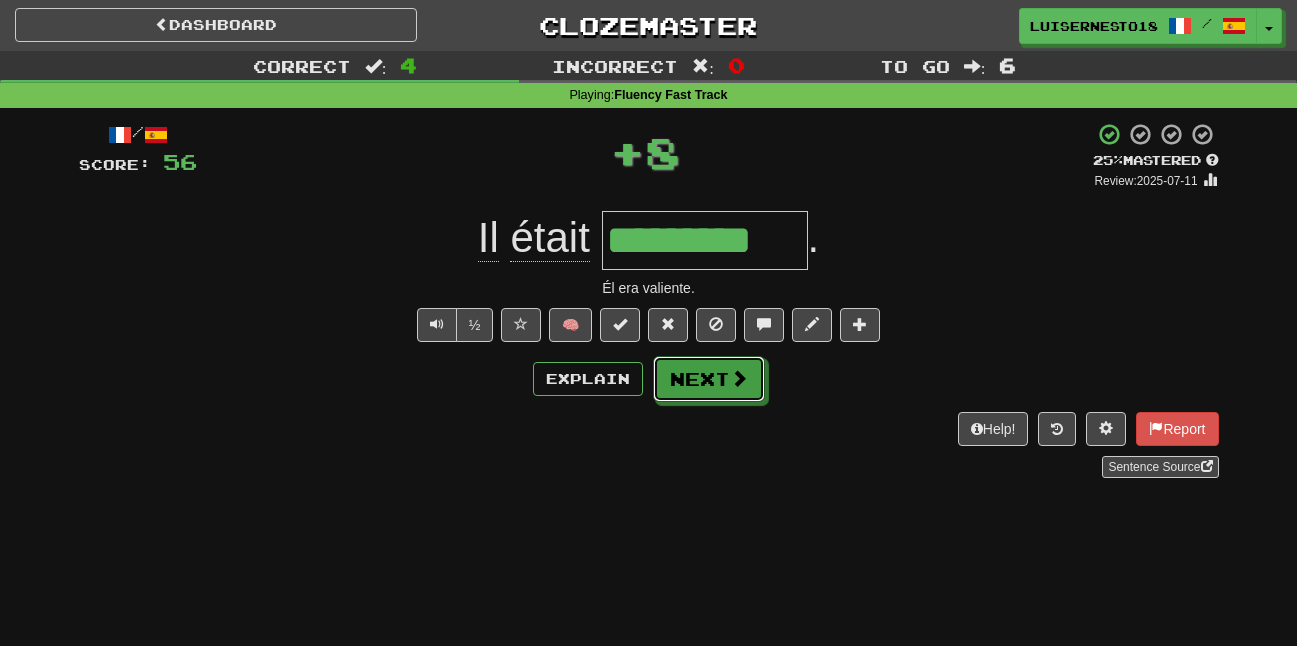 click on "Next" at bounding box center [709, 379] 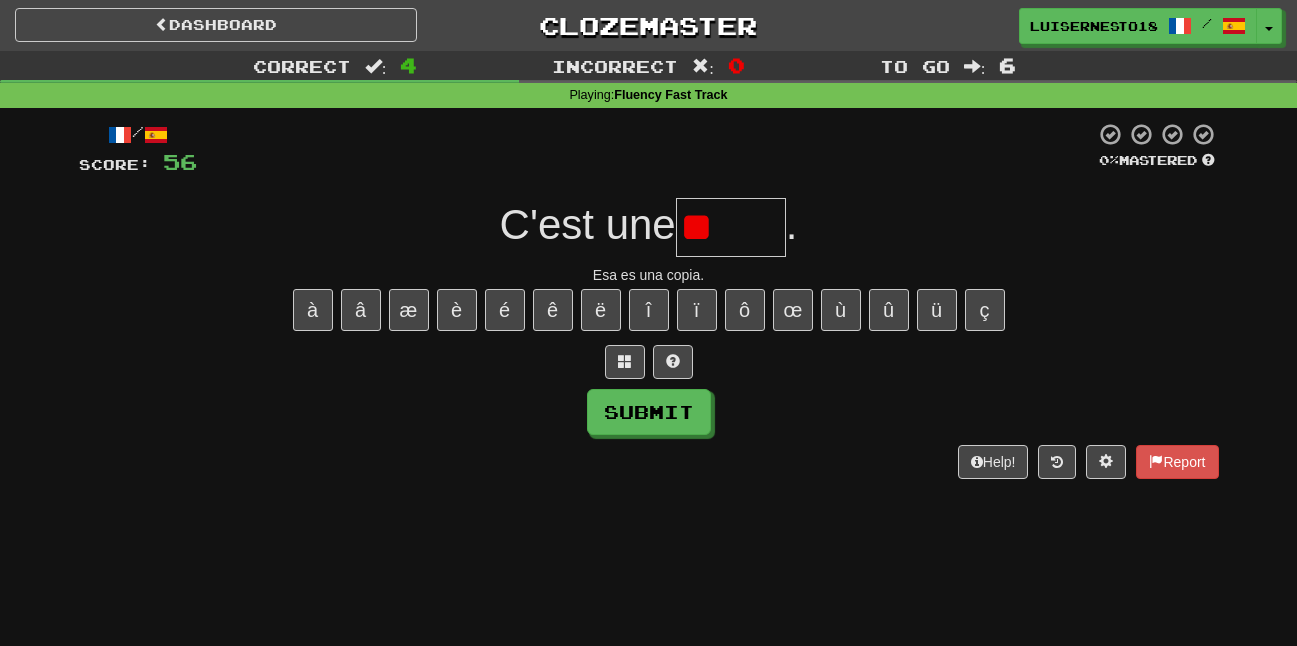 type on "*" 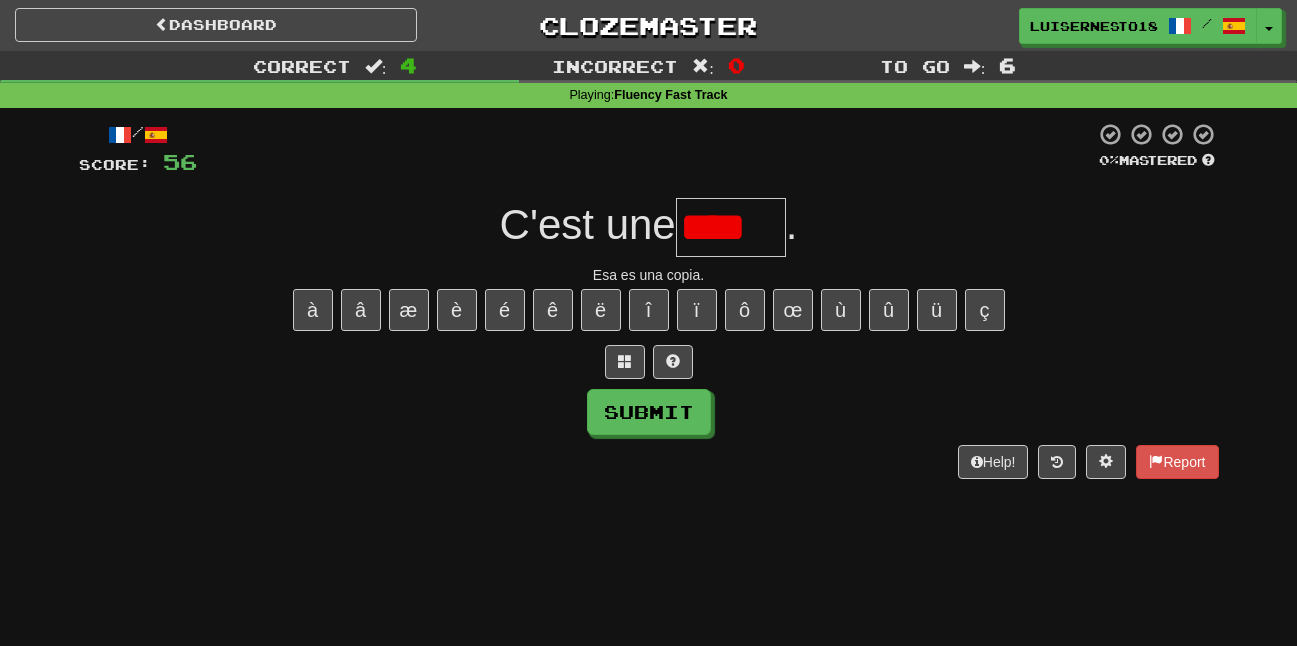 scroll, scrollTop: 0, scrollLeft: 0, axis: both 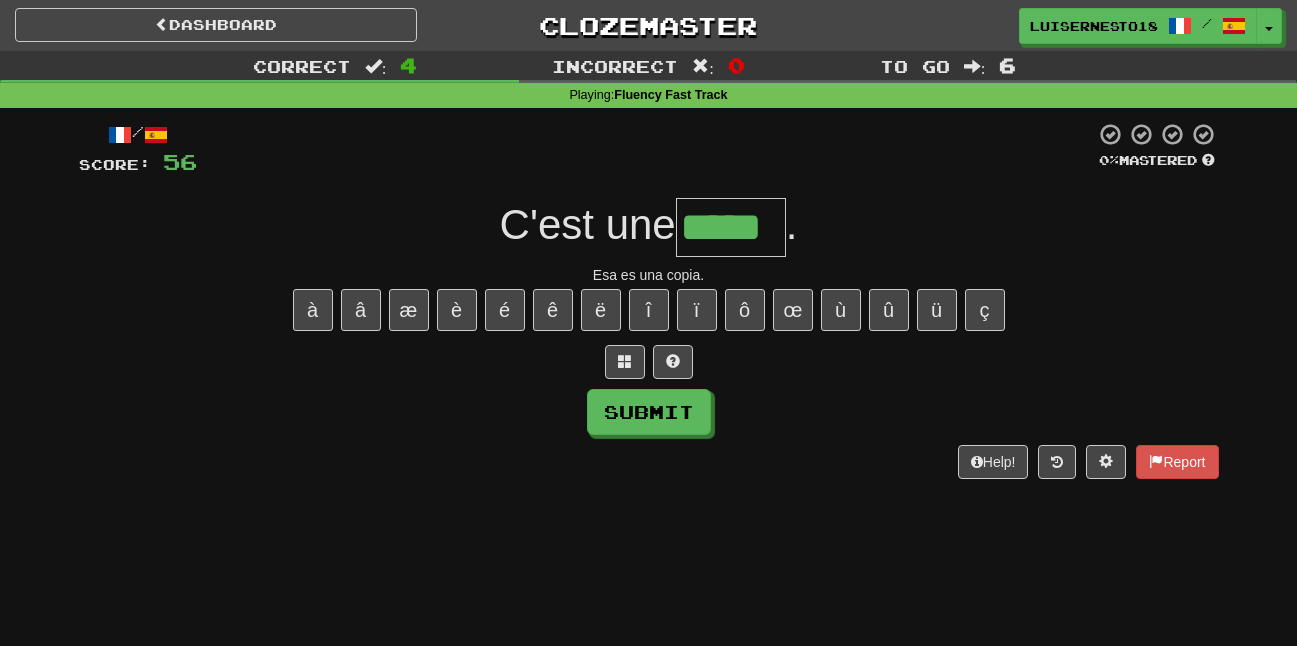 type on "*****" 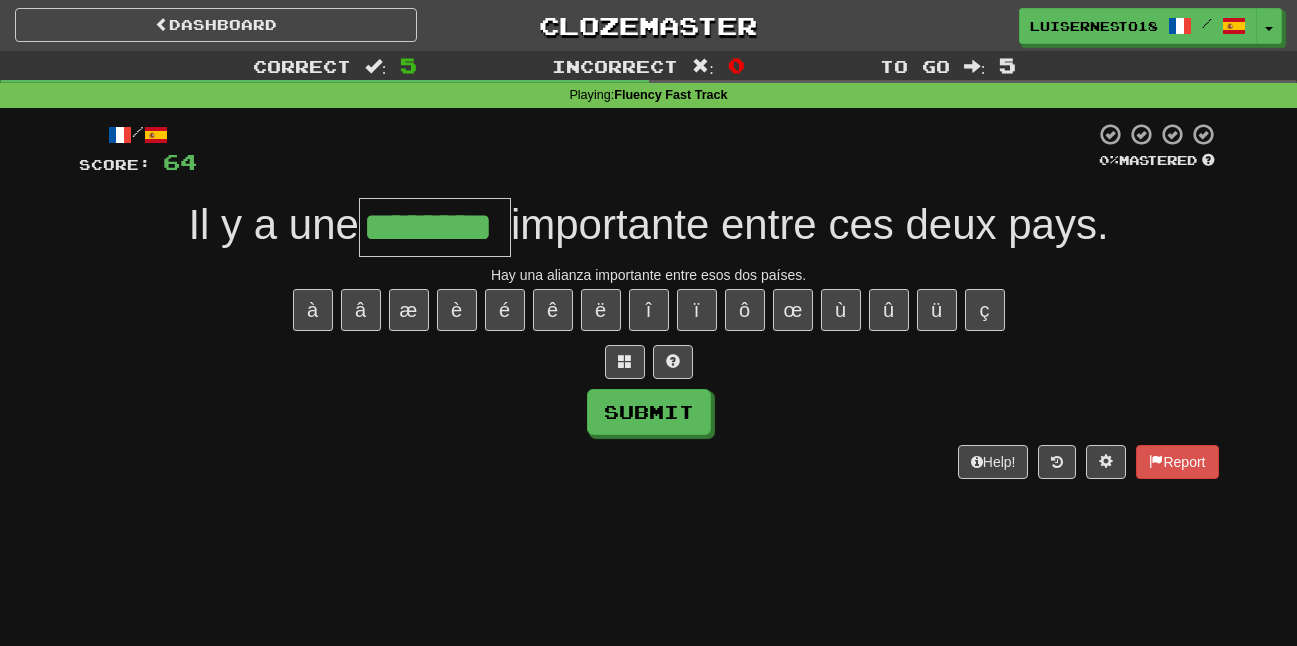 type on "********" 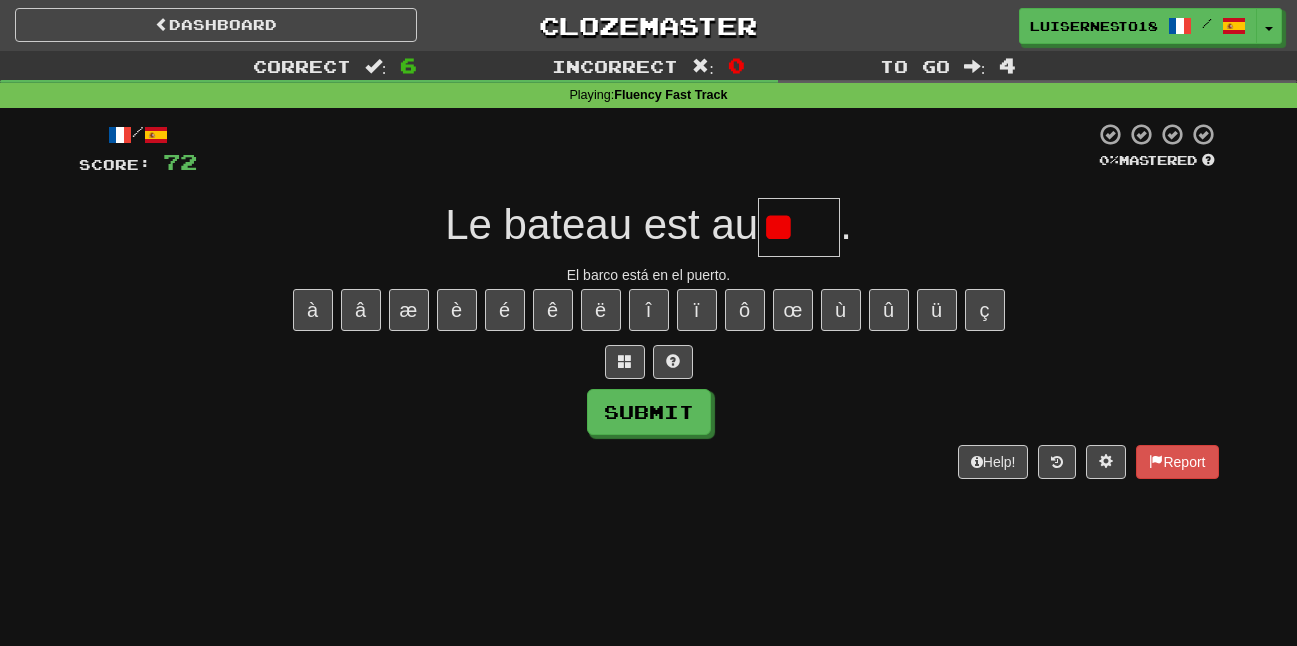 type on "*" 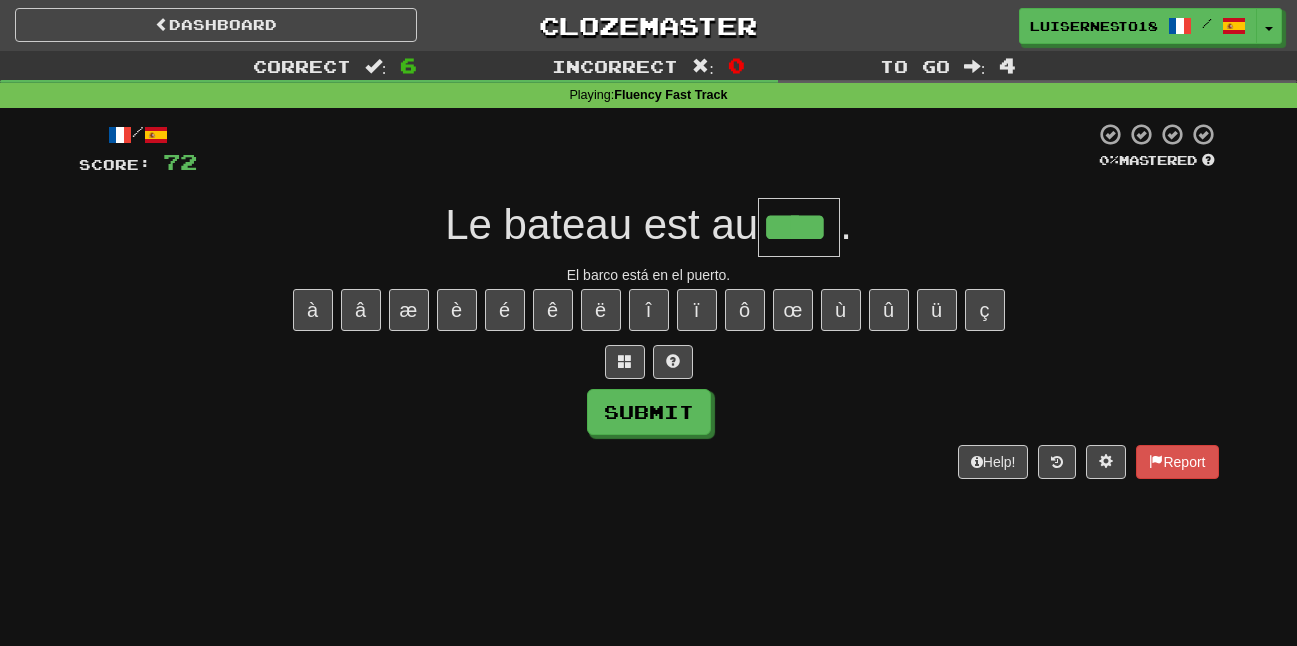 type on "****" 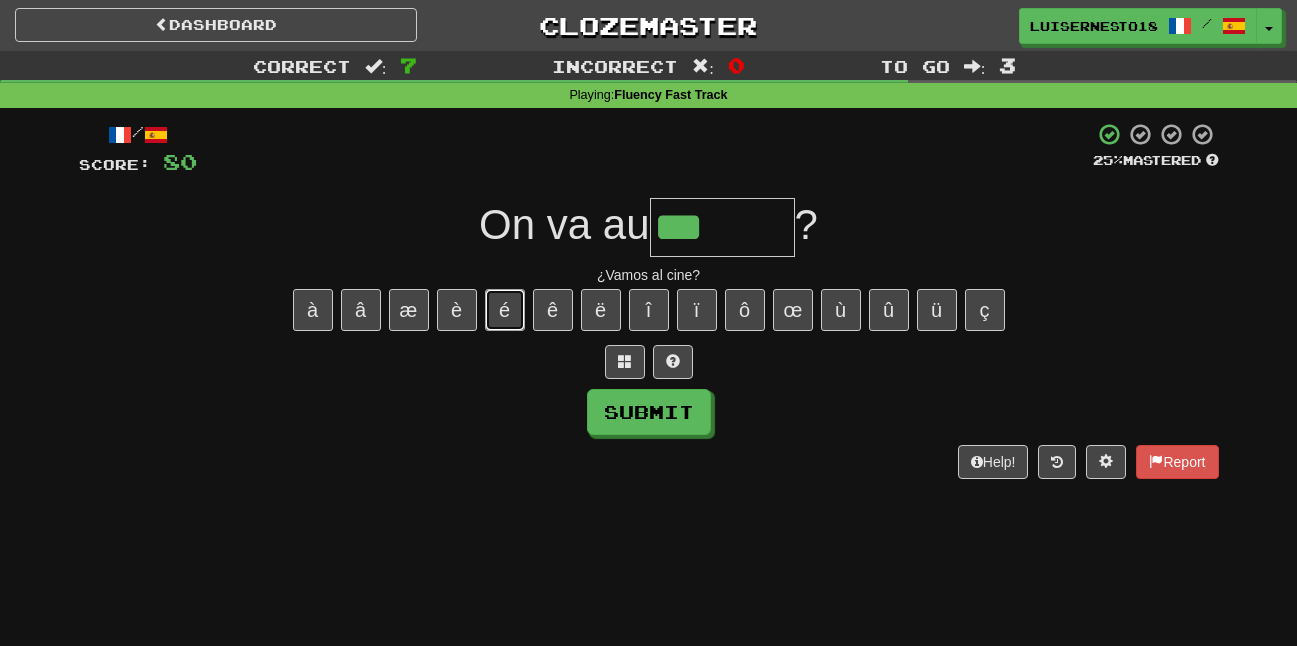 click on "é" at bounding box center [505, 310] 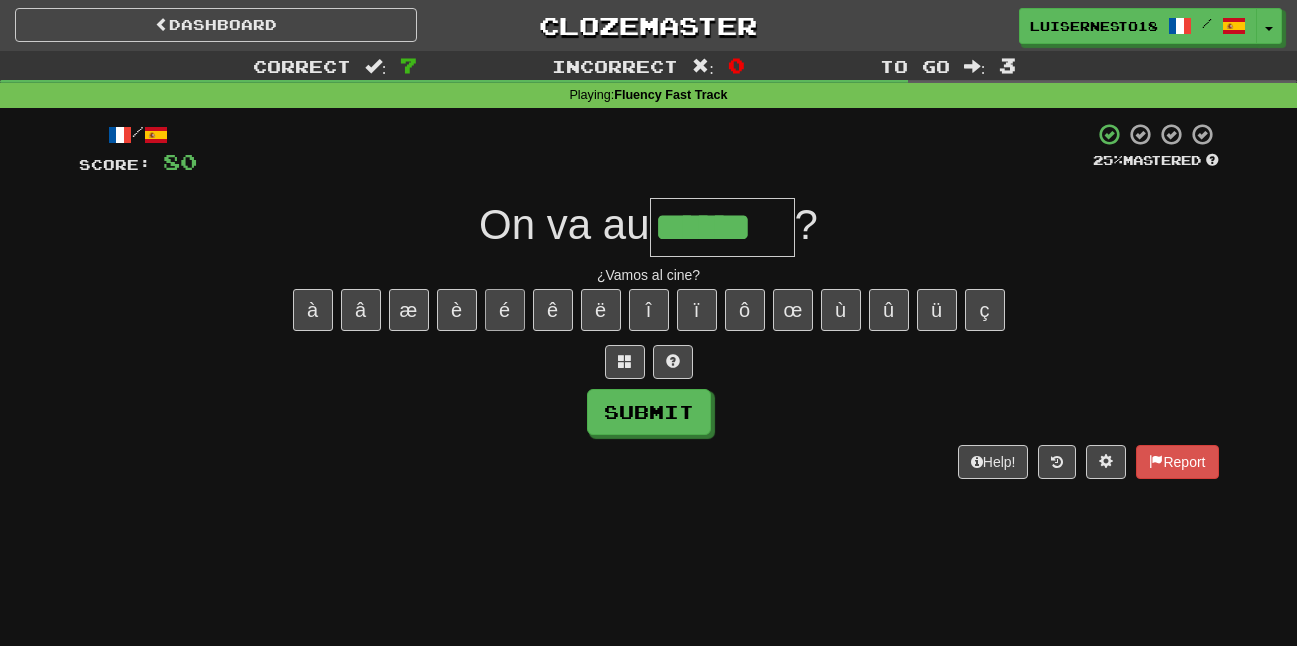 type on "******" 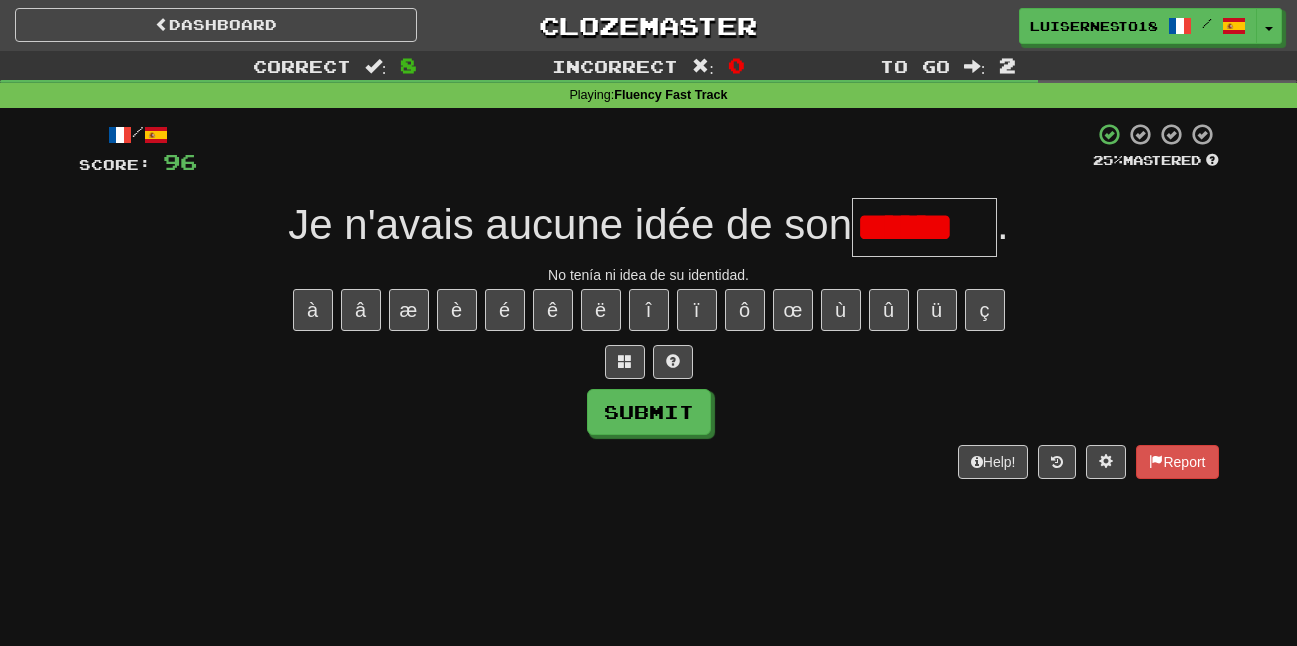 scroll, scrollTop: 0, scrollLeft: 0, axis: both 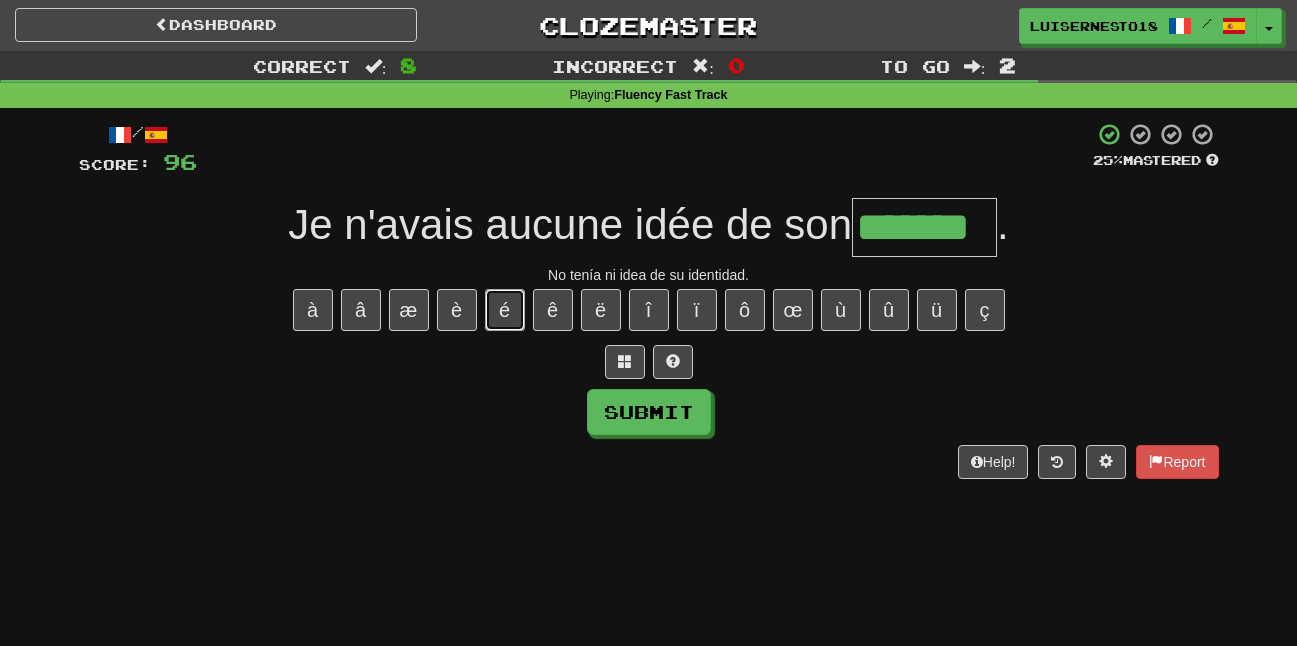 click on "é" at bounding box center (505, 310) 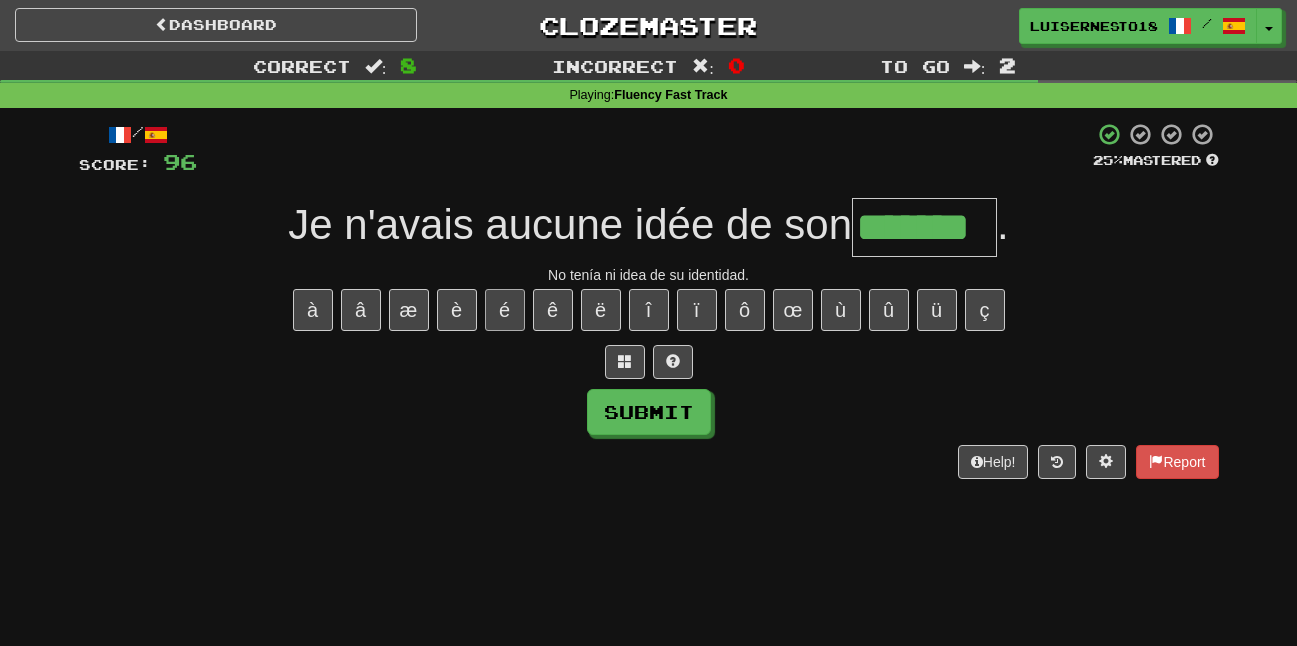 type on "********" 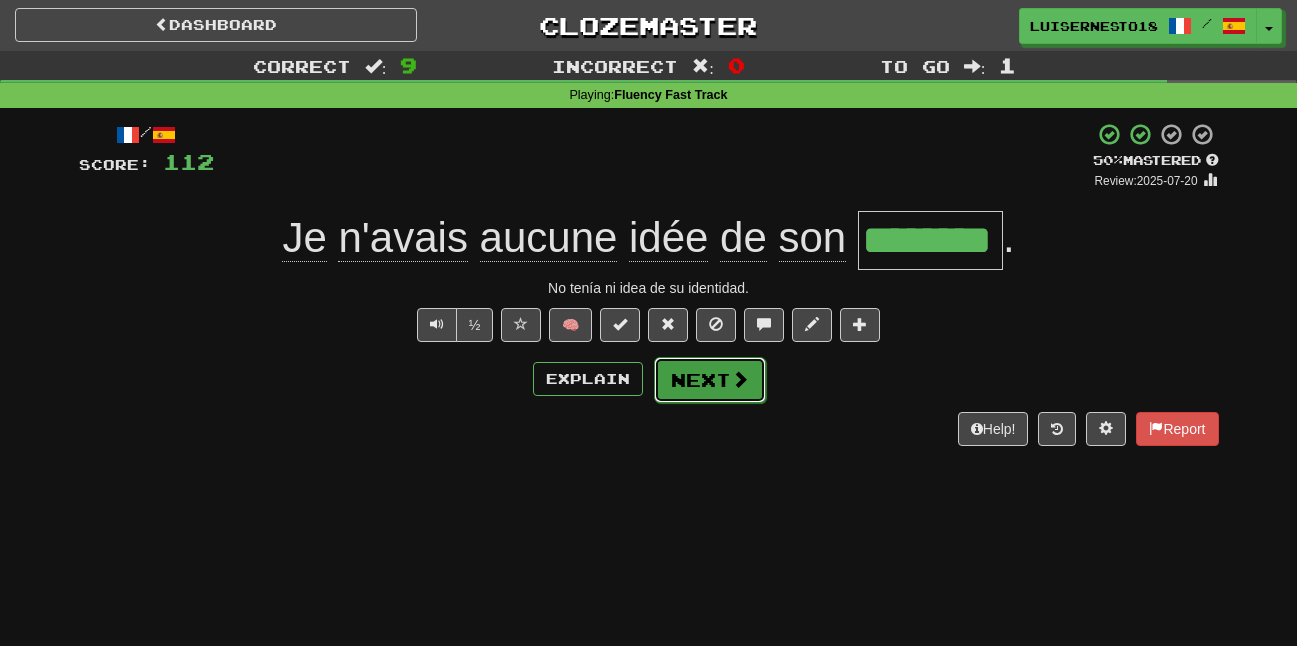 click on "Next" at bounding box center [710, 380] 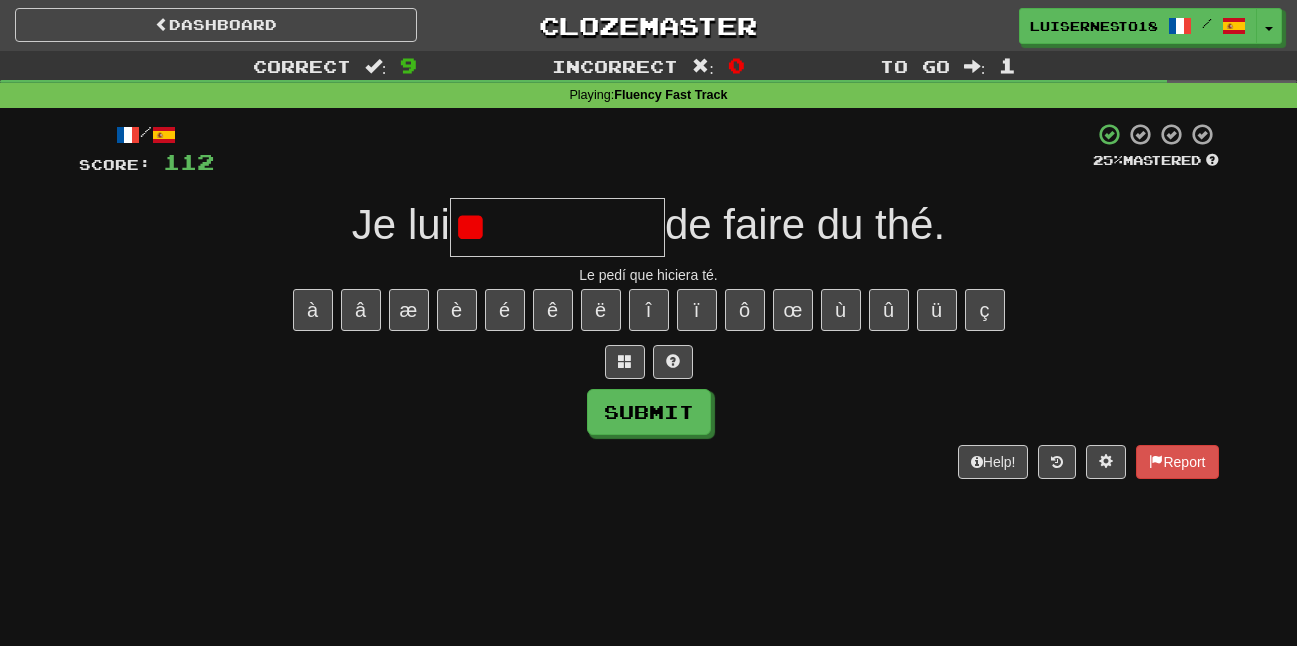 type on "*" 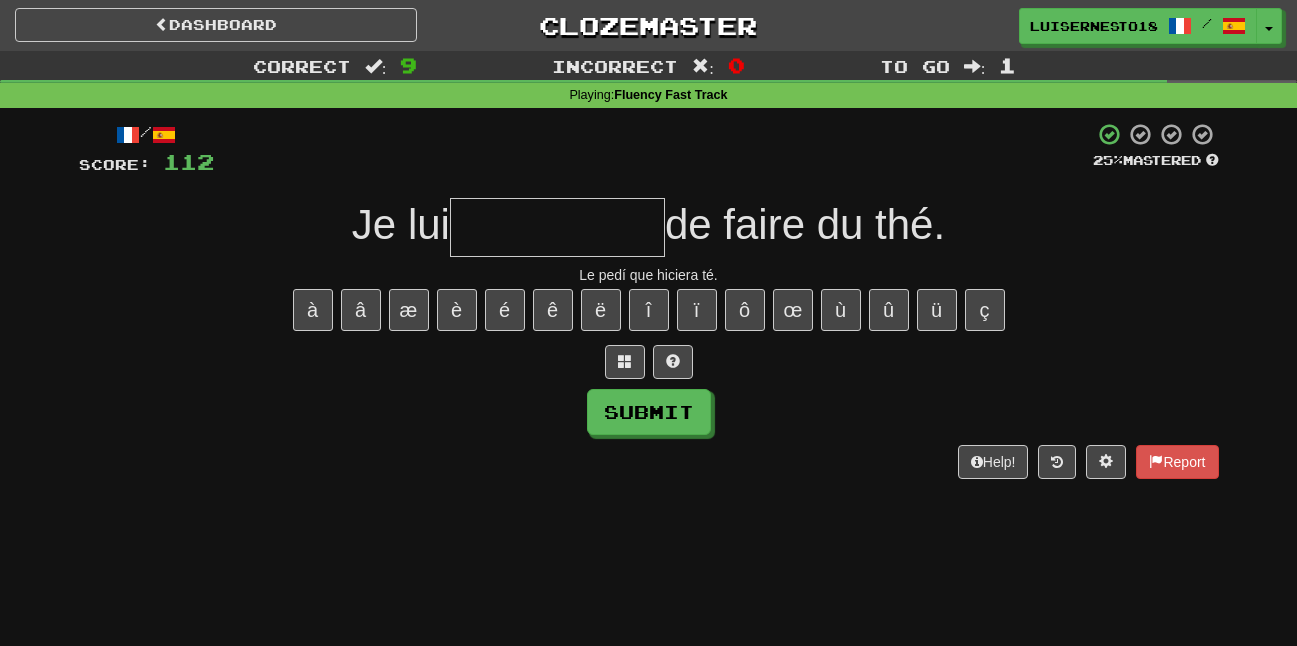 type on "*" 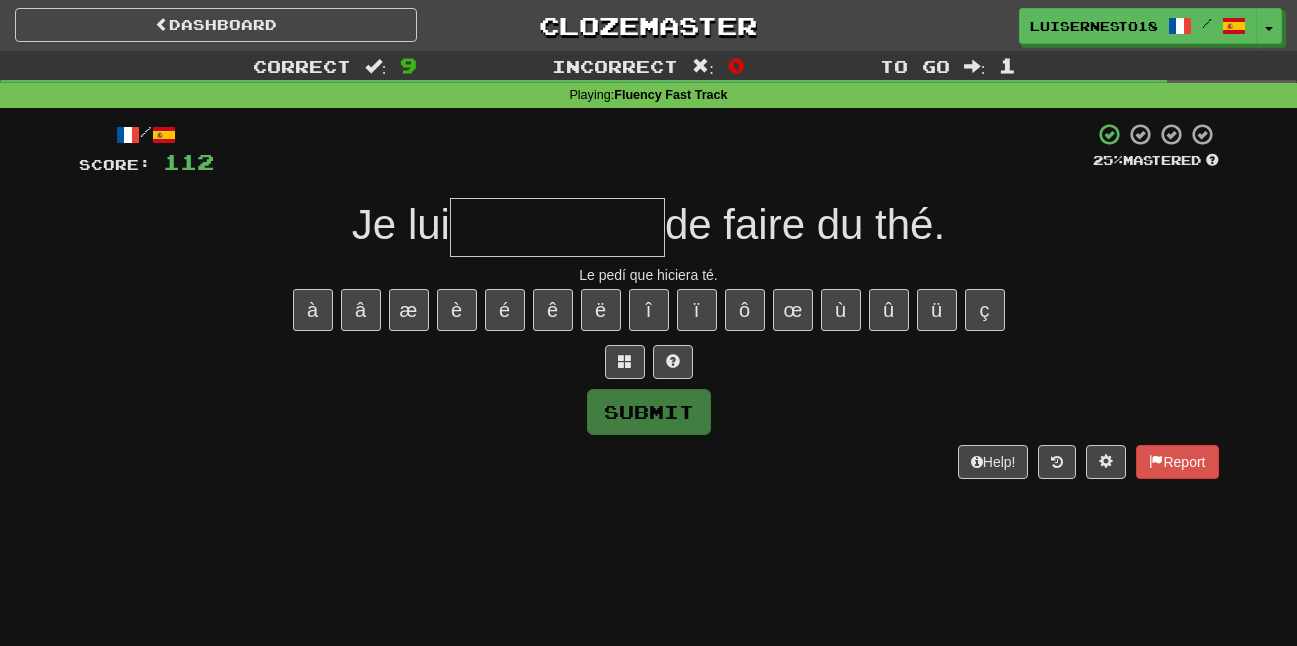 type on "*" 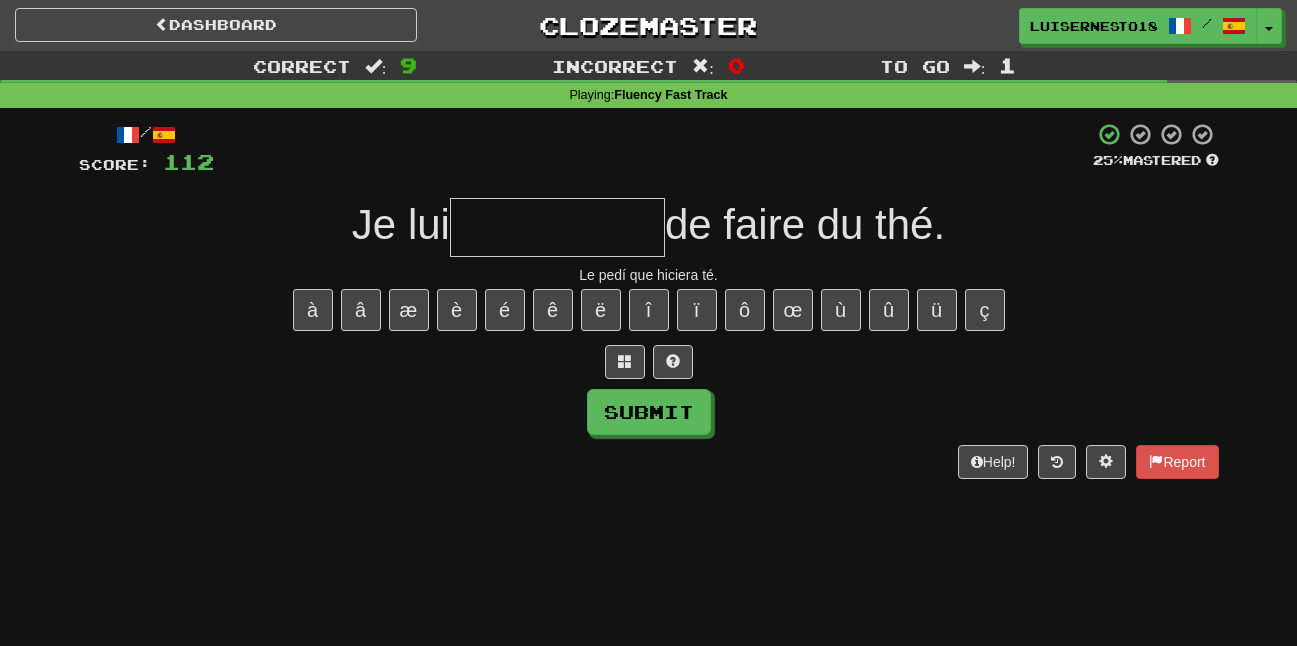 type on "*" 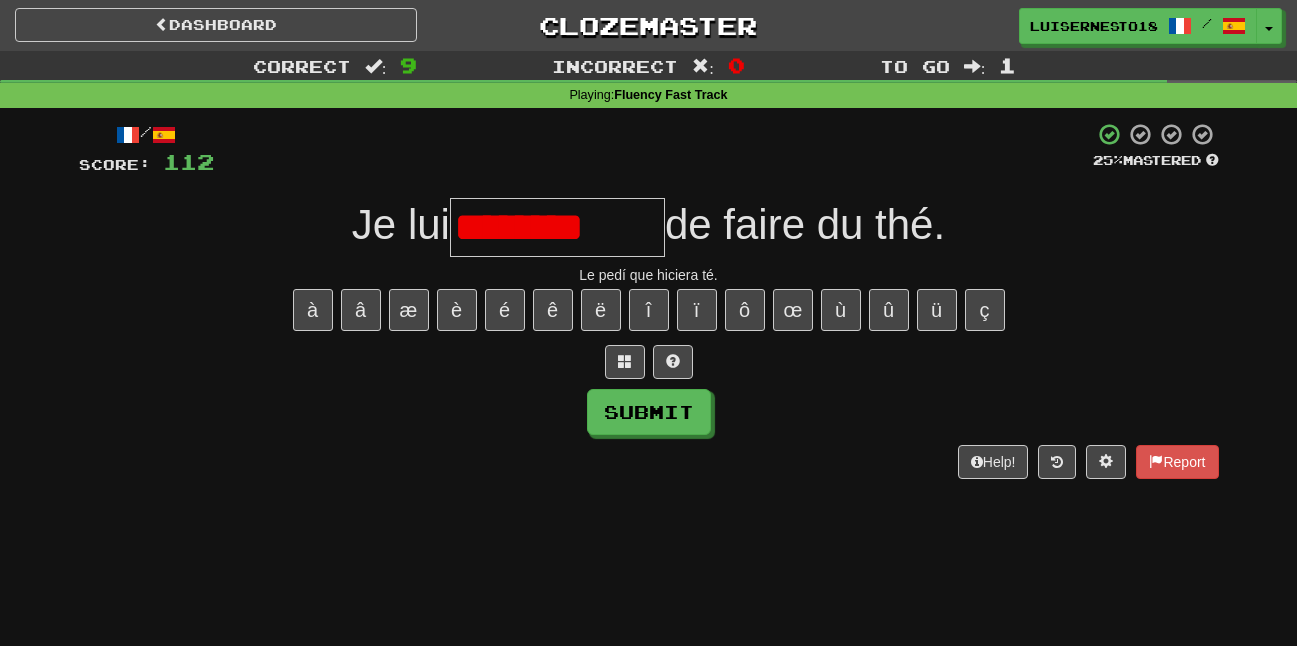 scroll, scrollTop: 0, scrollLeft: 0, axis: both 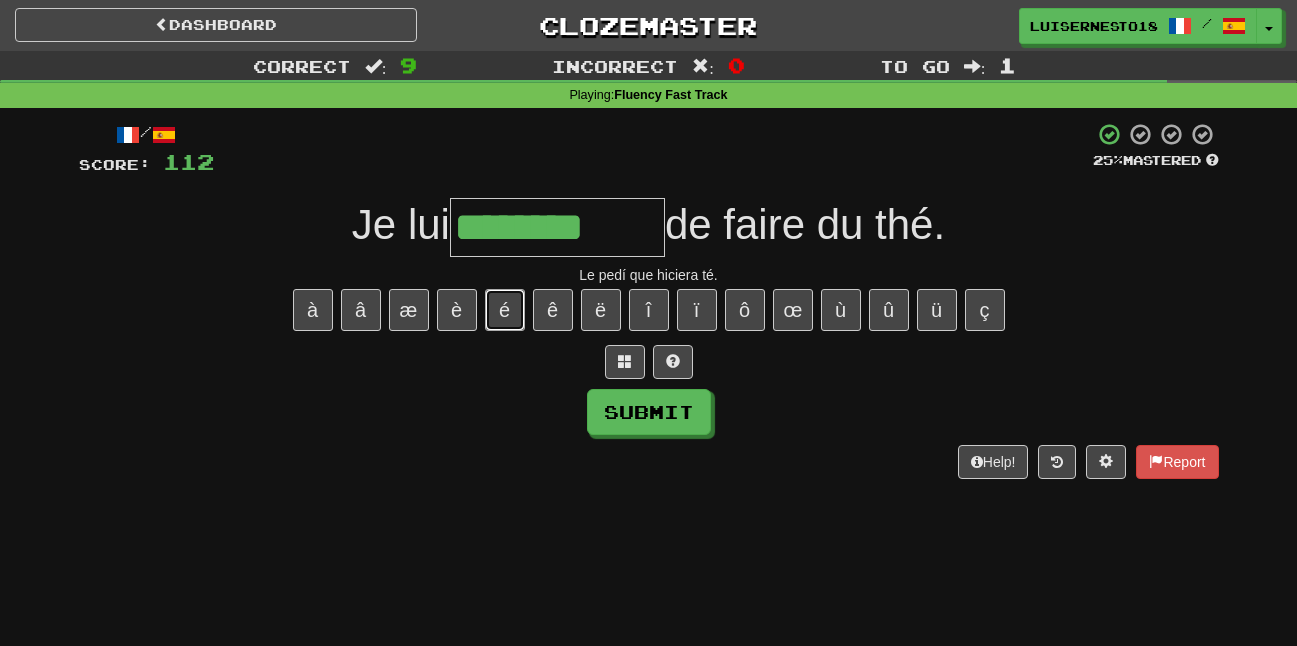 click on "é" at bounding box center [505, 310] 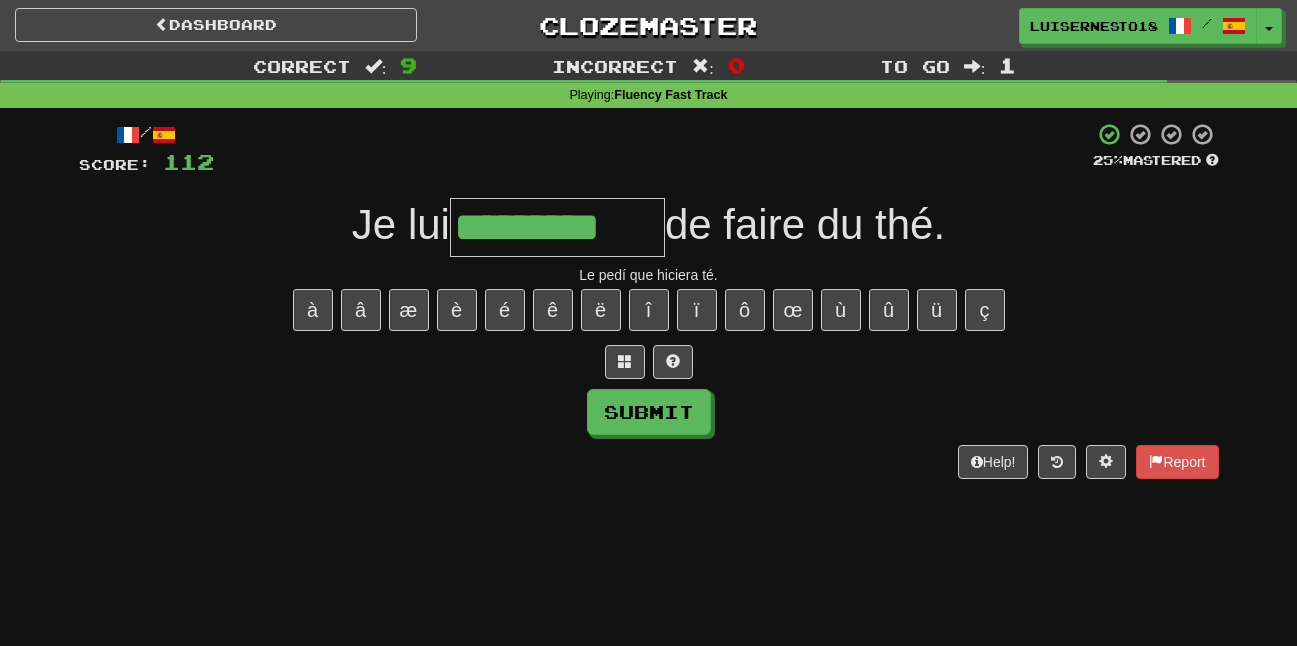 type on "*********" 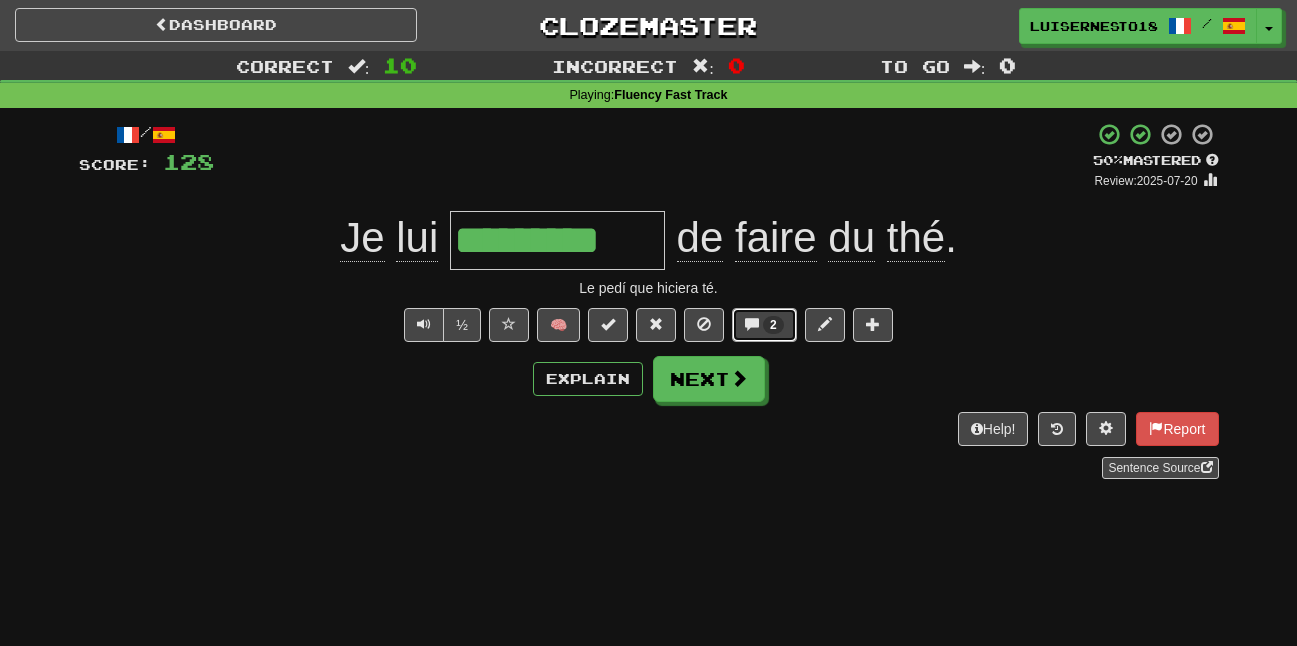 click on "2" at bounding box center (764, 325) 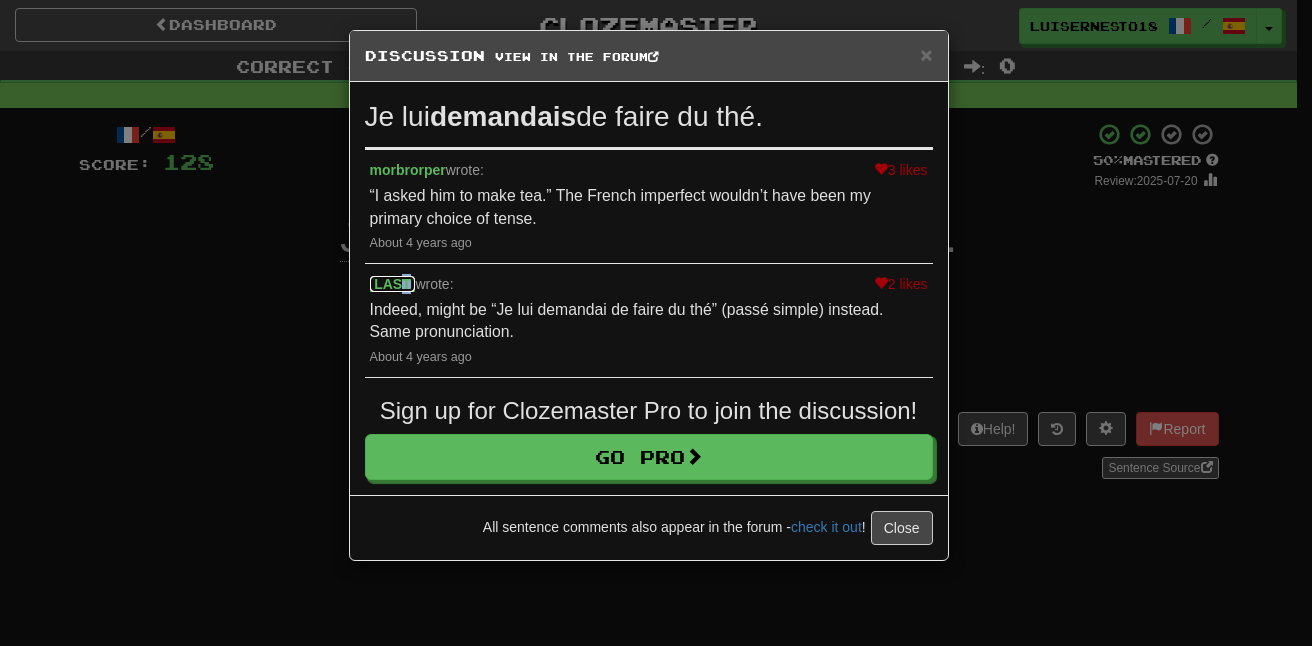 click on "Ilraon" at bounding box center (393, 284) 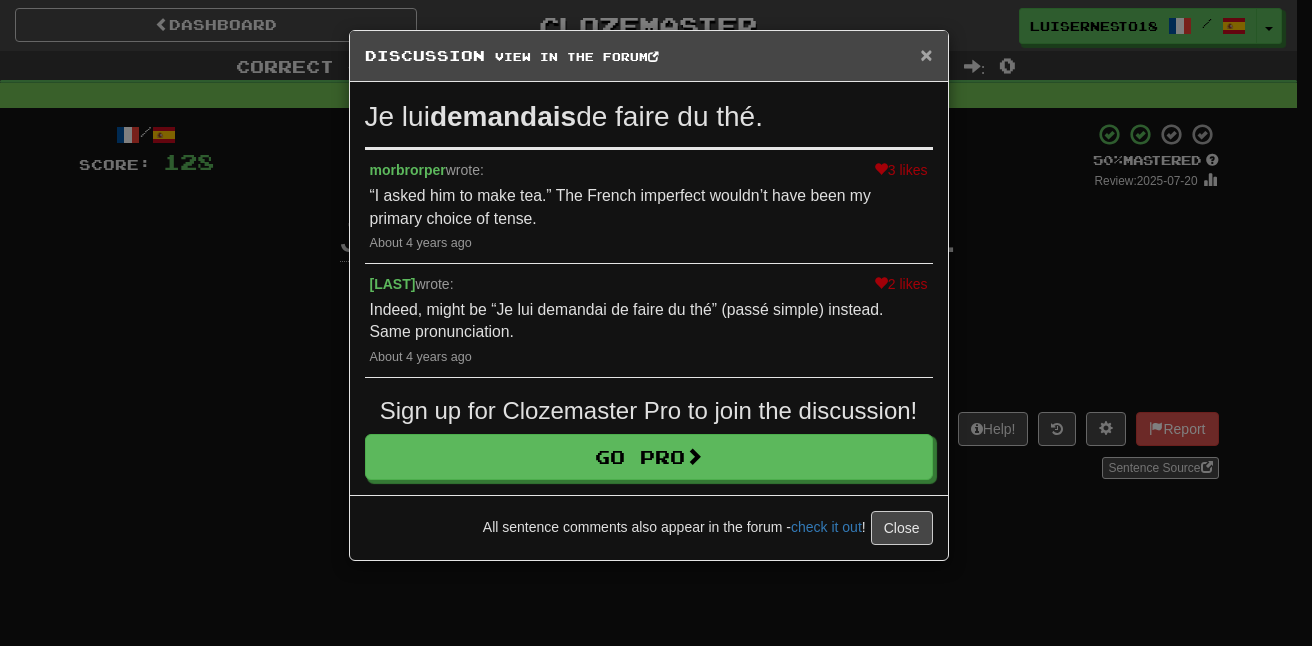 click on "×" at bounding box center (926, 54) 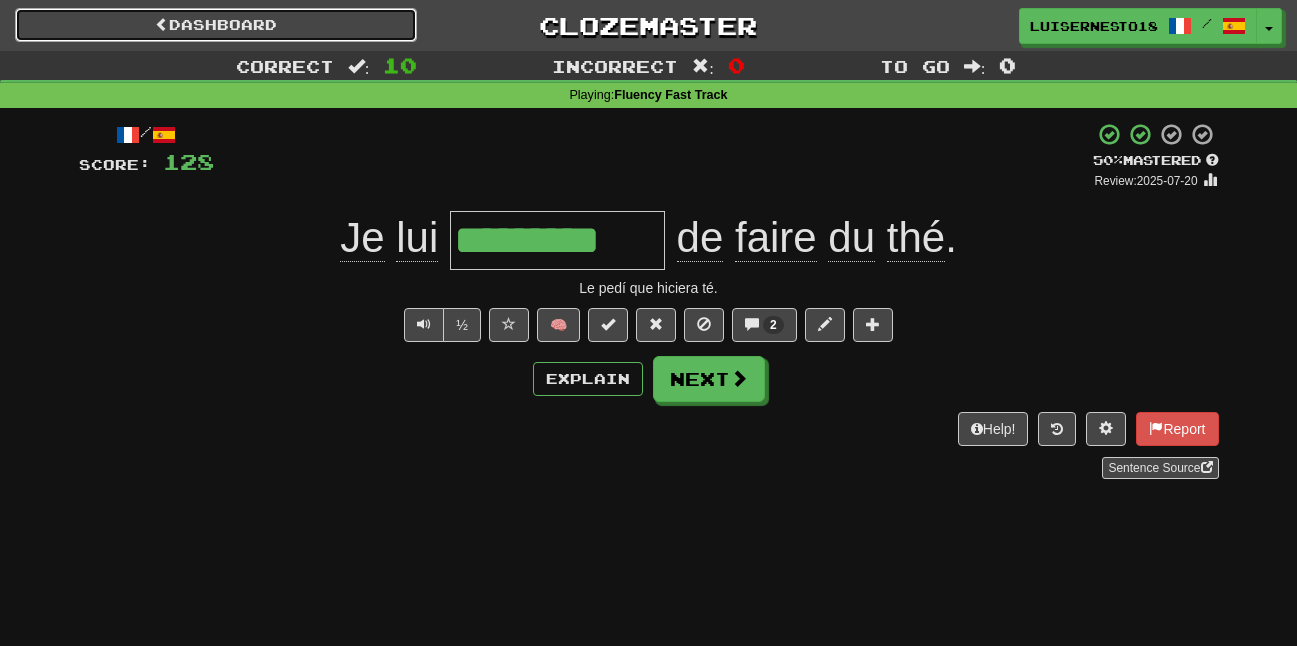 click on "Dashboard" at bounding box center (216, 25) 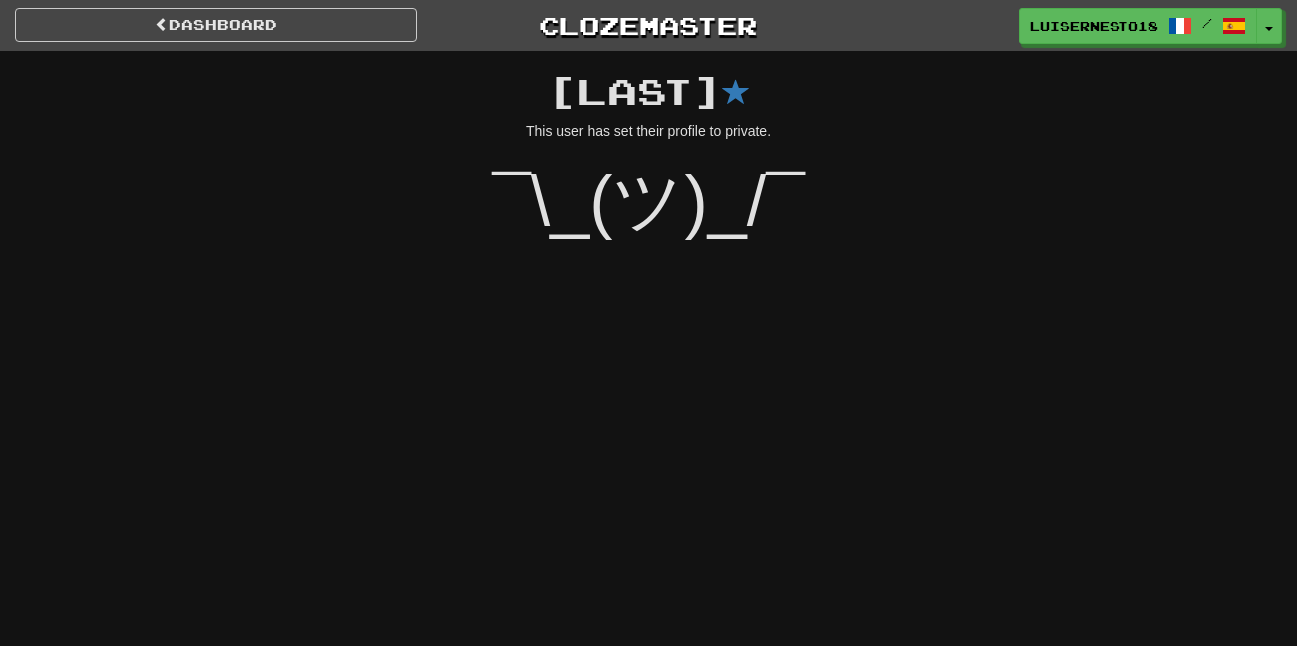 scroll, scrollTop: 0, scrollLeft: 0, axis: both 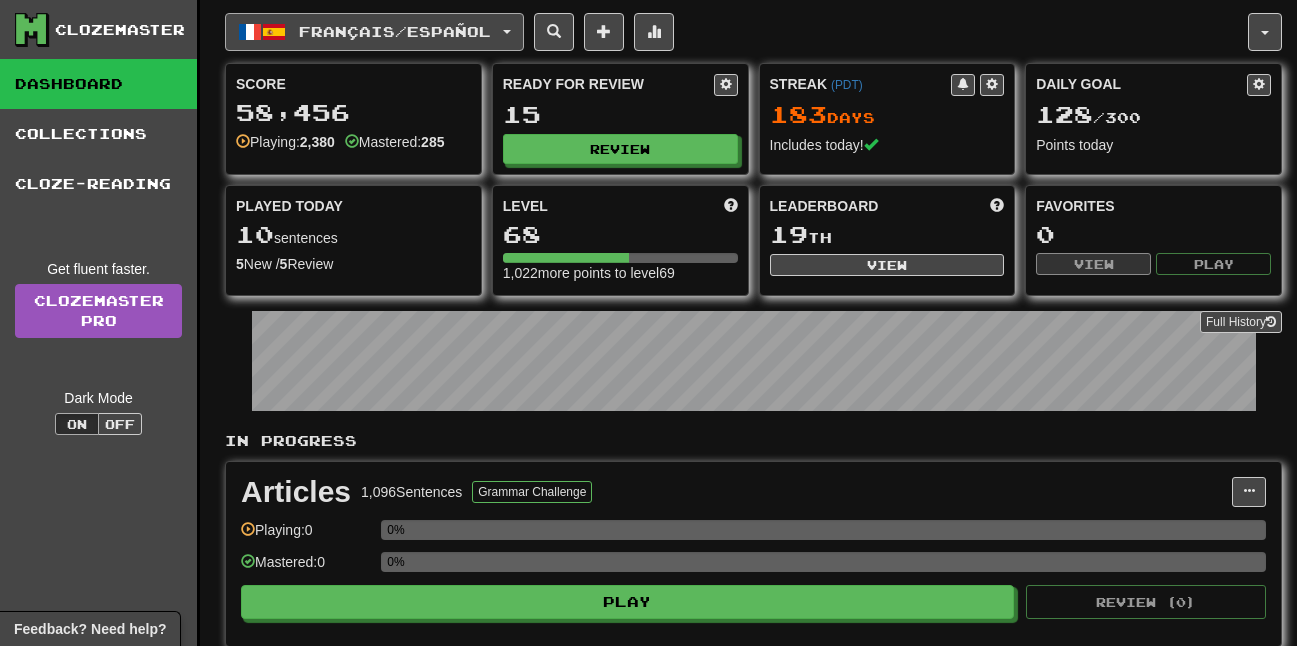 click on "Français  /  Español" at bounding box center [395, 31] 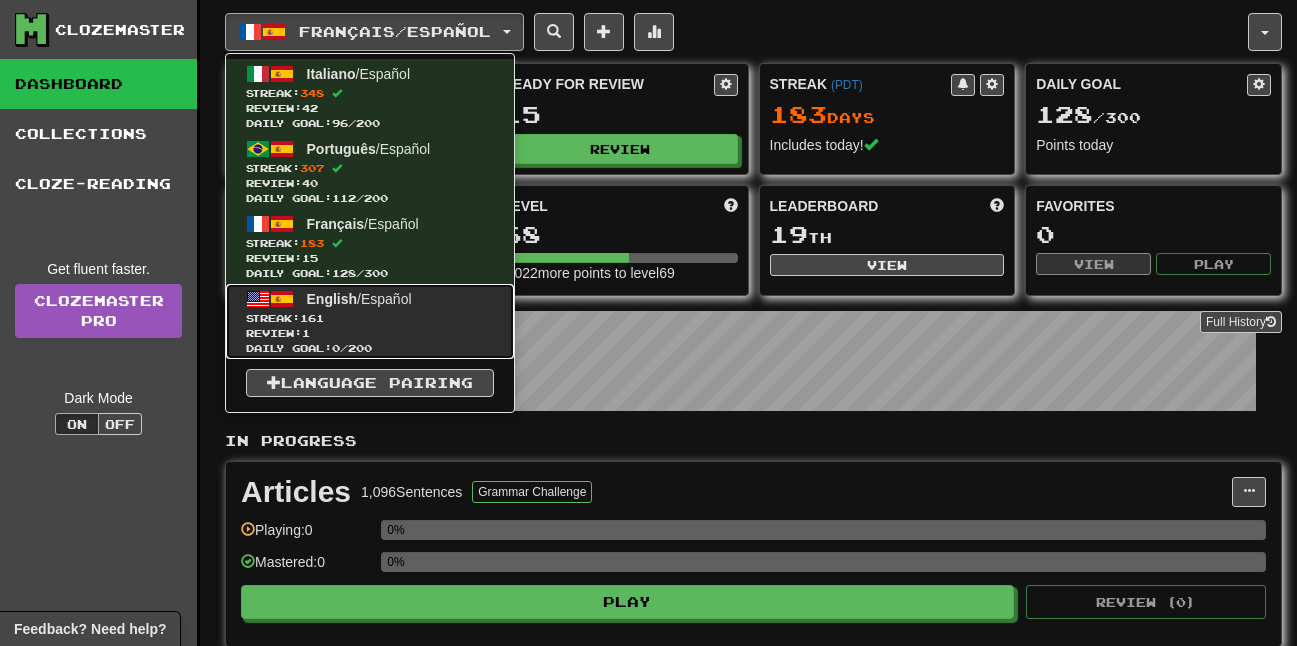 click on "English  /  Español" at bounding box center (359, 299) 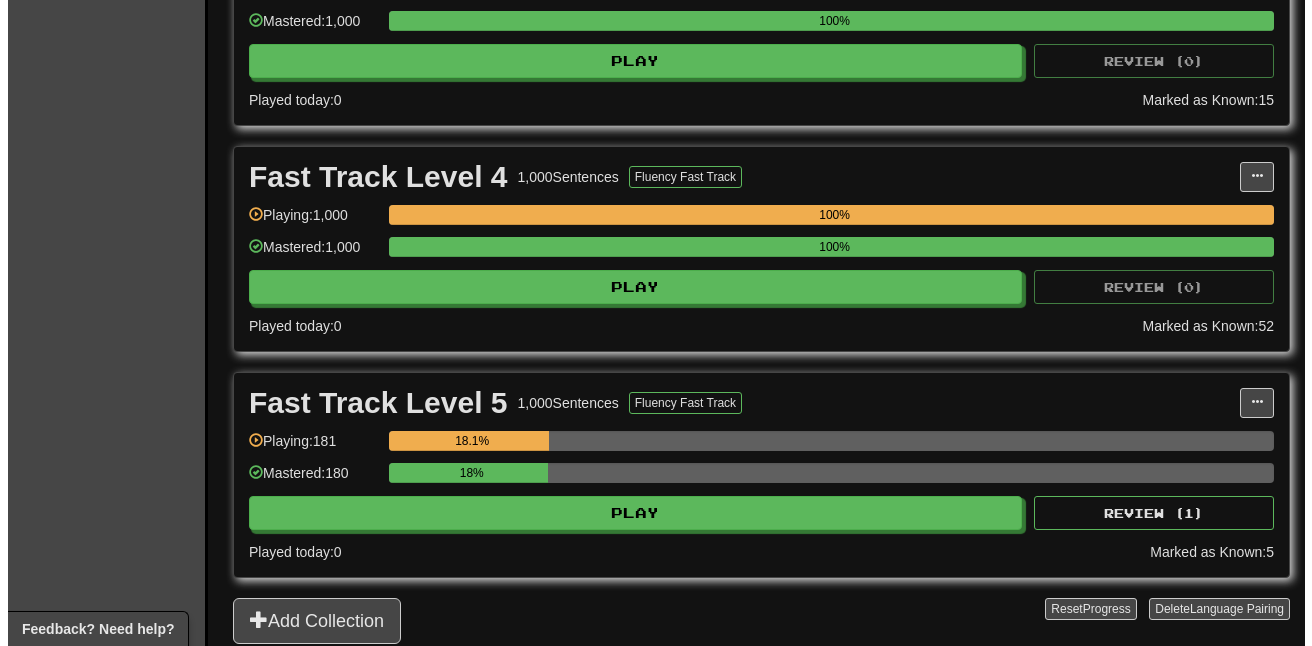scroll, scrollTop: 1100, scrollLeft: 0, axis: vertical 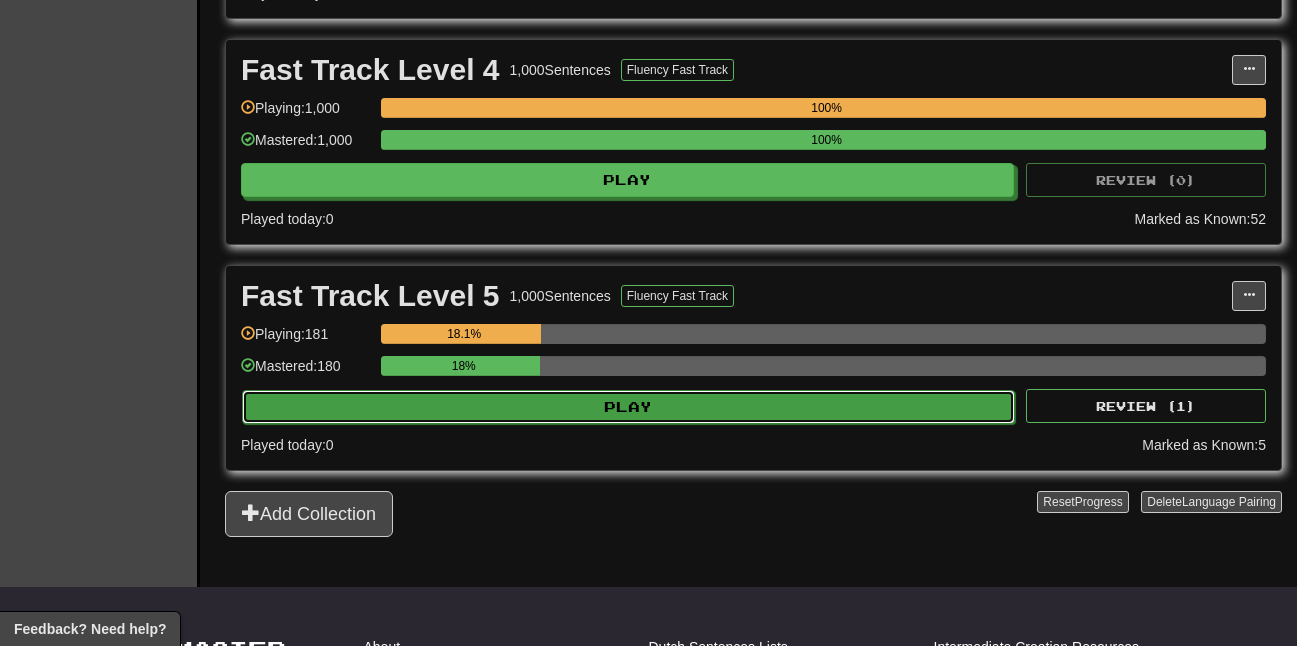 click on "Play" at bounding box center (628, 407) 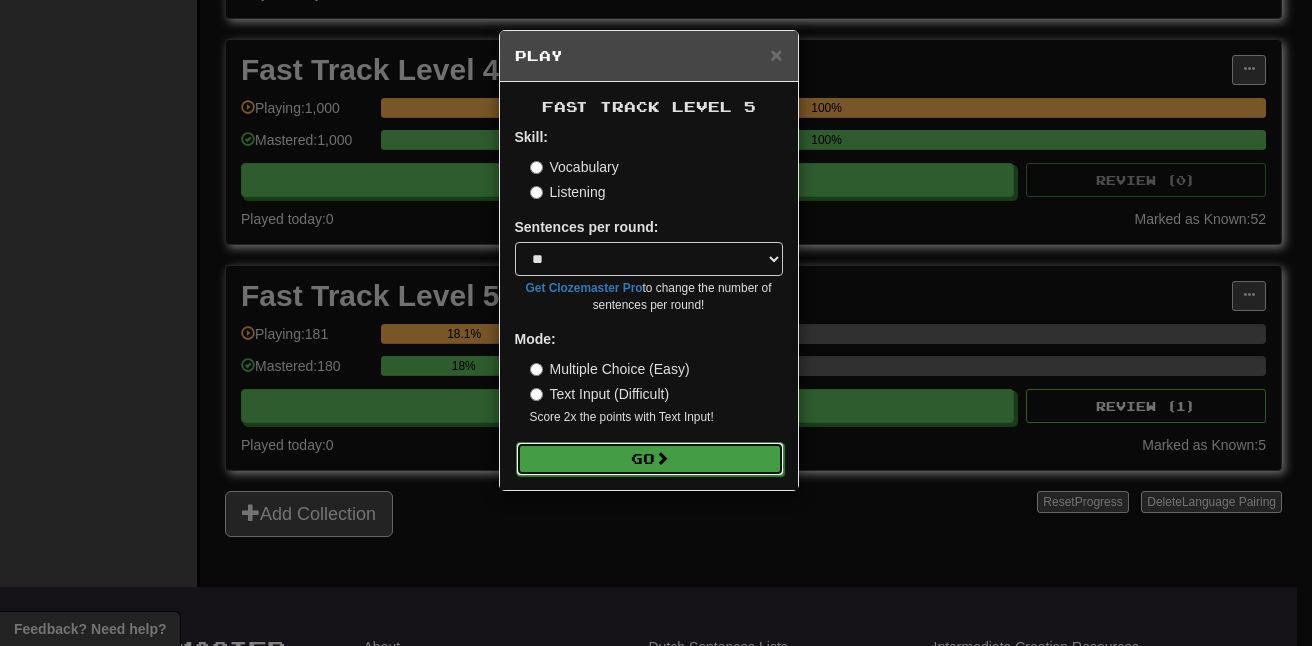 click on "Go" at bounding box center [650, 459] 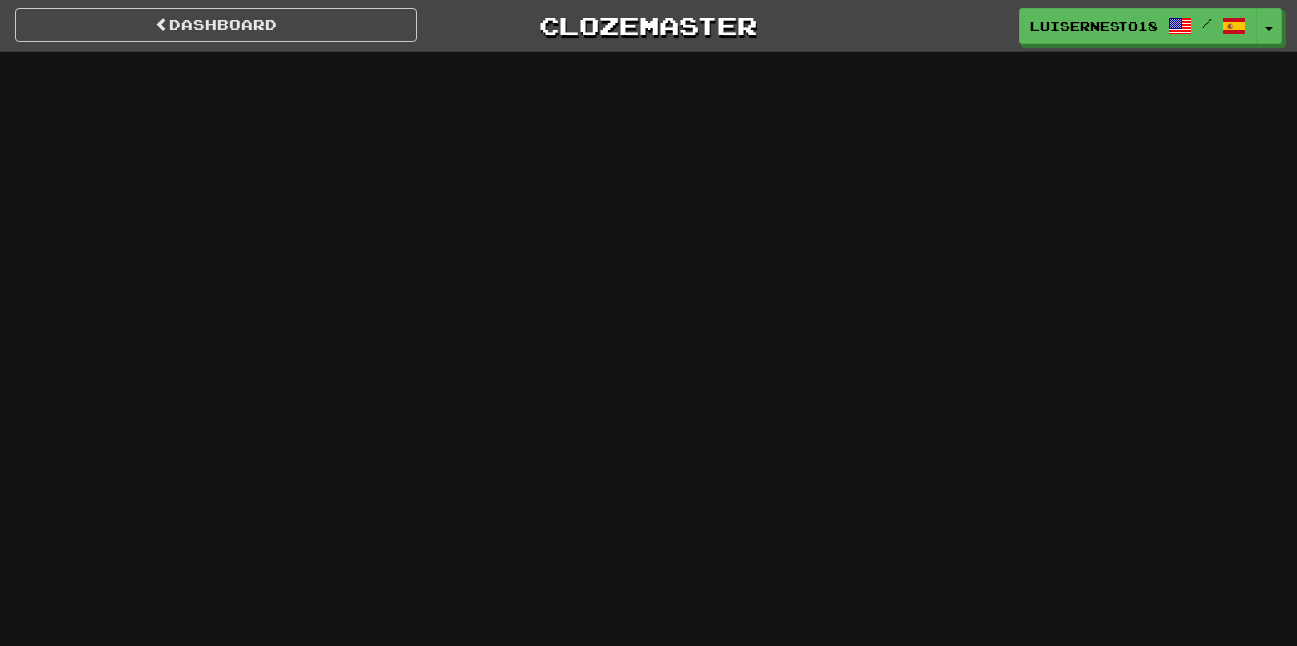 scroll, scrollTop: 0, scrollLeft: 0, axis: both 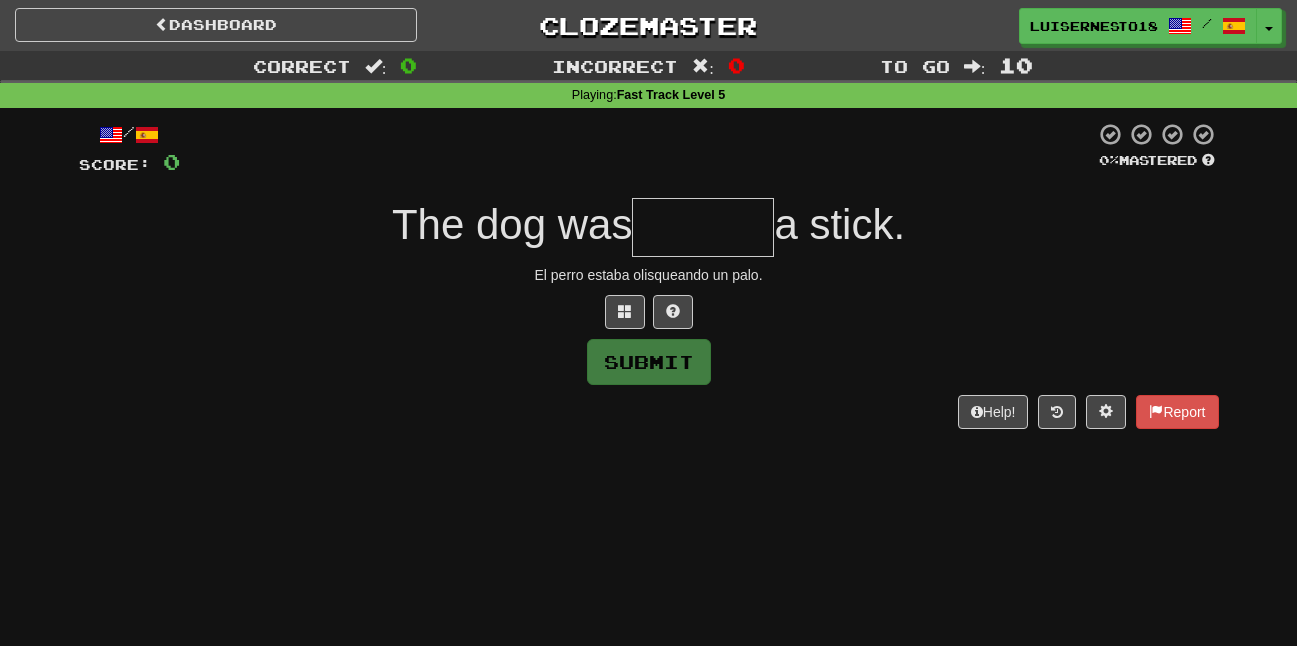 click at bounding box center [703, 227] 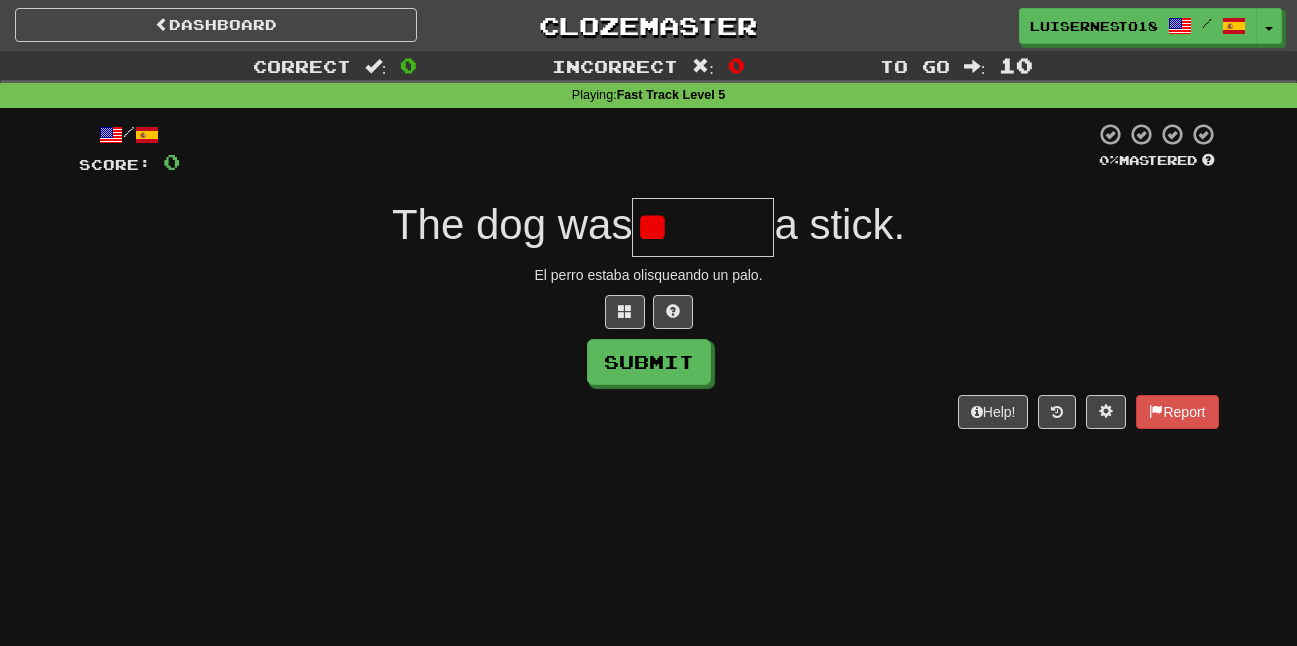 type on "*" 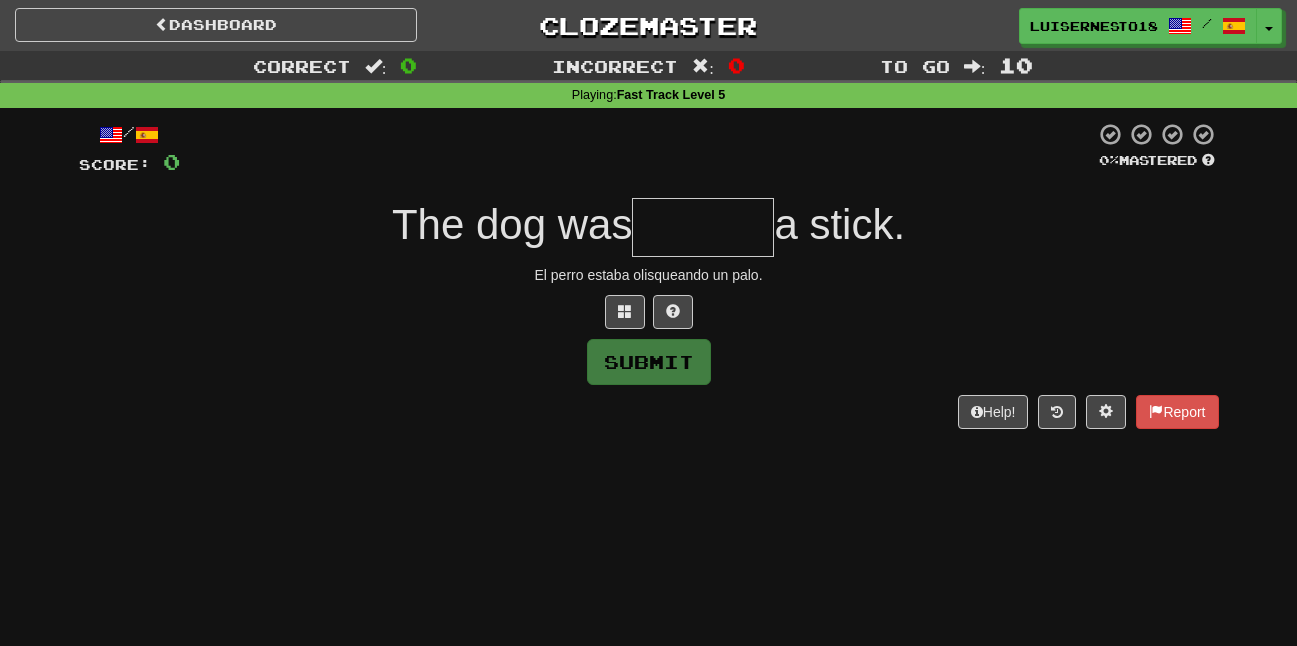 type on "*" 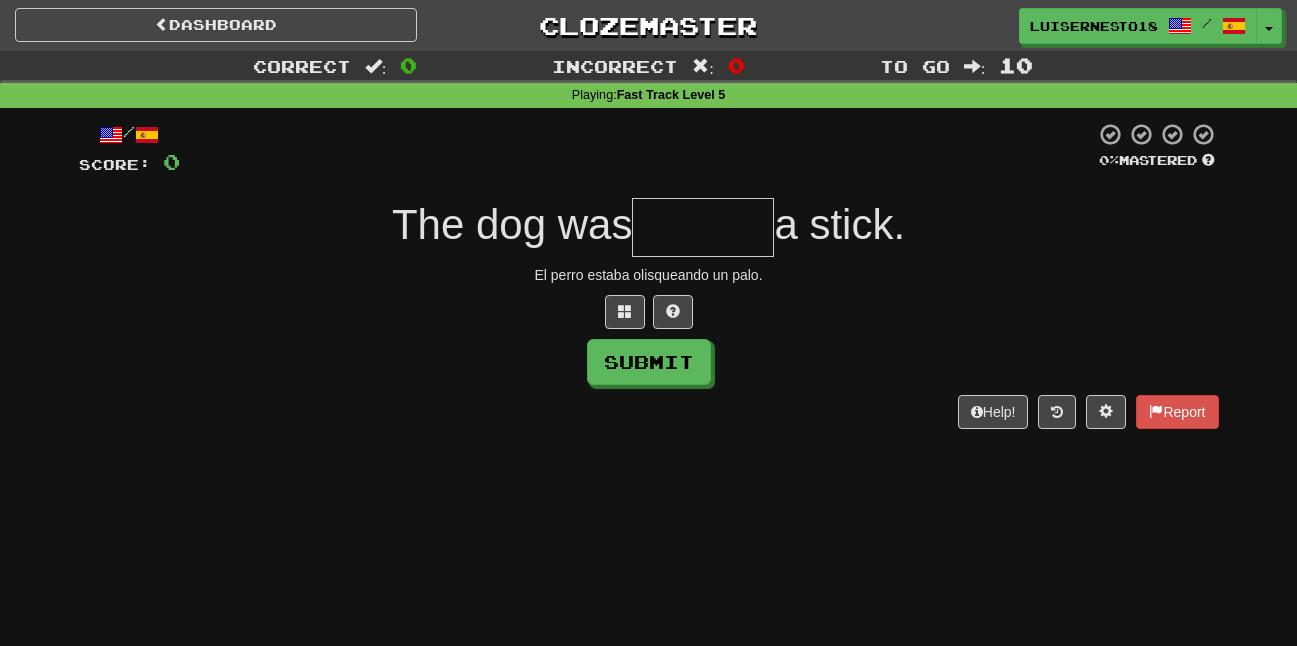 type on "*" 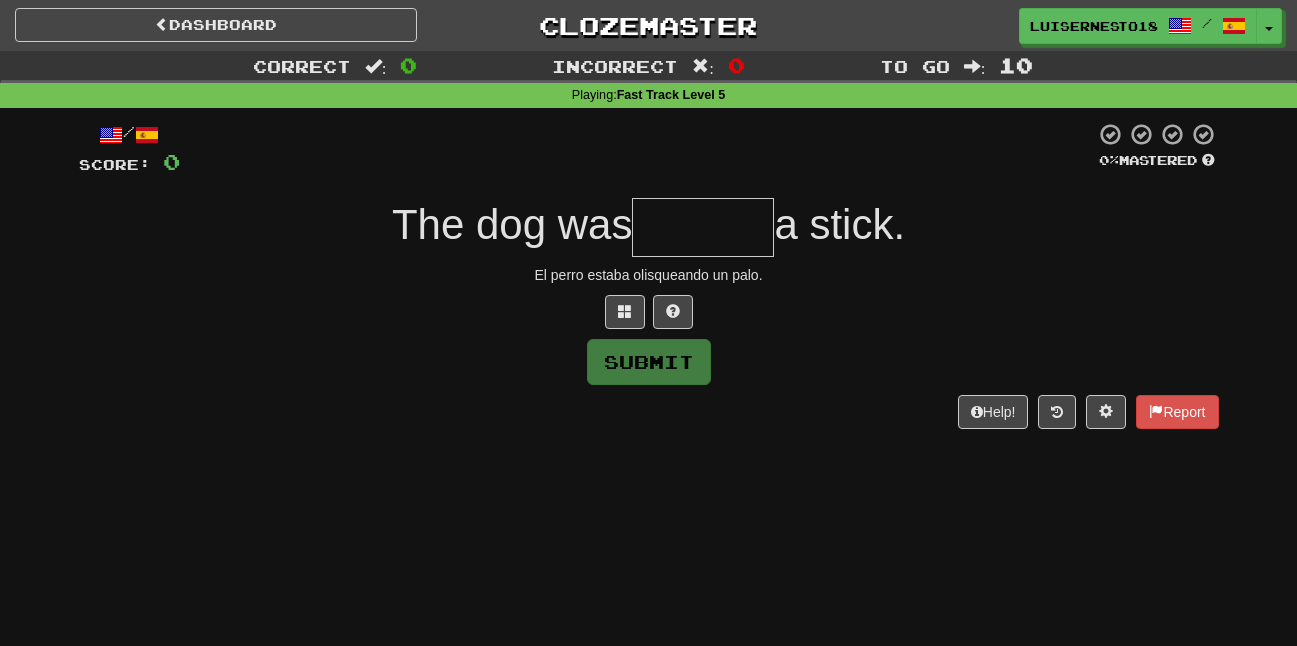 type on "*" 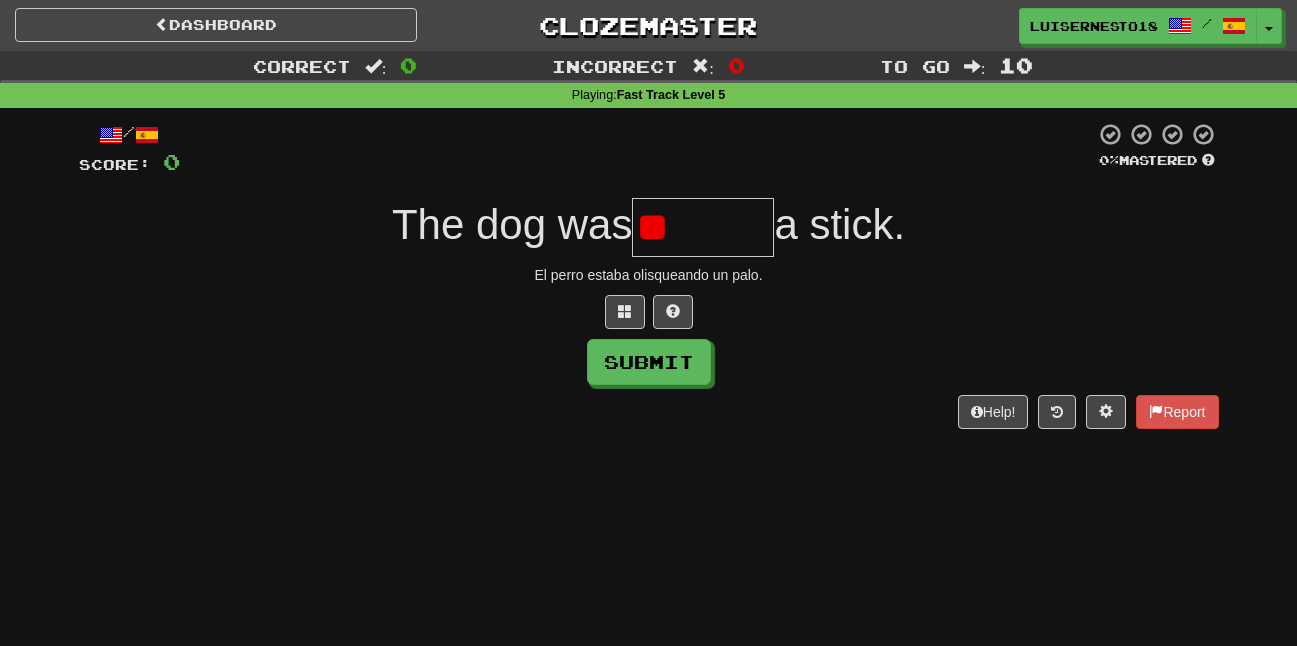 type on "*" 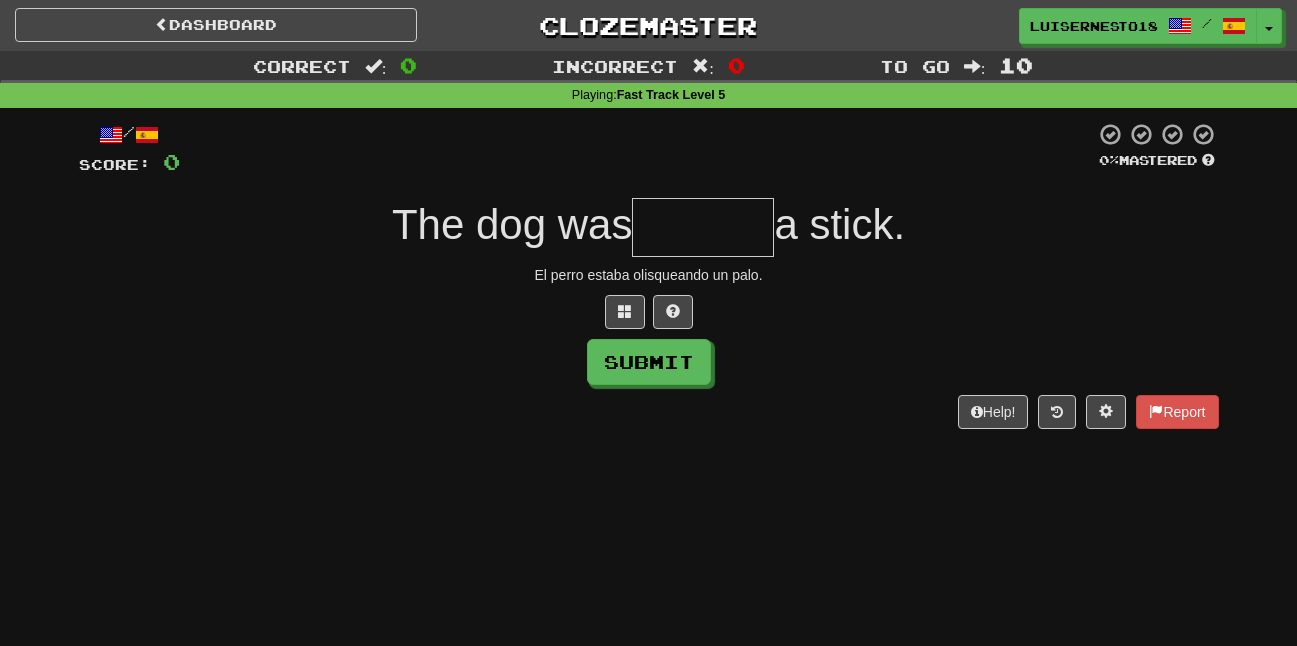 type on "*" 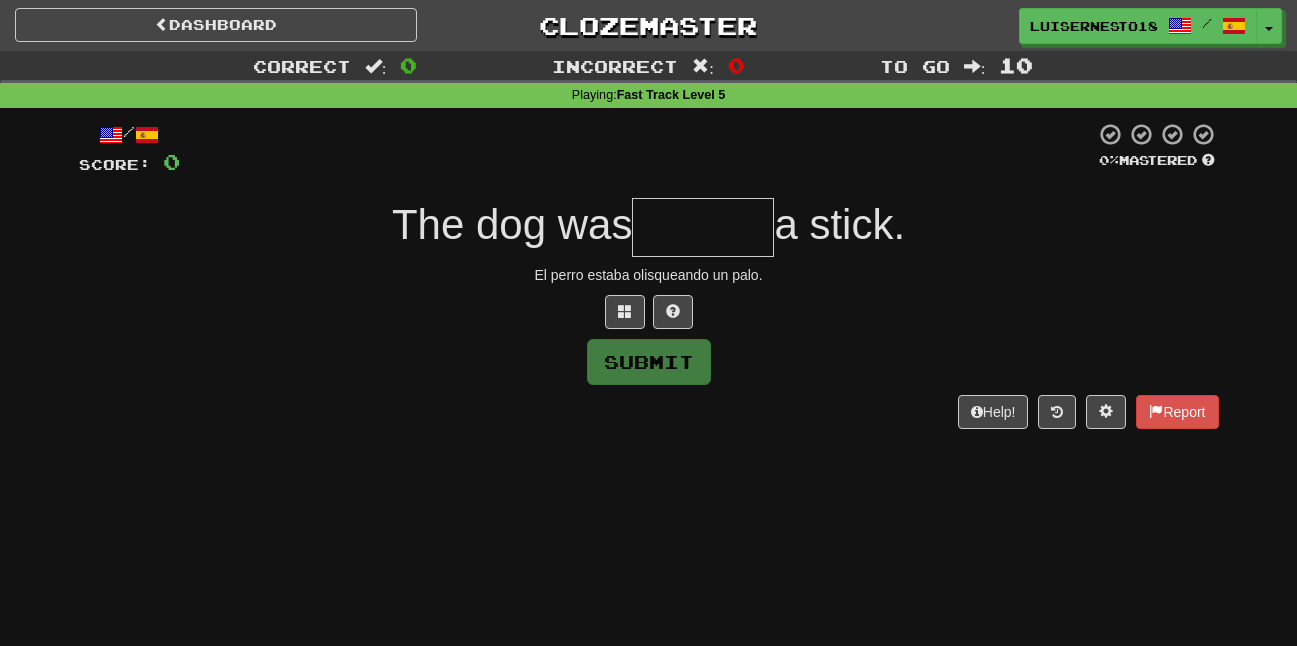 type on "*" 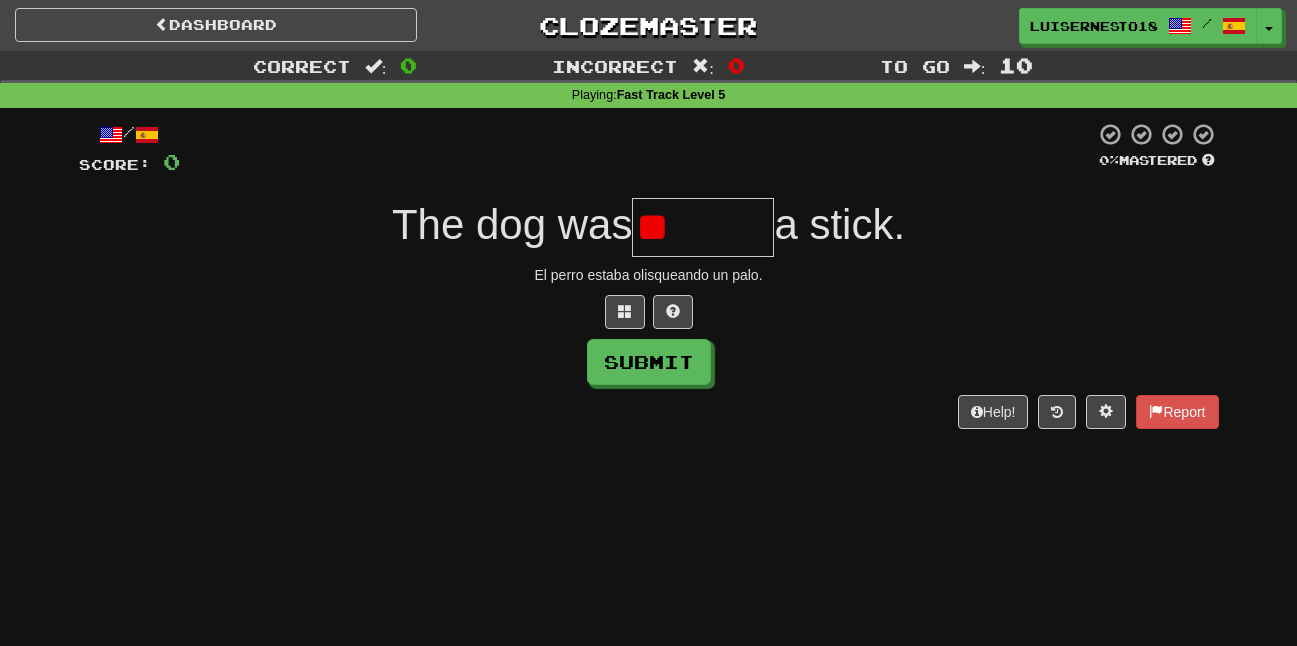 type on "*" 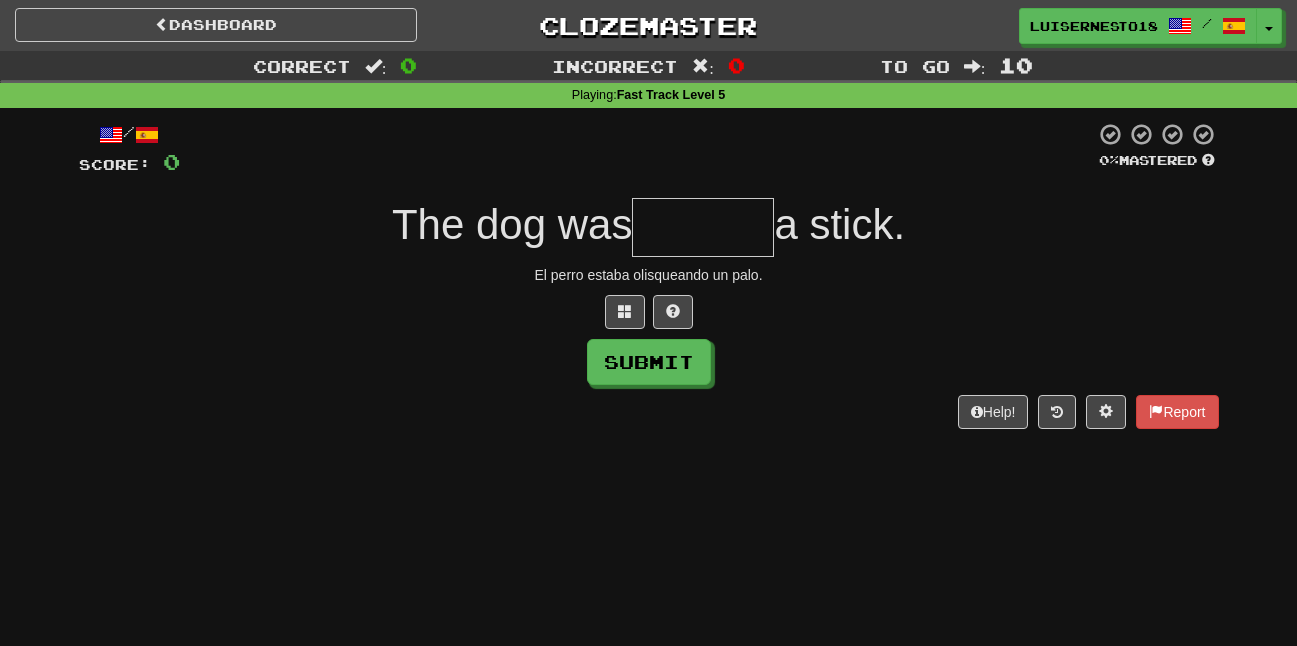 type on "*" 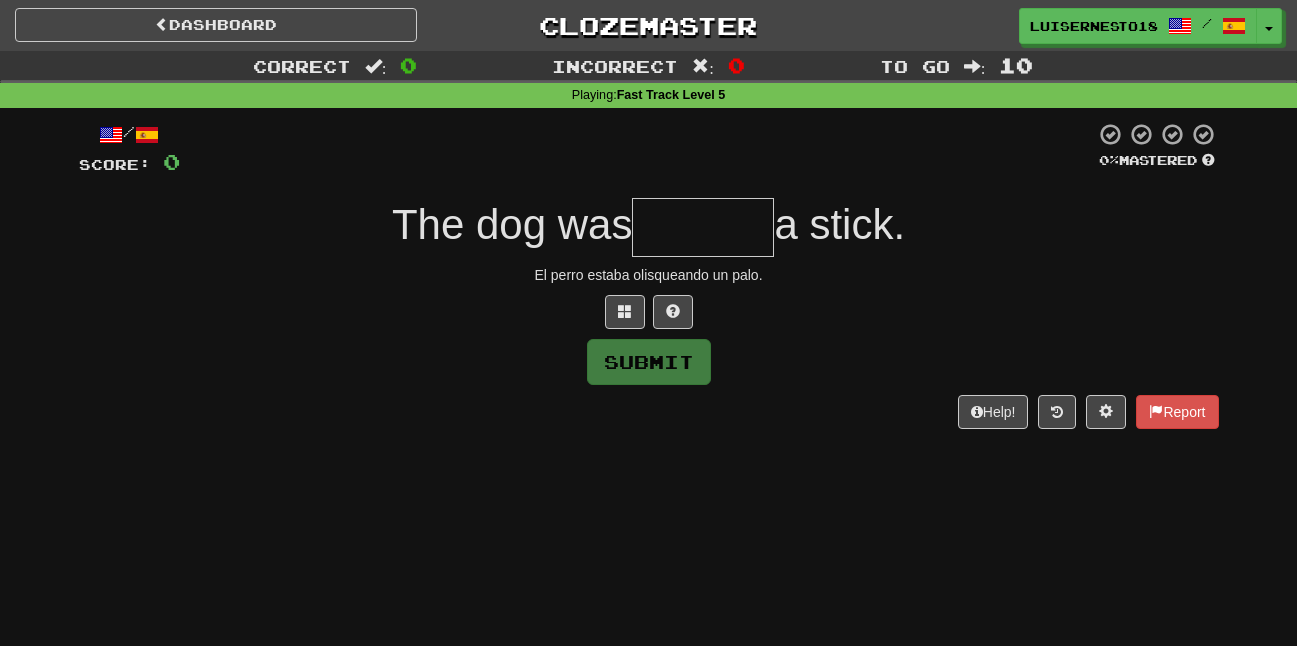 type on "*" 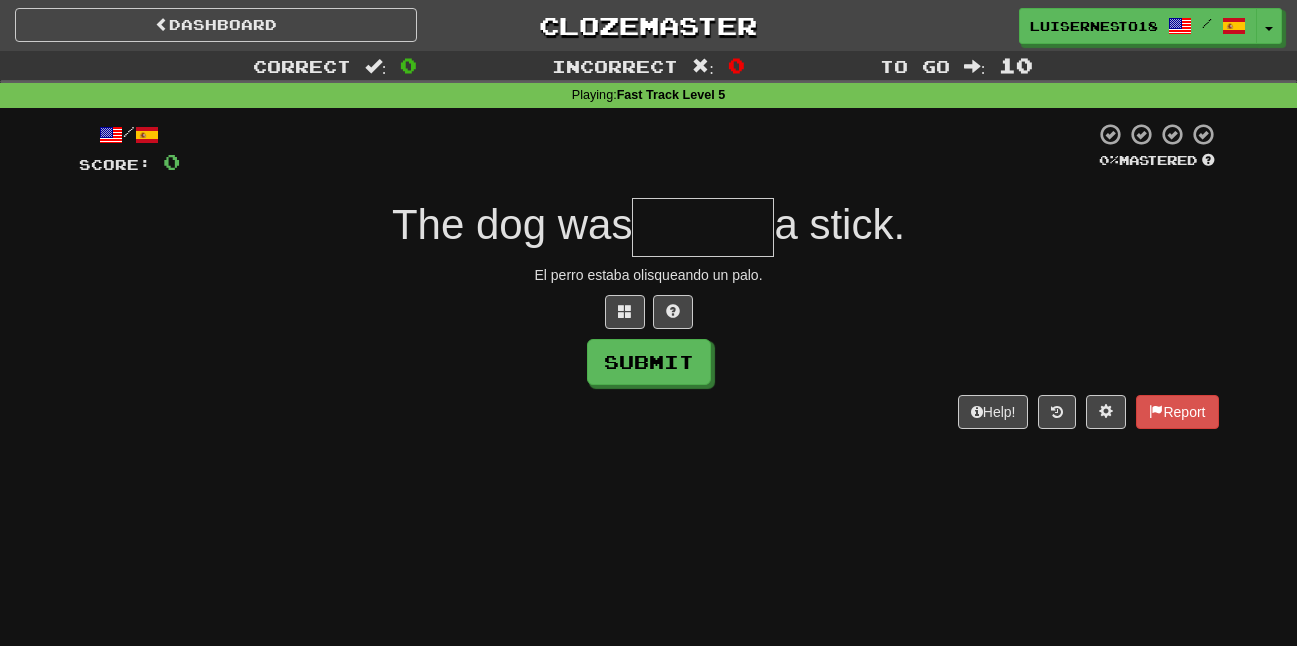 type on "*" 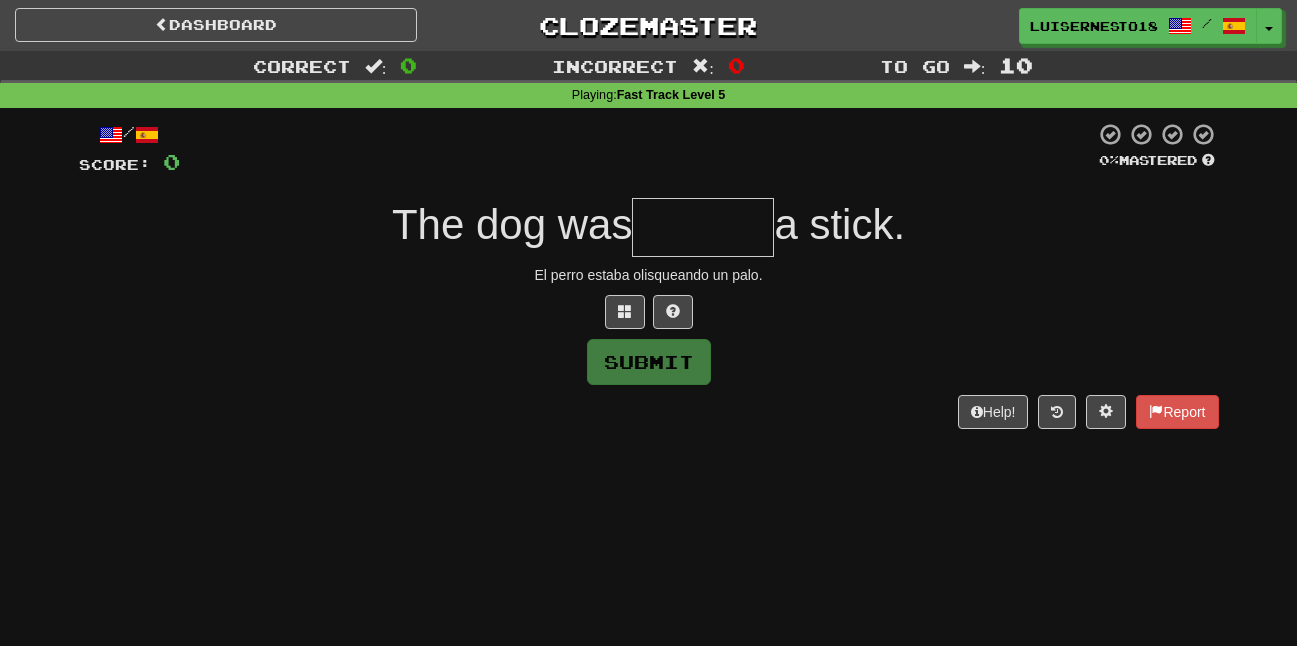 type on "*" 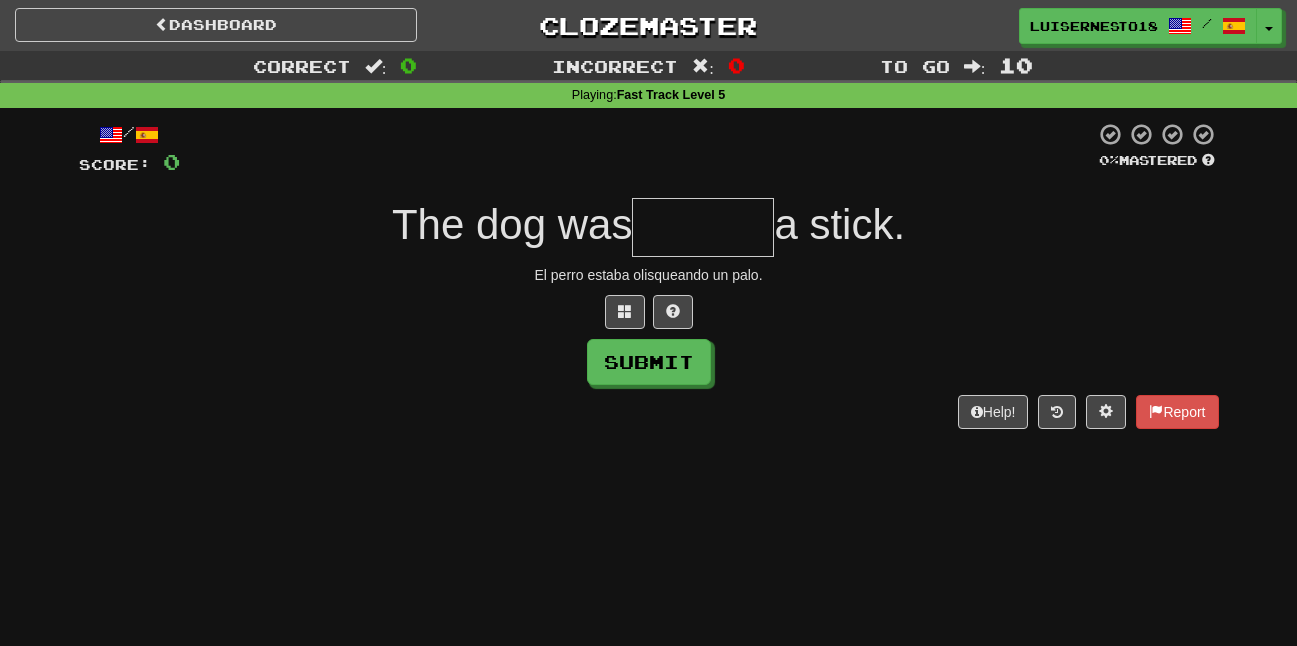 type on "*" 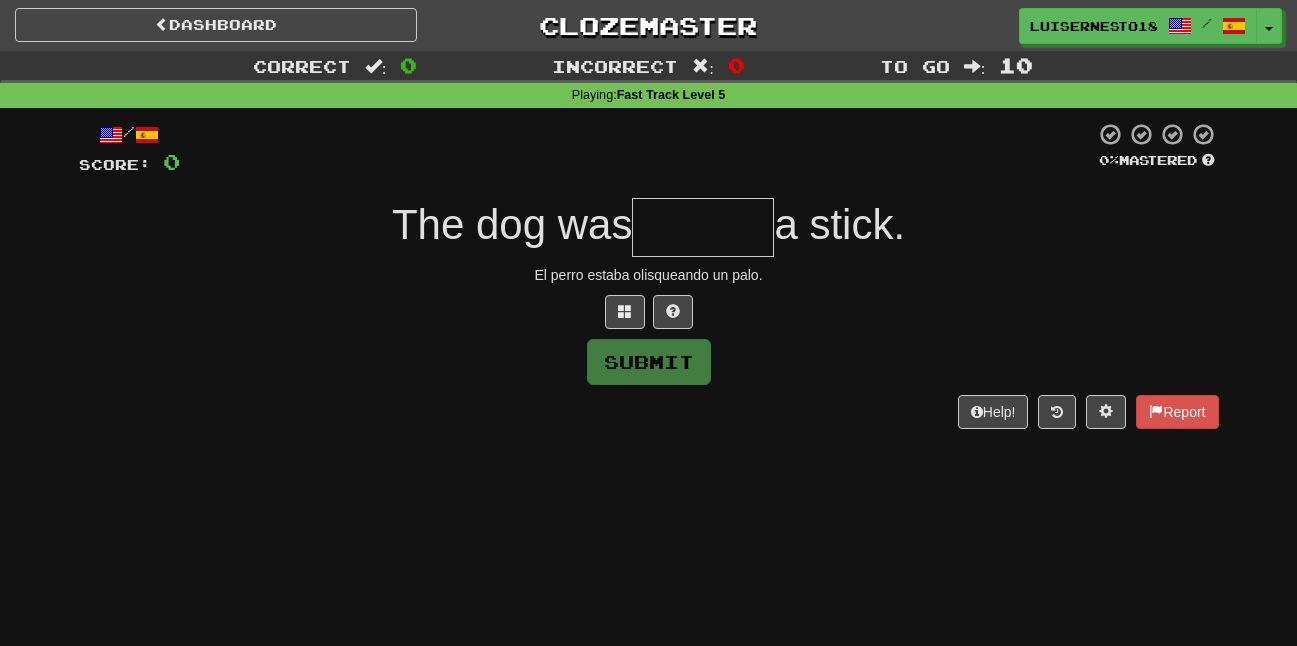 type on "*" 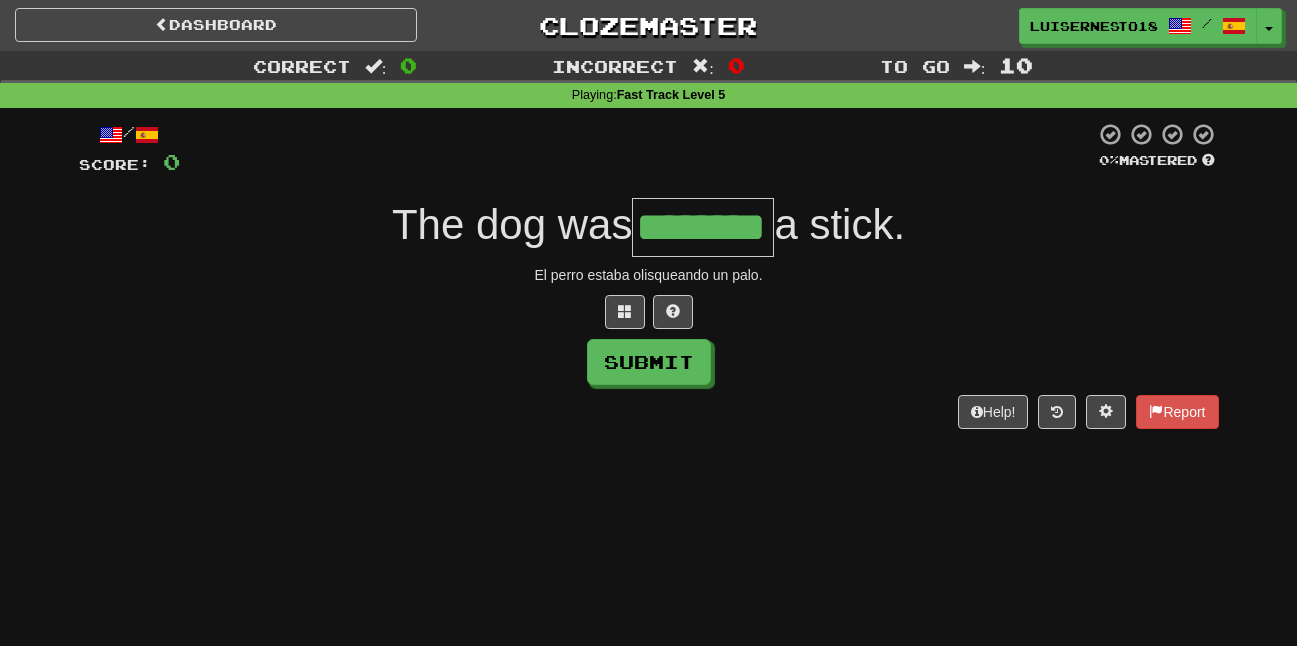 type on "********" 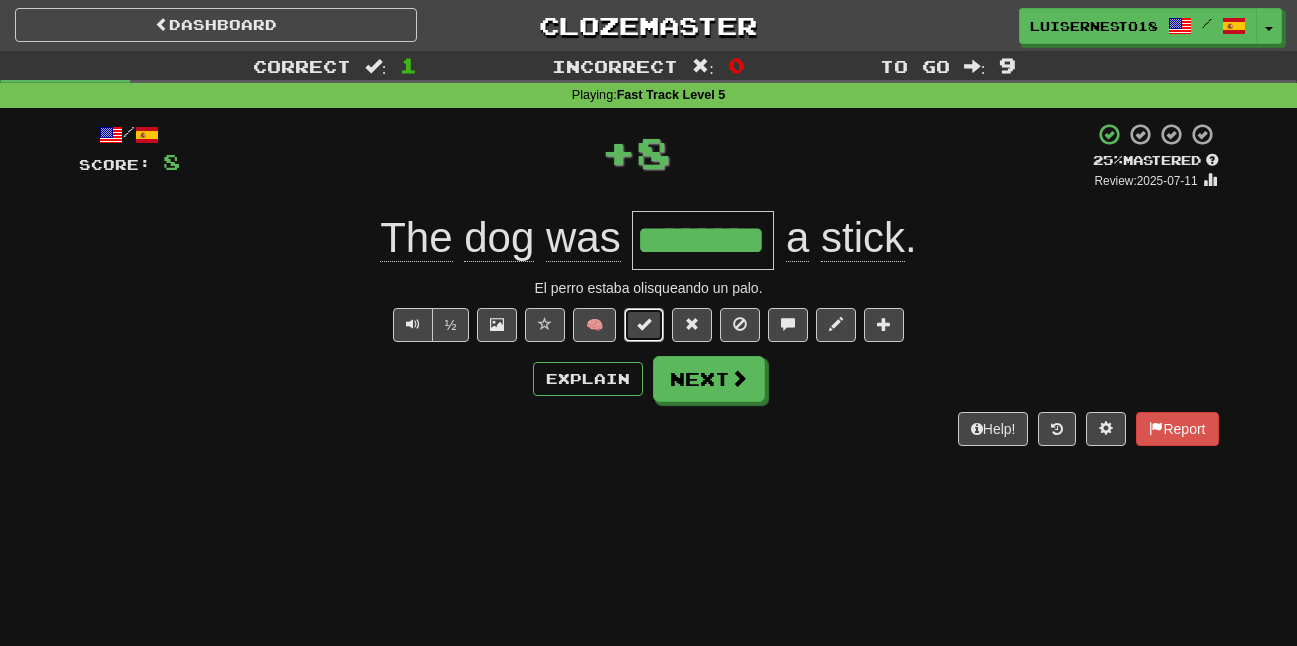 click at bounding box center [644, 325] 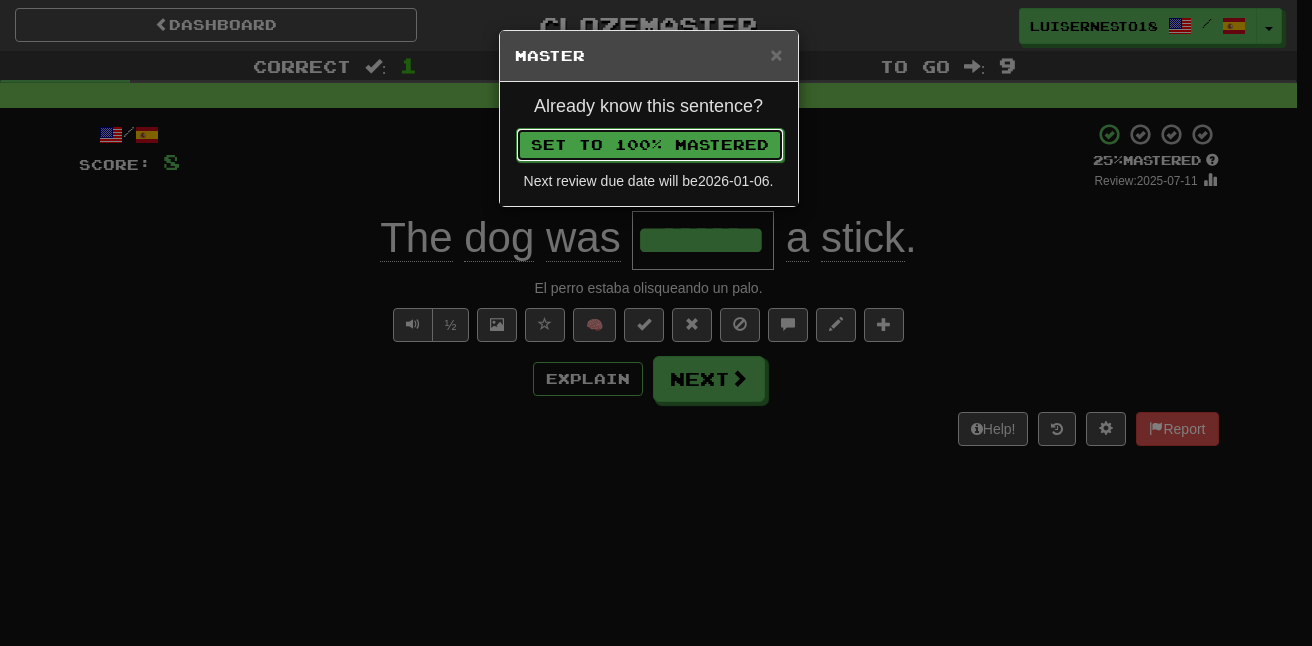 click on "Set to 100% Mastered" at bounding box center [650, 145] 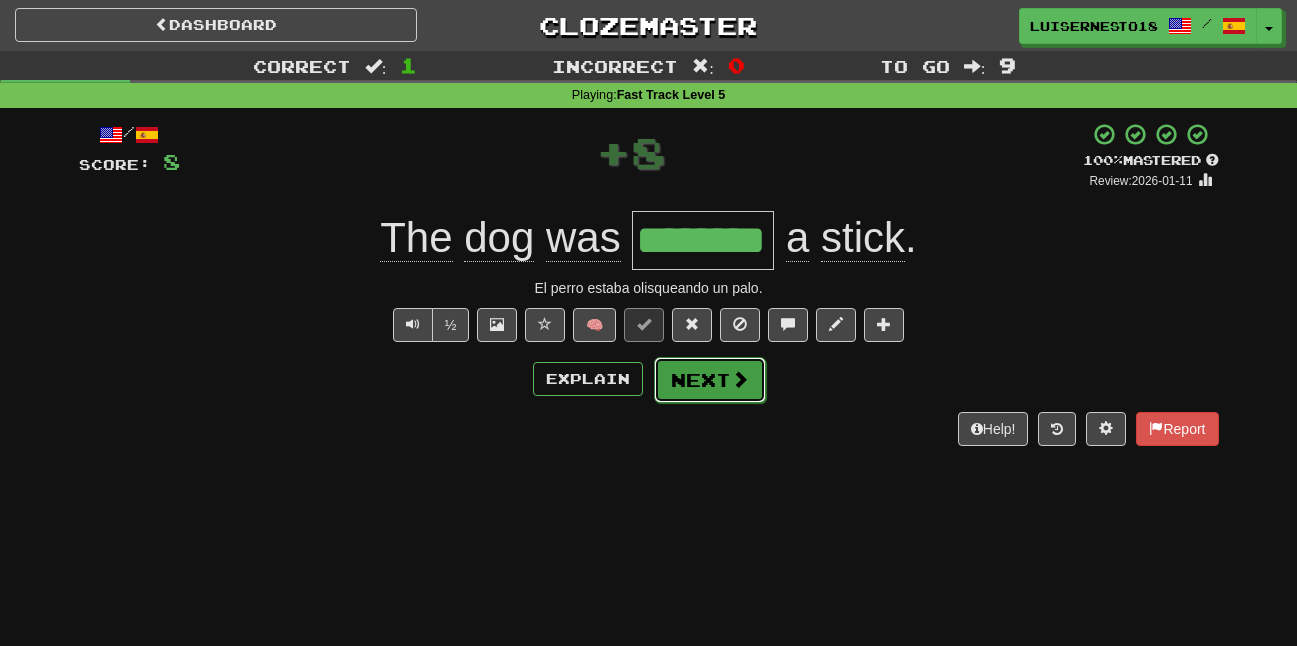 click on "Next" at bounding box center (710, 380) 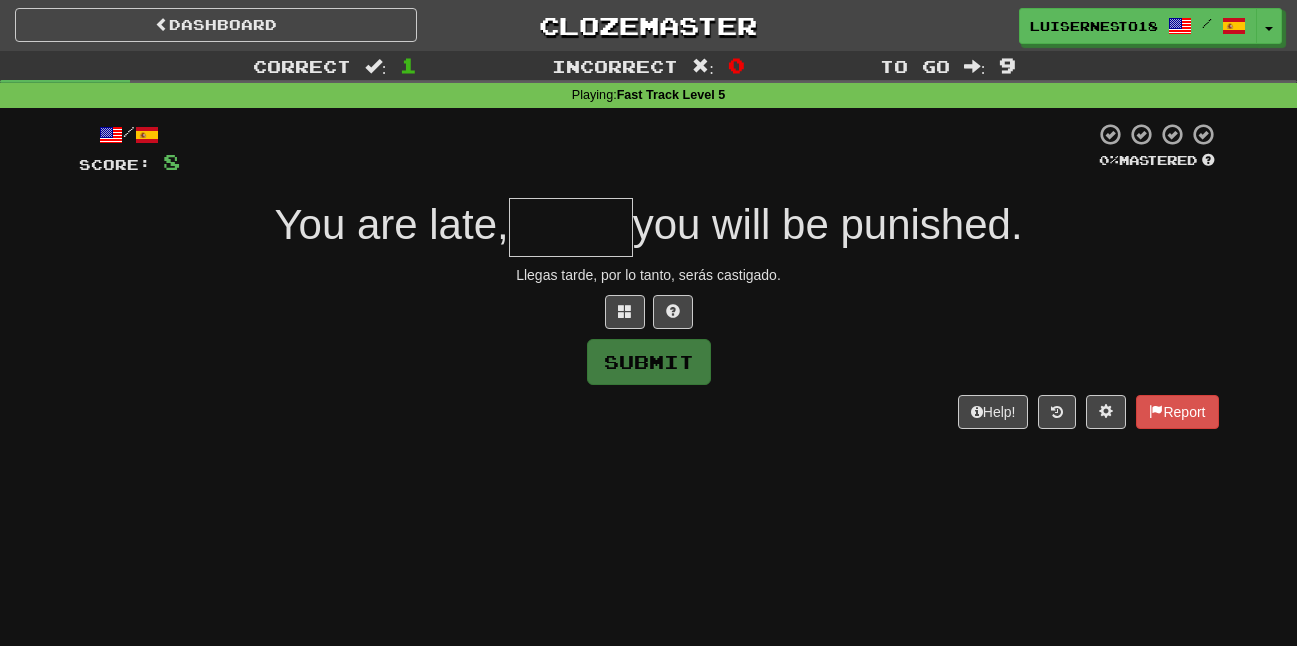 type on "*" 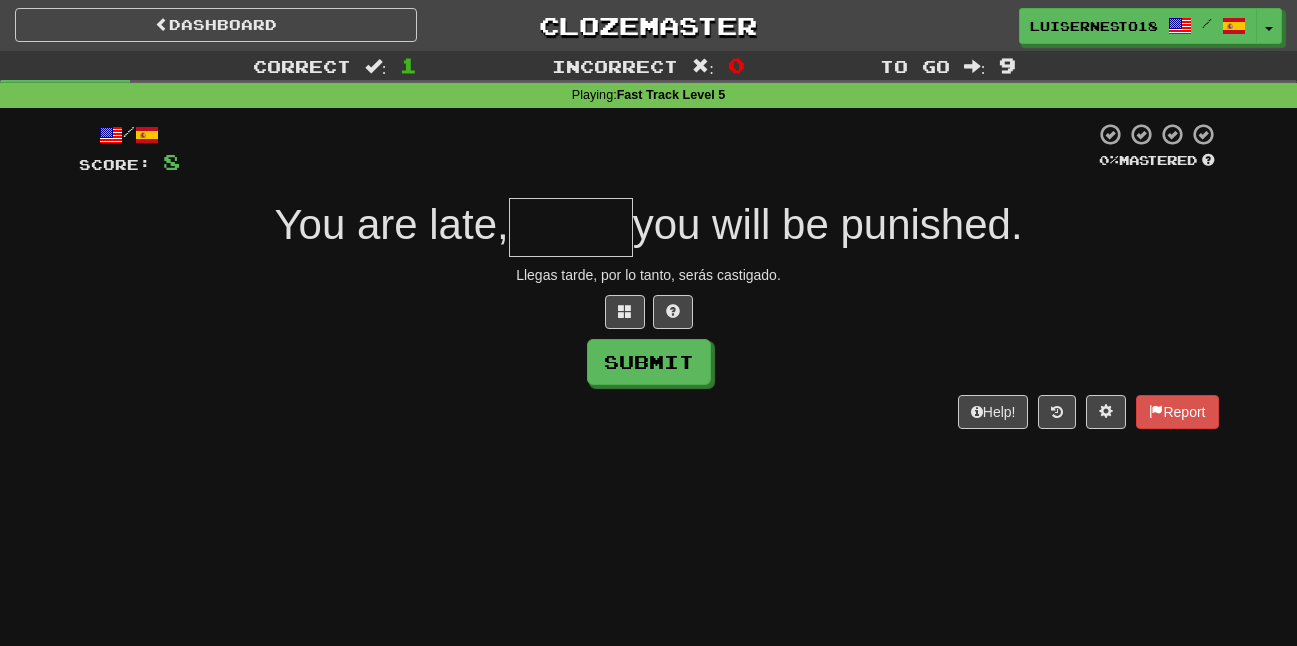type on "*" 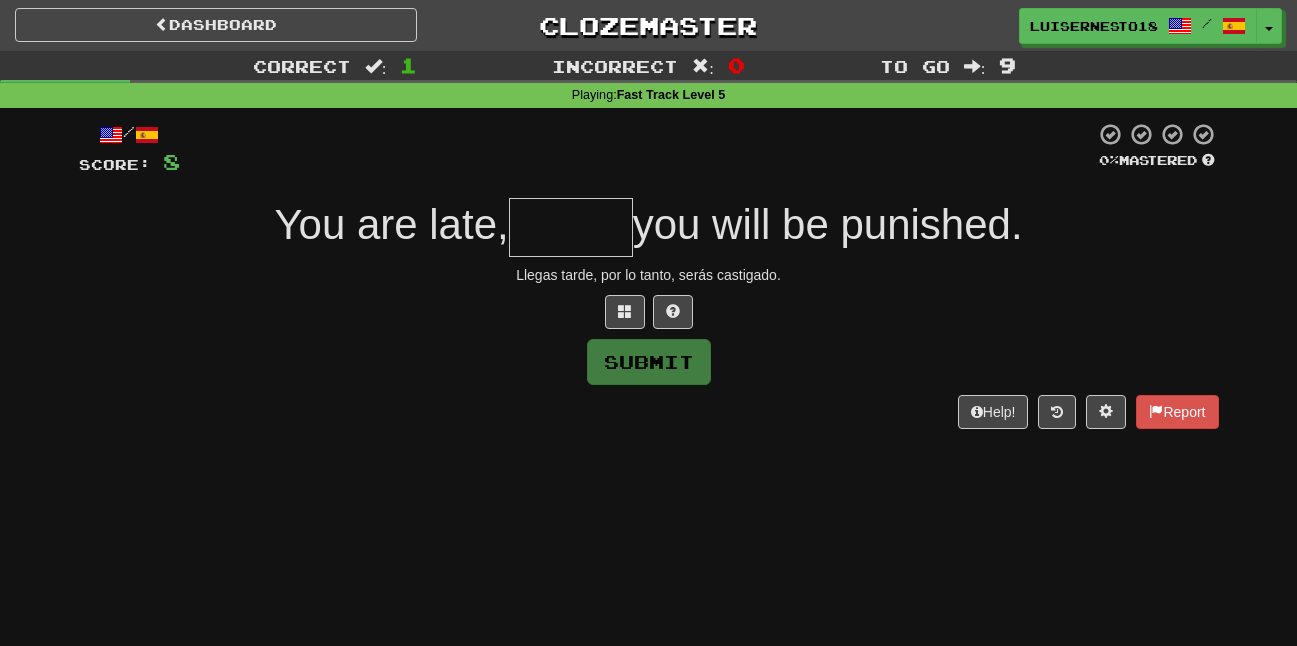 type on "*" 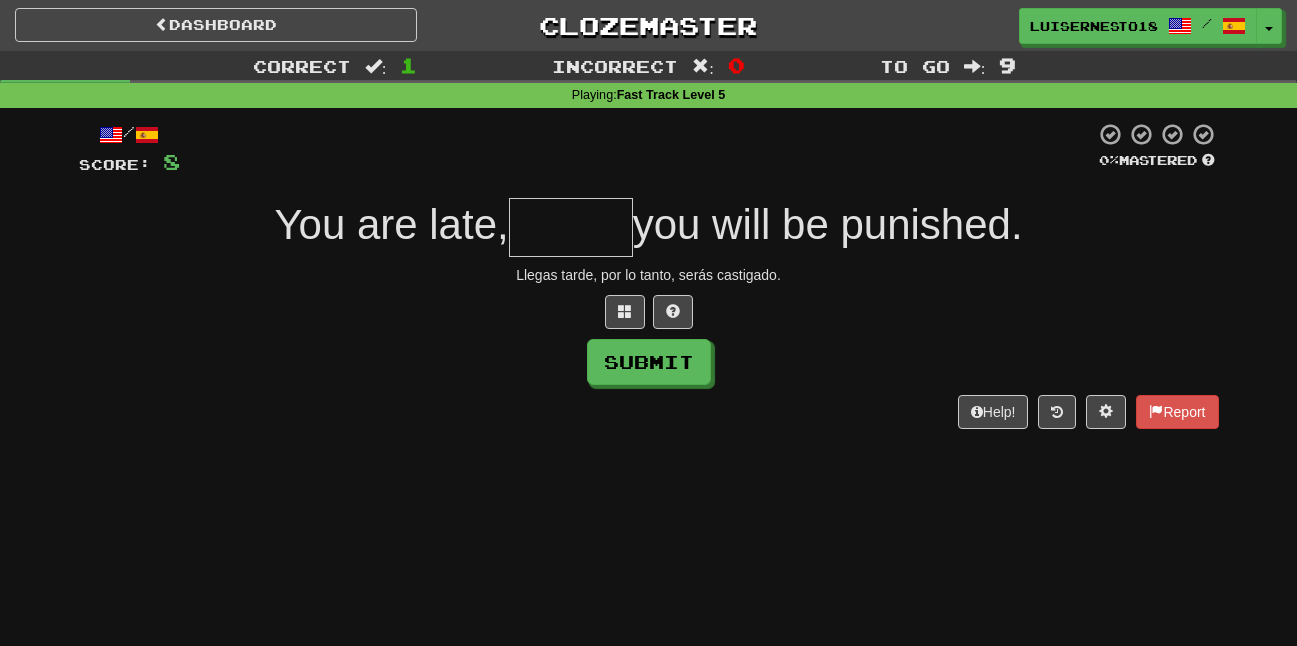 type on "*" 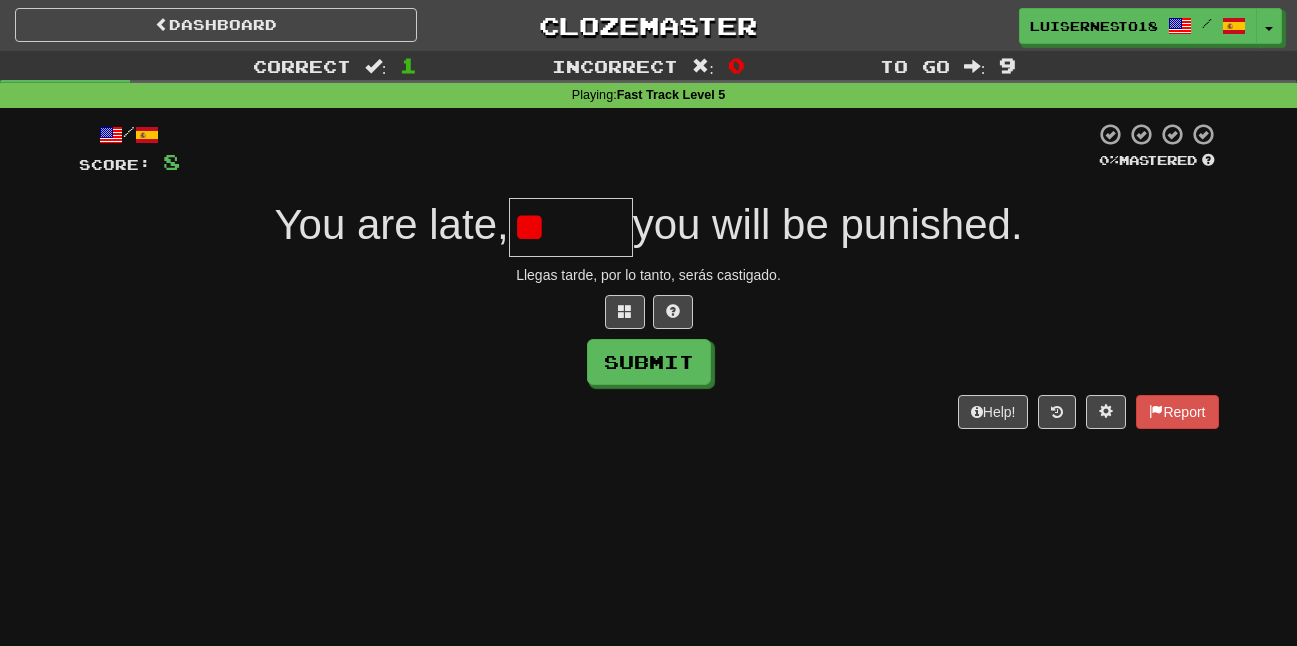 type on "*" 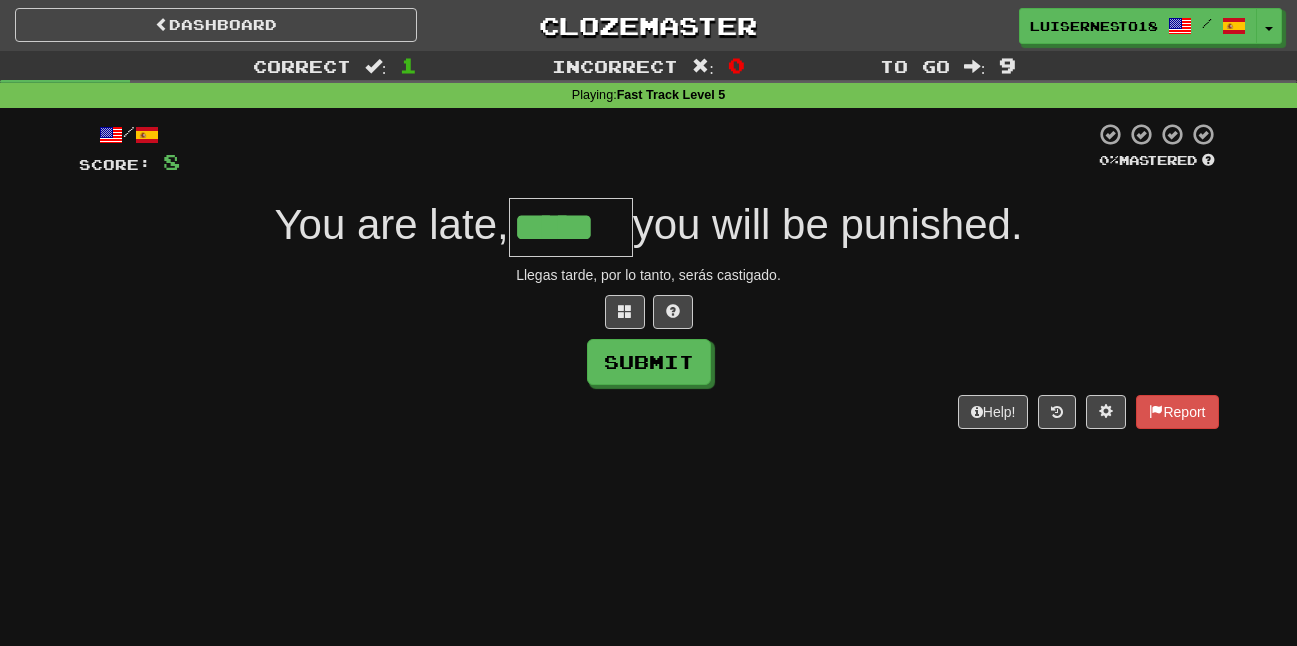 type on "*****" 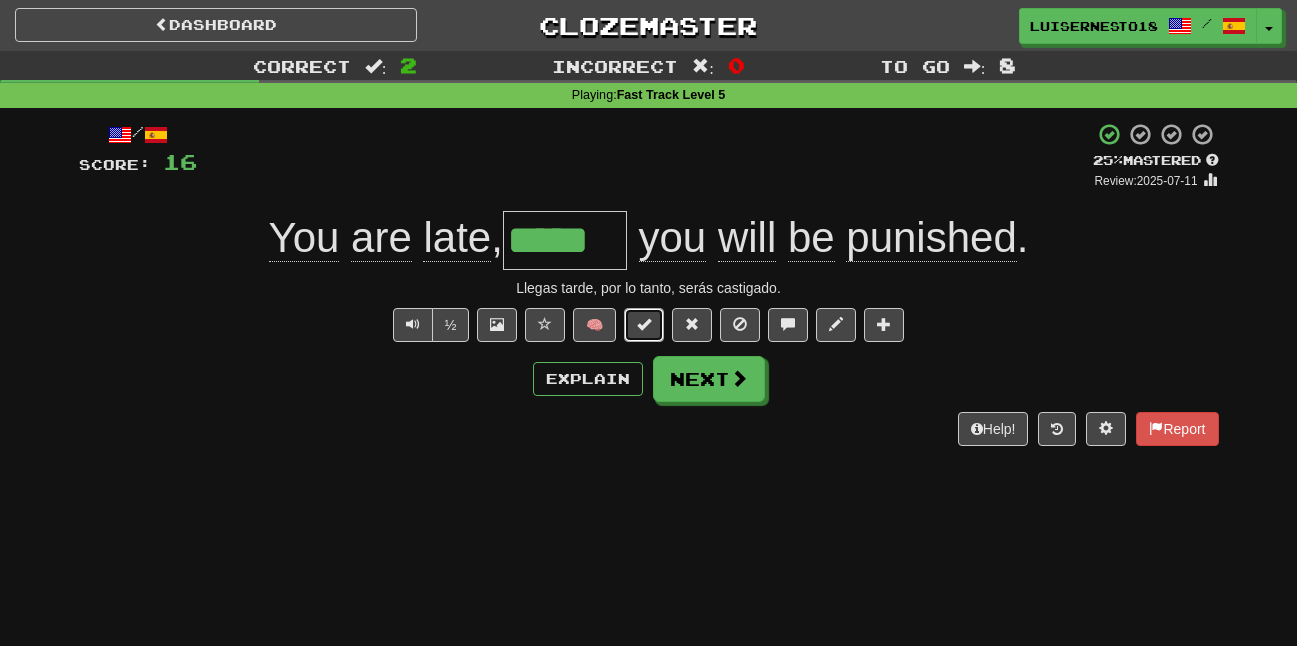 click at bounding box center [644, 325] 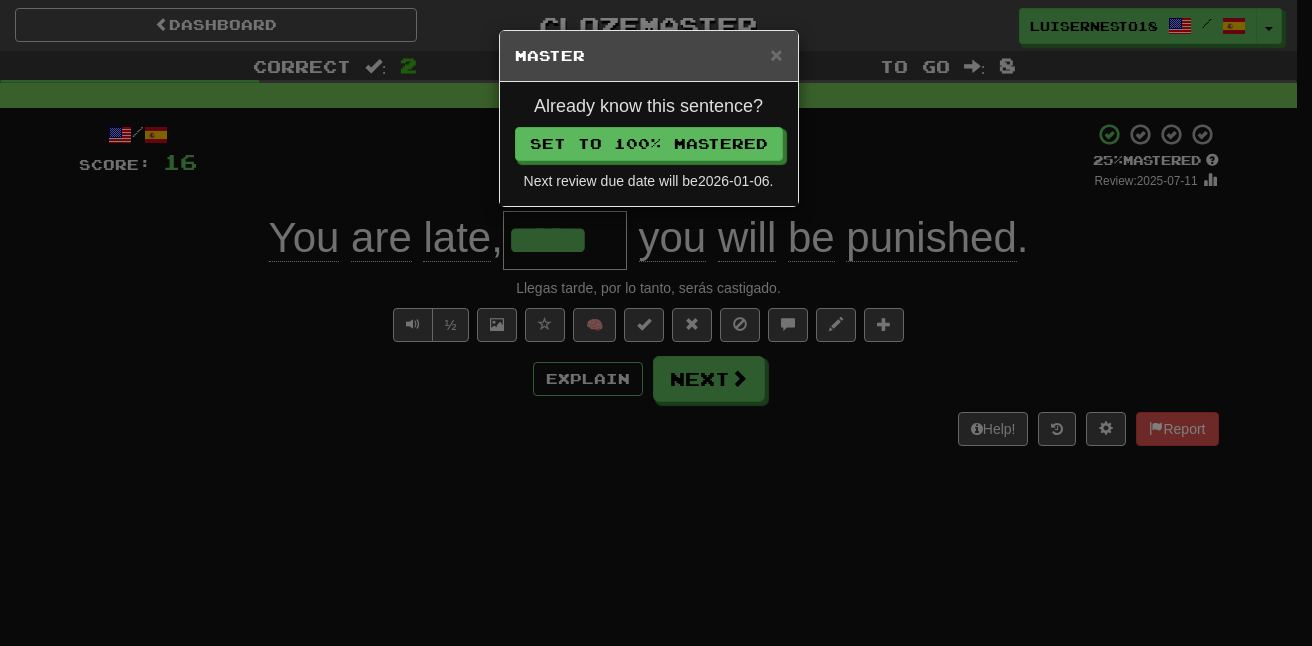 click on "Already know this sentence? Set to 100% Mastered Next review due date will be  [DATE]." at bounding box center [649, 144] 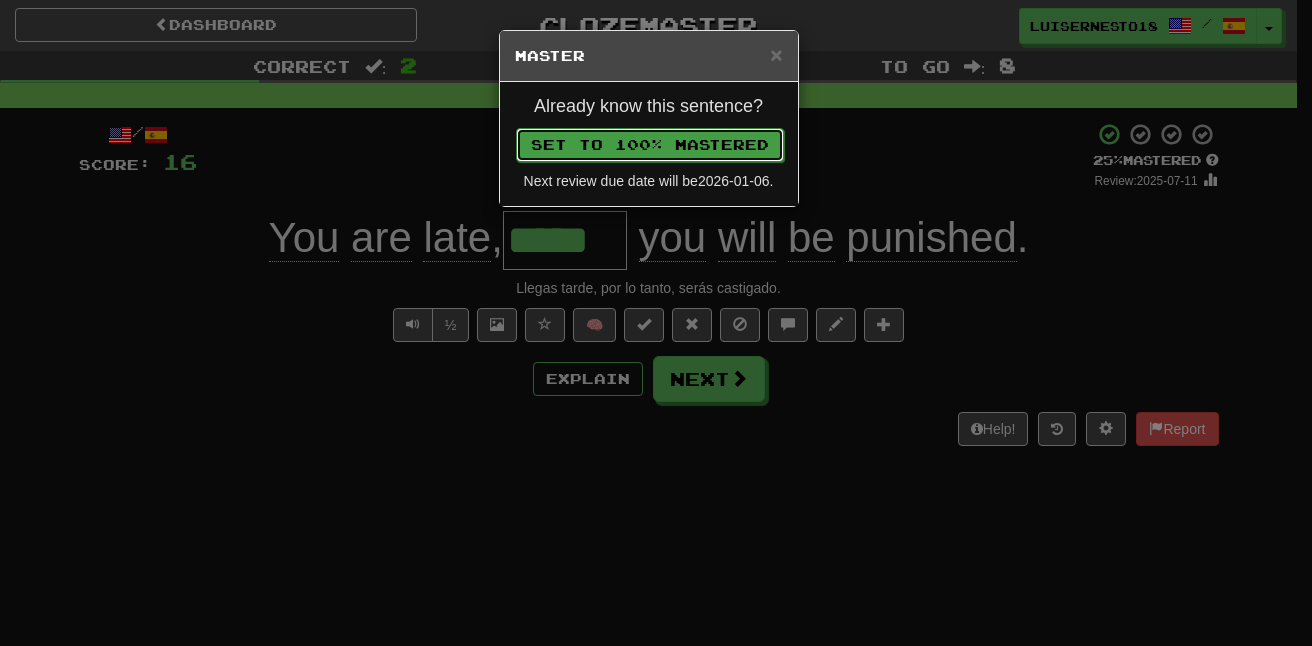 click on "Set to 100% Mastered" at bounding box center (650, 145) 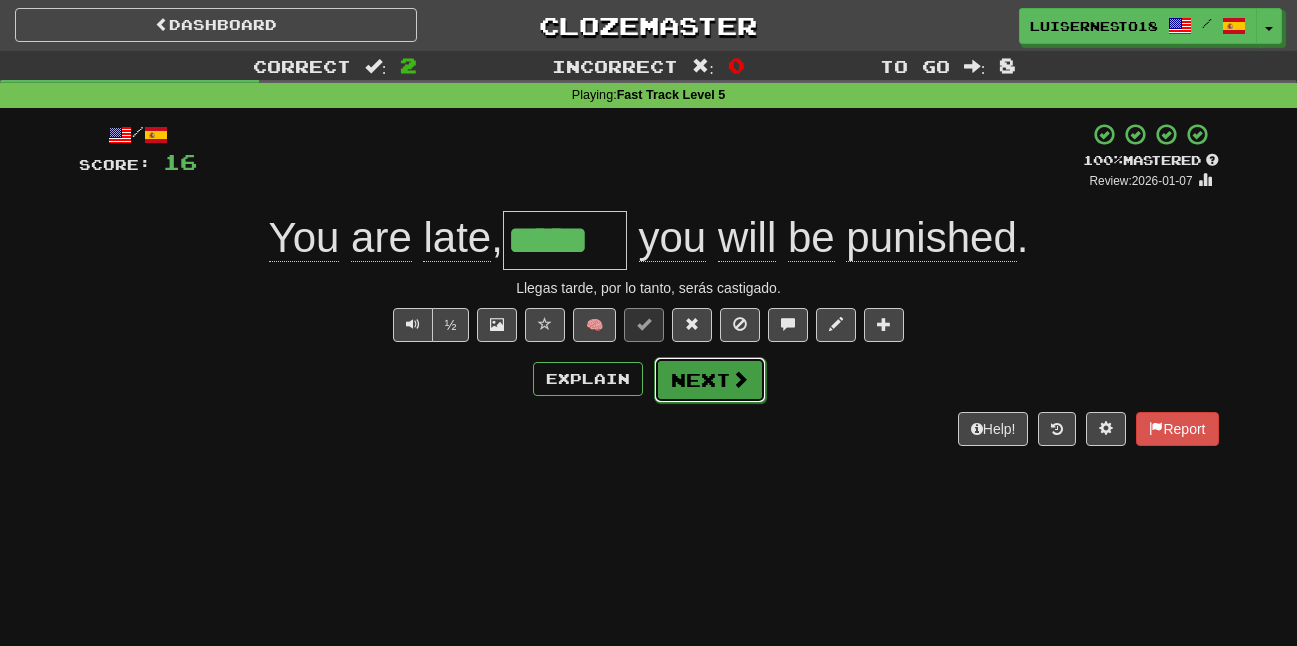 click on "Next" at bounding box center (710, 380) 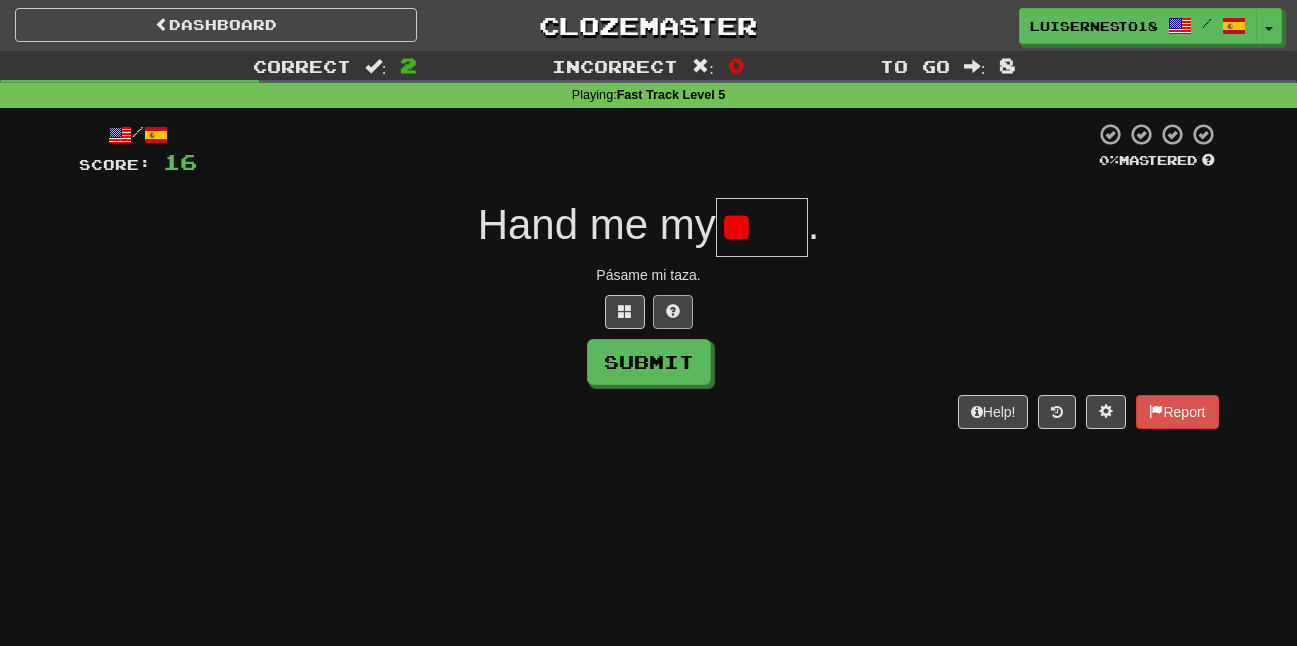 type on "*" 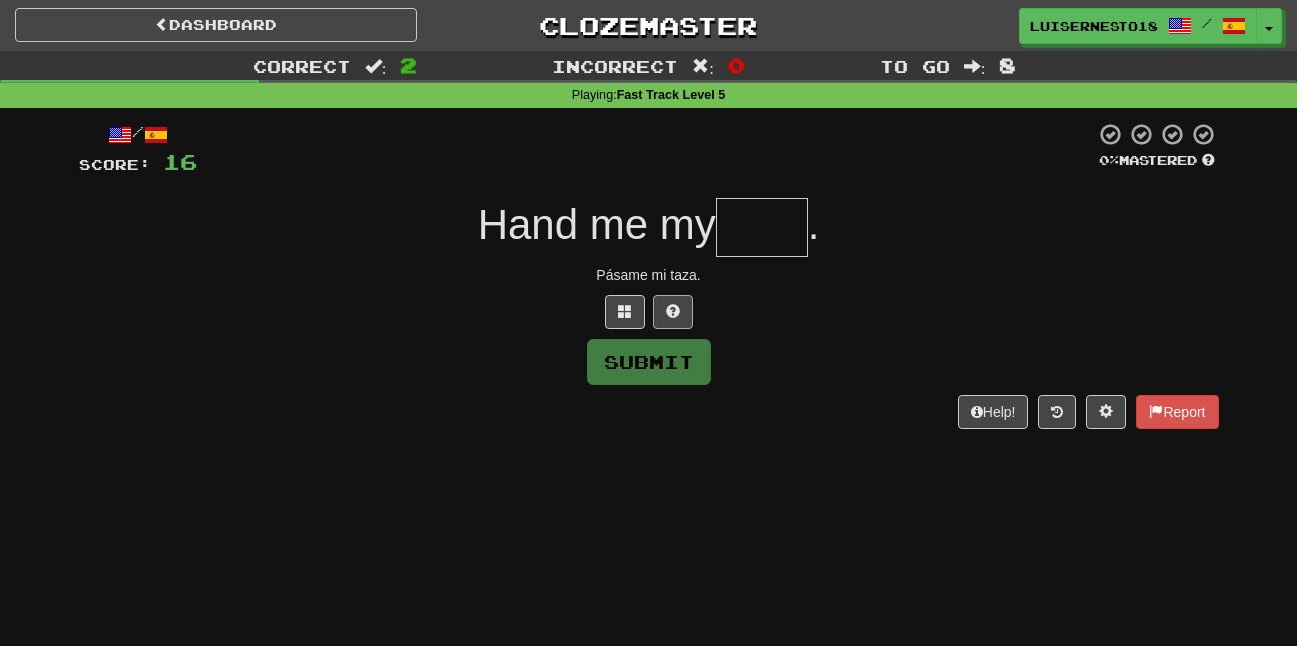 type on "*" 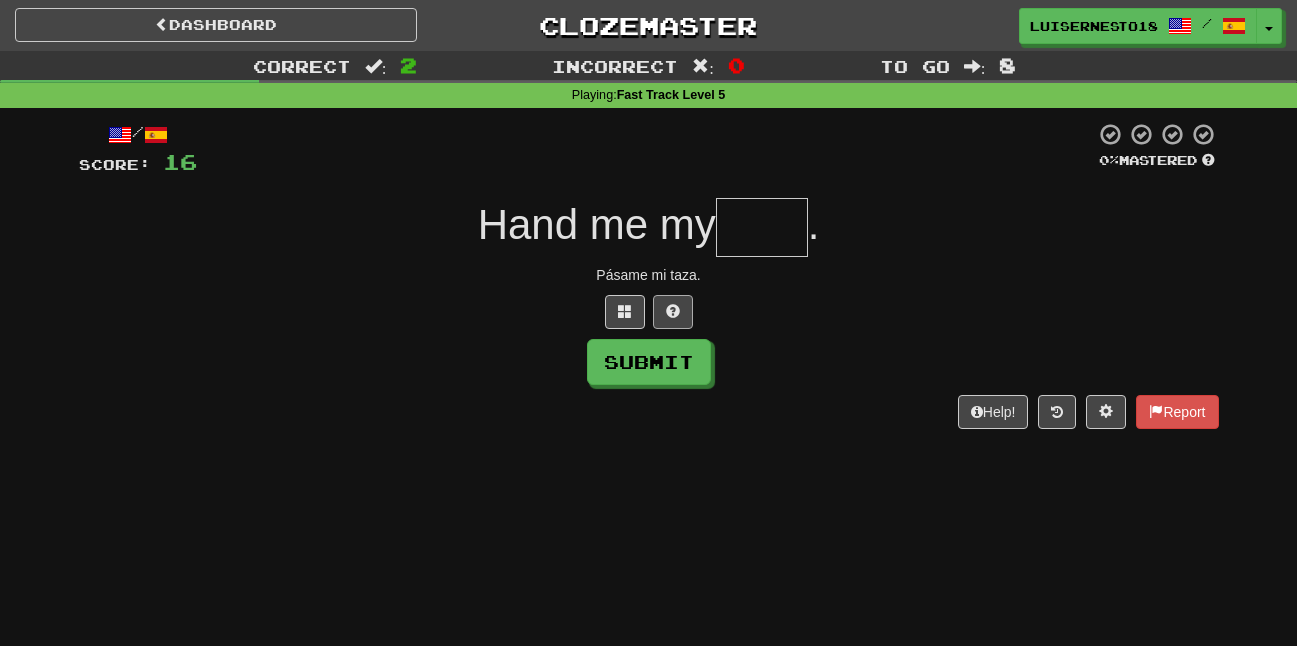 type on "*" 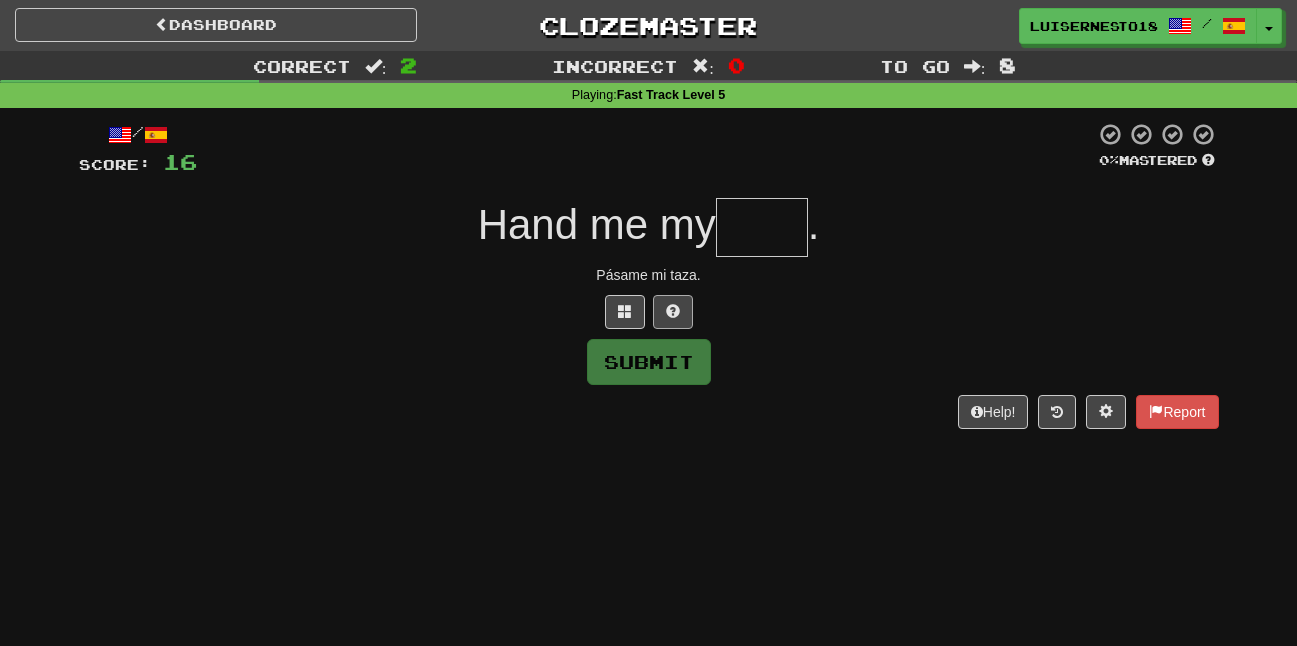type on "*" 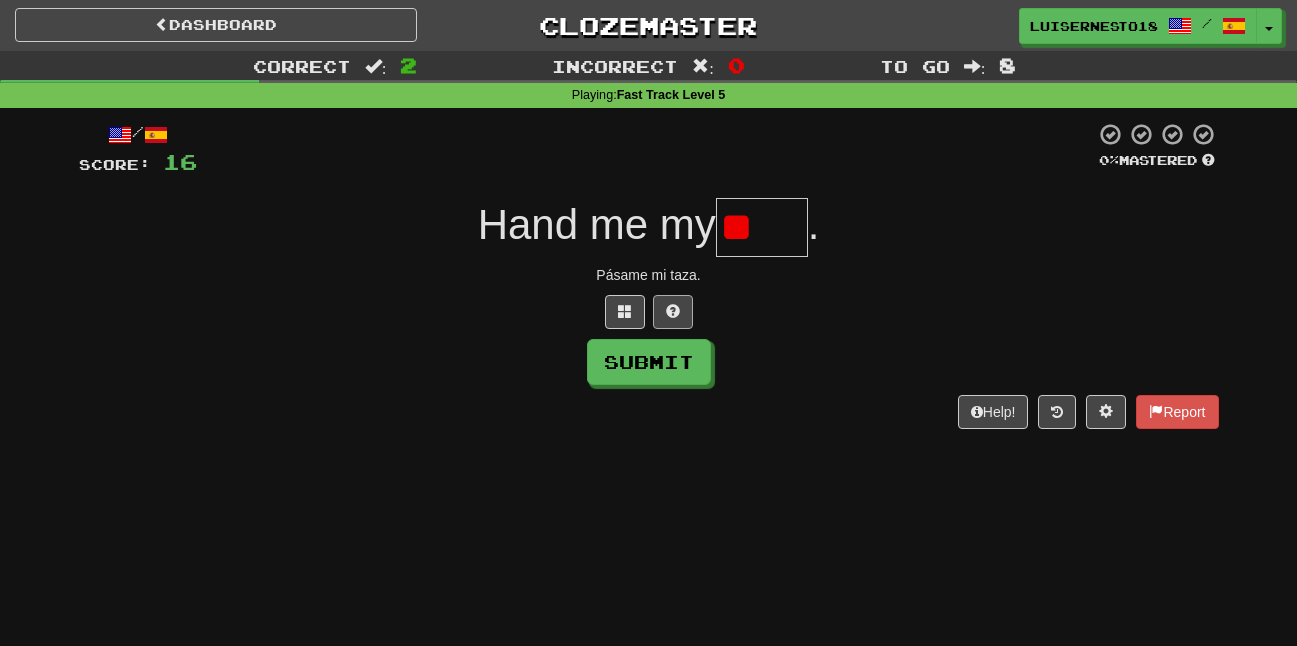type on "*" 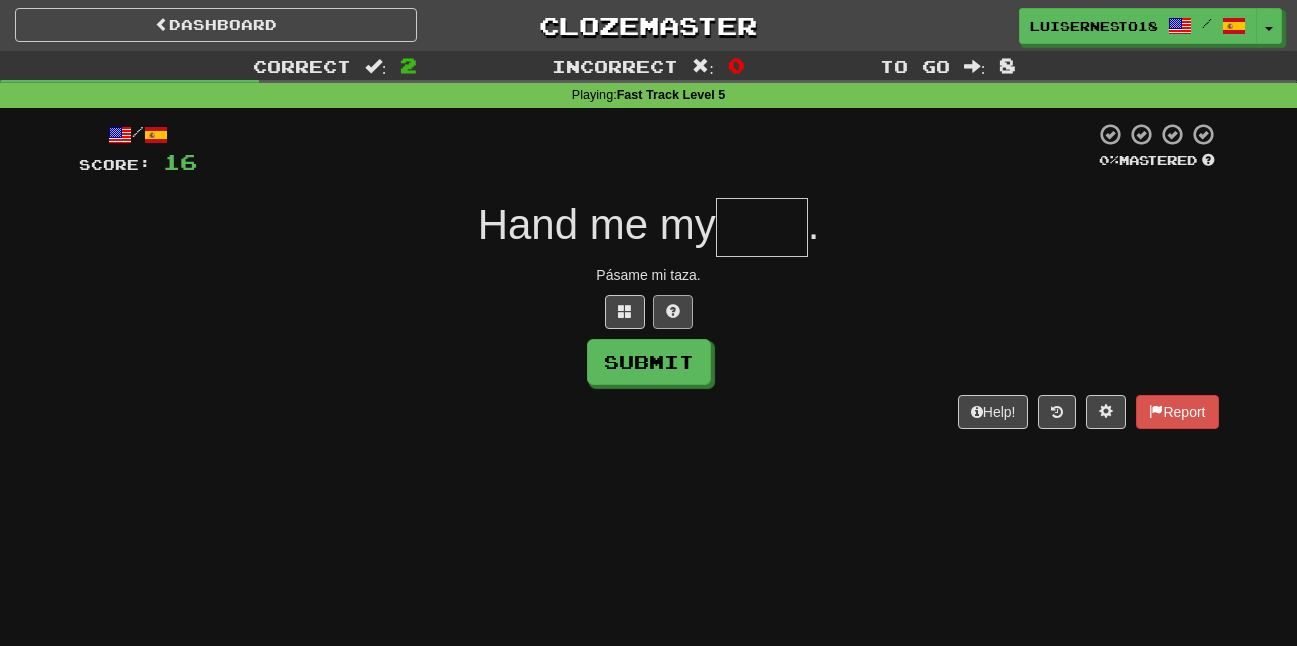 type on "*" 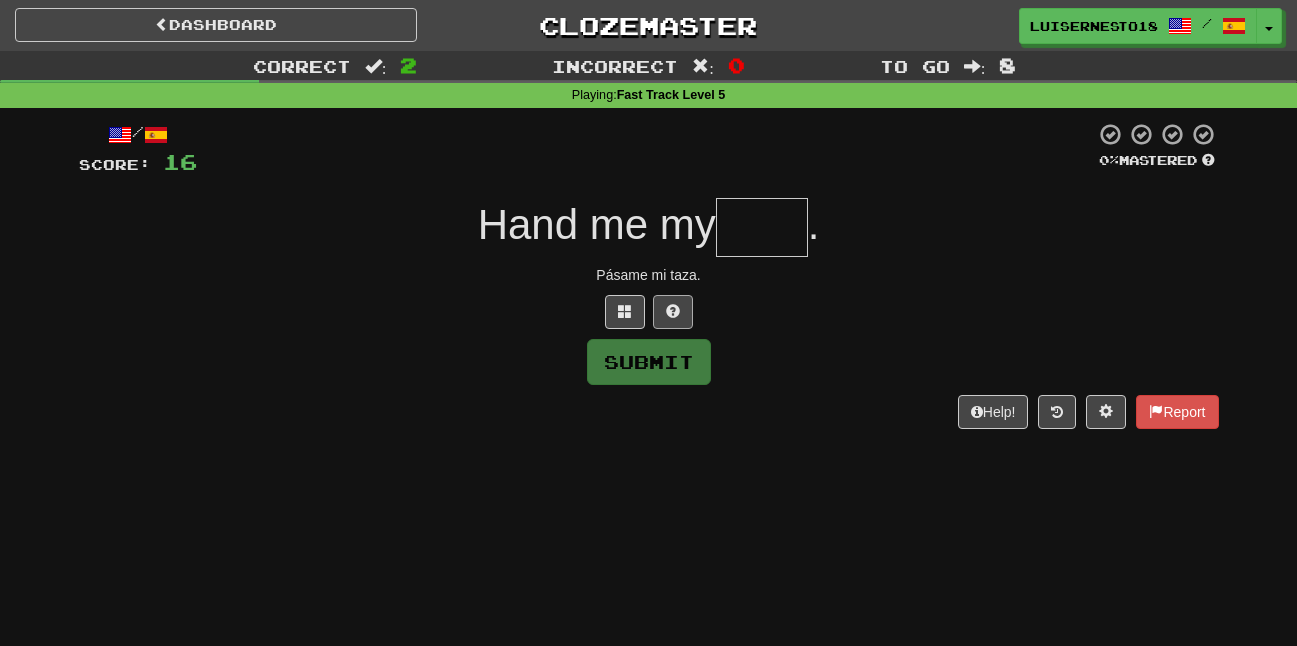 type on "*" 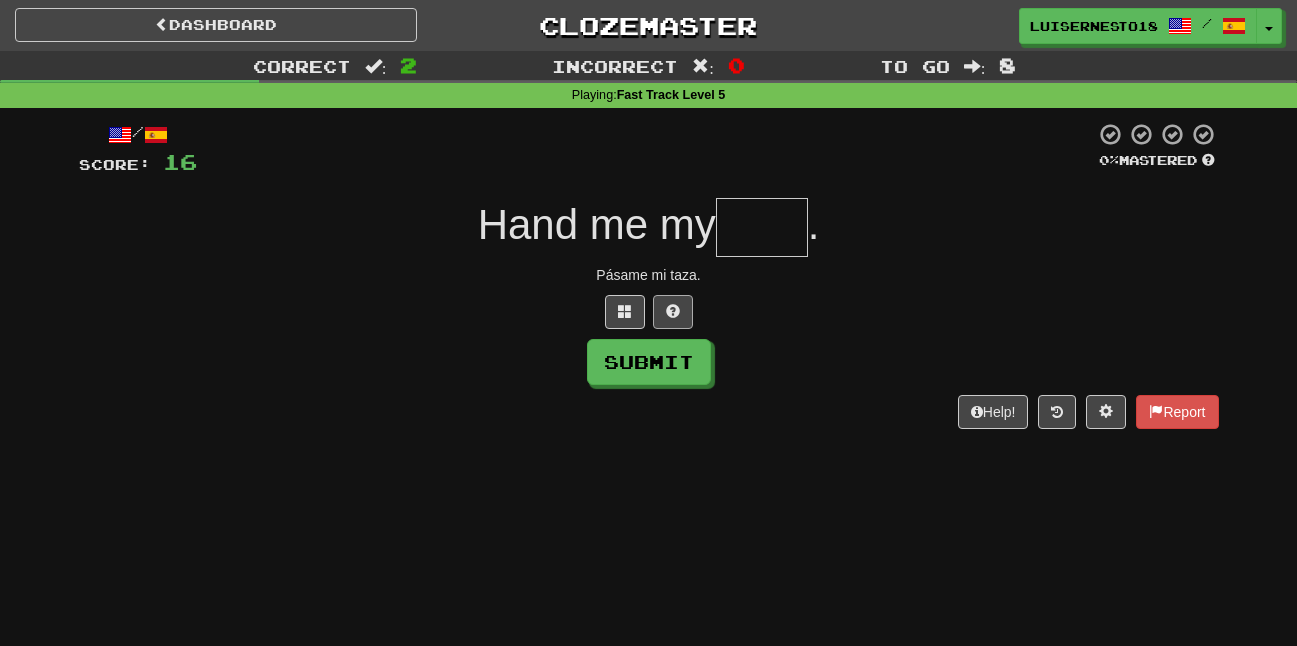type on "*" 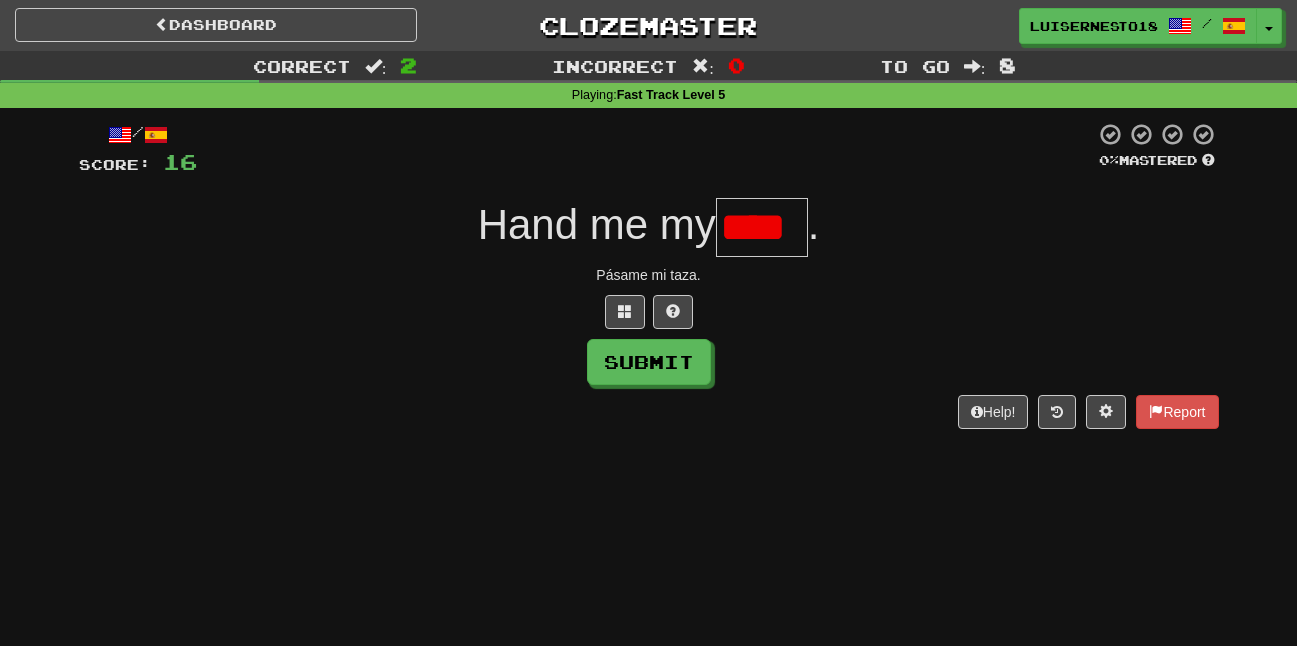 scroll, scrollTop: 0, scrollLeft: 0, axis: both 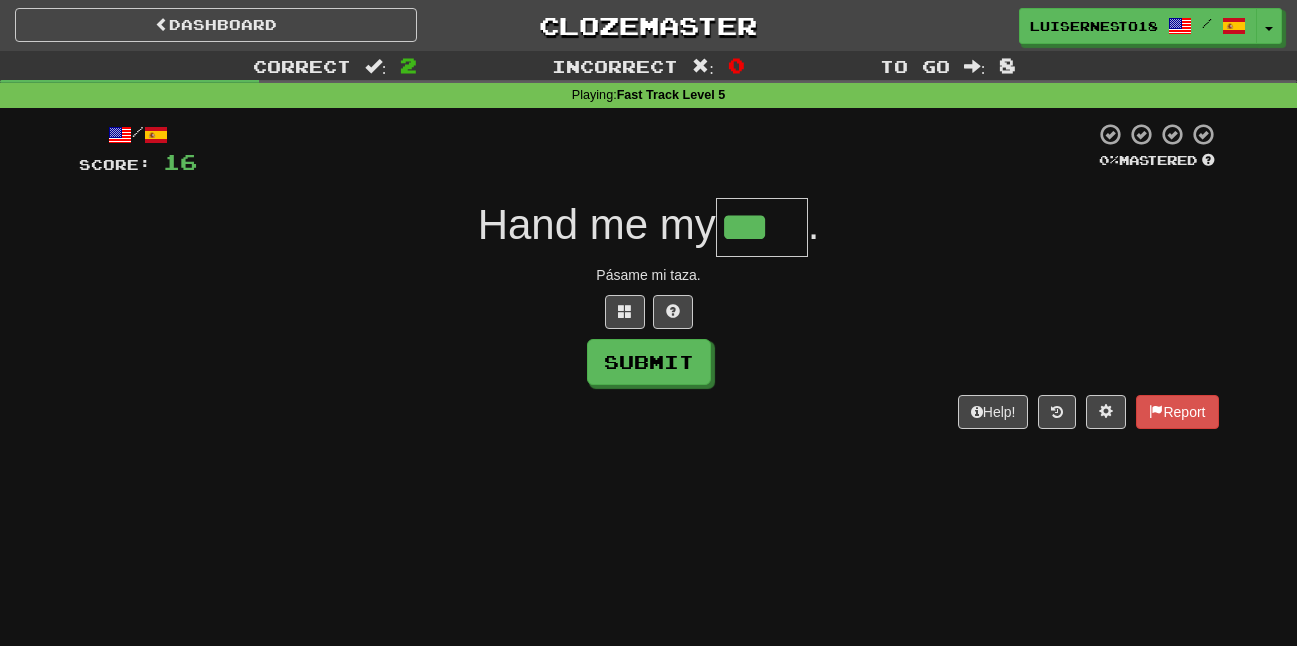 type on "***" 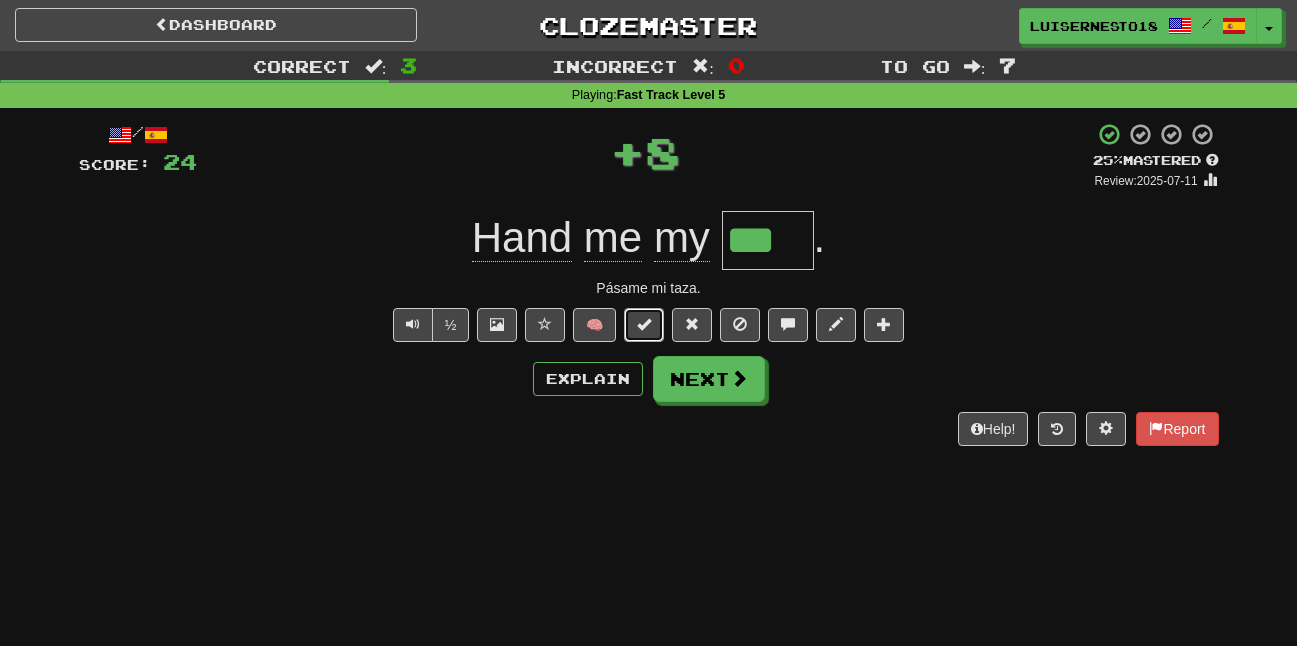 click at bounding box center (644, 324) 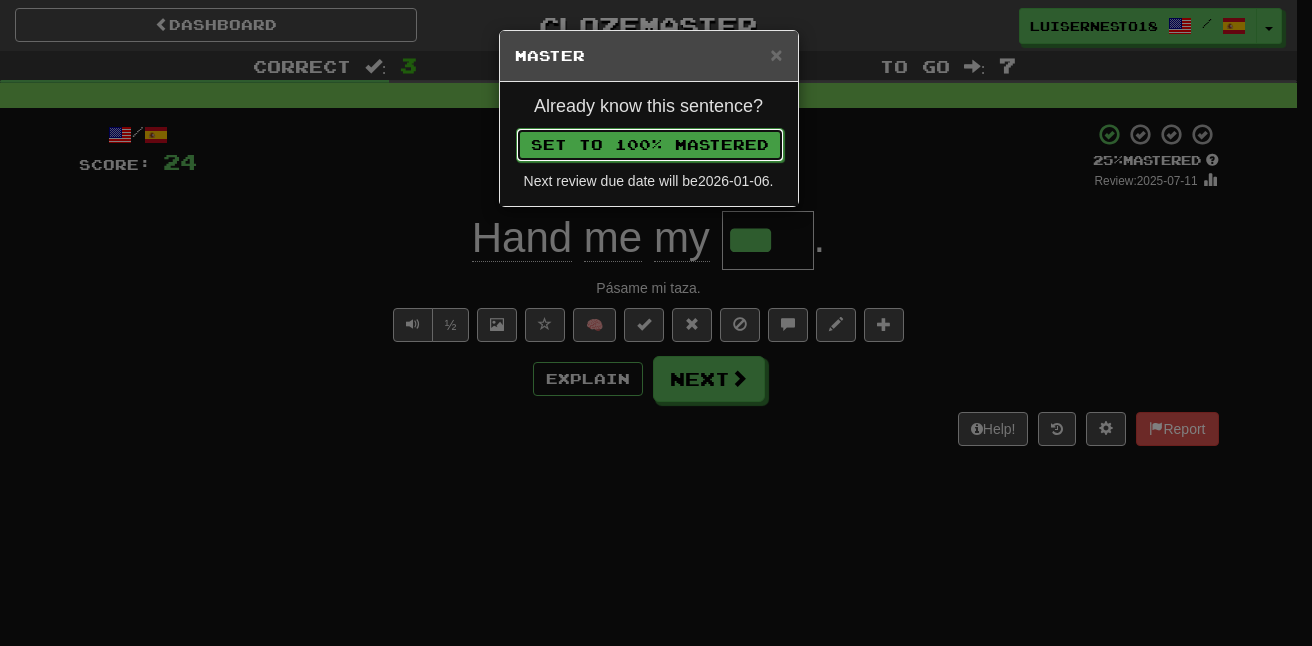 click on "Set to 100% Mastered" at bounding box center (650, 145) 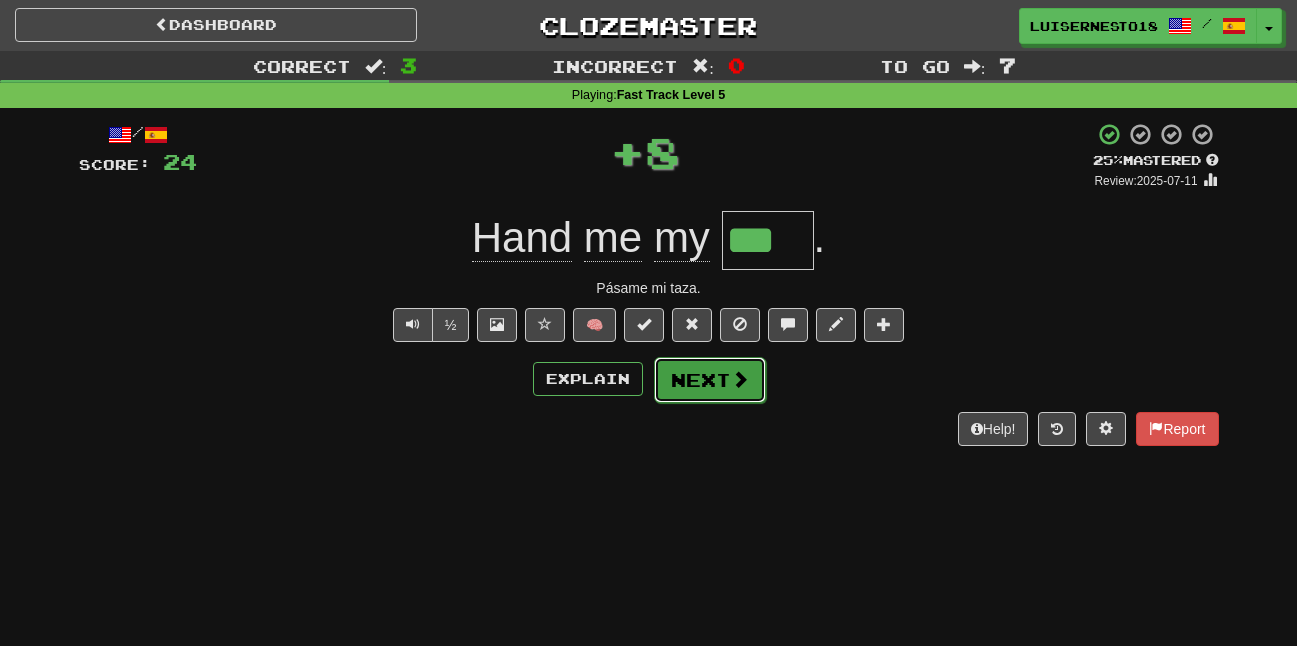 click on "Next" at bounding box center [710, 380] 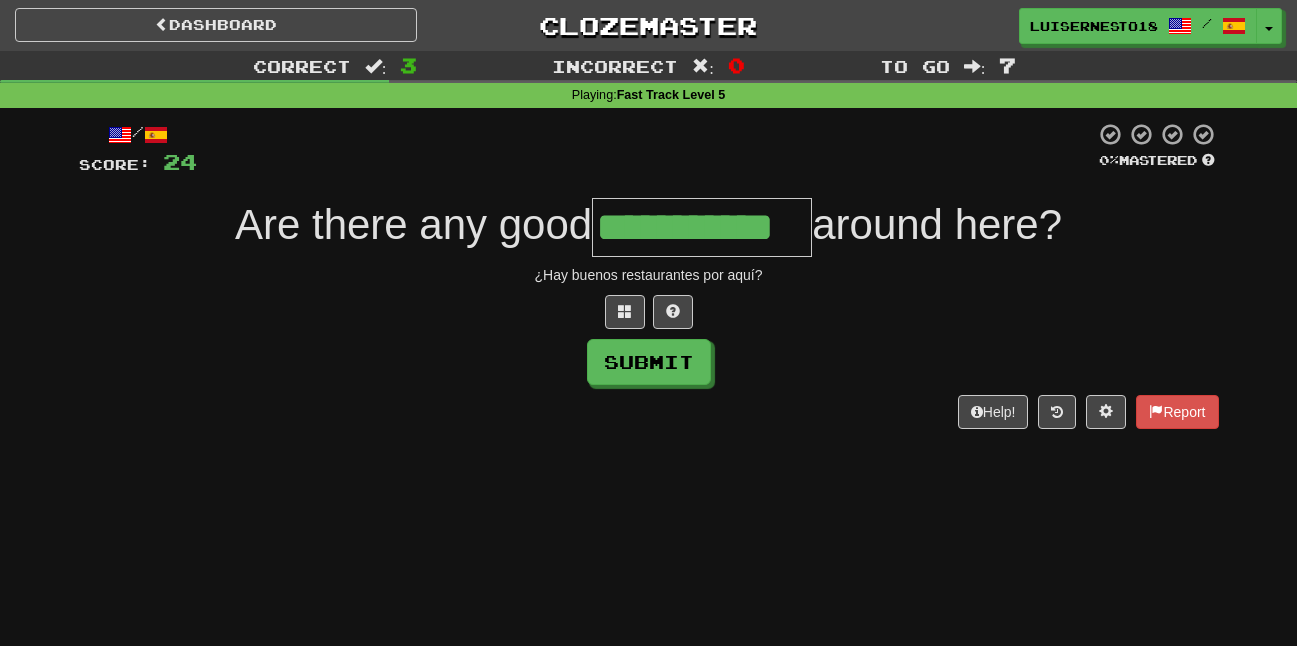 type on "**********" 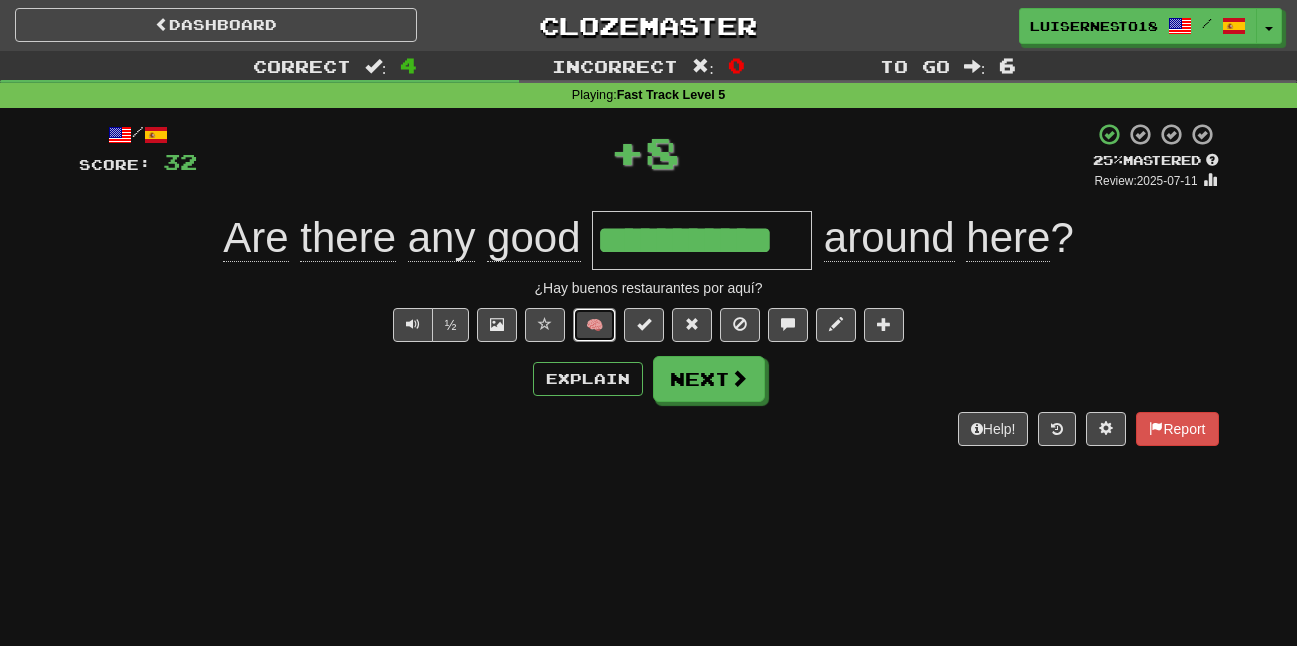 drag, startPoint x: 602, startPoint y: 331, endPoint x: 666, endPoint y: 314, distance: 66.21933 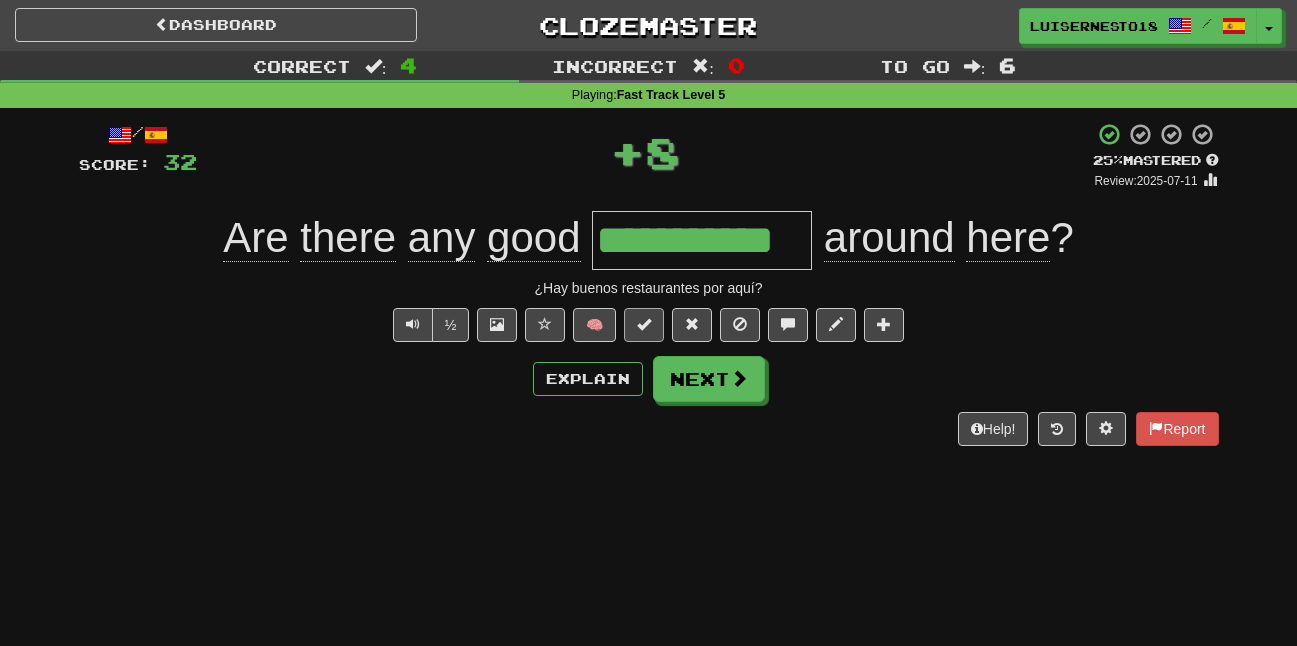 click on "½ 🧠" at bounding box center [649, 325] 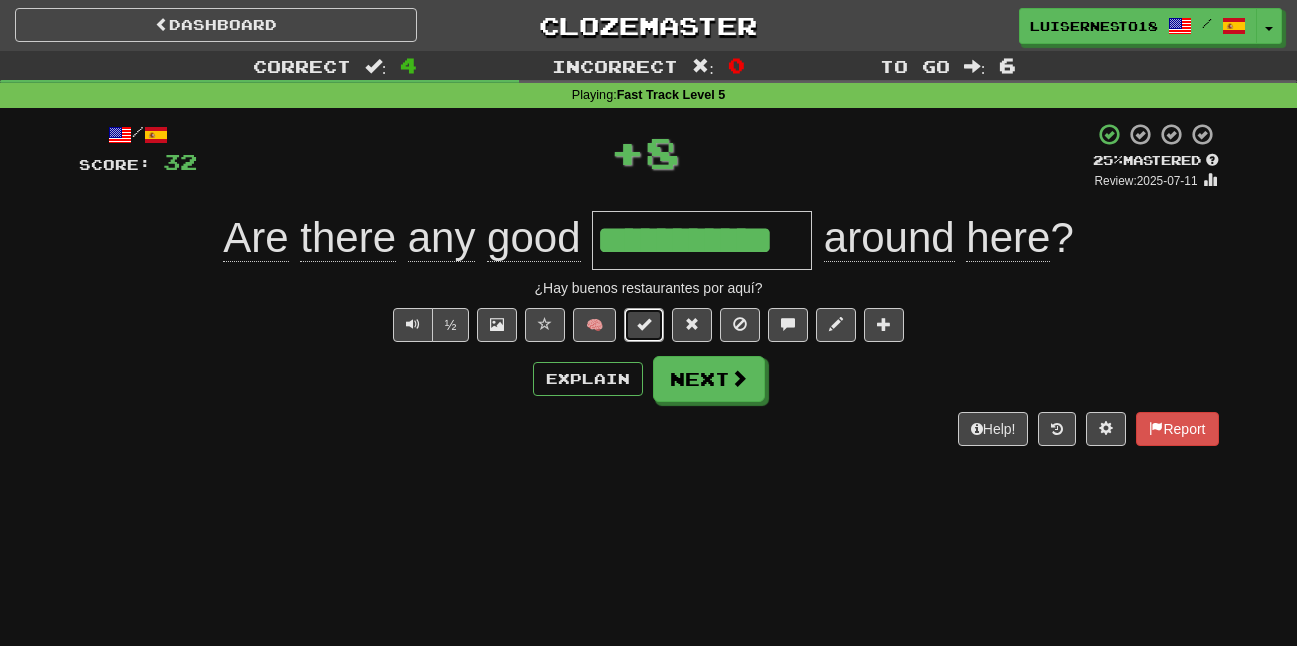 click at bounding box center [644, 325] 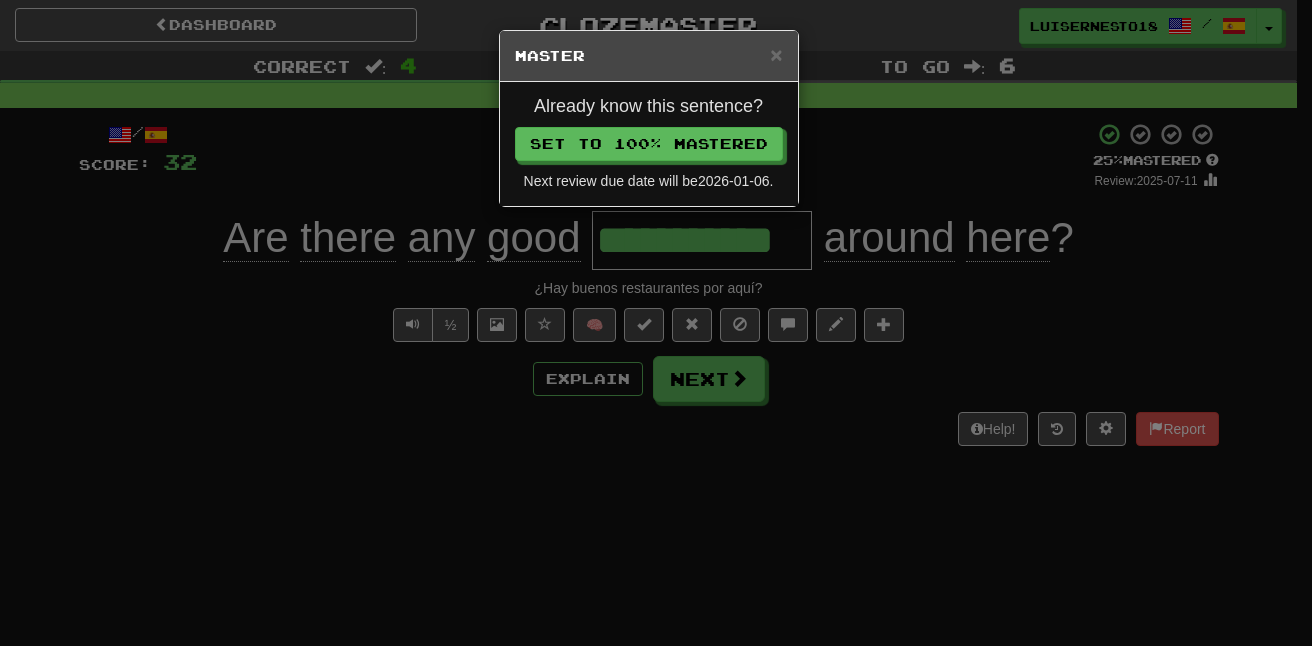 click on "Already know this sentence? Set to 100% Mastered Next review due date will be  2026-01-06 ." at bounding box center [649, 144] 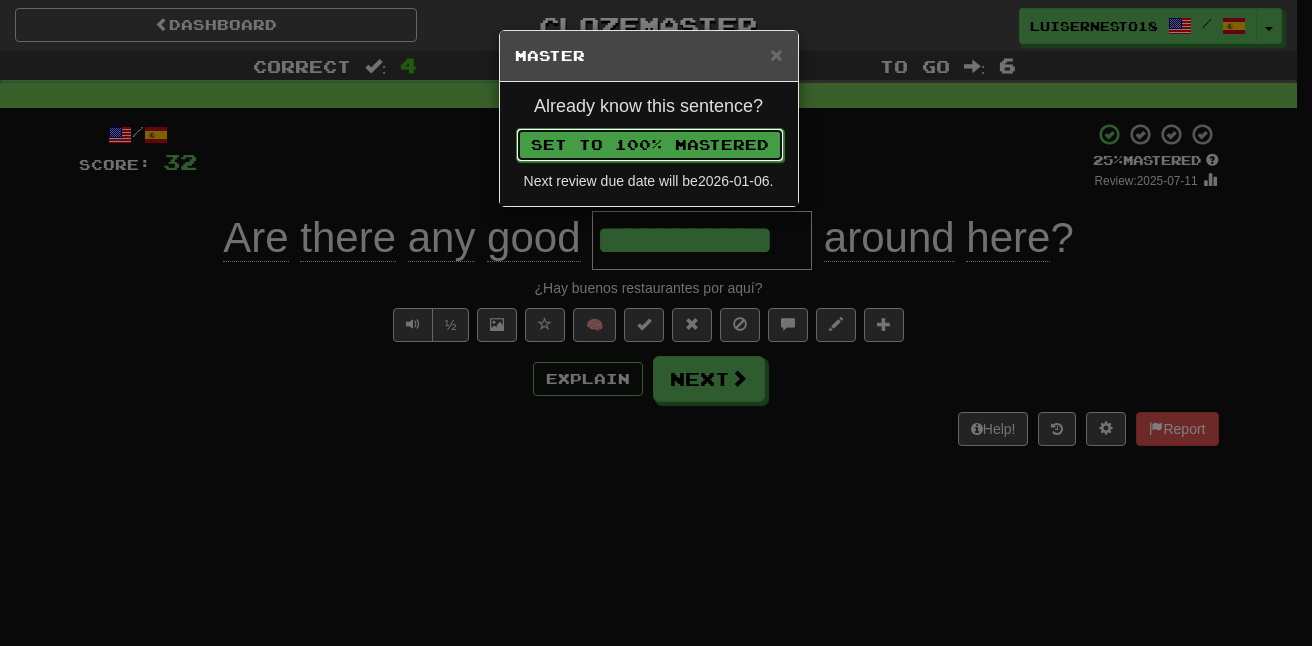 click on "Set to 100% Mastered" at bounding box center (650, 145) 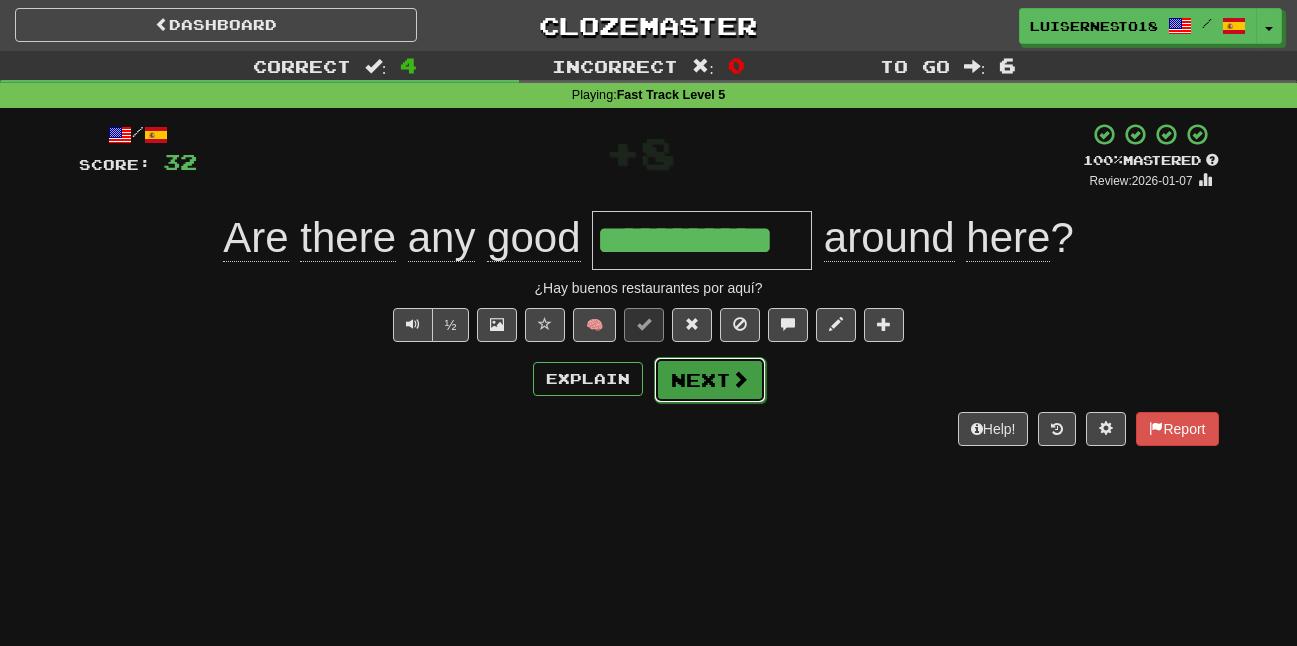 click on "Next" at bounding box center (710, 380) 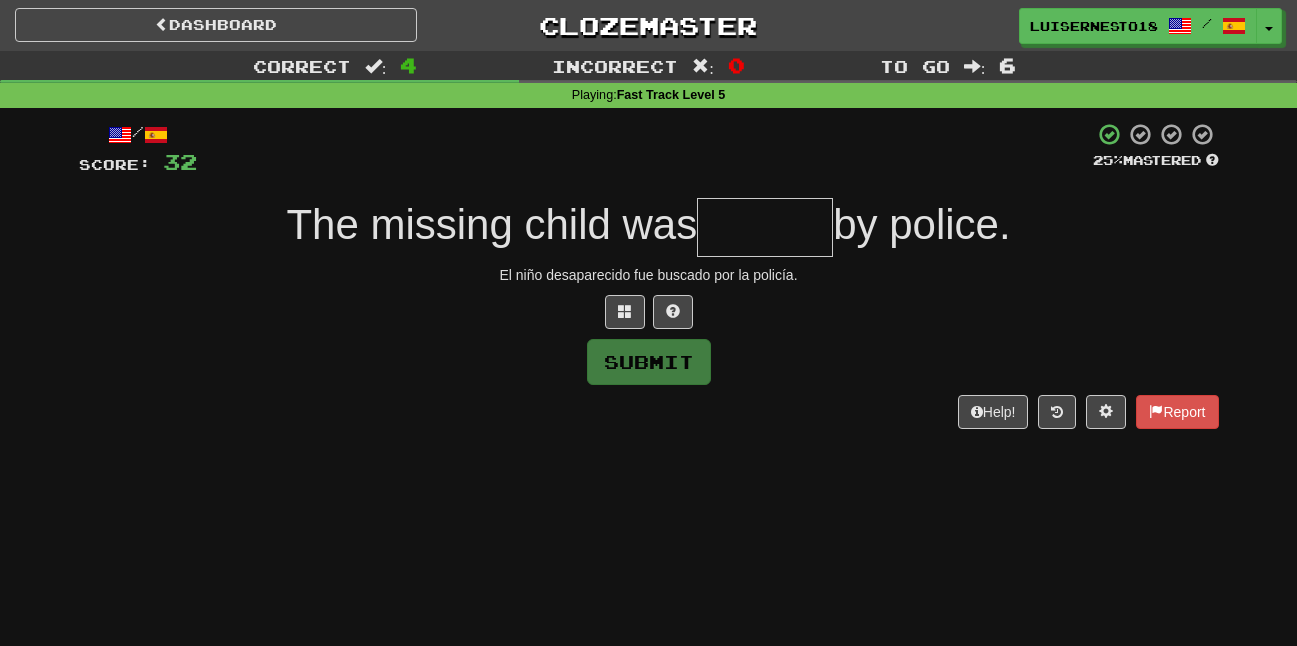 type on "*" 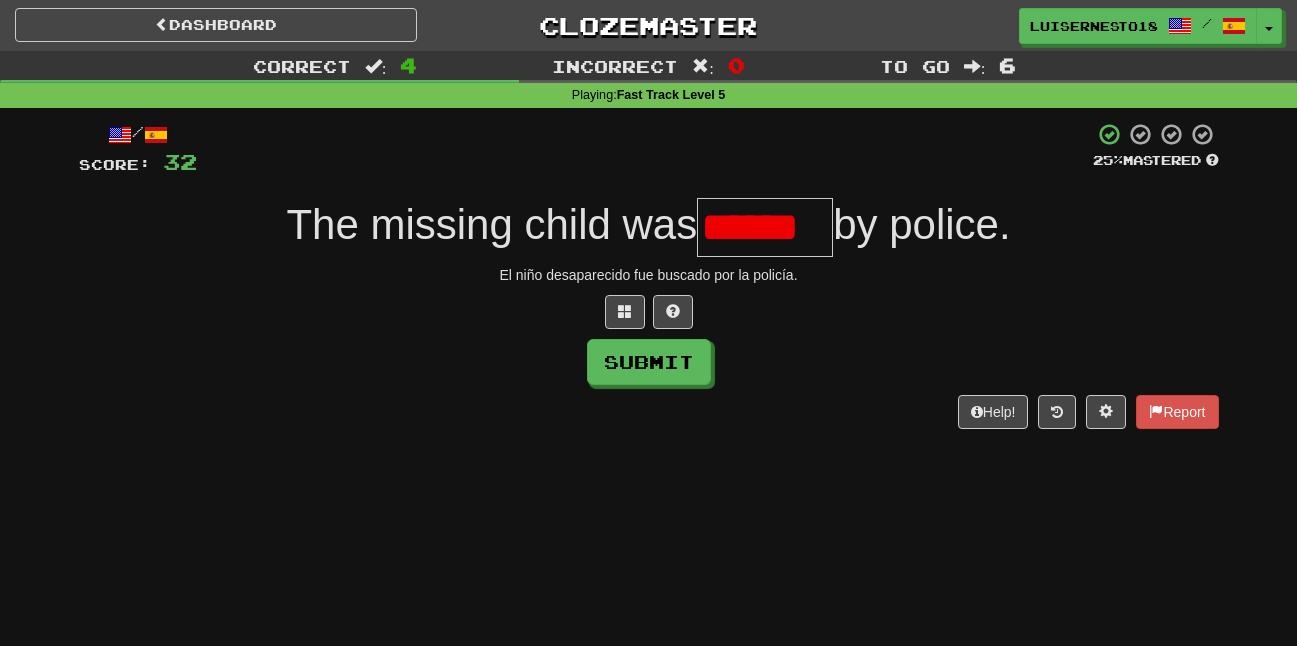 scroll, scrollTop: 0, scrollLeft: 0, axis: both 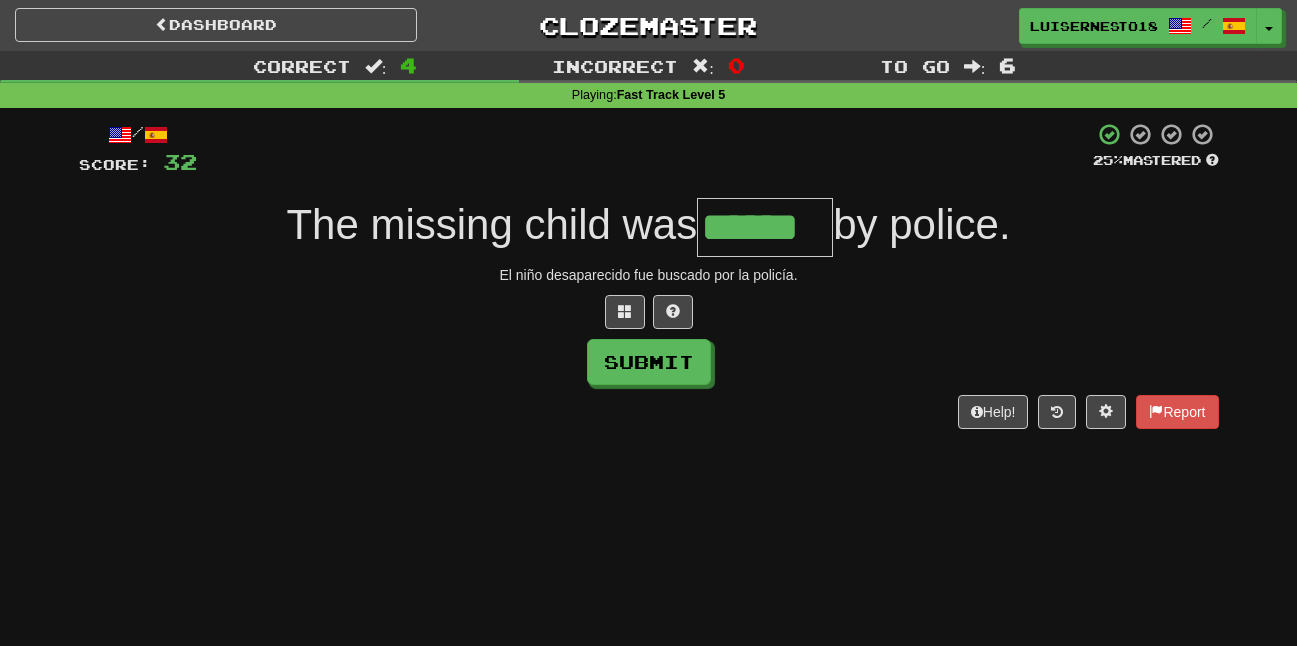 type on "******" 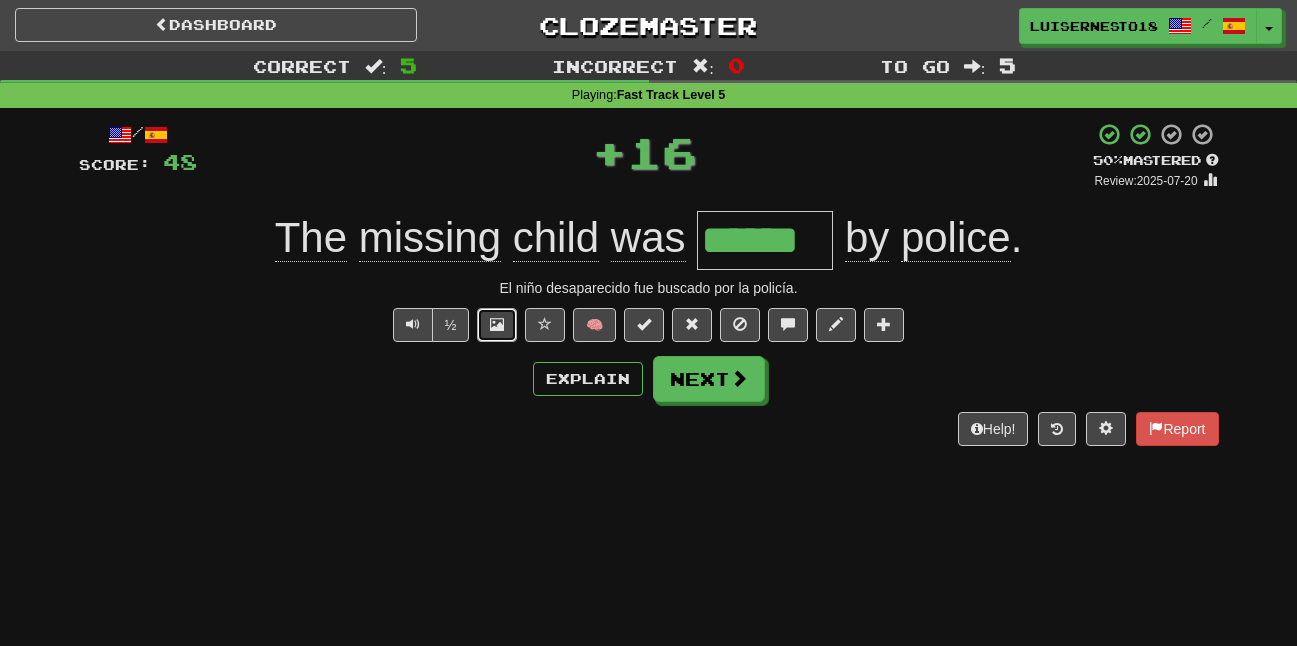click at bounding box center [497, 325] 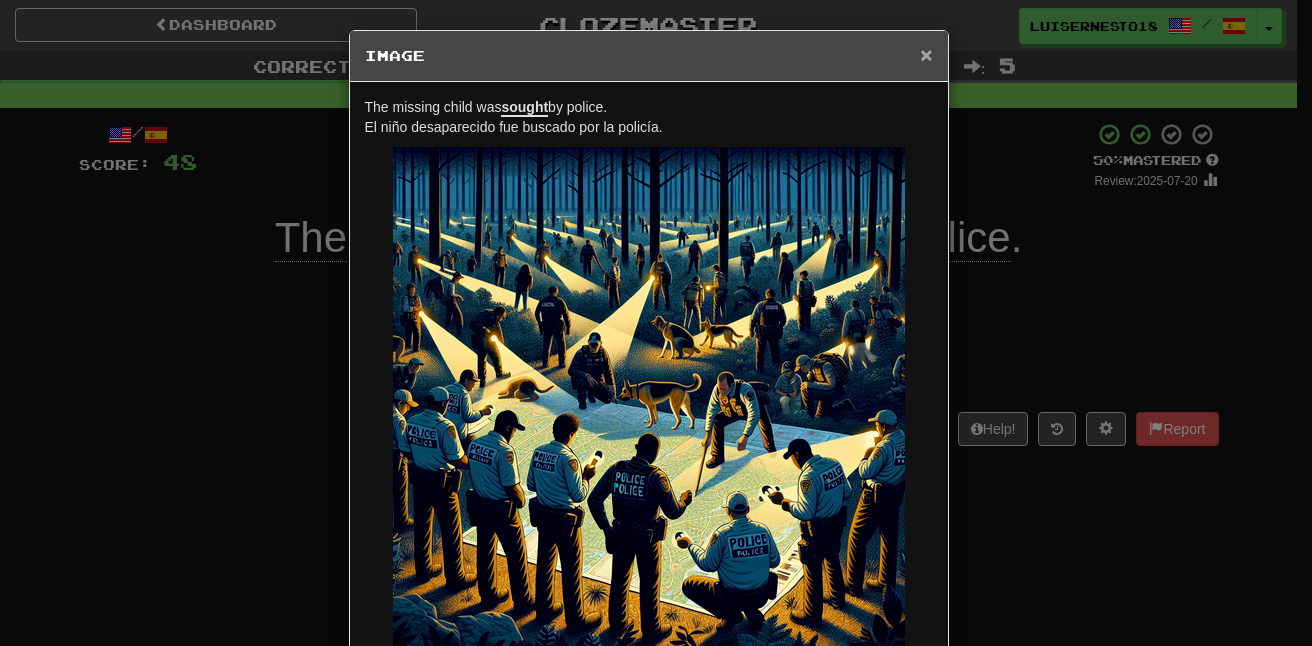 click on "×" at bounding box center [926, 54] 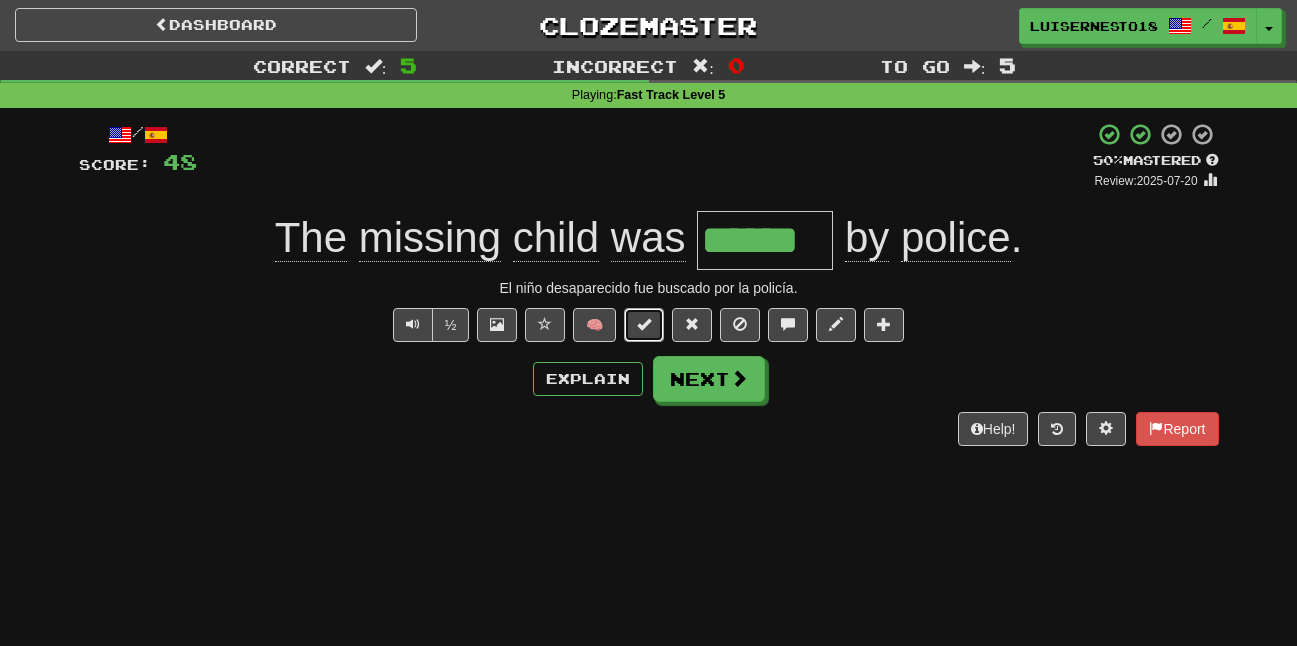 click at bounding box center [644, 324] 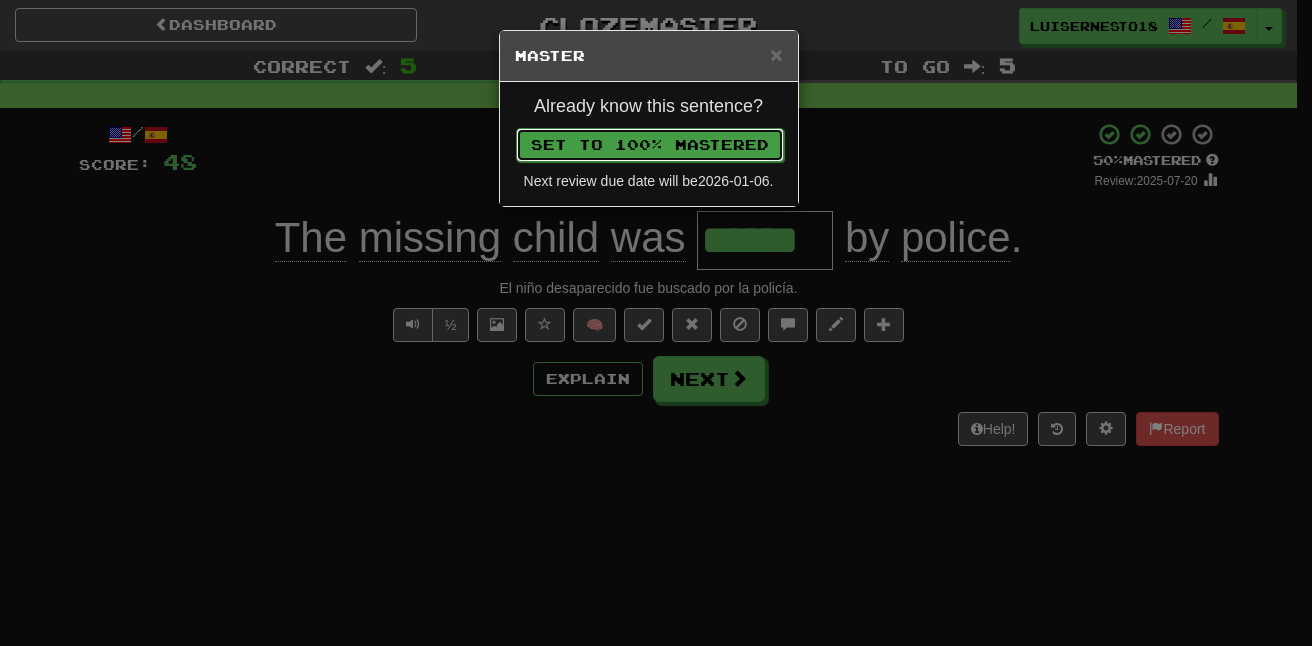 click on "Set to 100% Mastered" at bounding box center [650, 145] 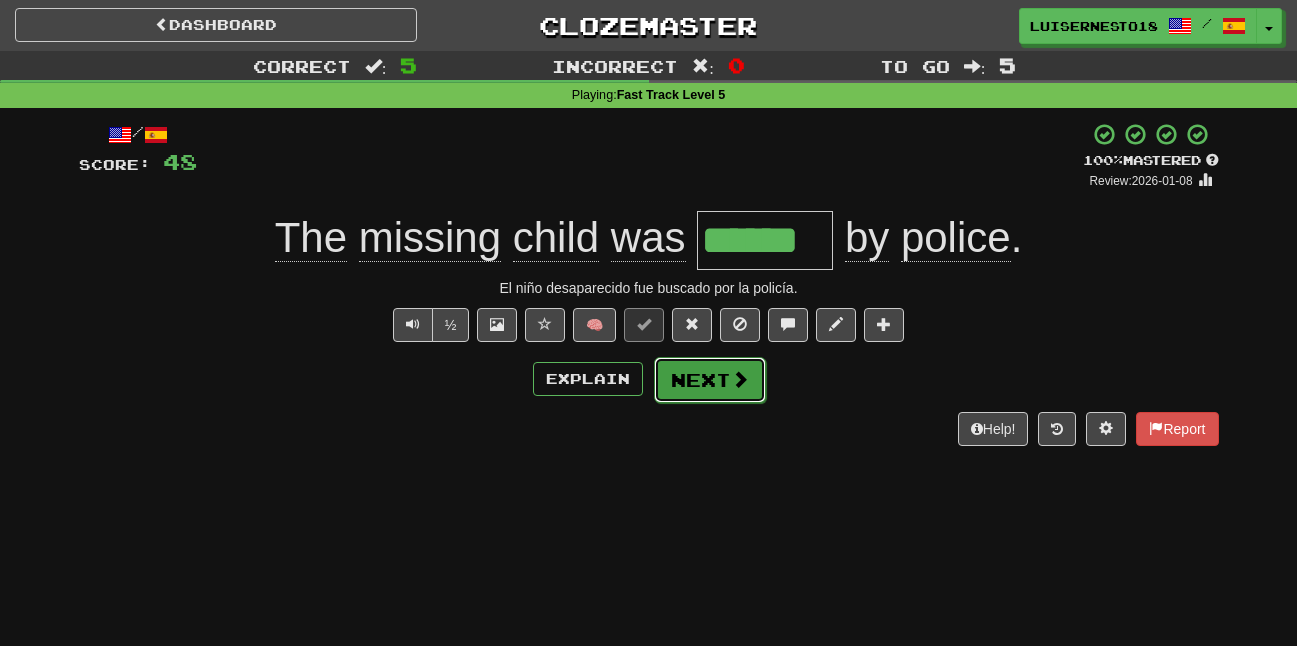 click on "Next" at bounding box center (710, 380) 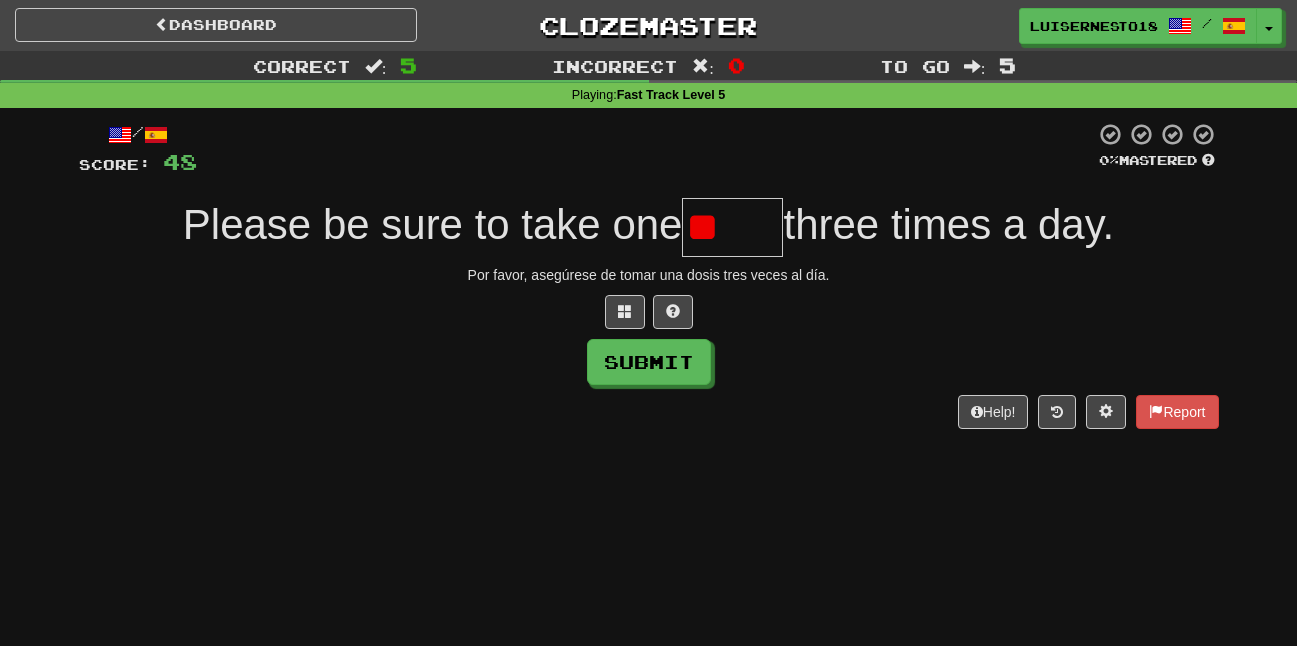 type on "*" 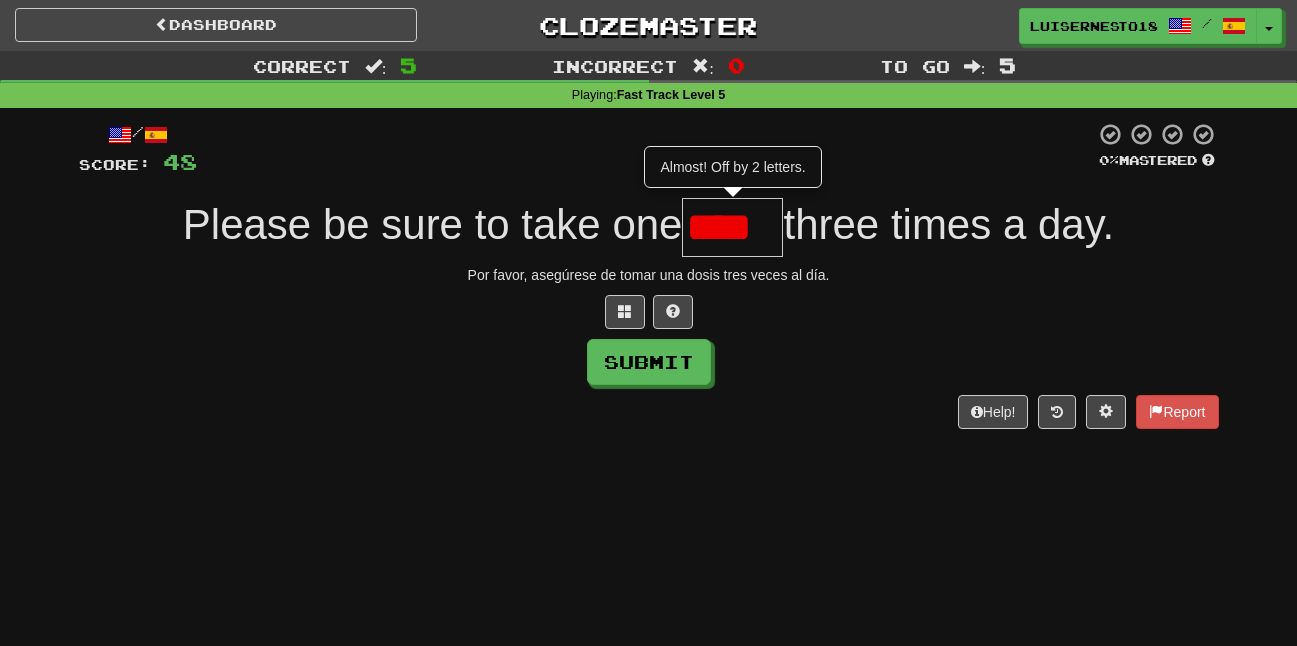 scroll, scrollTop: 0, scrollLeft: 0, axis: both 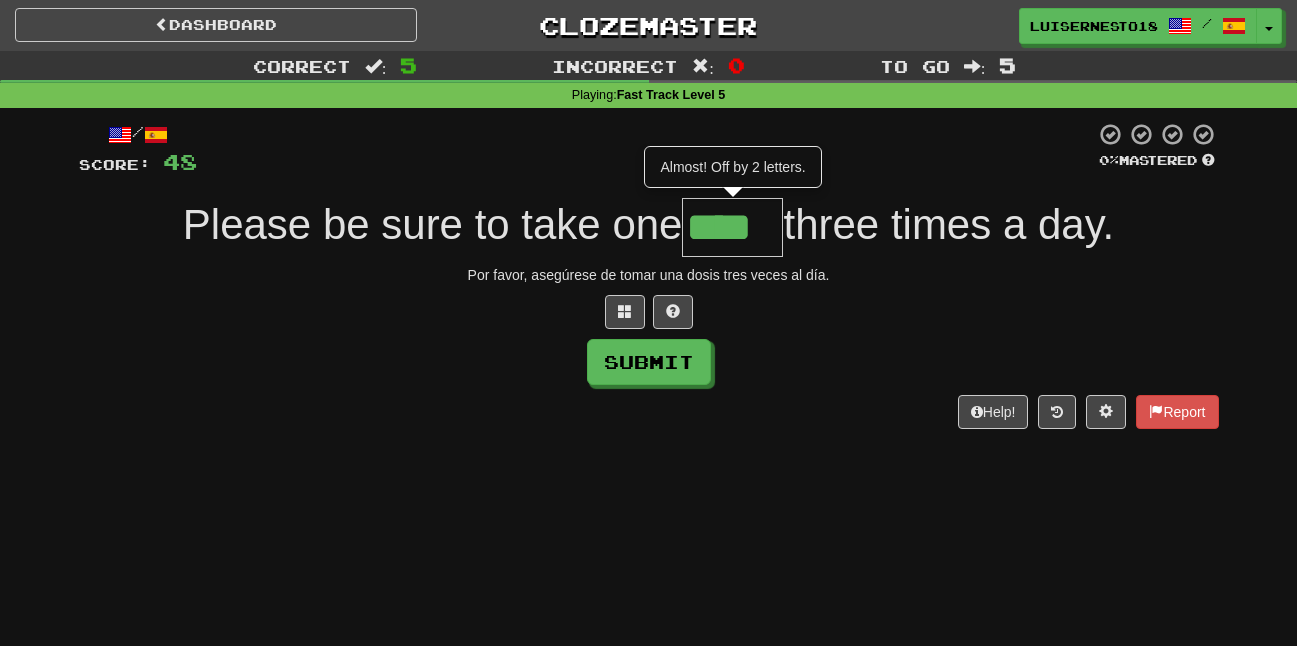 type on "****" 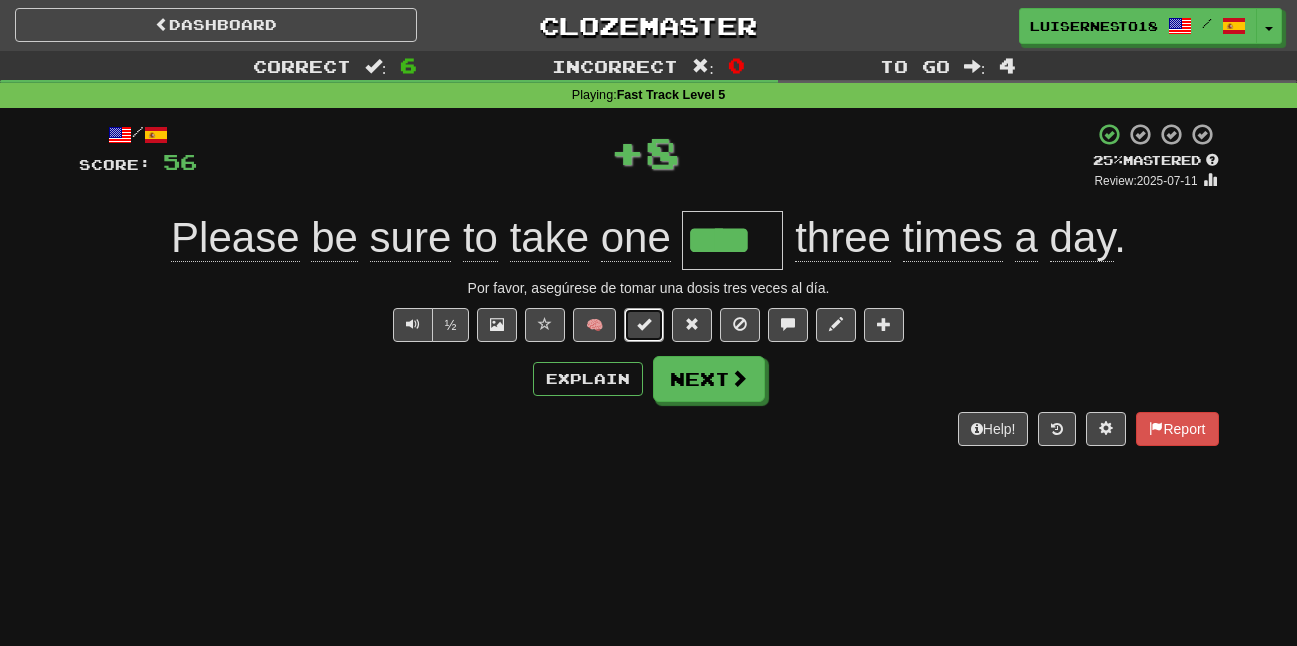 click at bounding box center [644, 325] 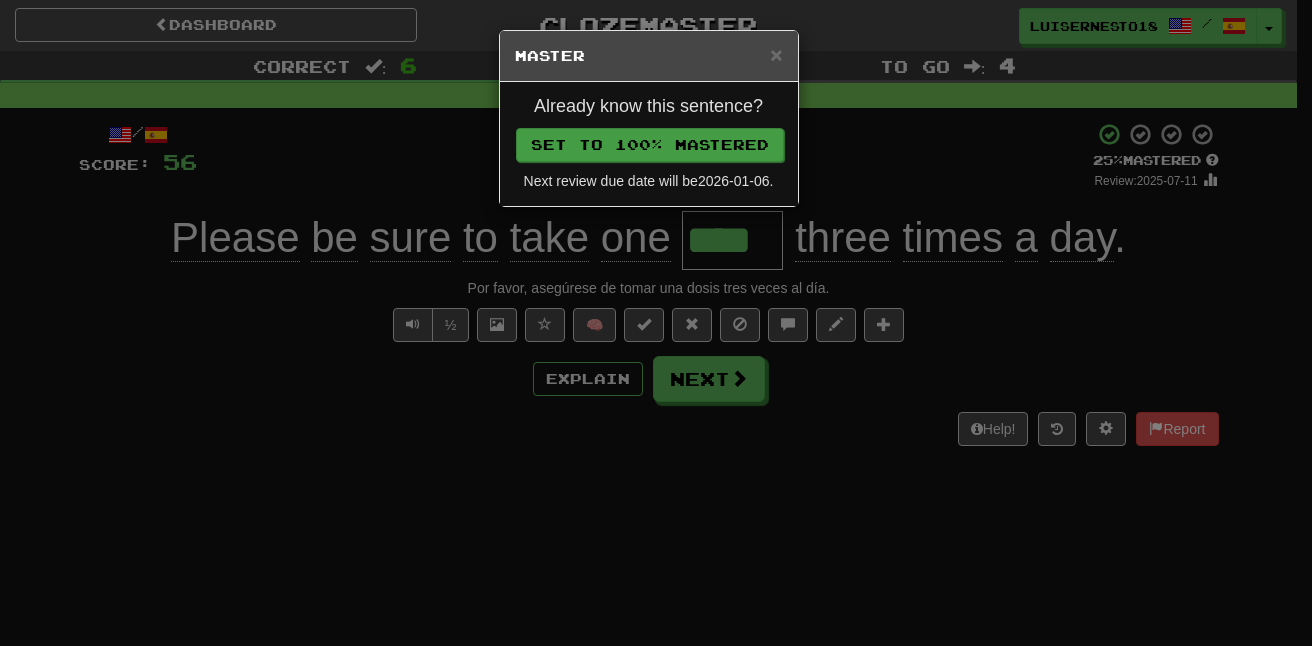 drag, startPoint x: 562, startPoint y: 95, endPoint x: 557, endPoint y: 129, distance: 34.36568 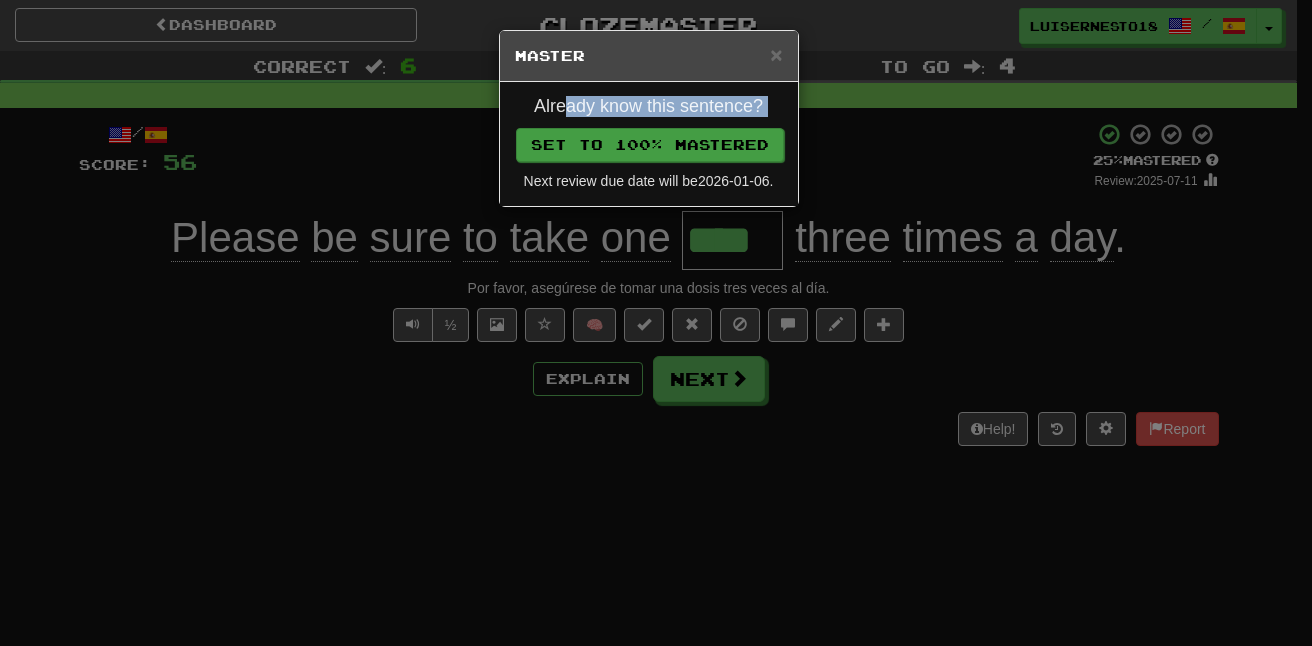 click on "Set to 100% Mastered" at bounding box center [650, 145] 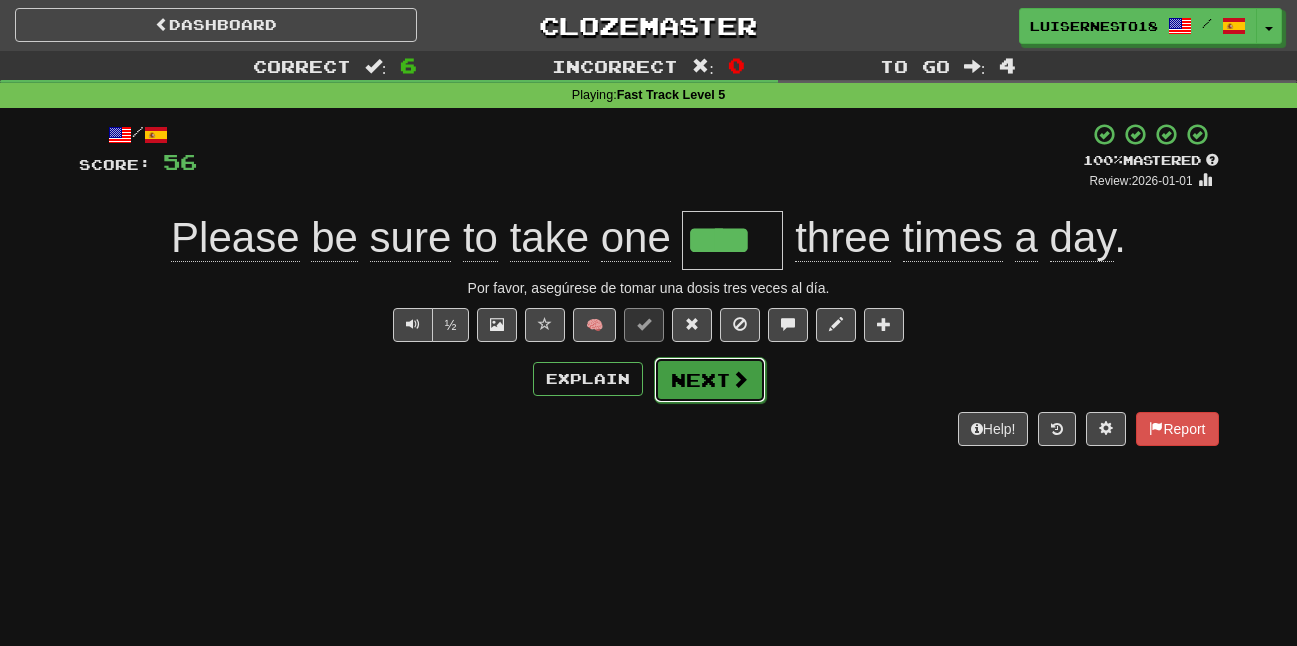 click on "Next" at bounding box center (710, 380) 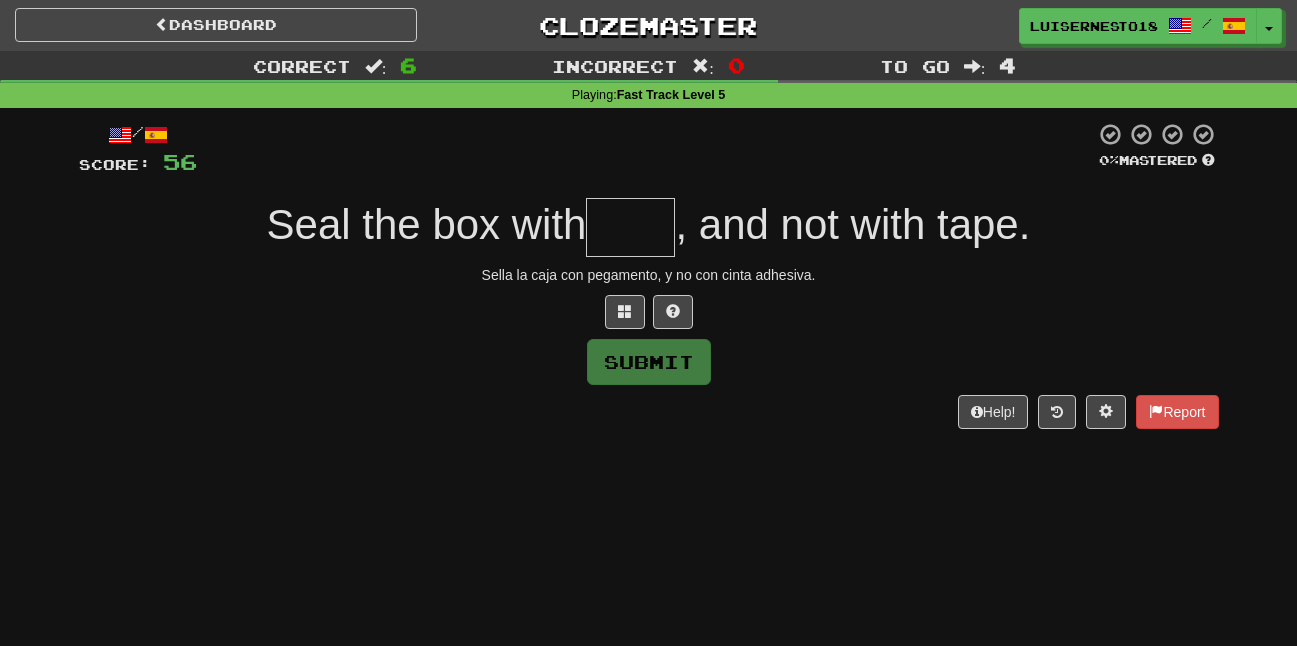 type on "*" 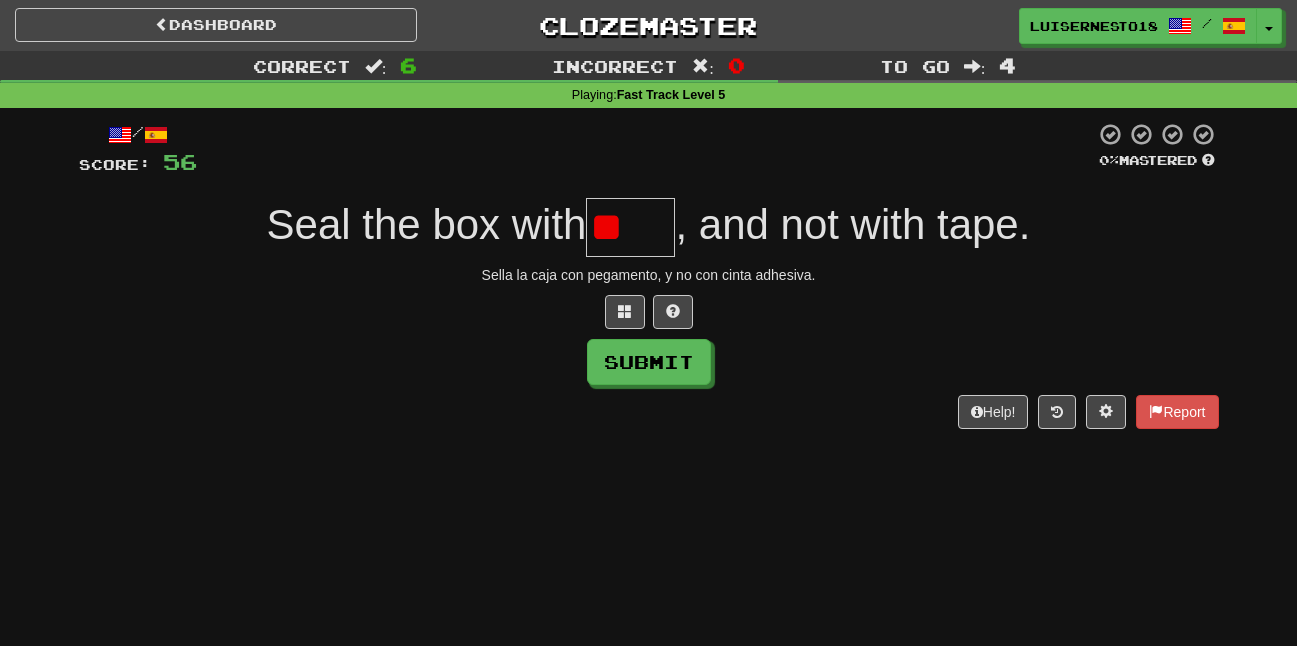 type on "*" 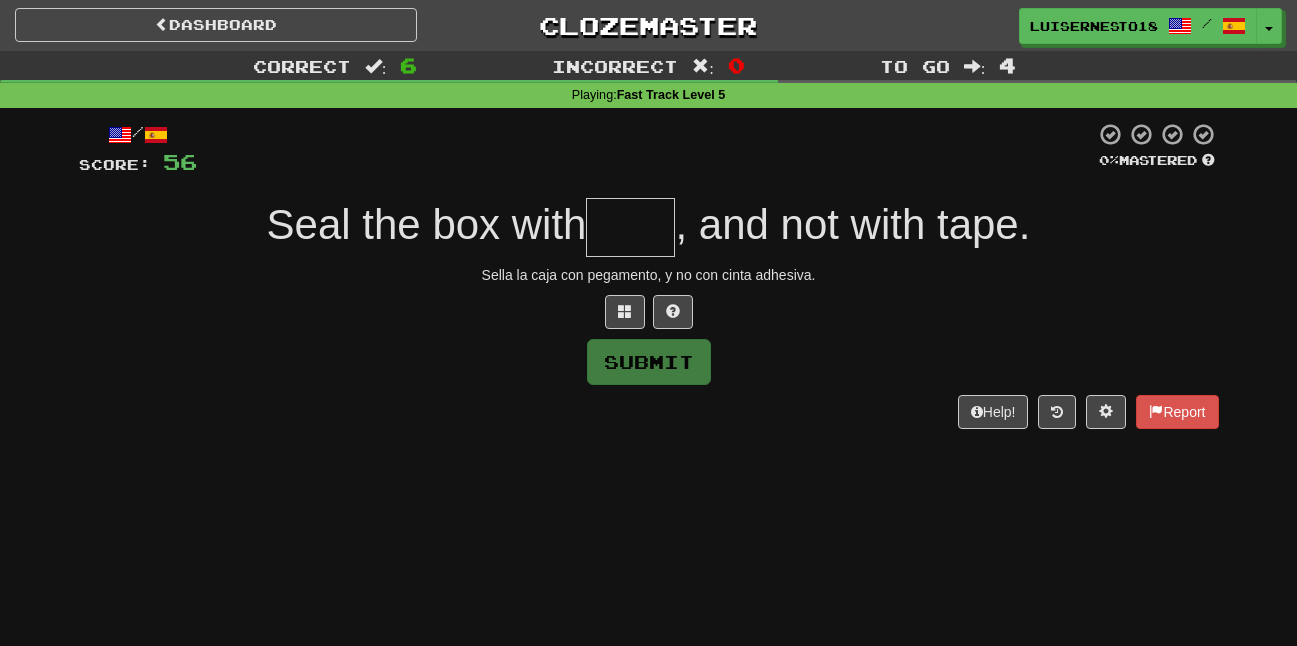 type on "*" 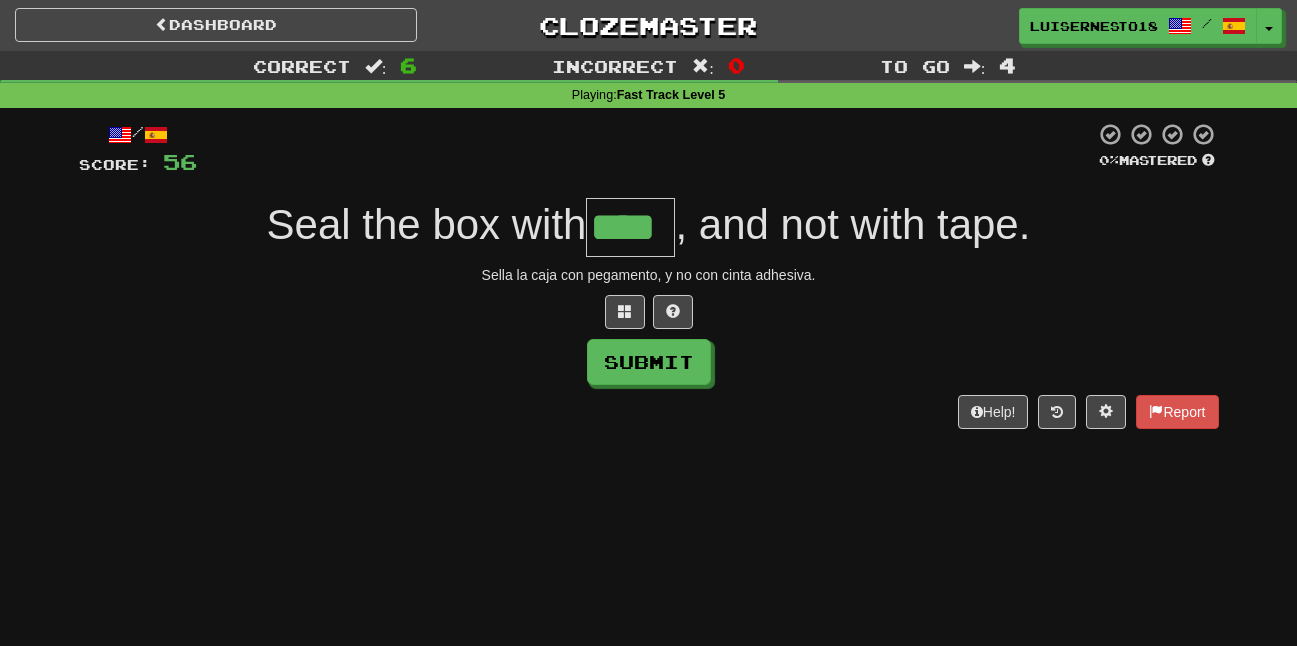 type on "****" 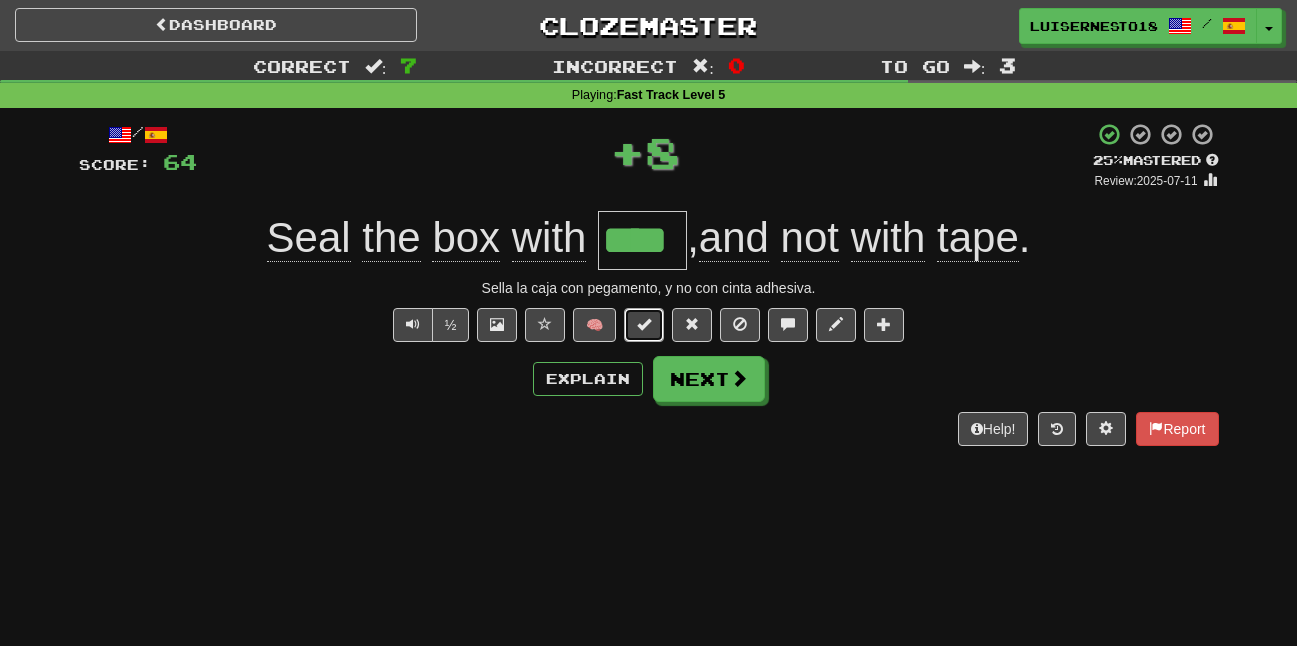 click at bounding box center [644, 325] 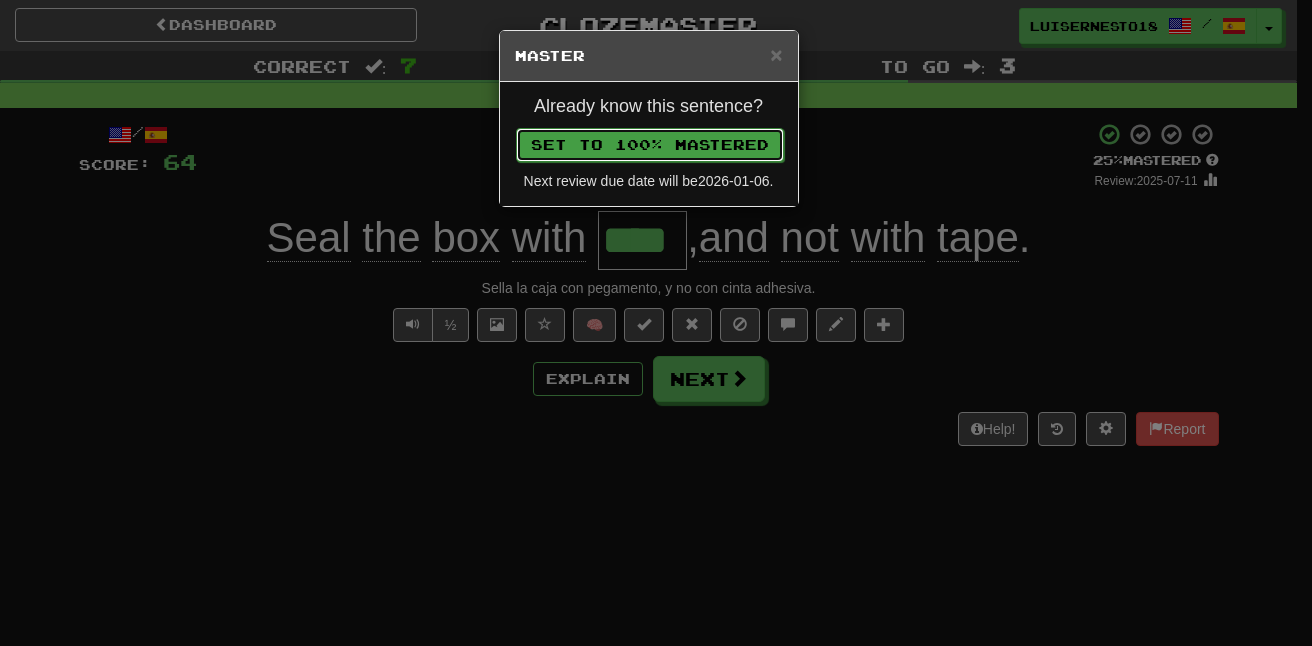 click on "Set to 100% Mastered" at bounding box center (650, 145) 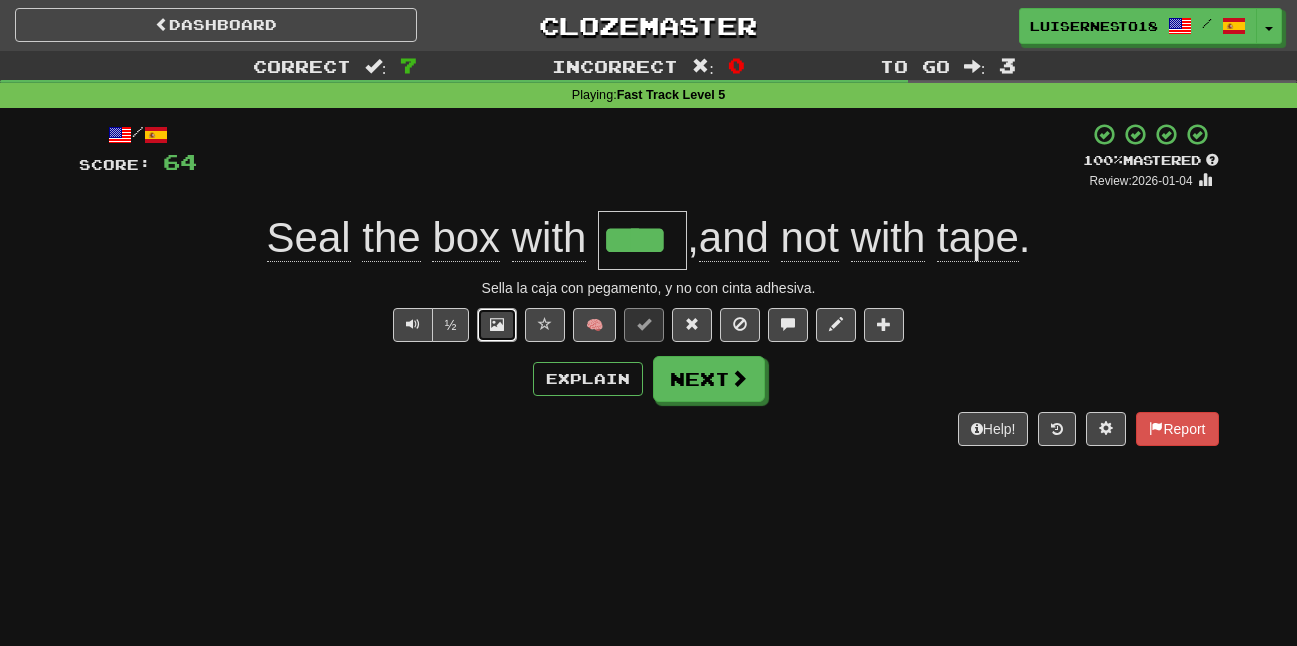 click at bounding box center (497, 325) 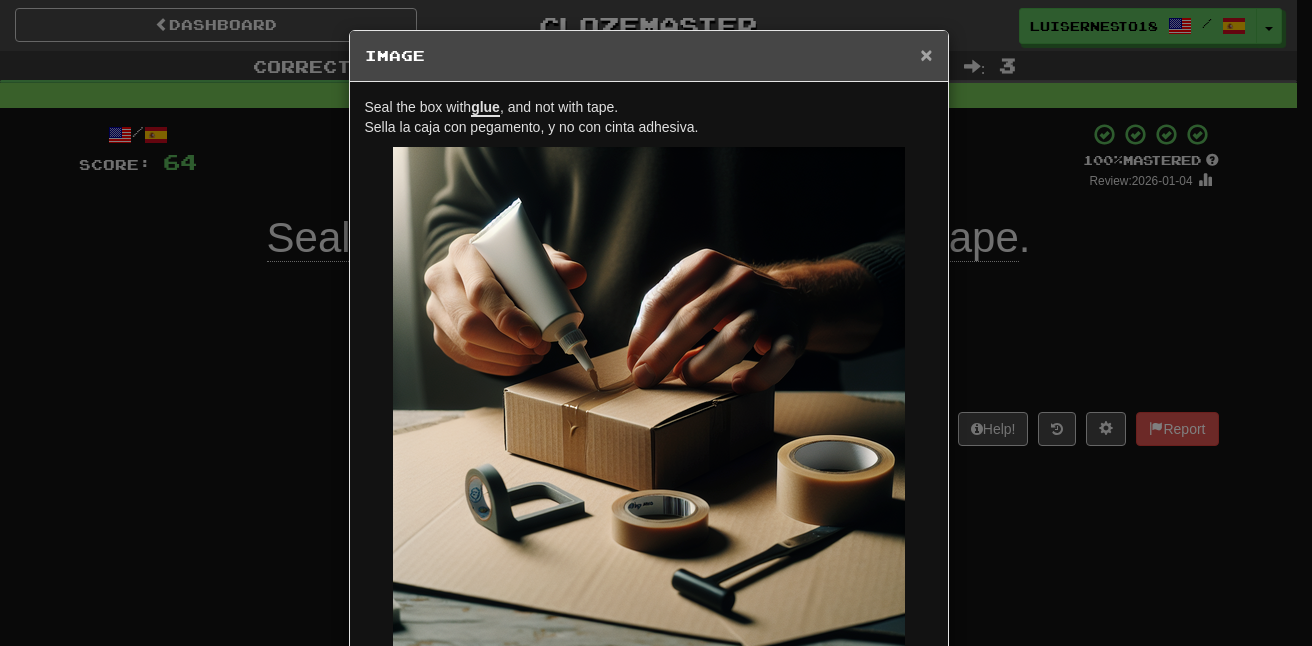 click on "×" at bounding box center [926, 54] 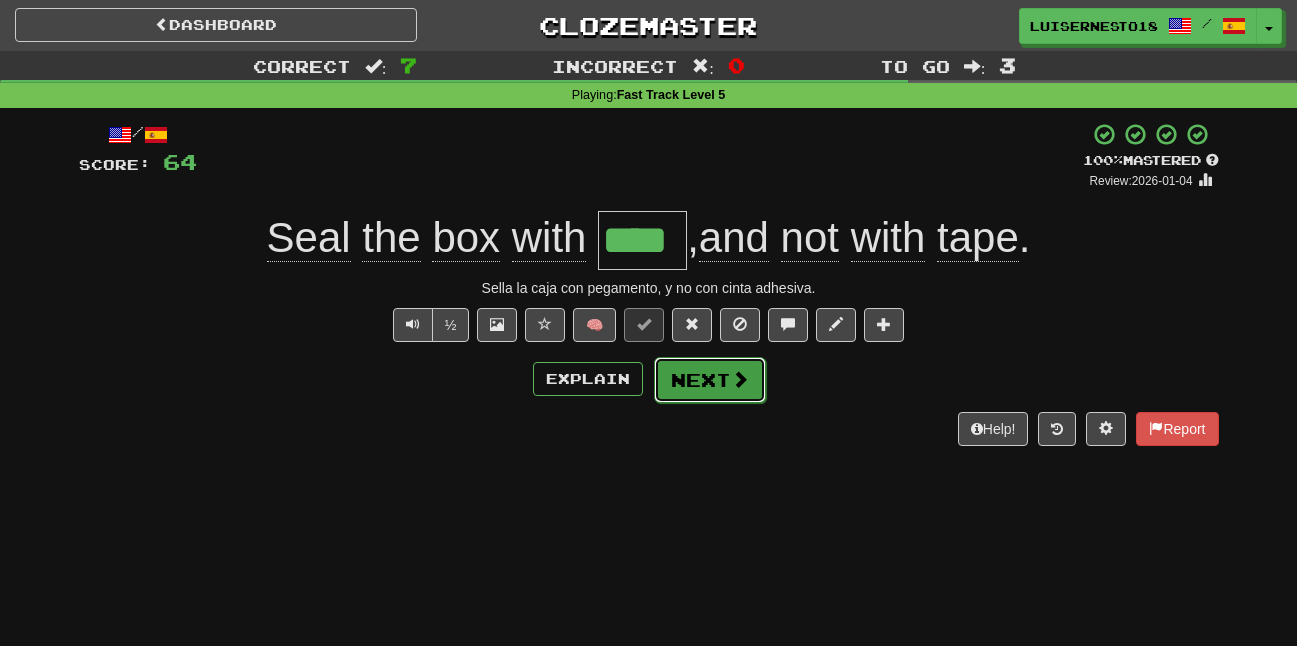 click on "Next" at bounding box center (710, 380) 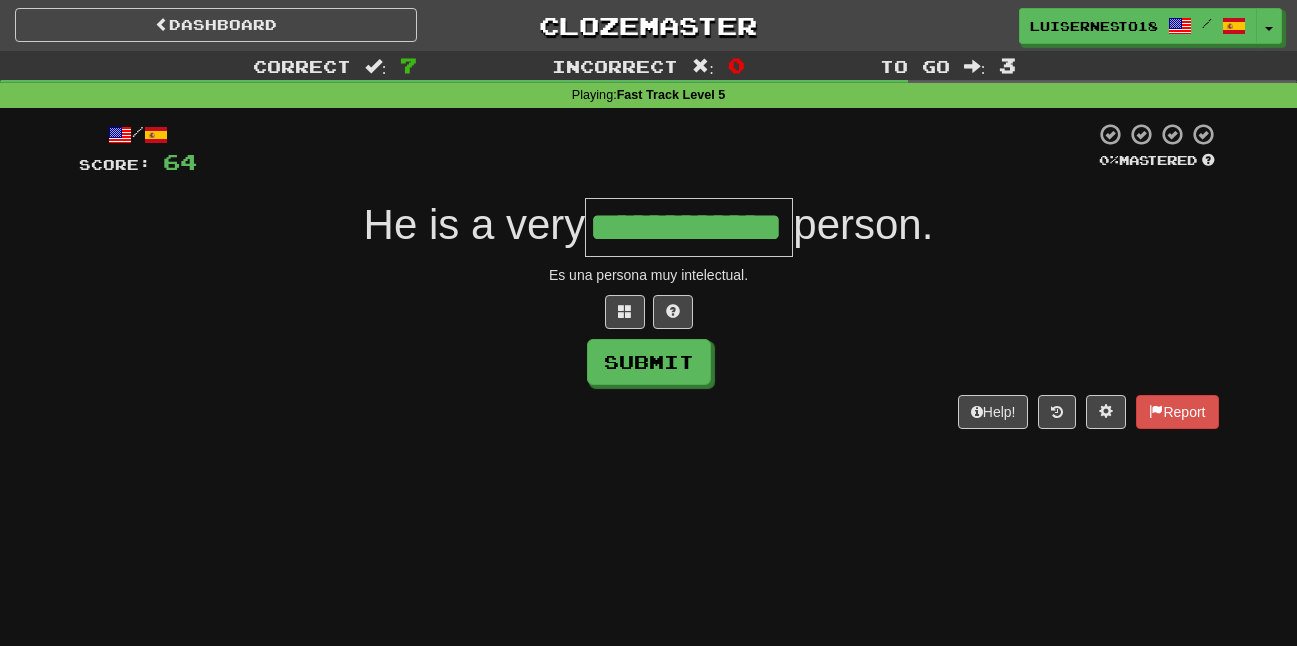 type on "**********" 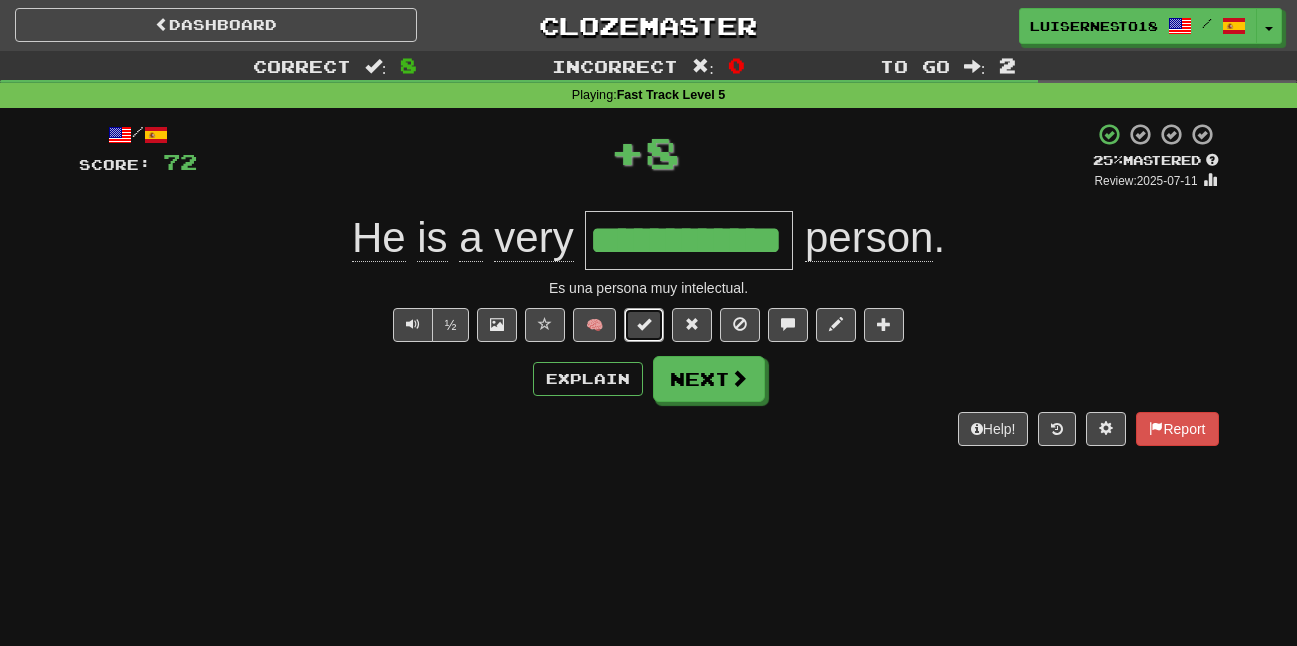 click at bounding box center [644, 324] 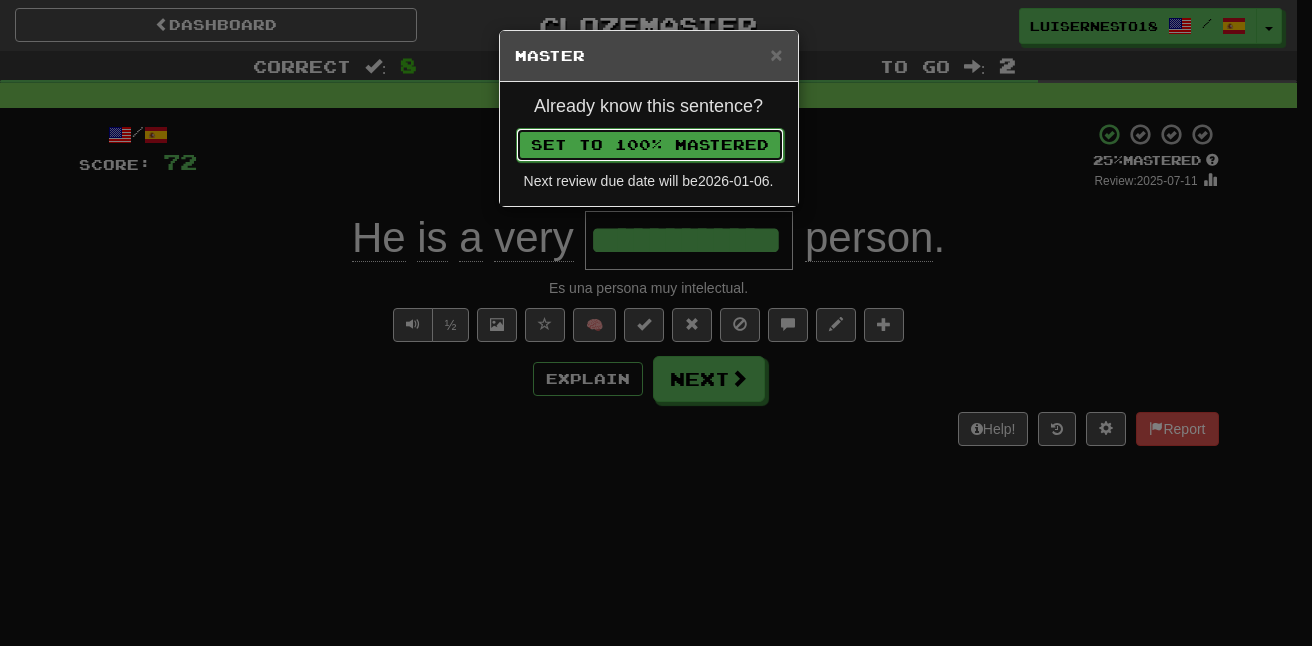 click on "Set to 100% Mastered" at bounding box center [650, 145] 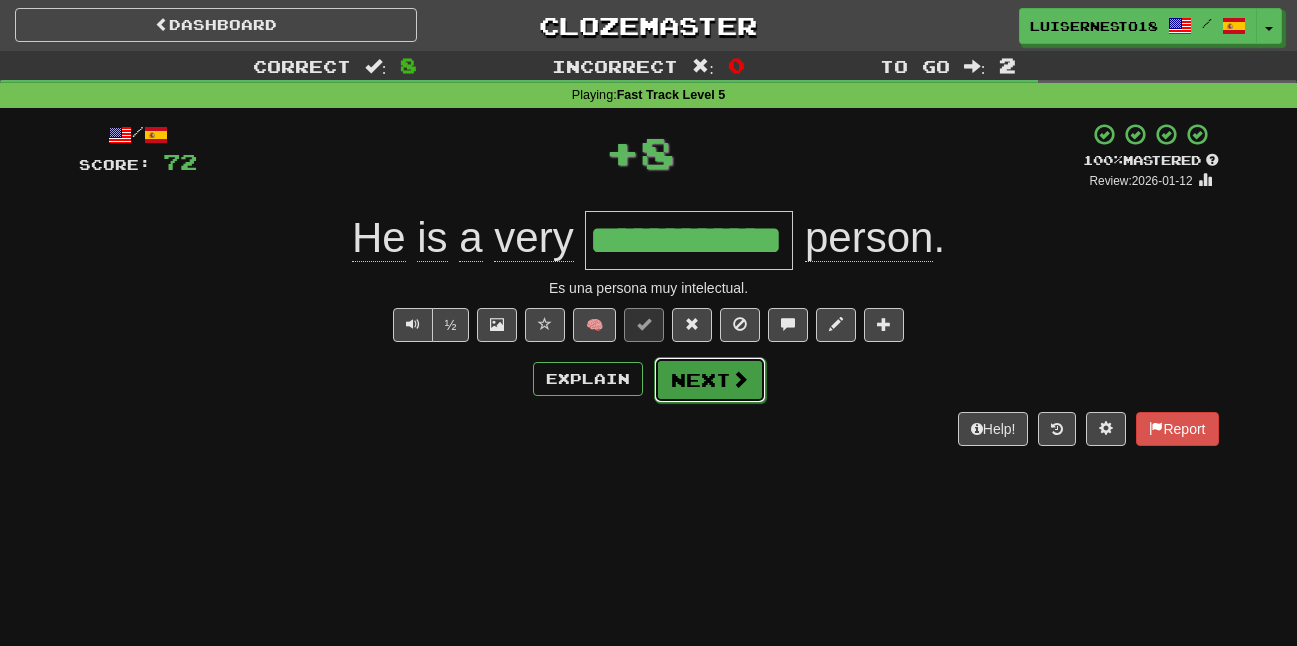 click on "Next" at bounding box center [710, 380] 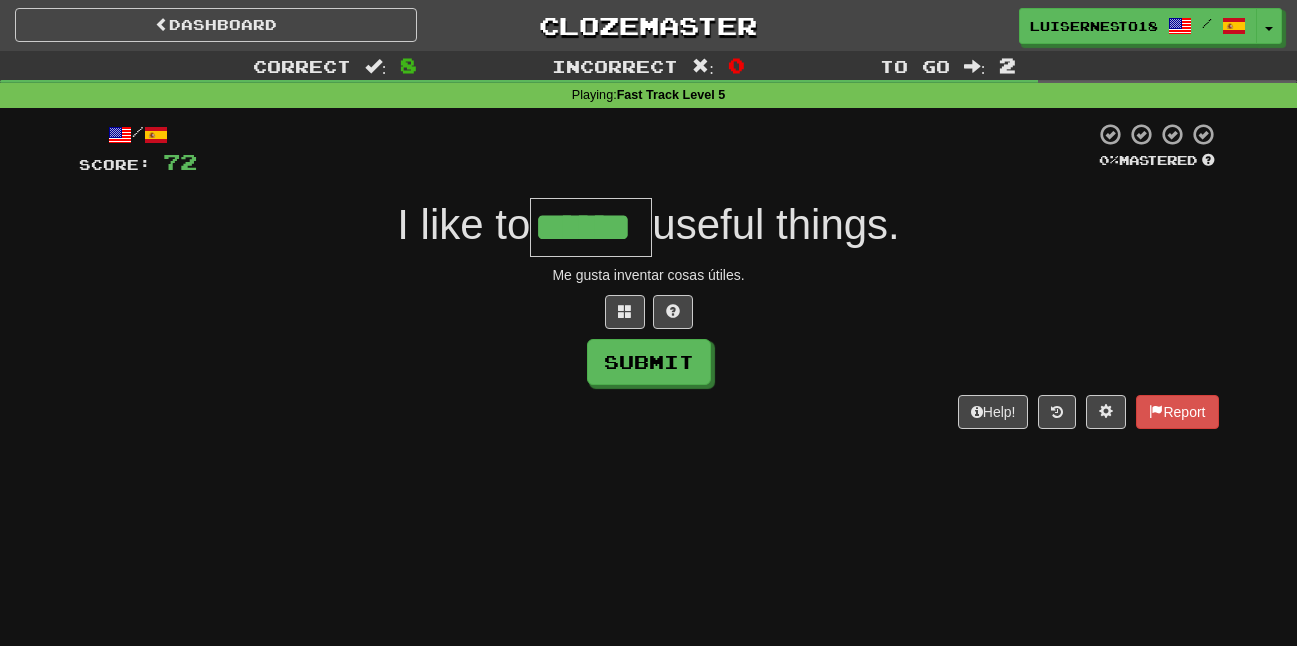 type on "******" 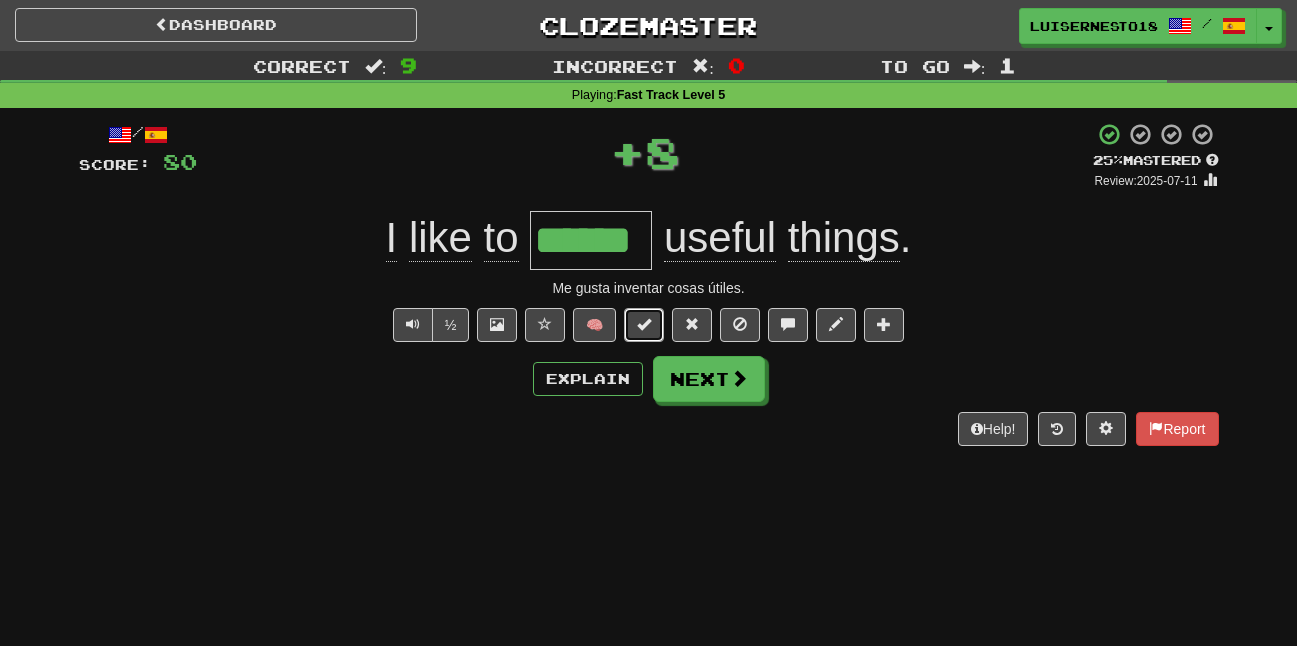 click at bounding box center [644, 325] 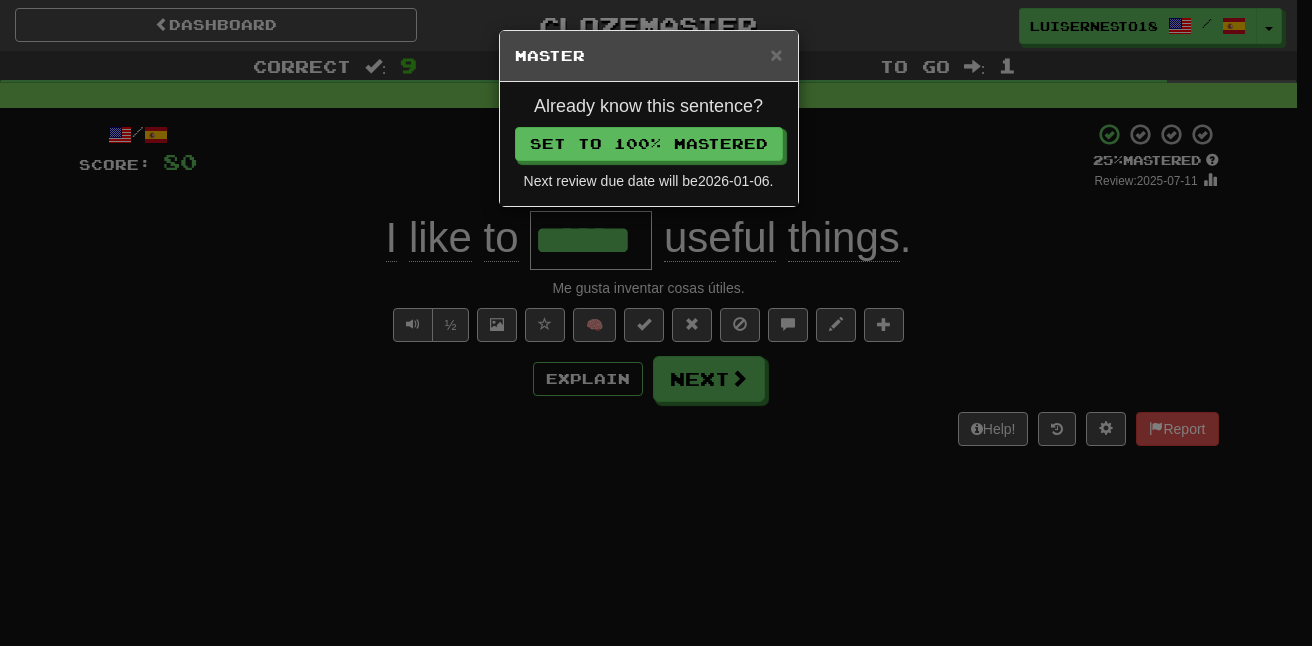 click on "Already know this sentence?" at bounding box center [649, 107] 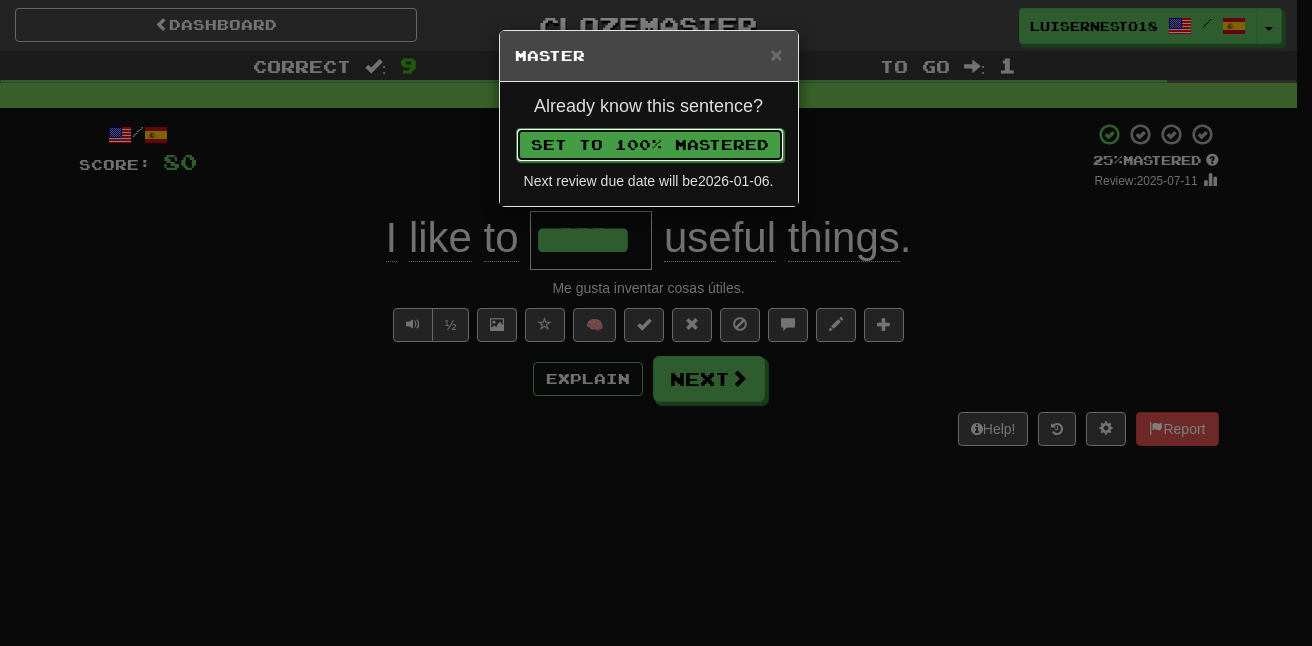 click on "Set to 100% Mastered" at bounding box center (650, 145) 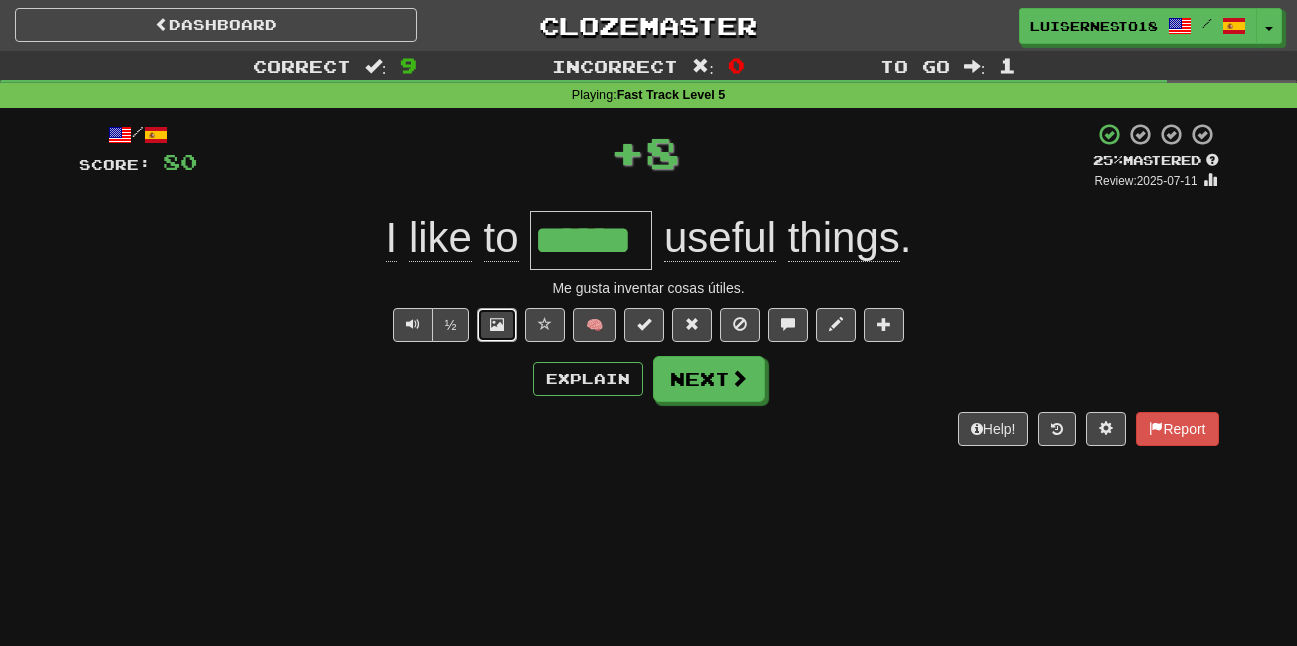 click at bounding box center (497, 325) 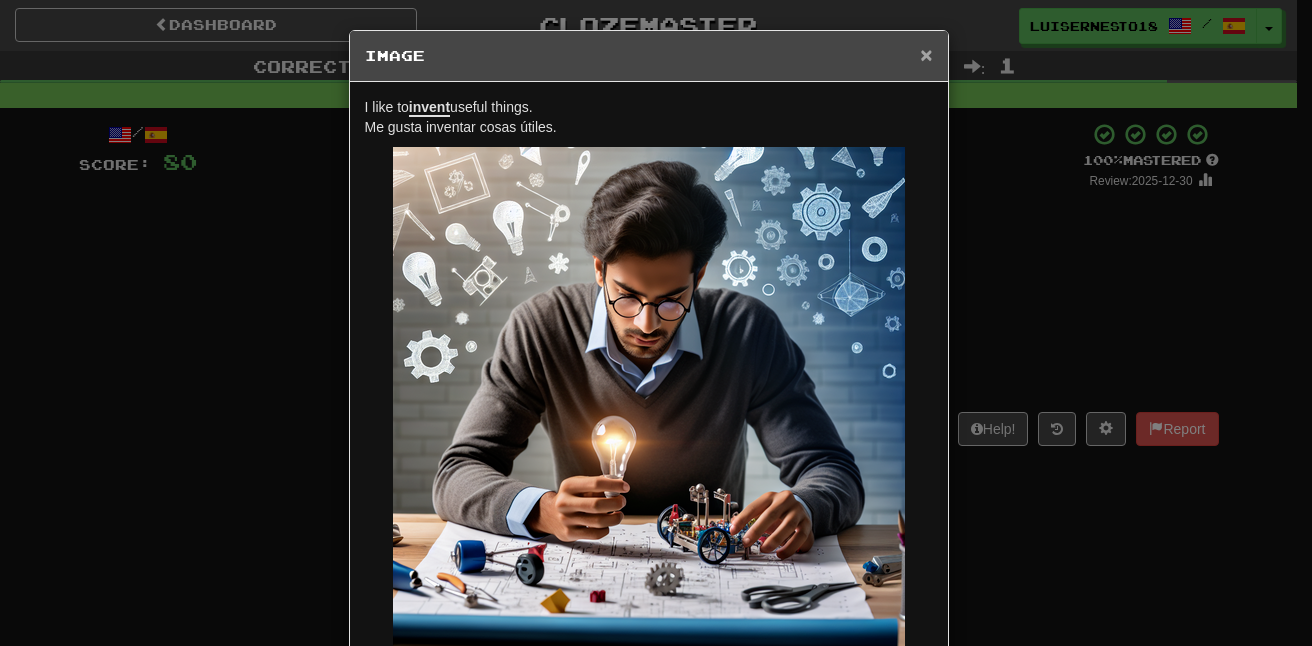 click on "×" at bounding box center (926, 54) 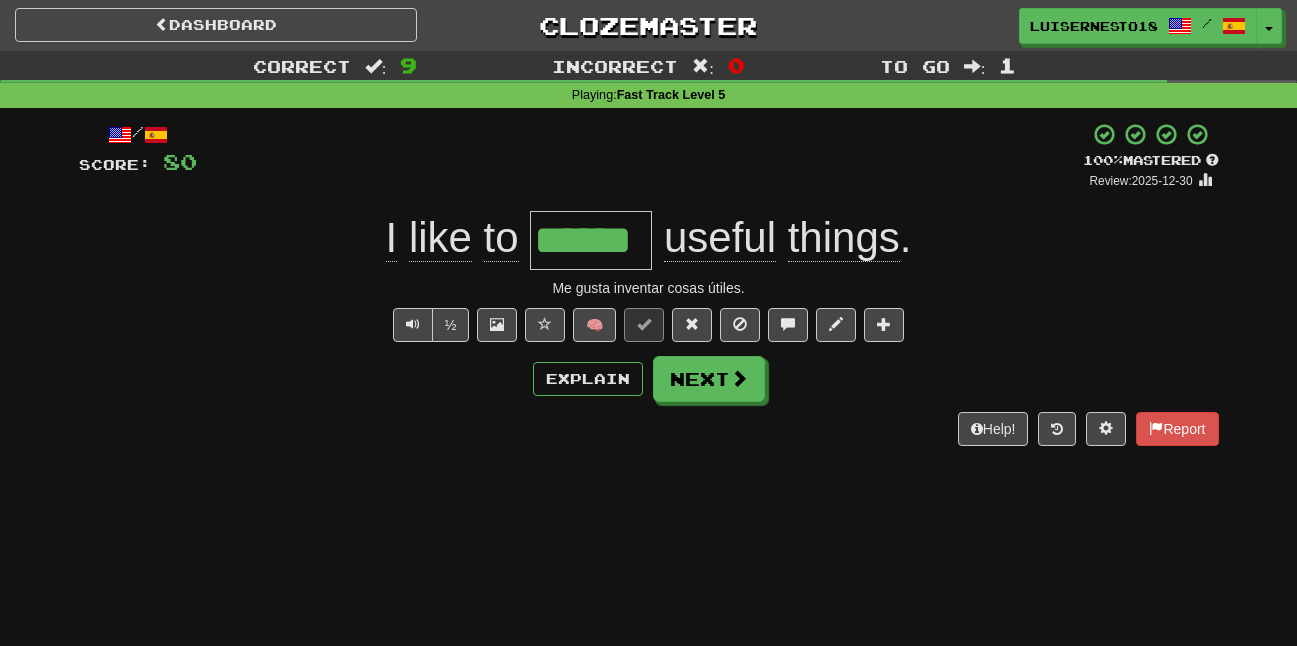 click on "Help!  Report" at bounding box center (649, 429) 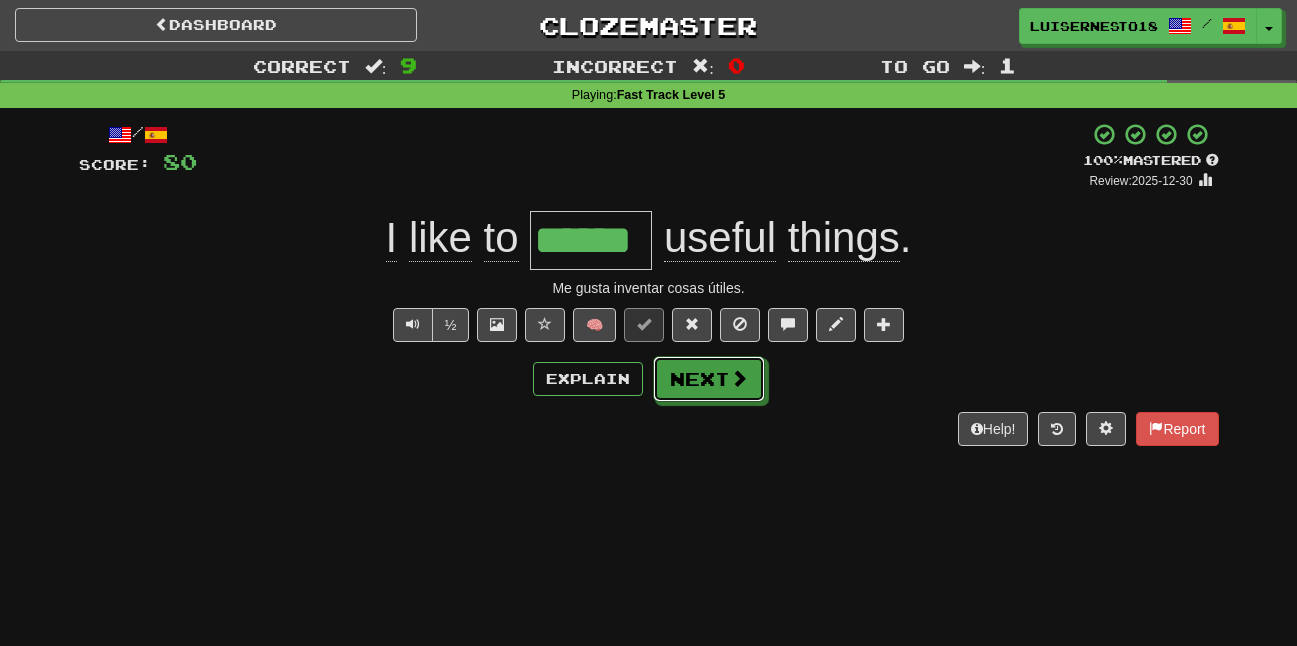 click on "Next" at bounding box center [709, 379] 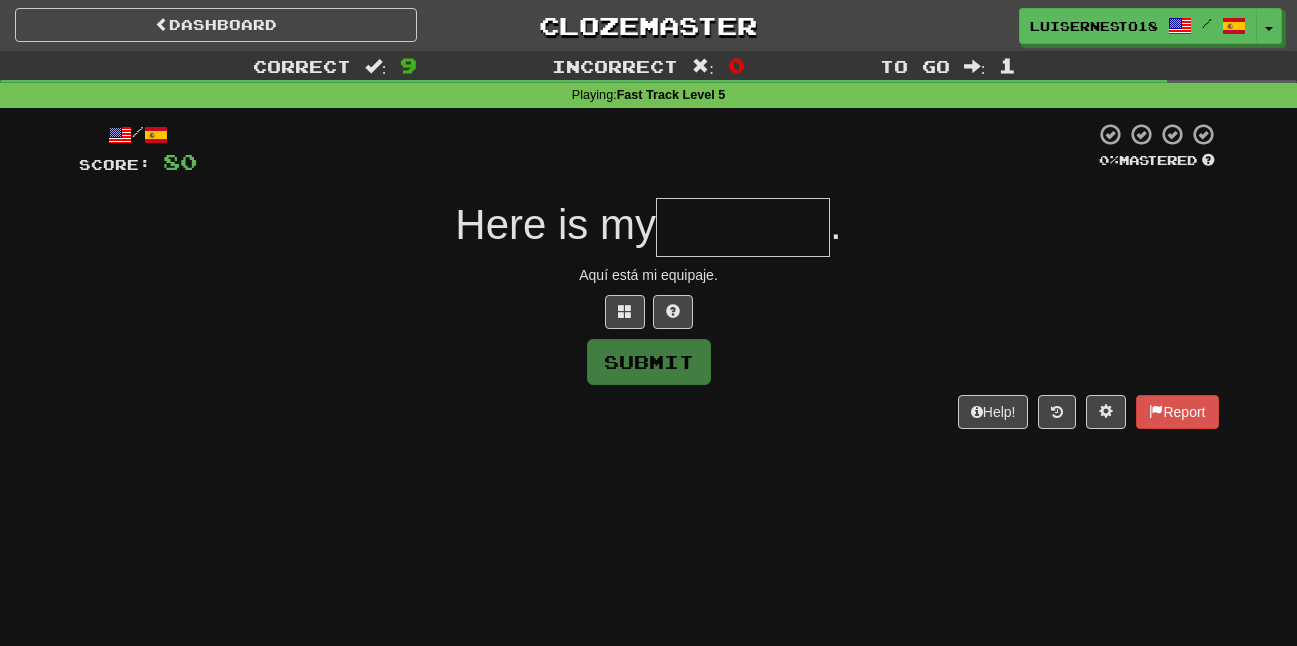 type on "*" 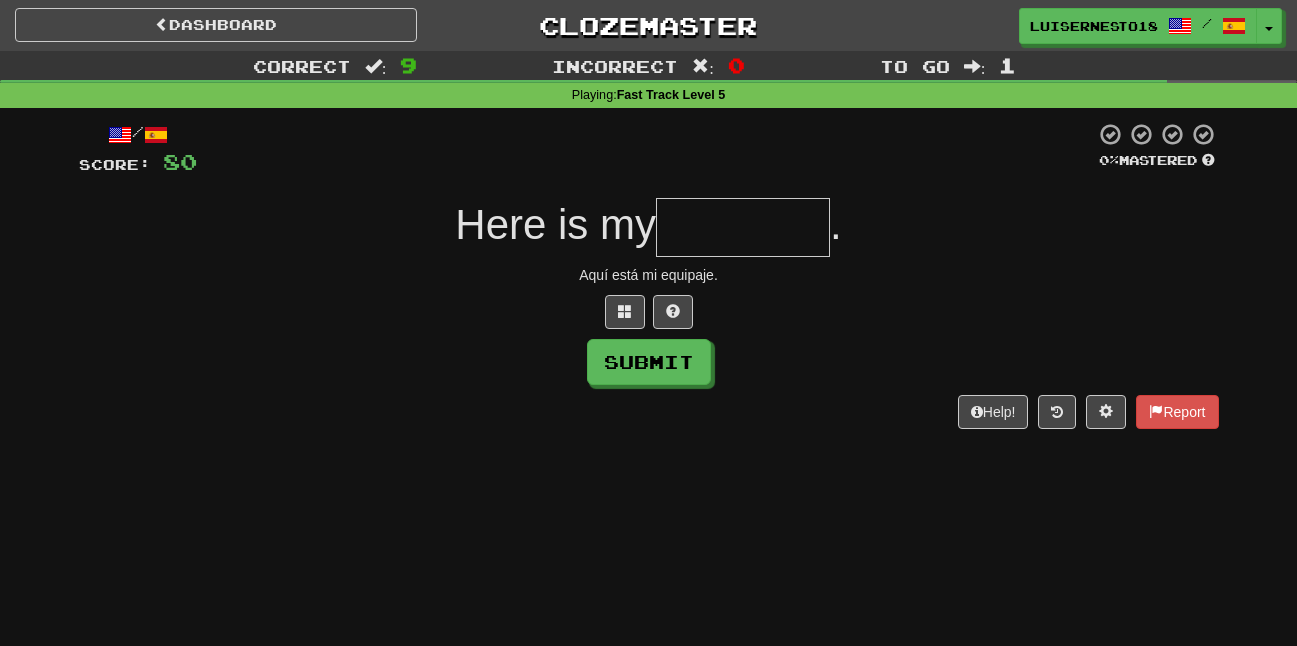 type on "*" 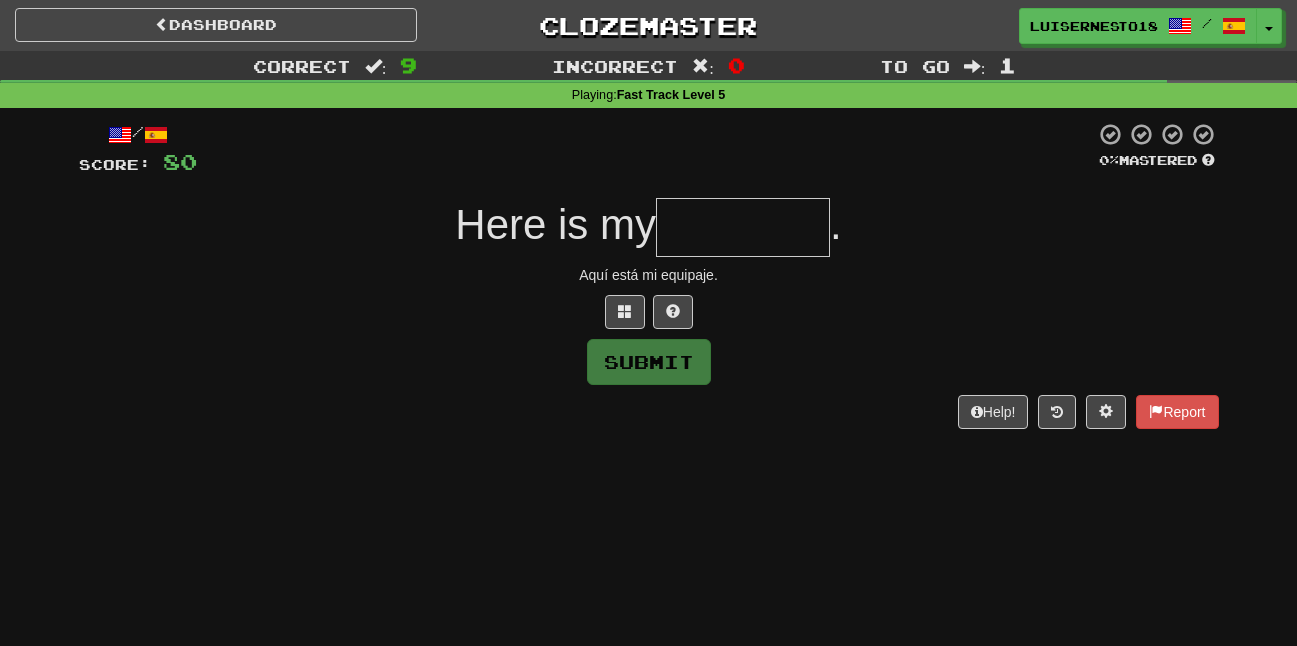 type on "*" 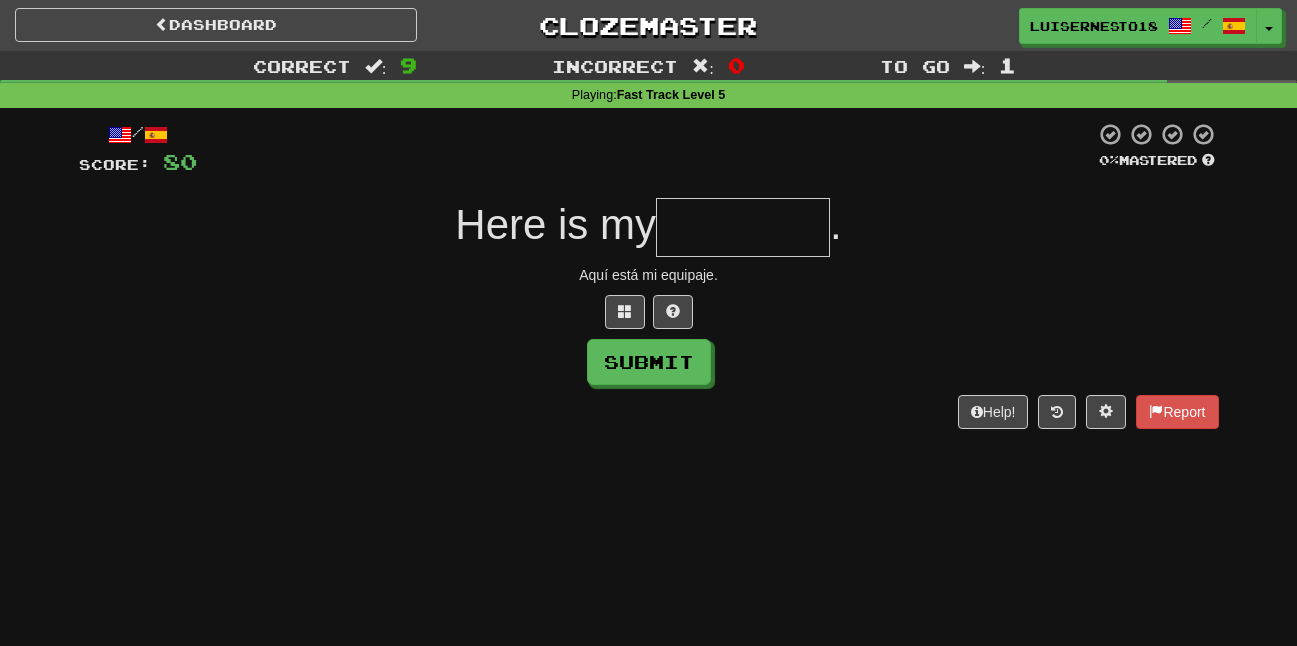 type on "*" 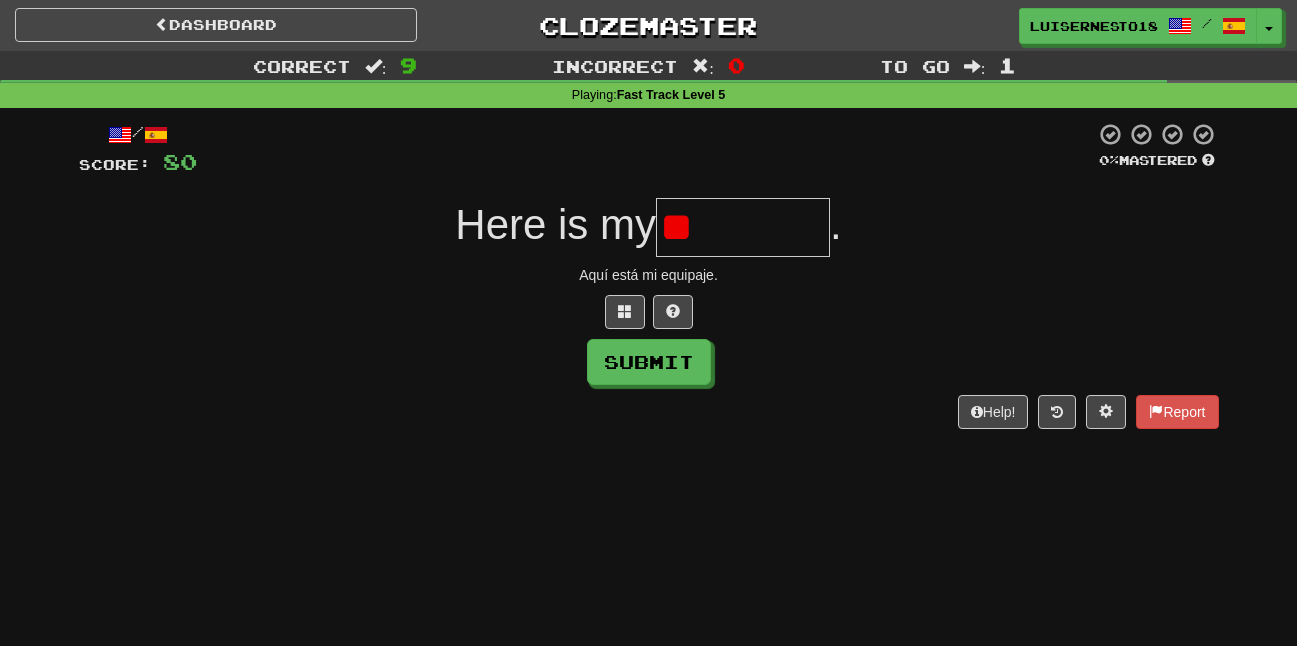 type on "*" 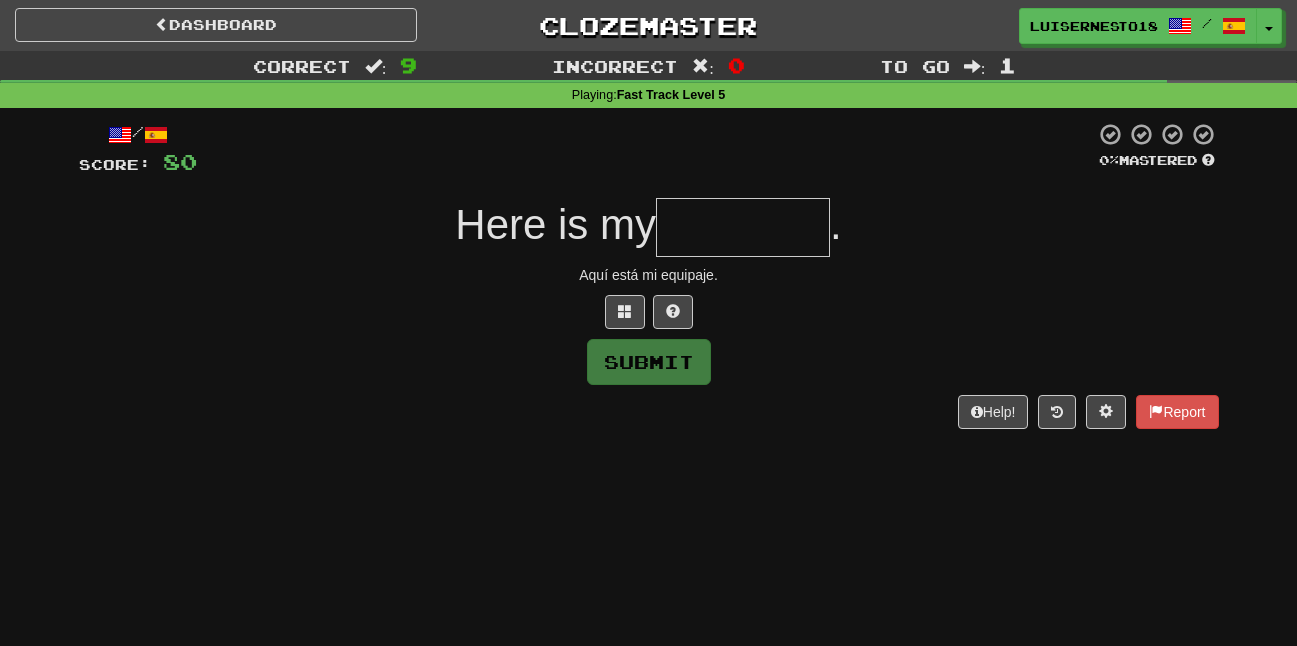 type on "*" 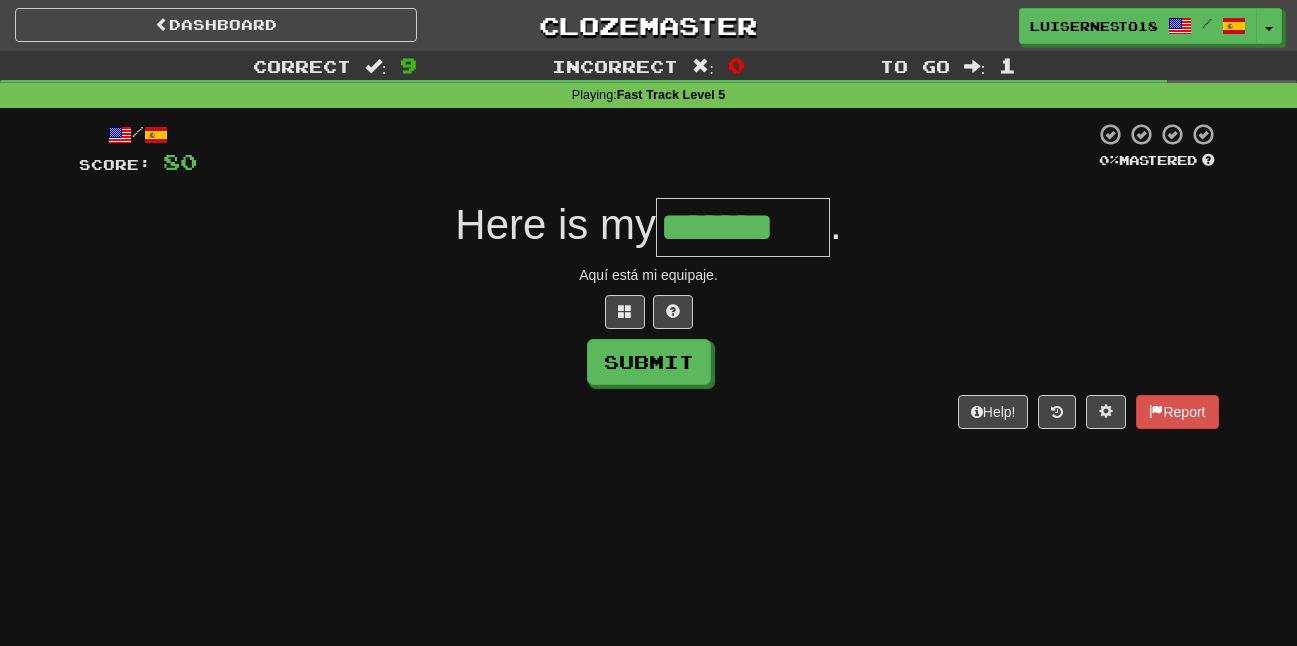 type on "*******" 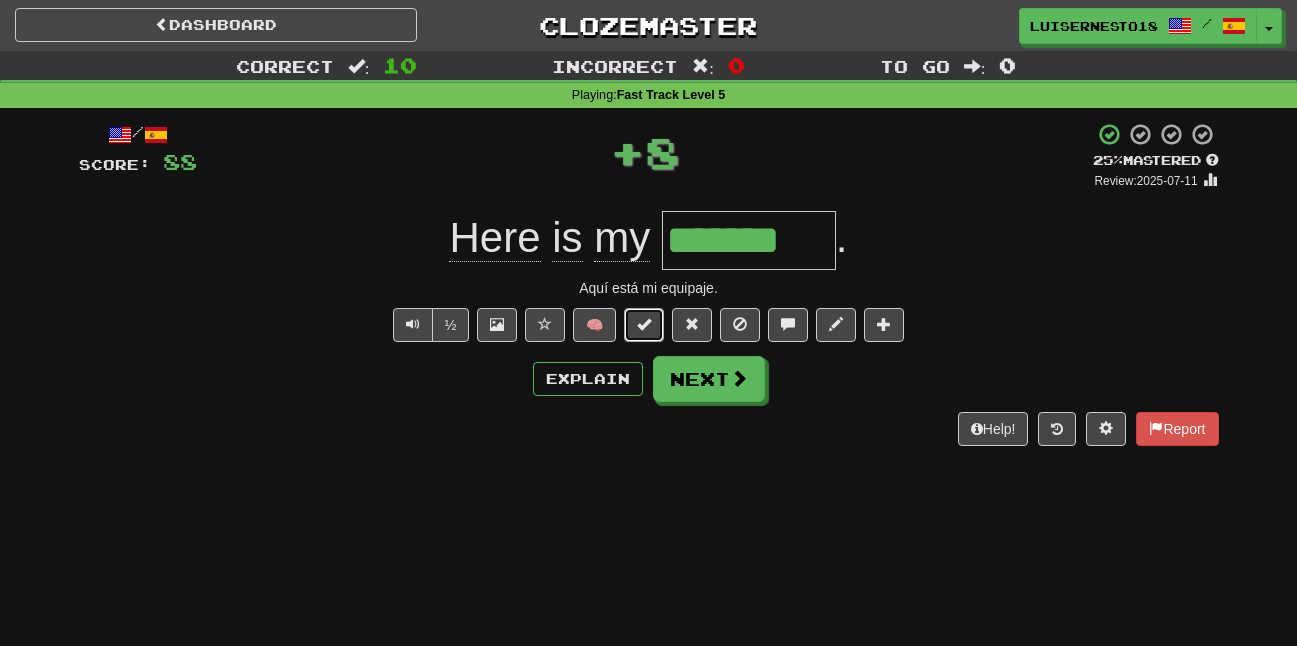 click at bounding box center [644, 324] 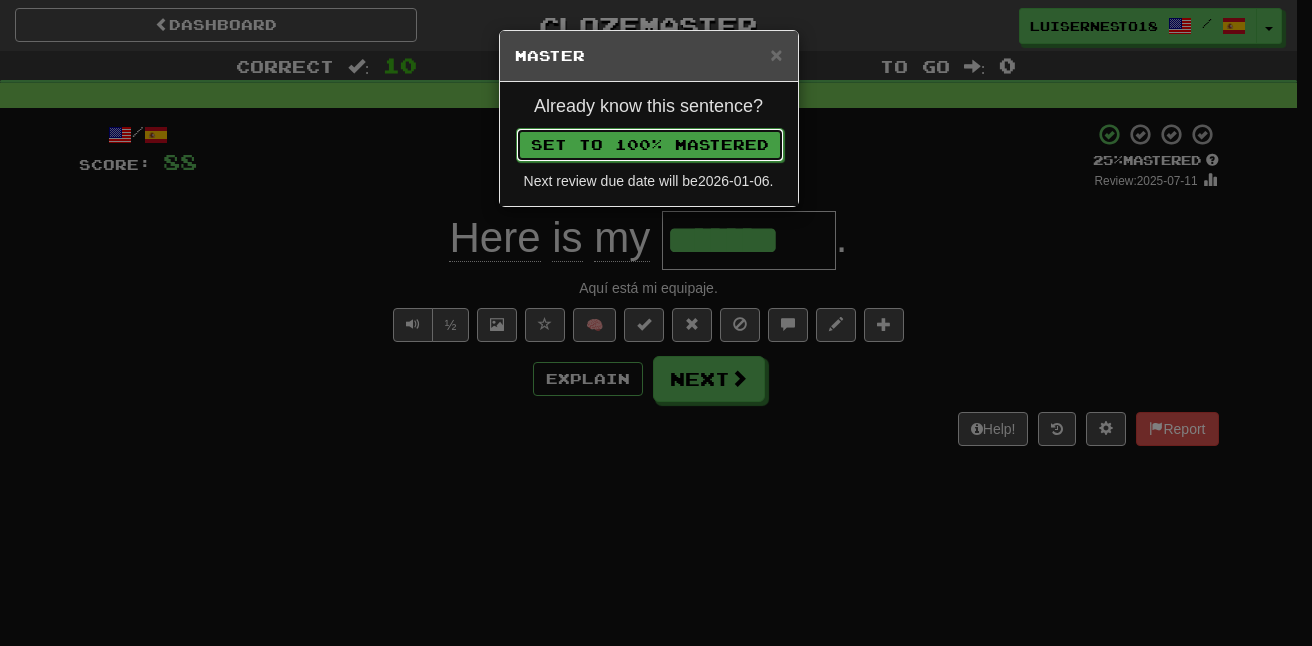 click on "Set to 100% Mastered" at bounding box center [650, 145] 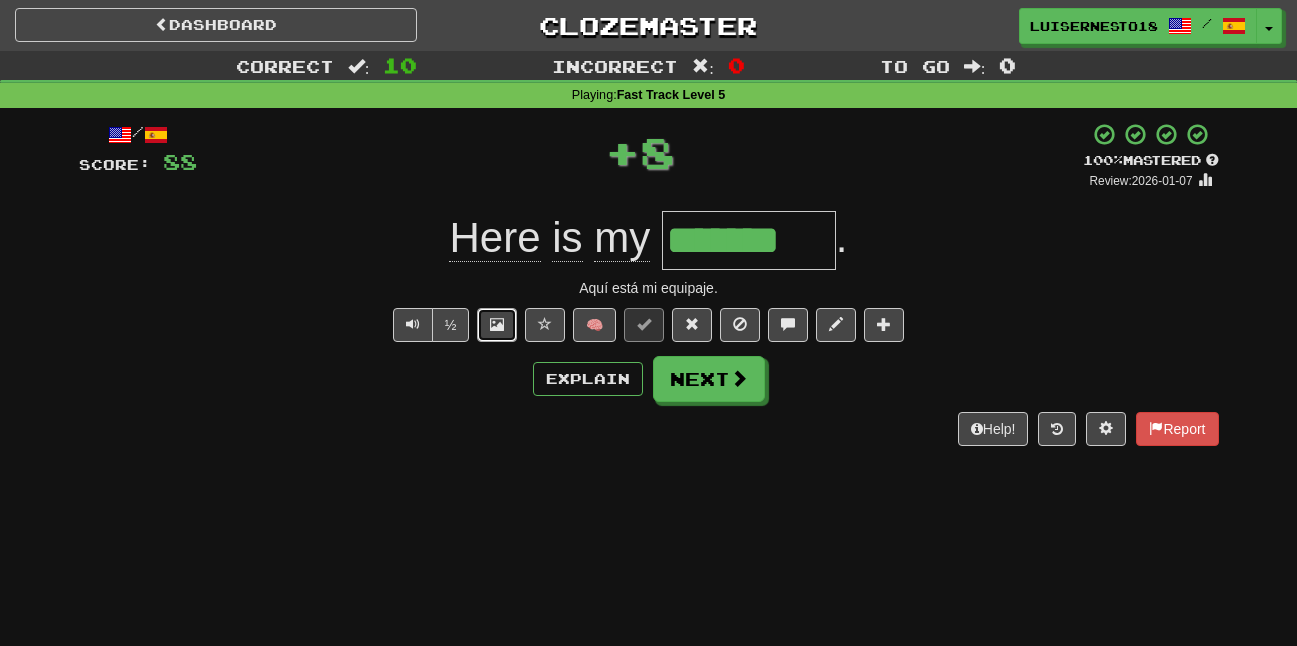 click at bounding box center (497, 325) 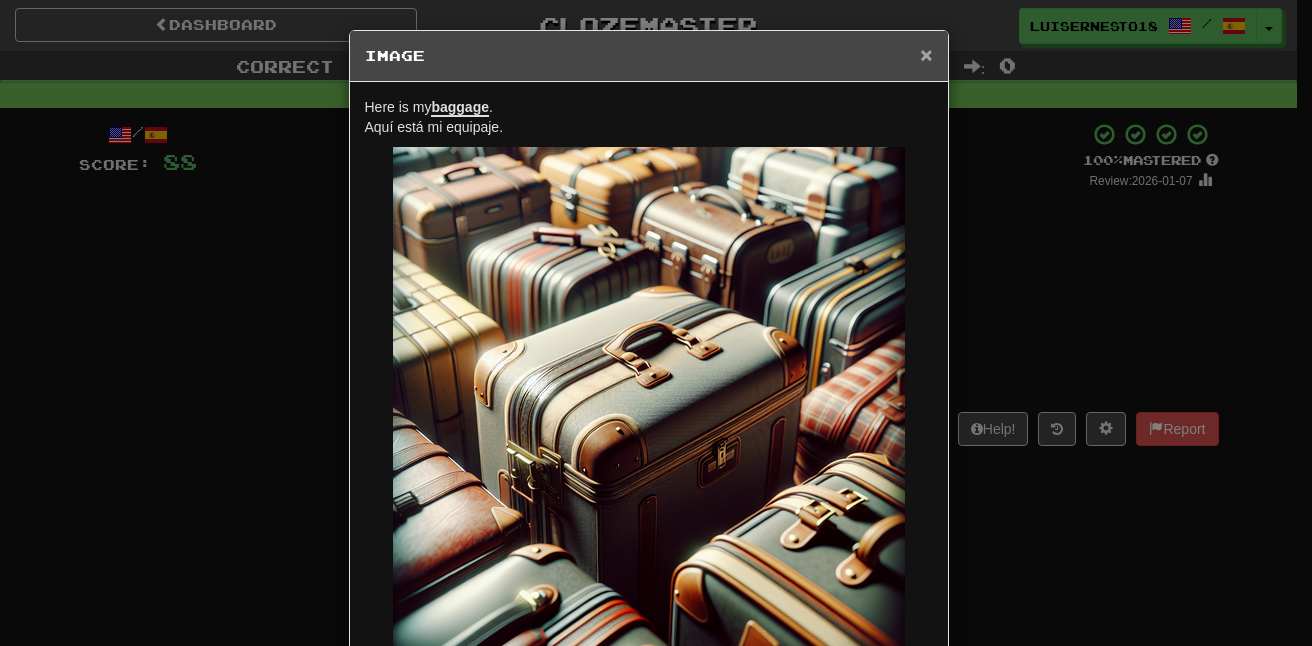 click on "×" at bounding box center [926, 54] 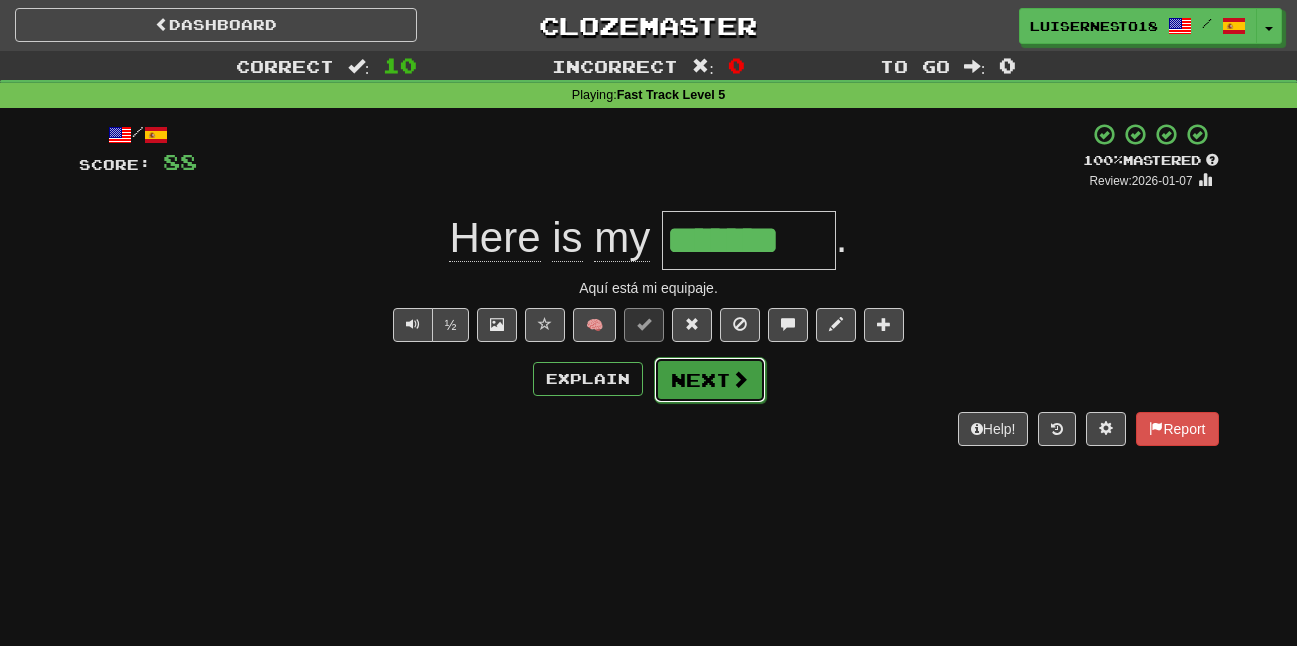 click on "Next" at bounding box center (710, 380) 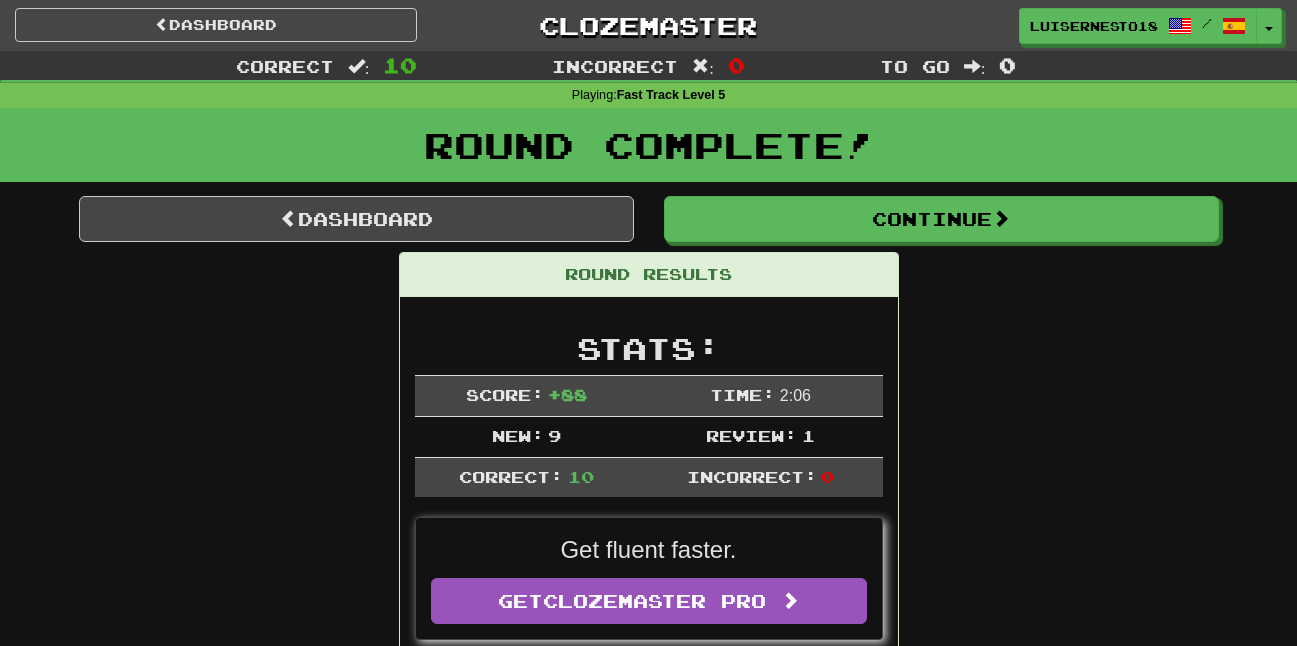 click on "Round Complete!" at bounding box center (648, 152) 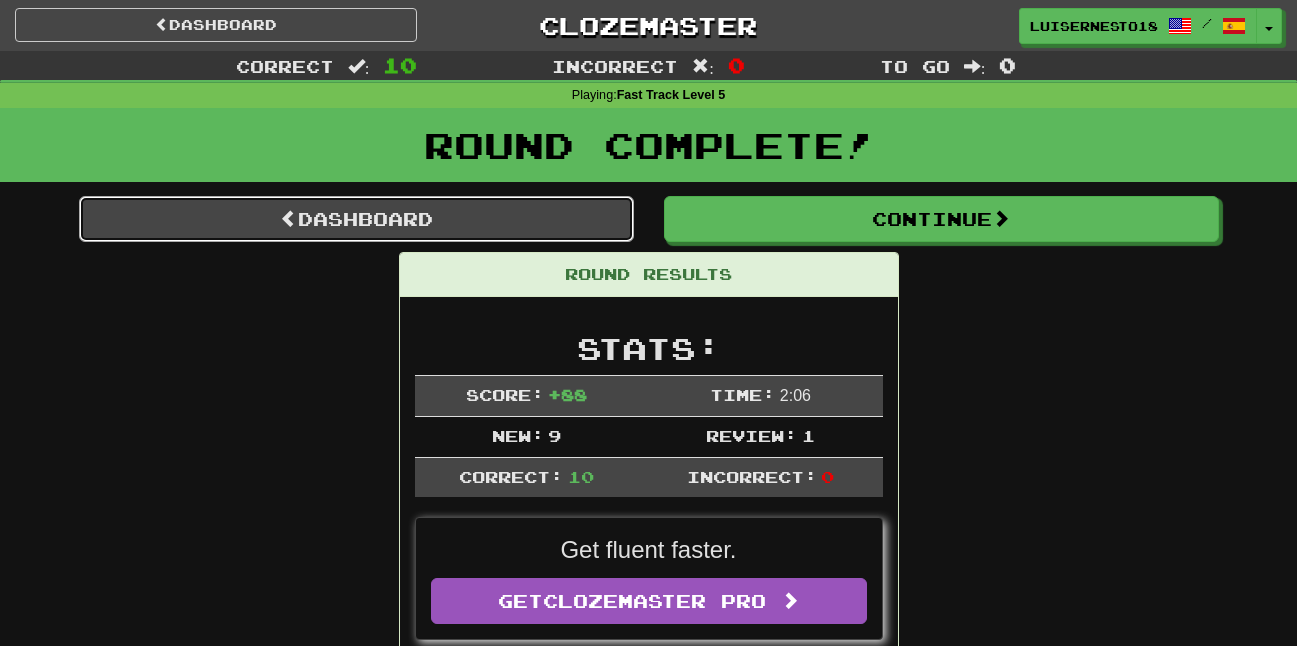 click at bounding box center [289, 218] 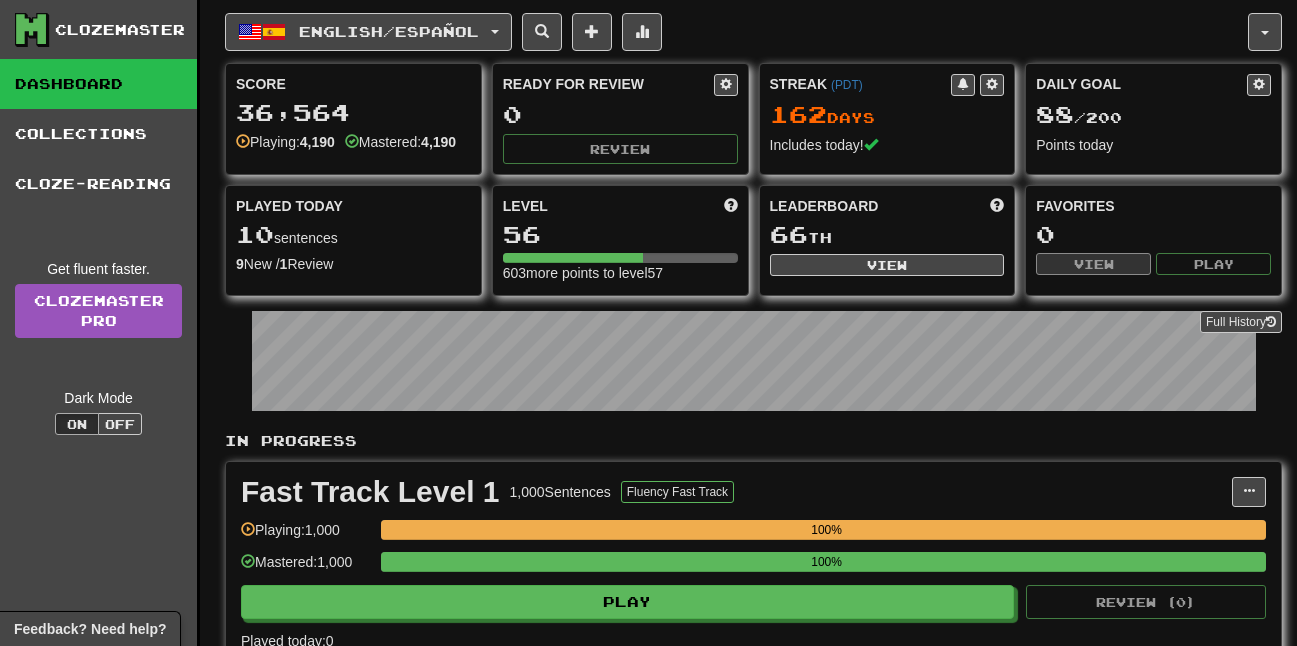 scroll, scrollTop: 0, scrollLeft: 0, axis: both 